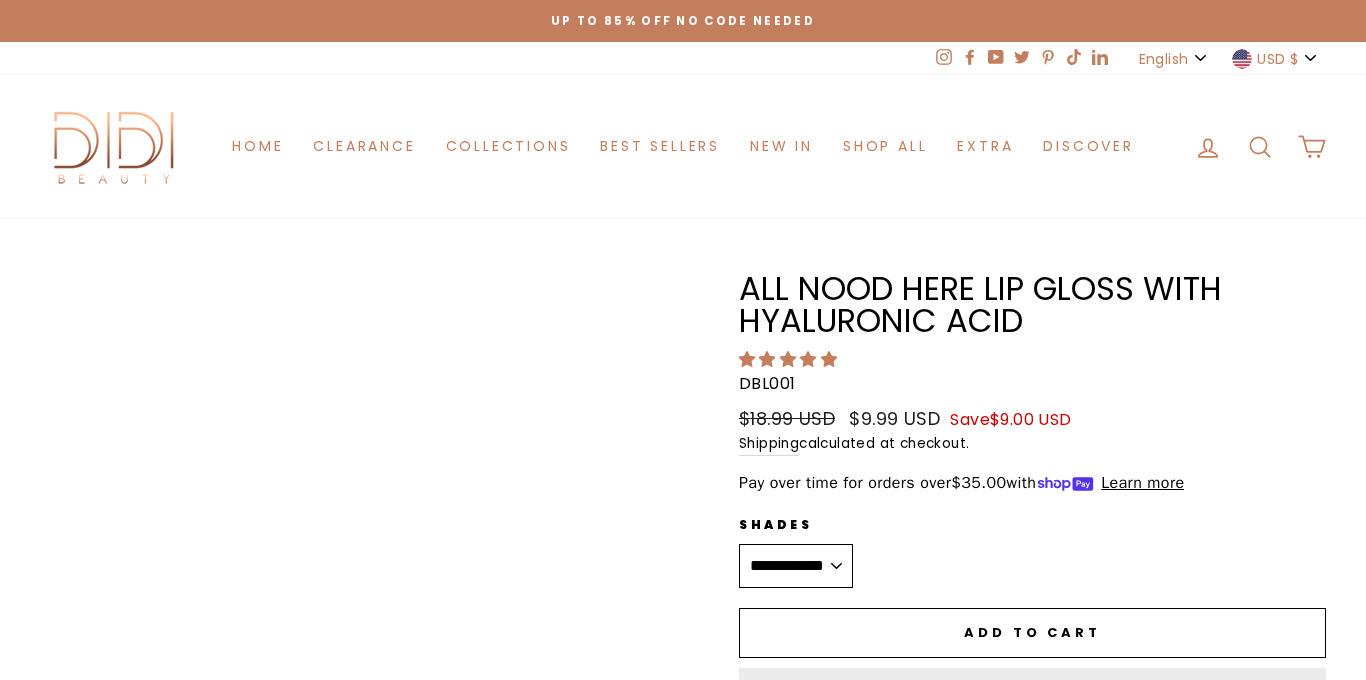 scroll, scrollTop: 144, scrollLeft: 0, axis: vertical 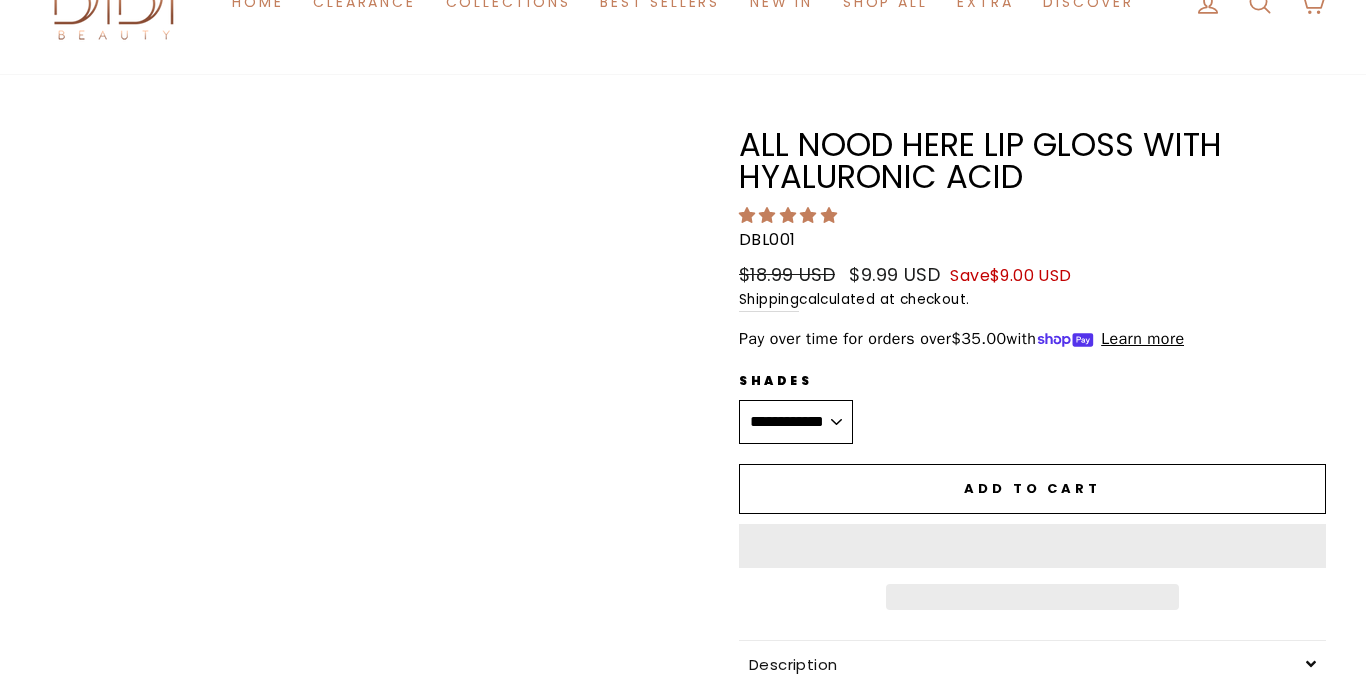 click 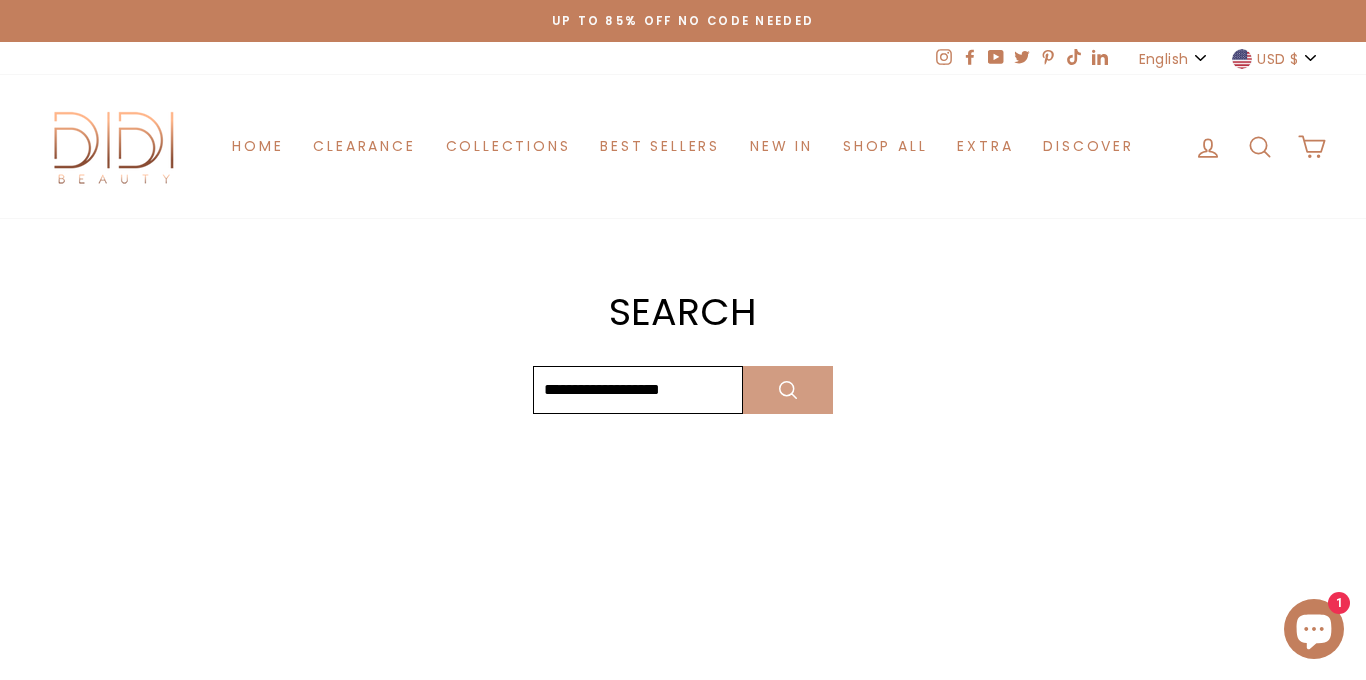 scroll, scrollTop: 0, scrollLeft: 0, axis: both 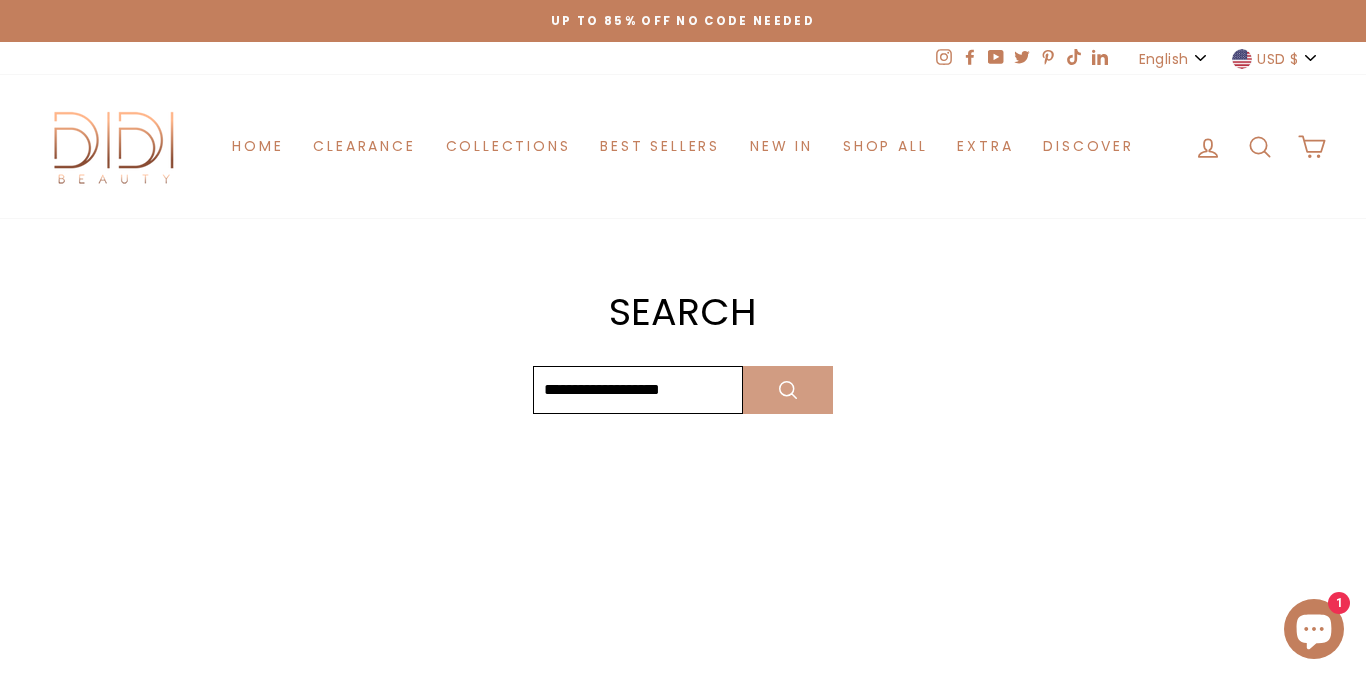 click on "Search" at bounding box center [788, 390] 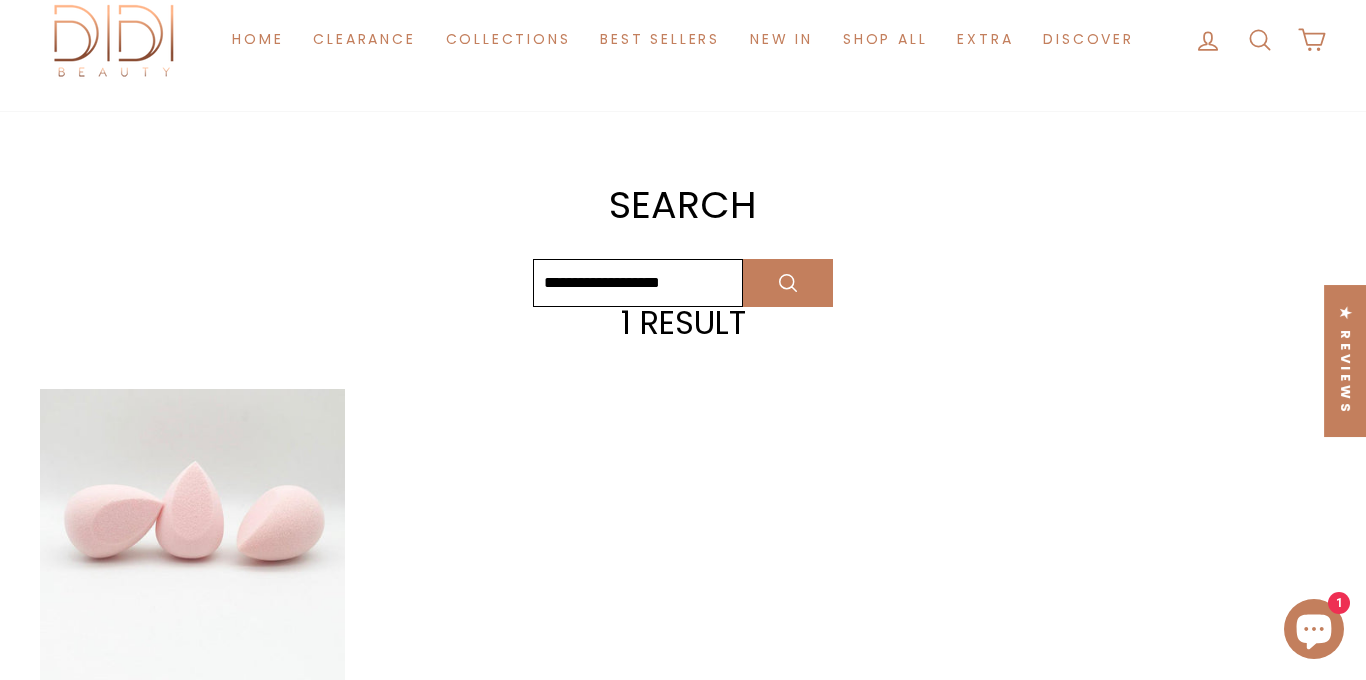 scroll, scrollTop: 215, scrollLeft: 0, axis: vertical 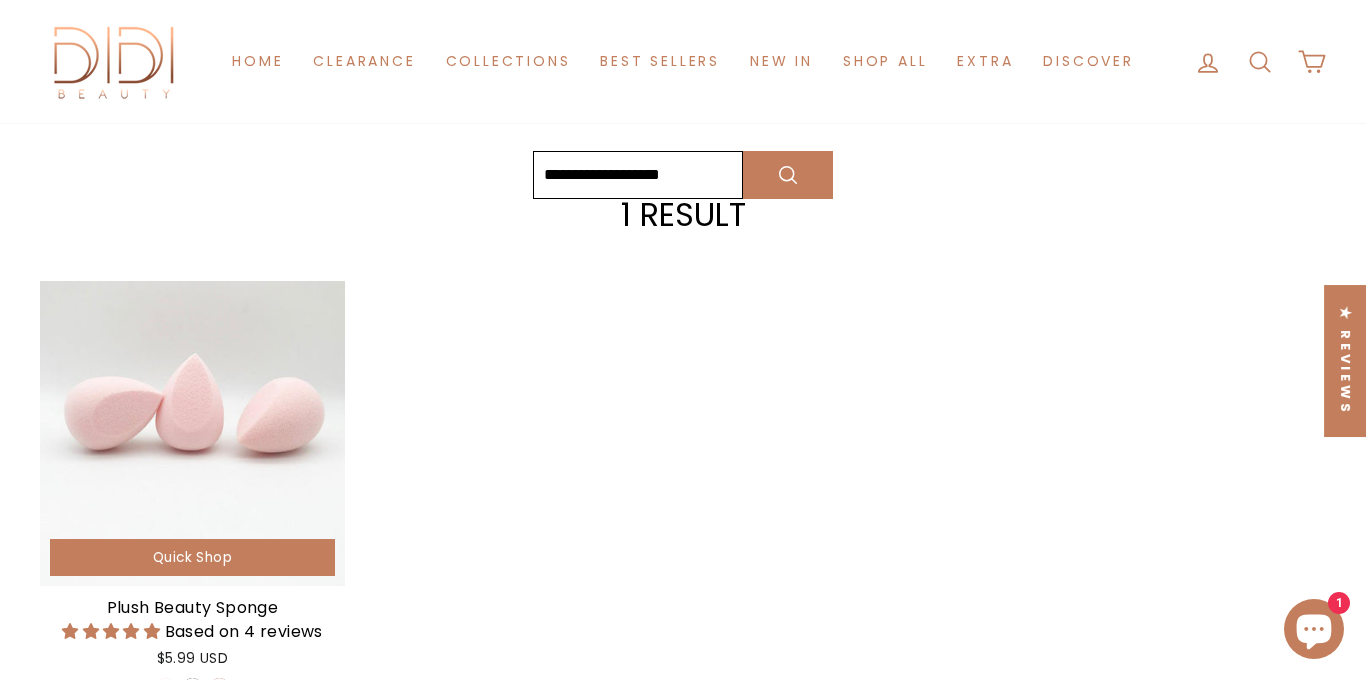 click at bounding box center (192, 433) 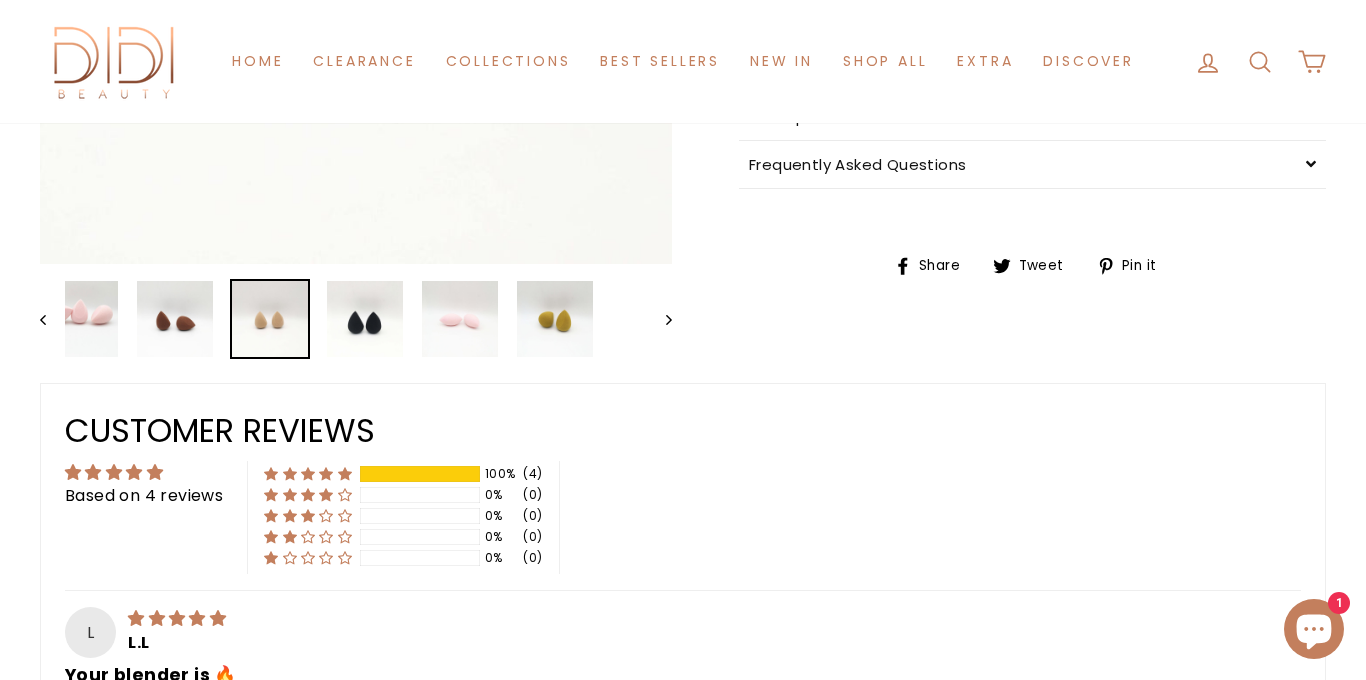 scroll, scrollTop: 641, scrollLeft: 0, axis: vertical 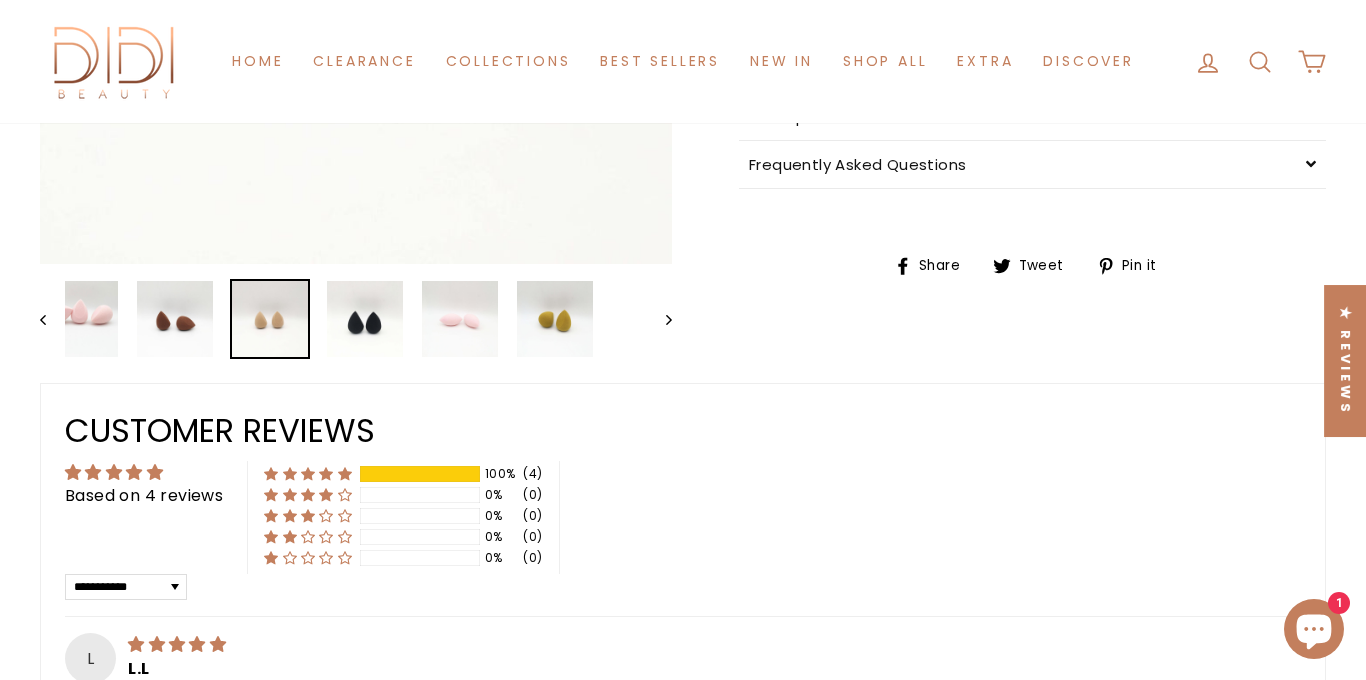 click 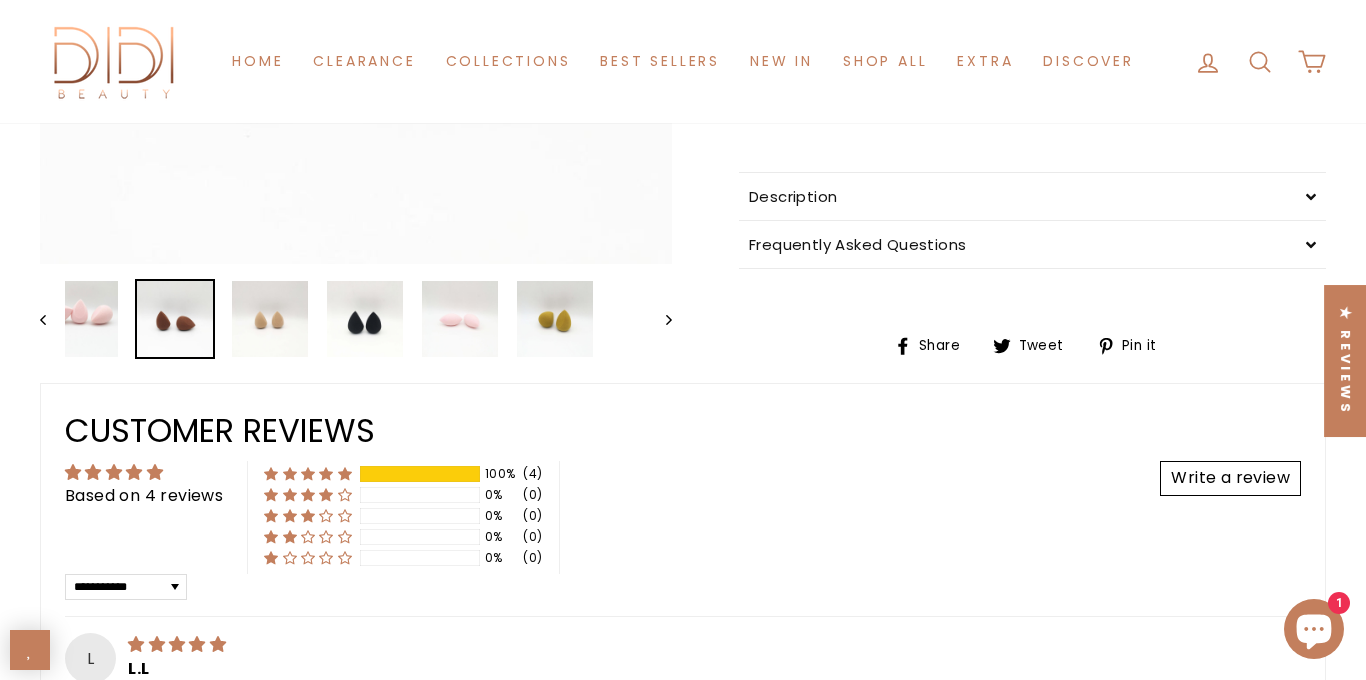 scroll, scrollTop: 0, scrollLeft: 0, axis: both 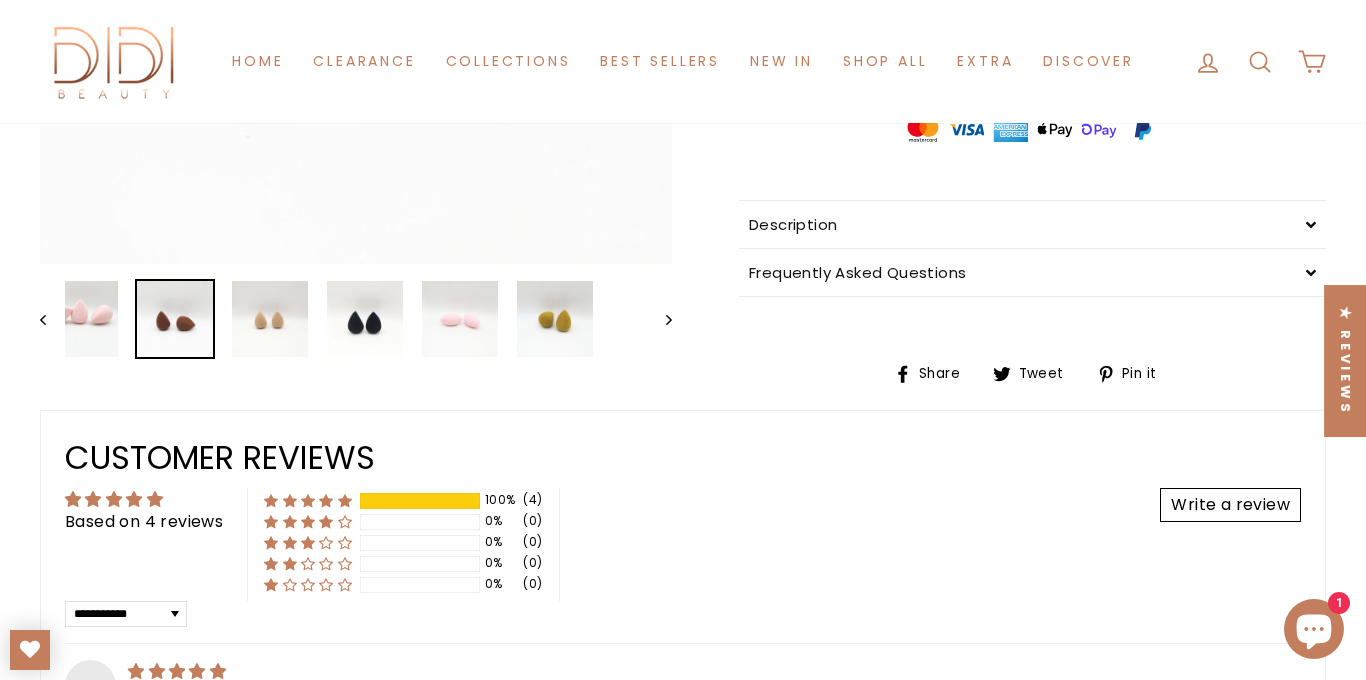 click 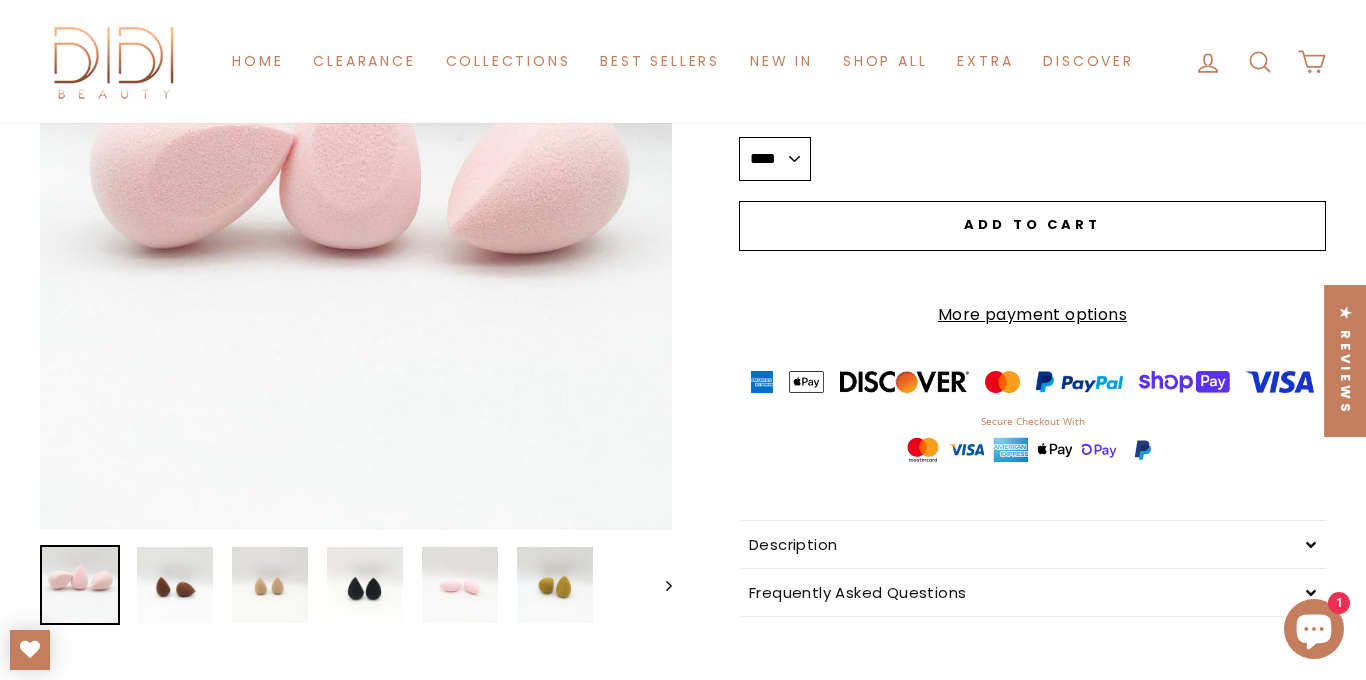 scroll, scrollTop: 376, scrollLeft: 0, axis: vertical 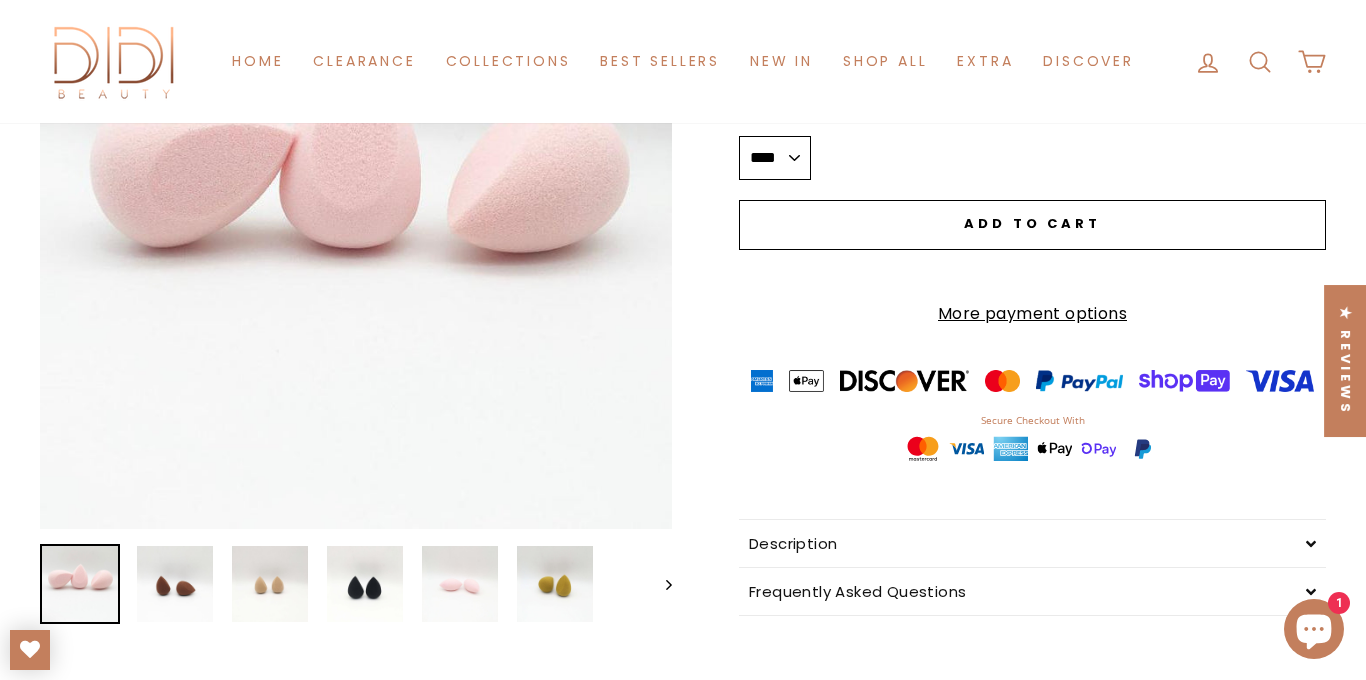 click on "Close (esc)" at bounding box center [356, 213] 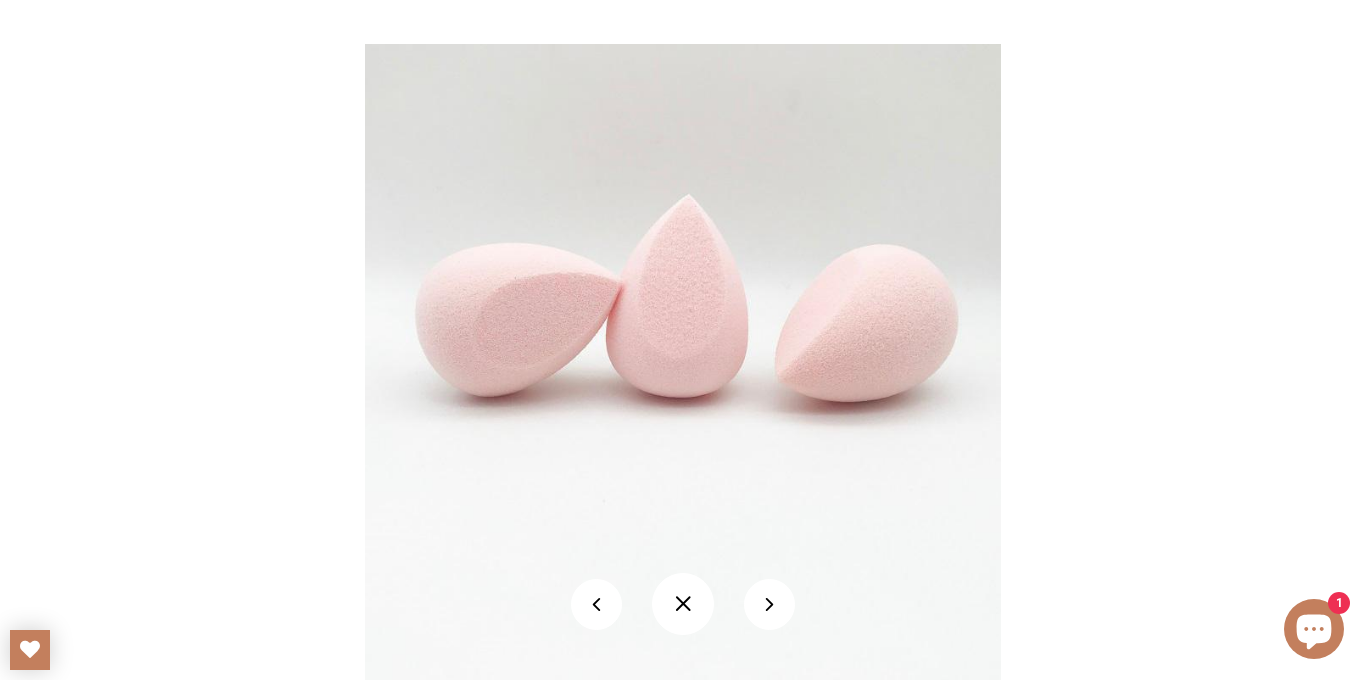 click at bounding box center [683, 604] 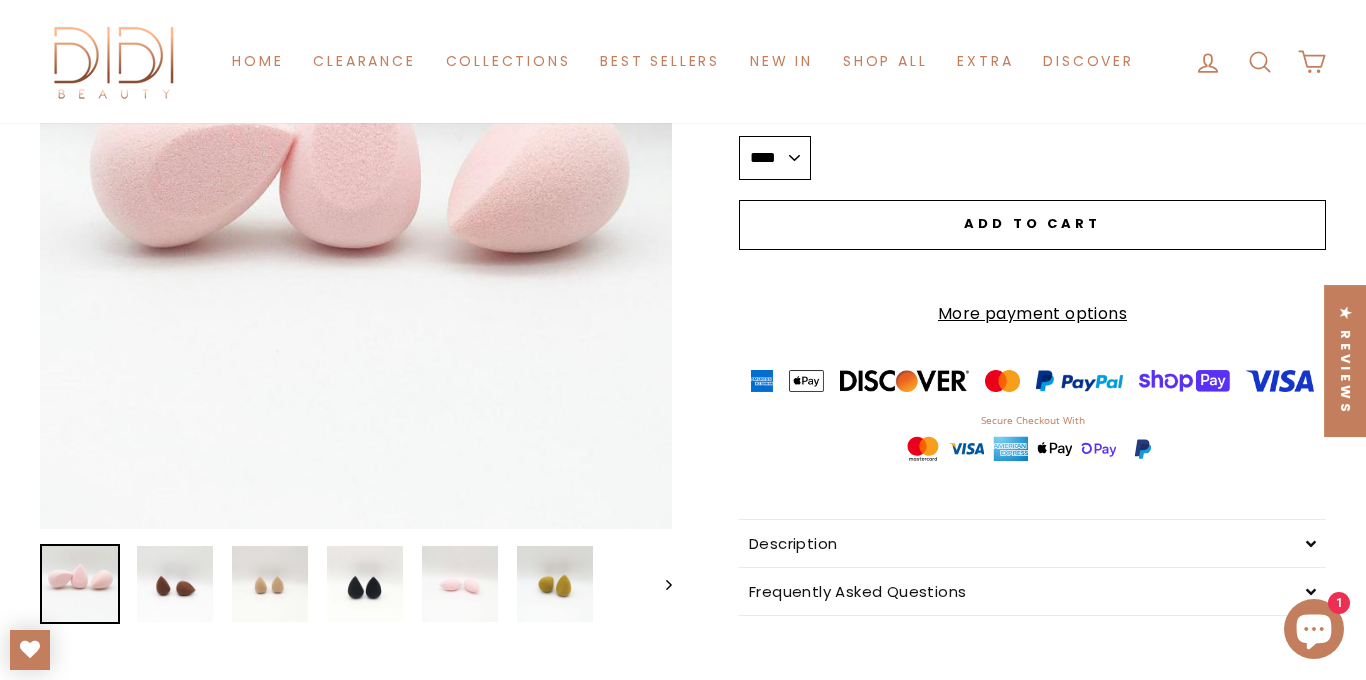 click on "**** **** ***** ***** *****" at bounding box center (775, 158) 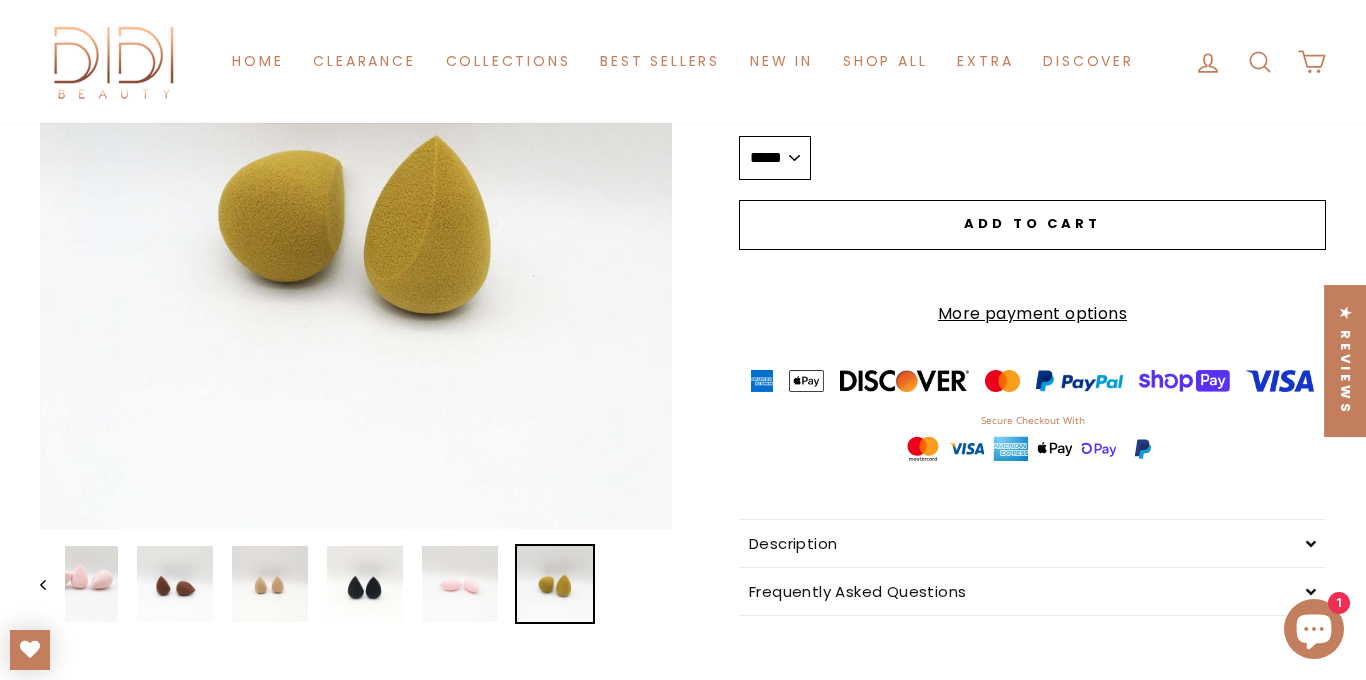 click on "**** **** ***** ***** *****" at bounding box center (775, 158) 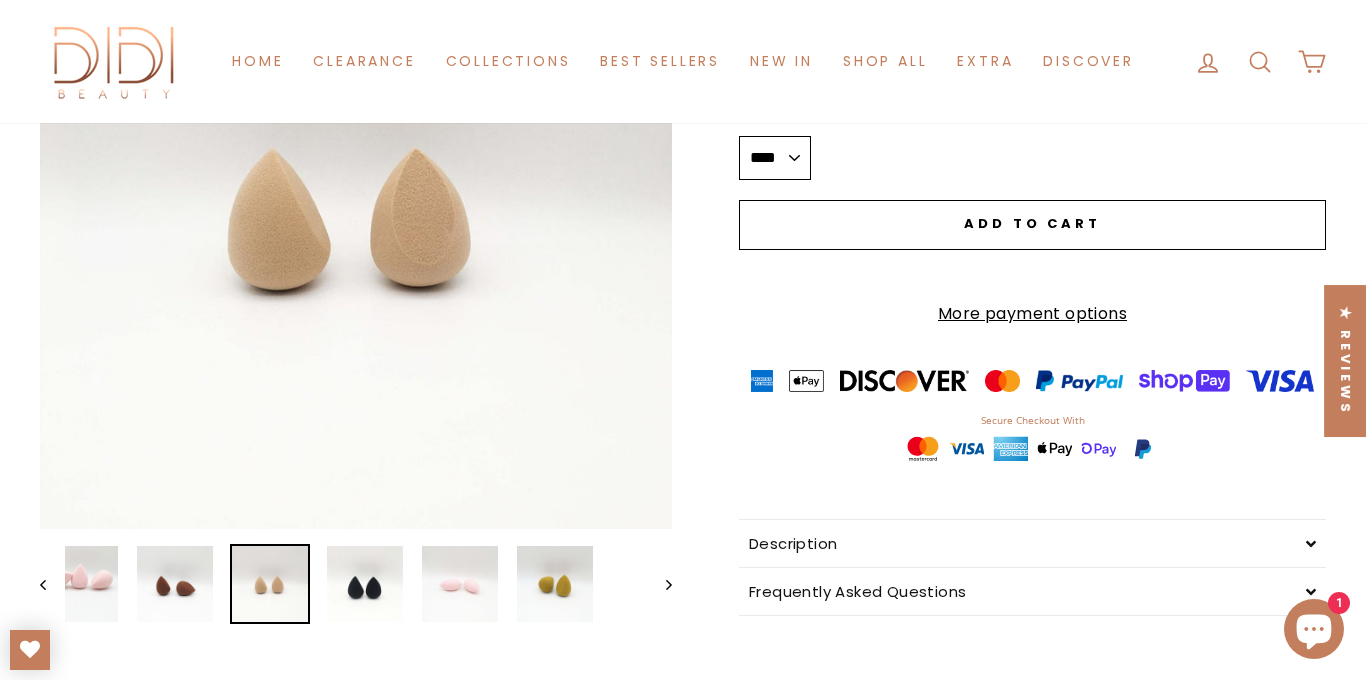 click on "Close (esc)" at bounding box center (356, 213) 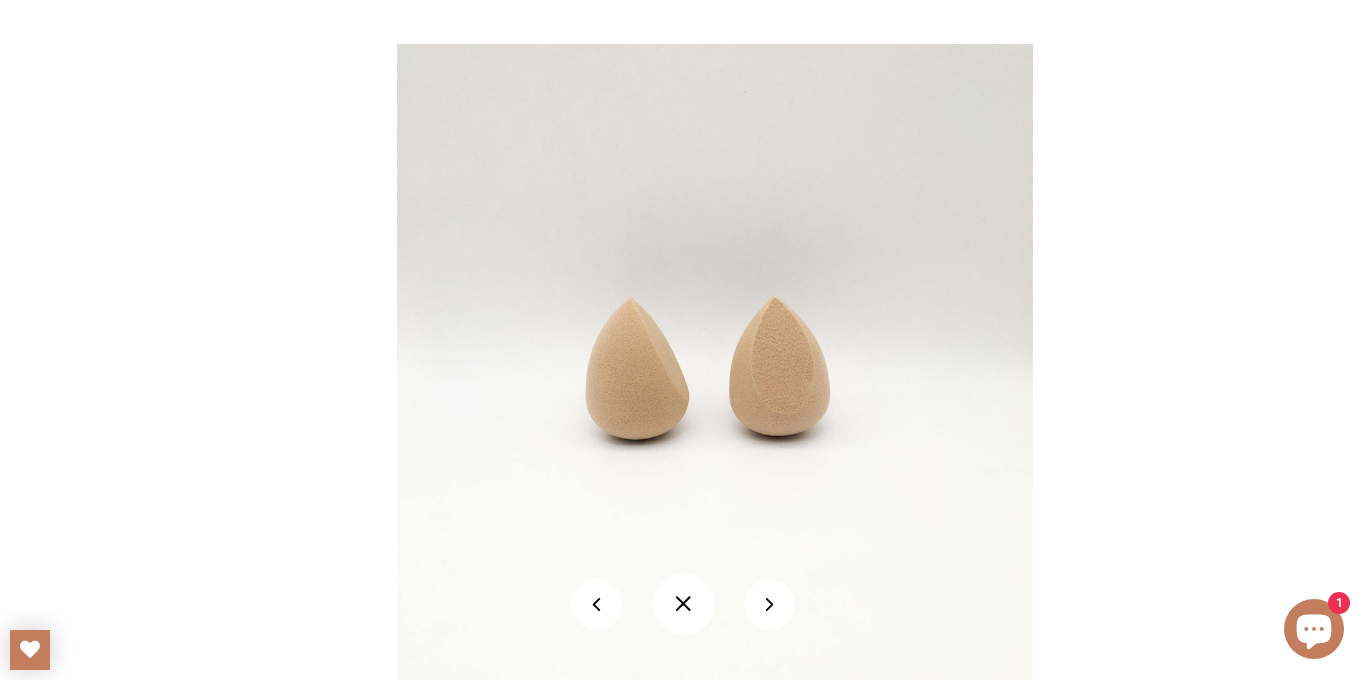 click at bounding box center (683, 604) 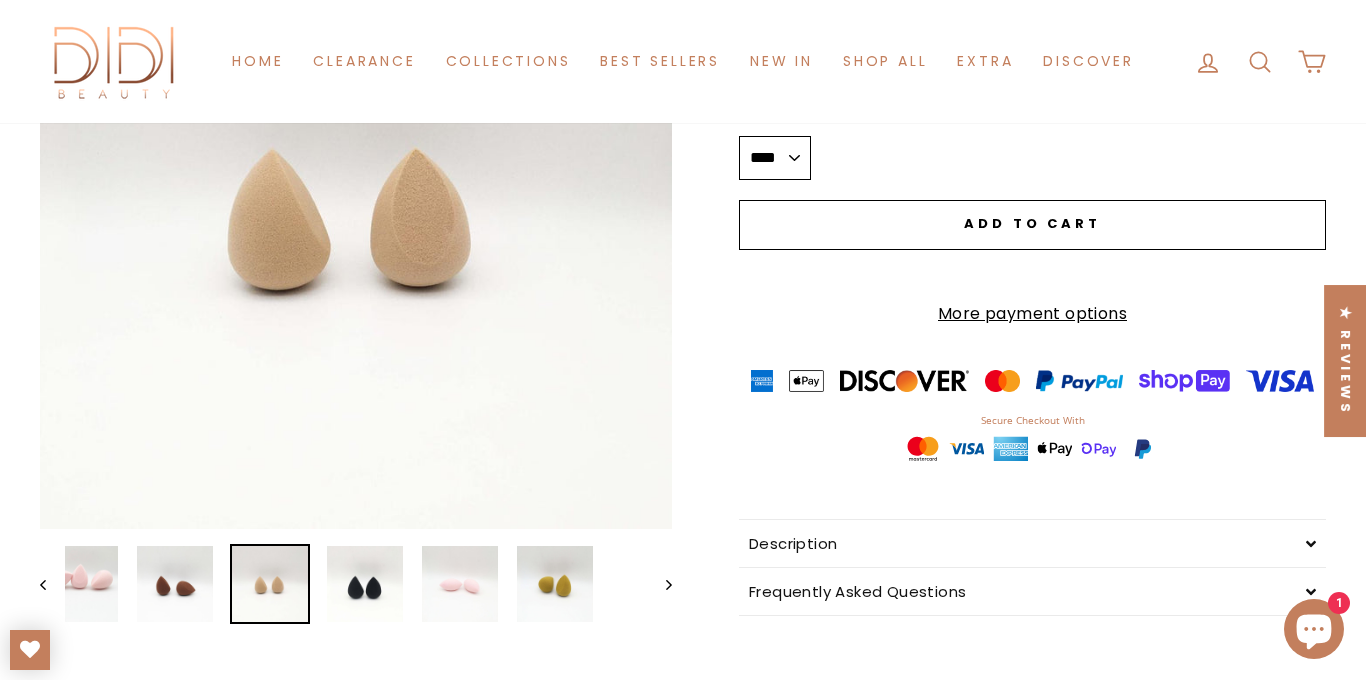 click on "**** **** ***** ***** *****" at bounding box center (775, 158) 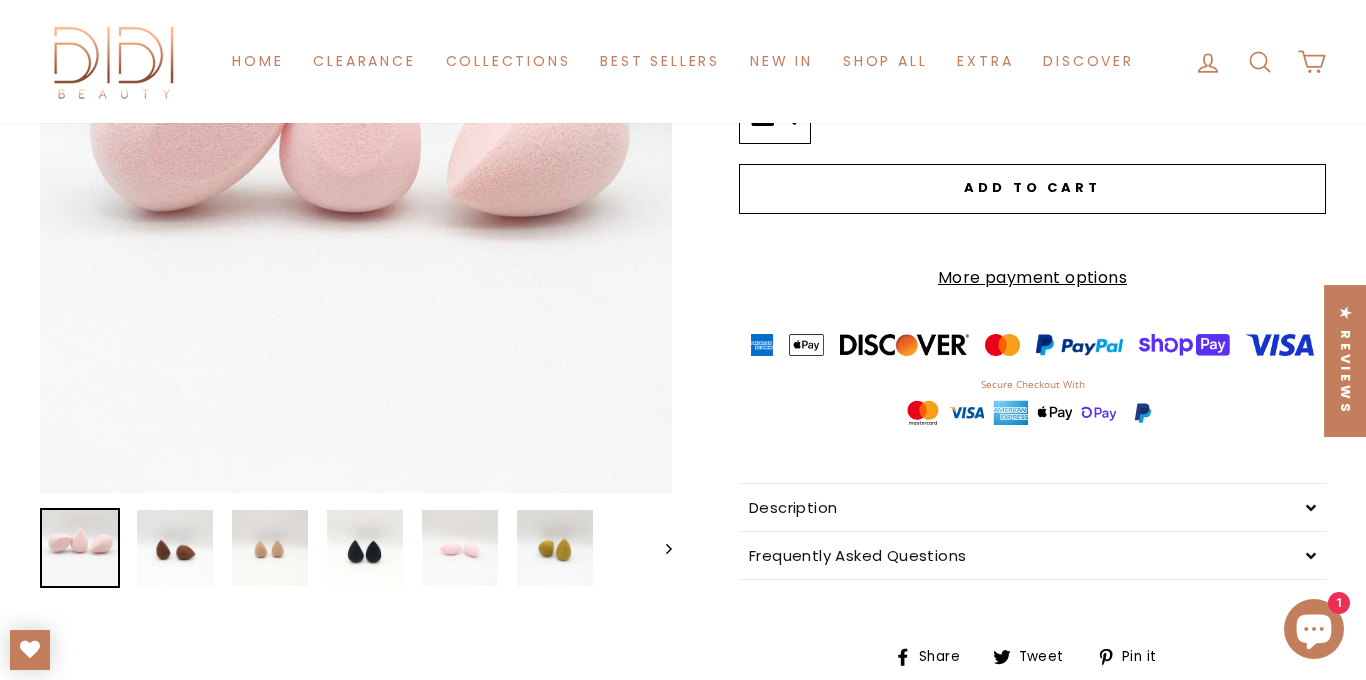 scroll, scrollTop: 369, scrollLeft: 0, axis: vertical 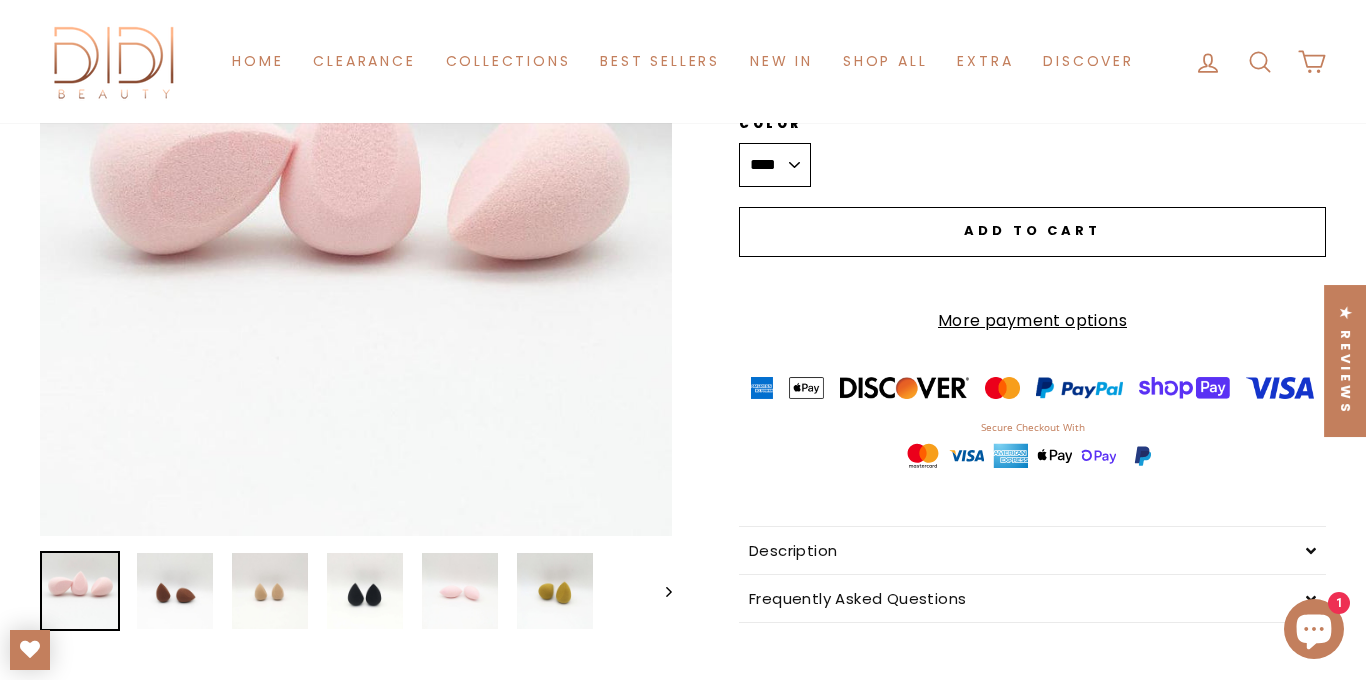click on "**** **** ***** ***** *****" at bounding box center [775, 165] 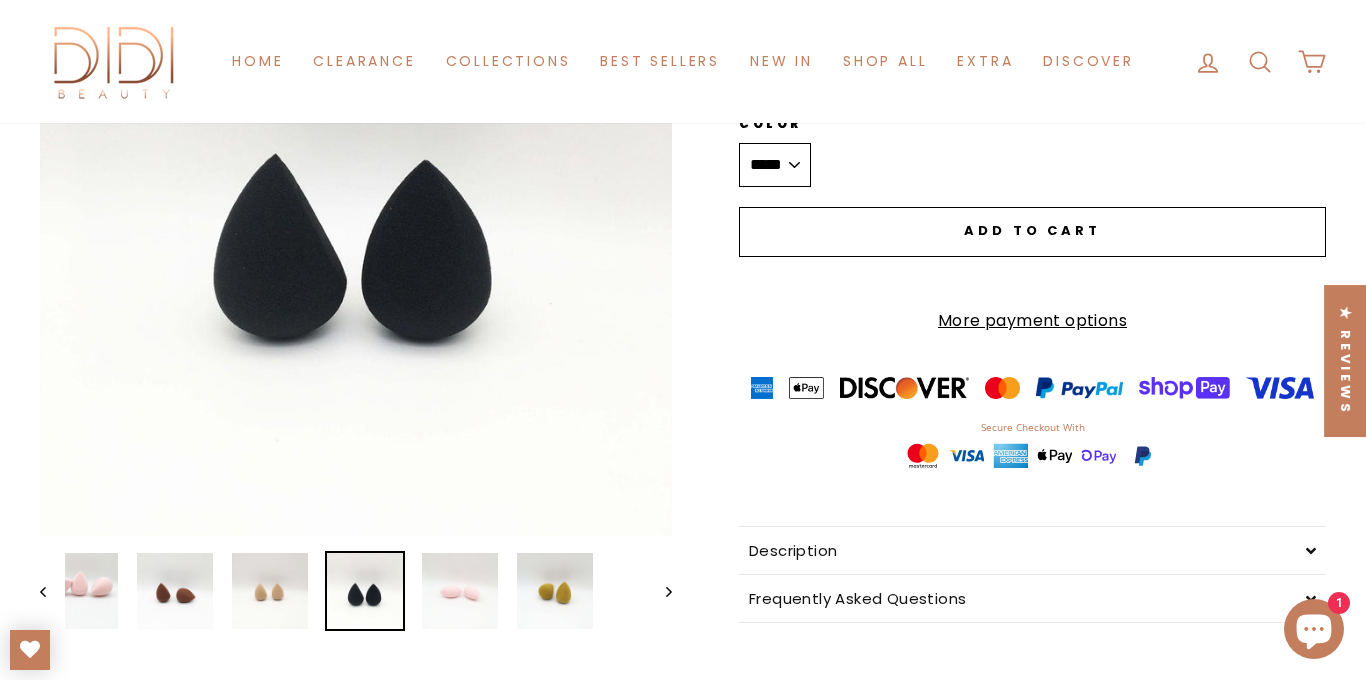 click on "Close (esc)" at bounding box center (356, 220) 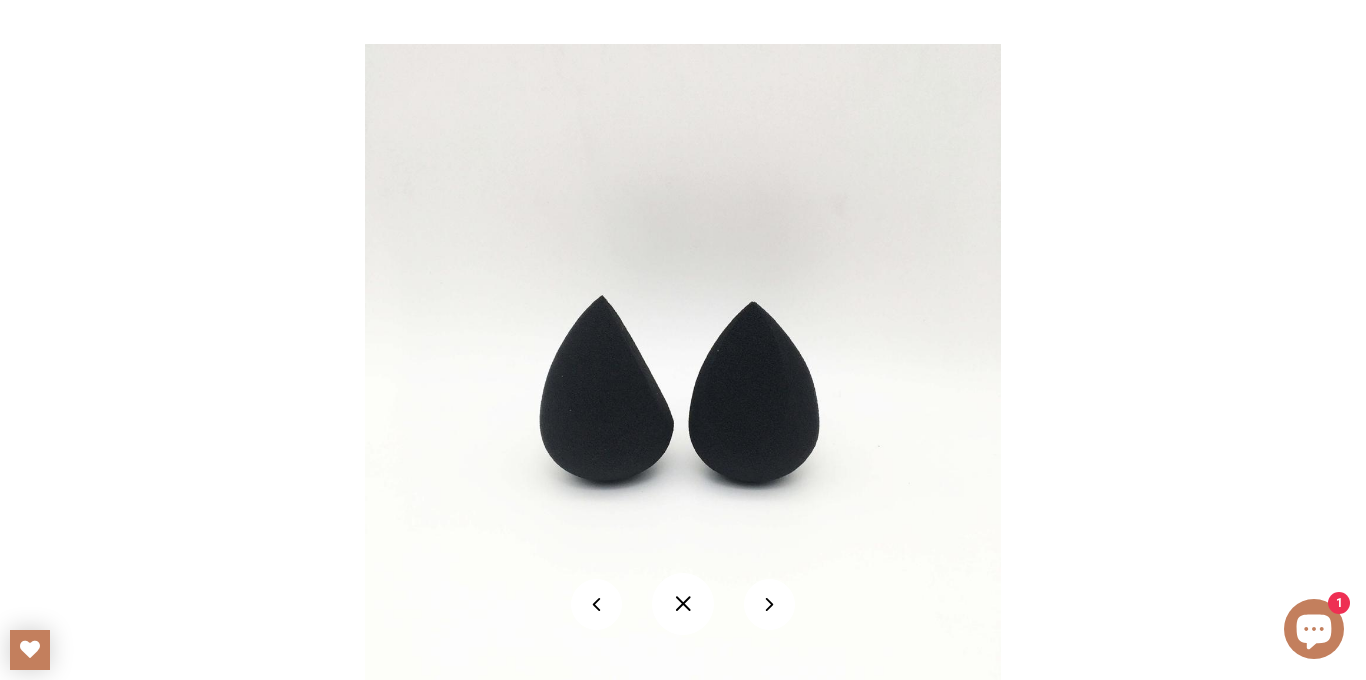 click at bounding box center (683, 604) 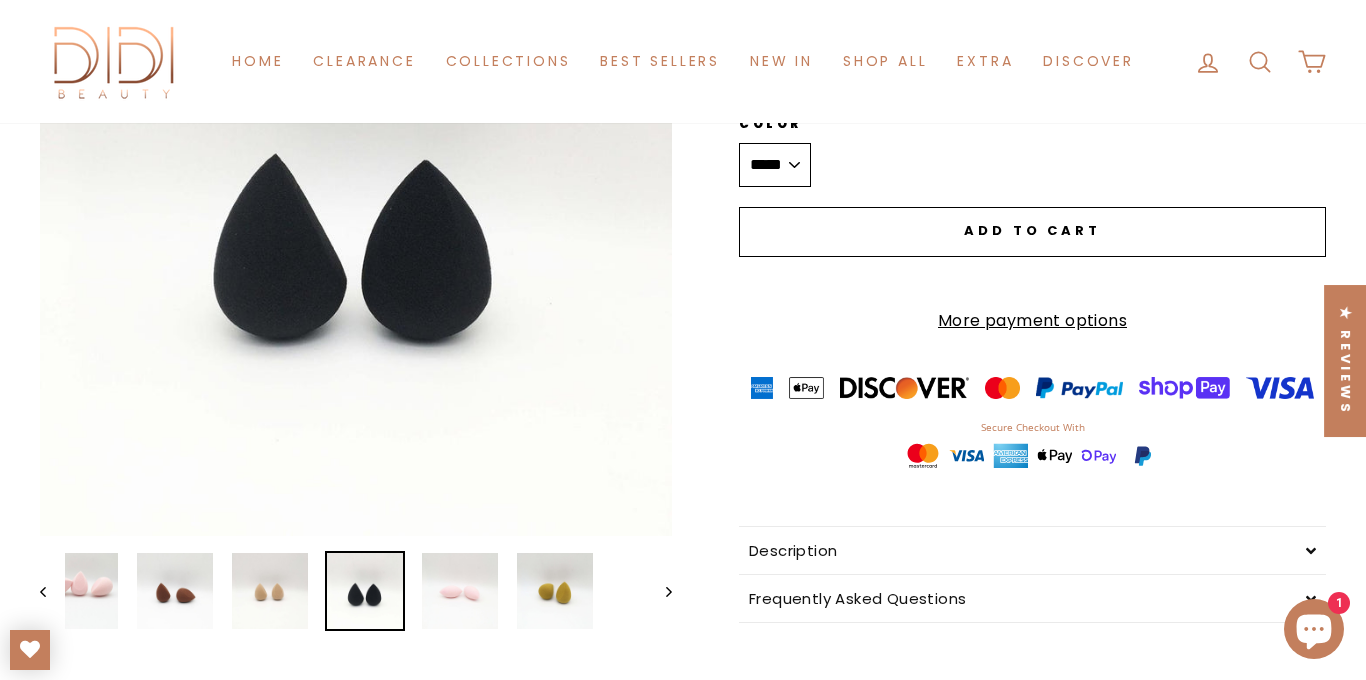 click on "**** **** ***** ***** *****" at bounding box center [775, 165] 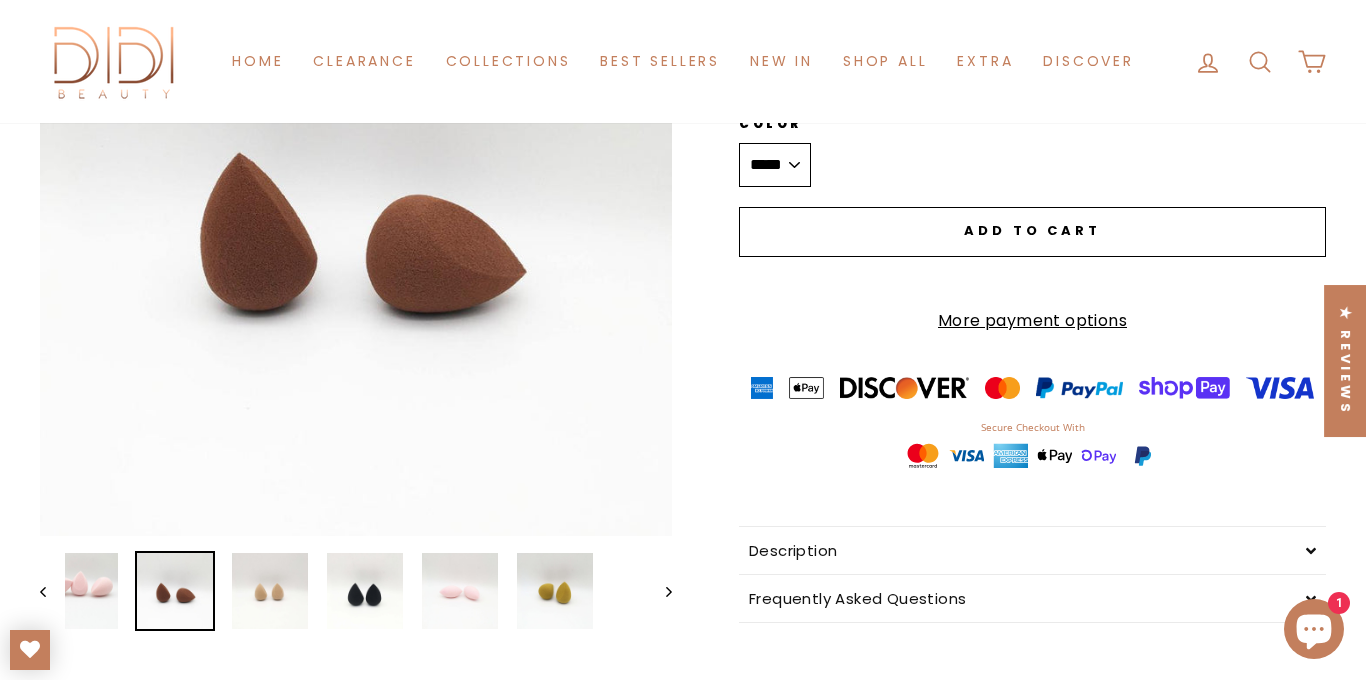 click on "Close (esc)" at bounding box center [356, 220] 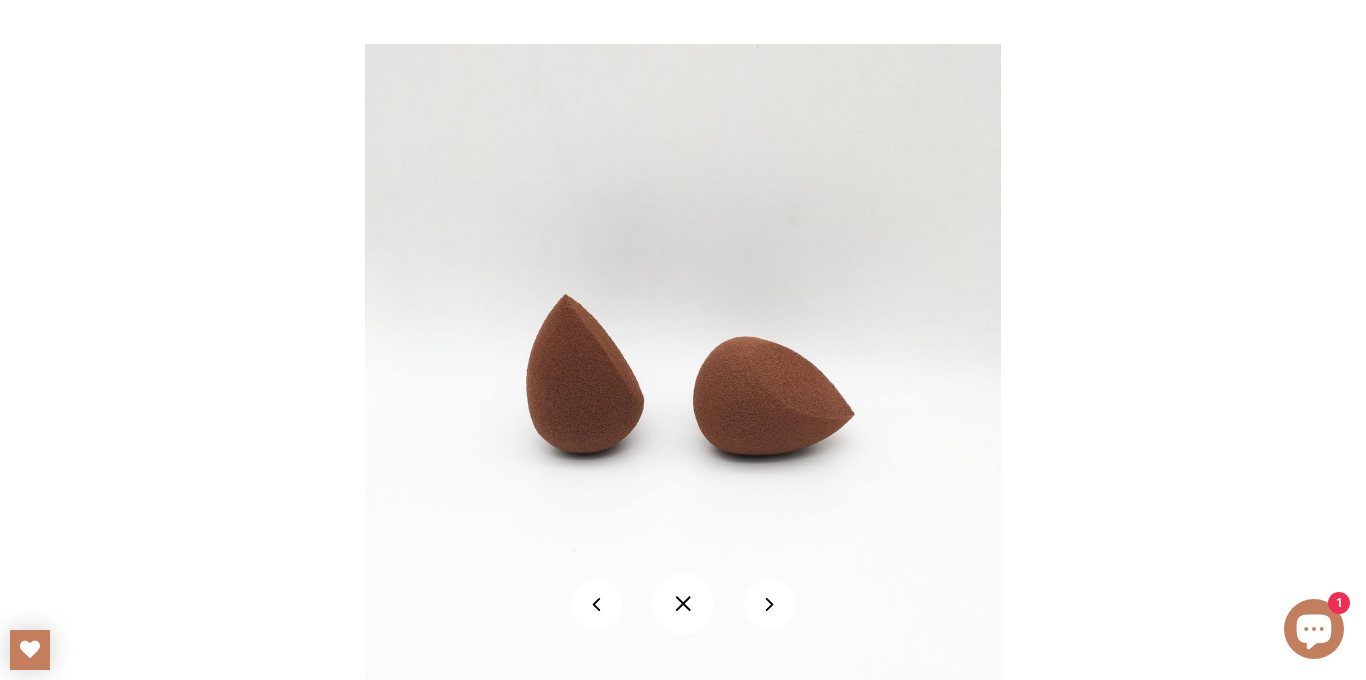 click at bounding box center [683, 362] 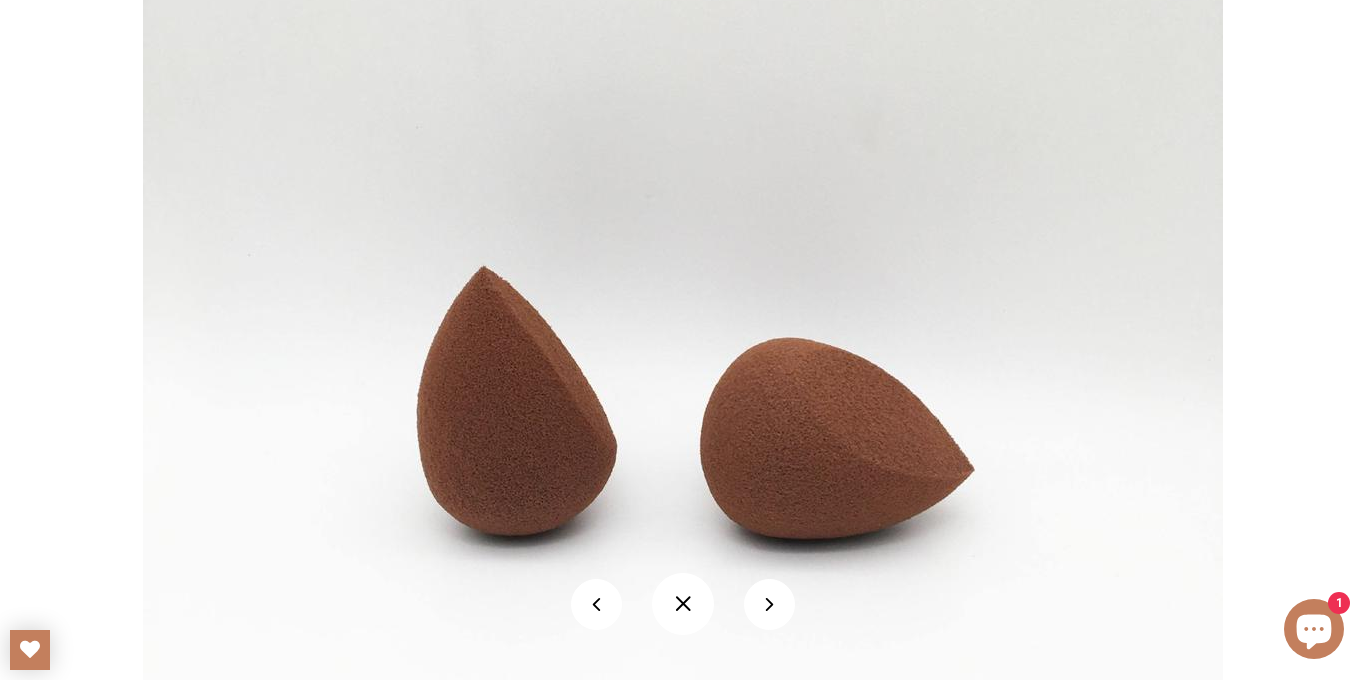 click at bounding box center (683, 604) 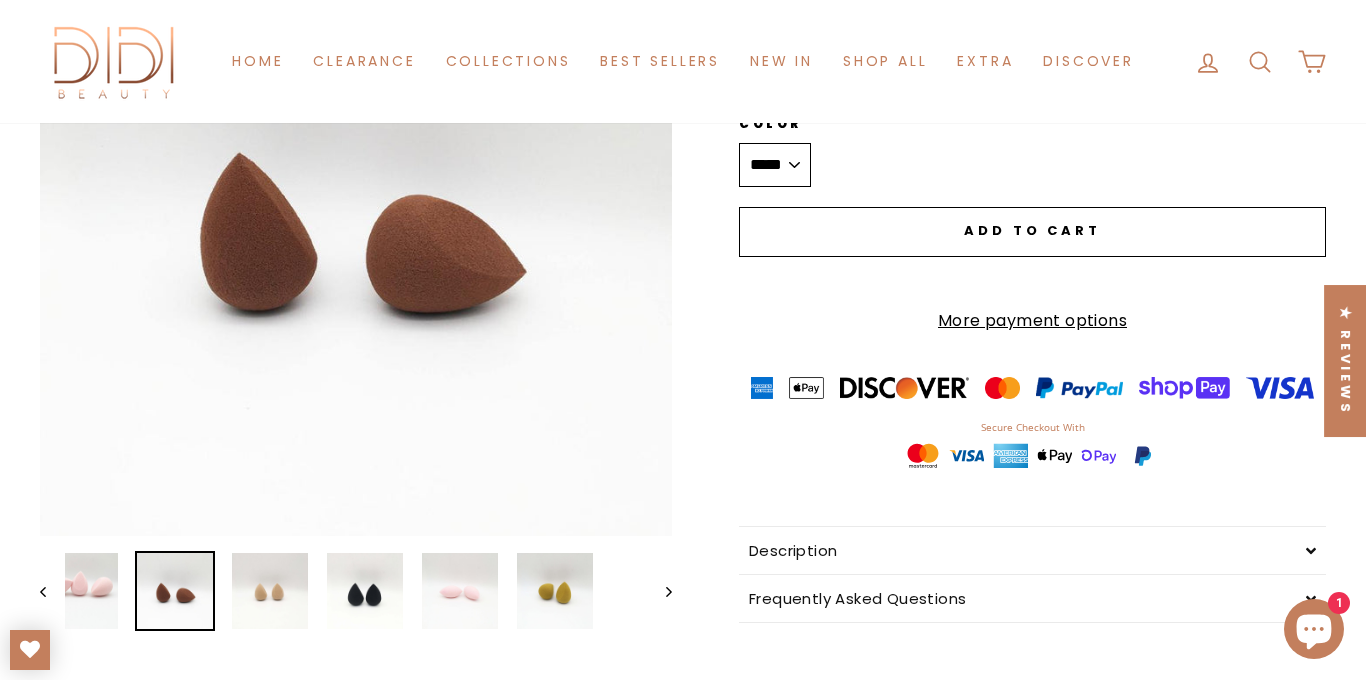click on "**** **** ***** ***** *****" at bounding box center (775, 165) 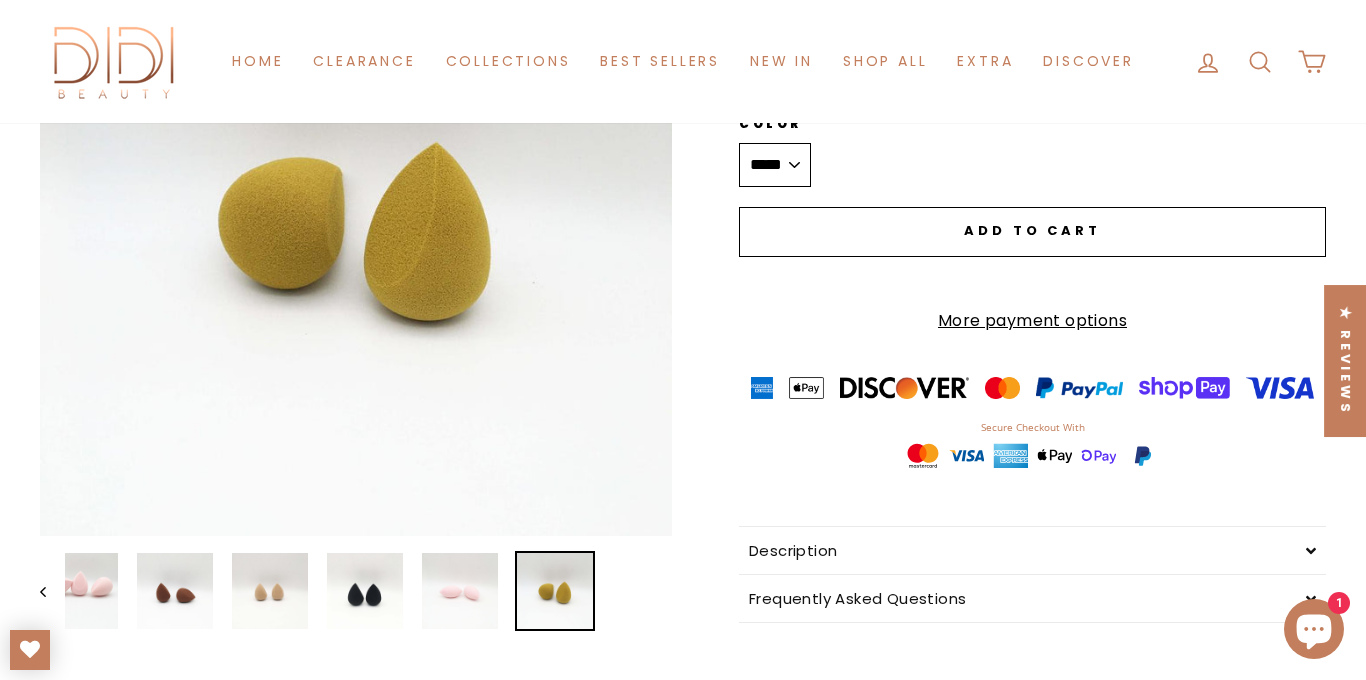 click on "Close (esc)" at bounding box center [356, 220] 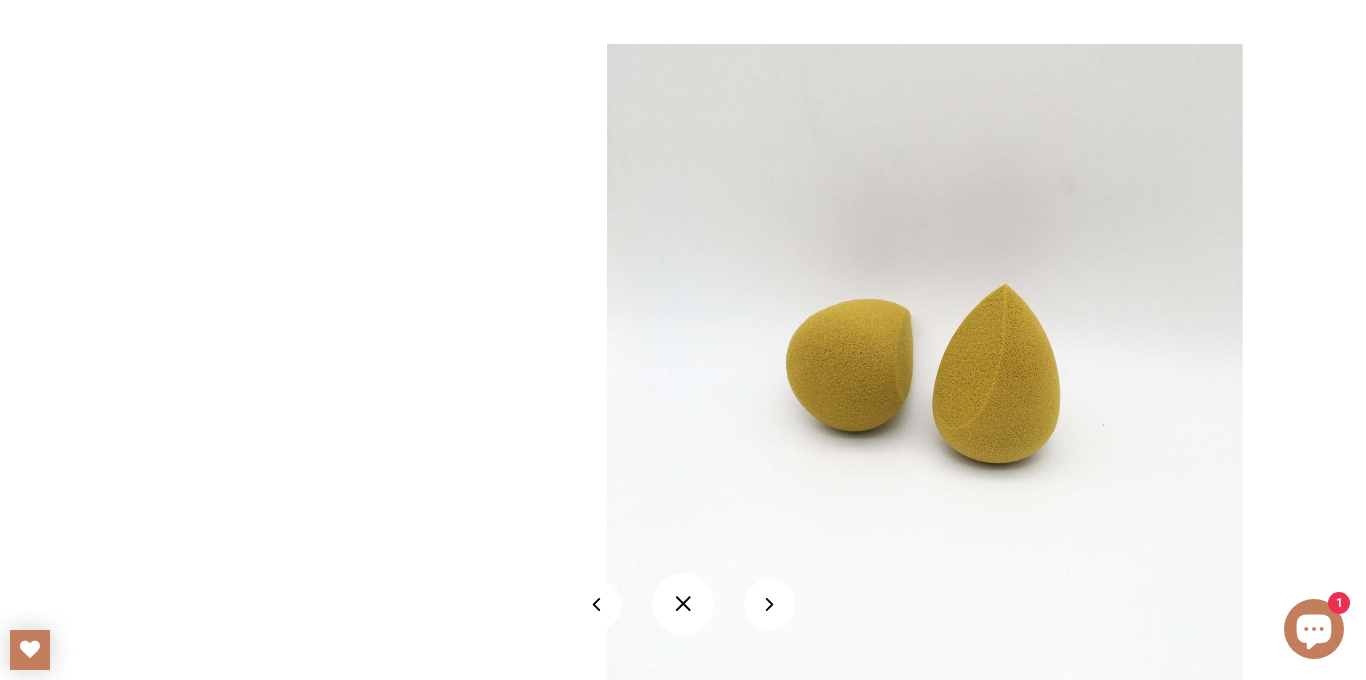 click at bounding box center [683, 604] 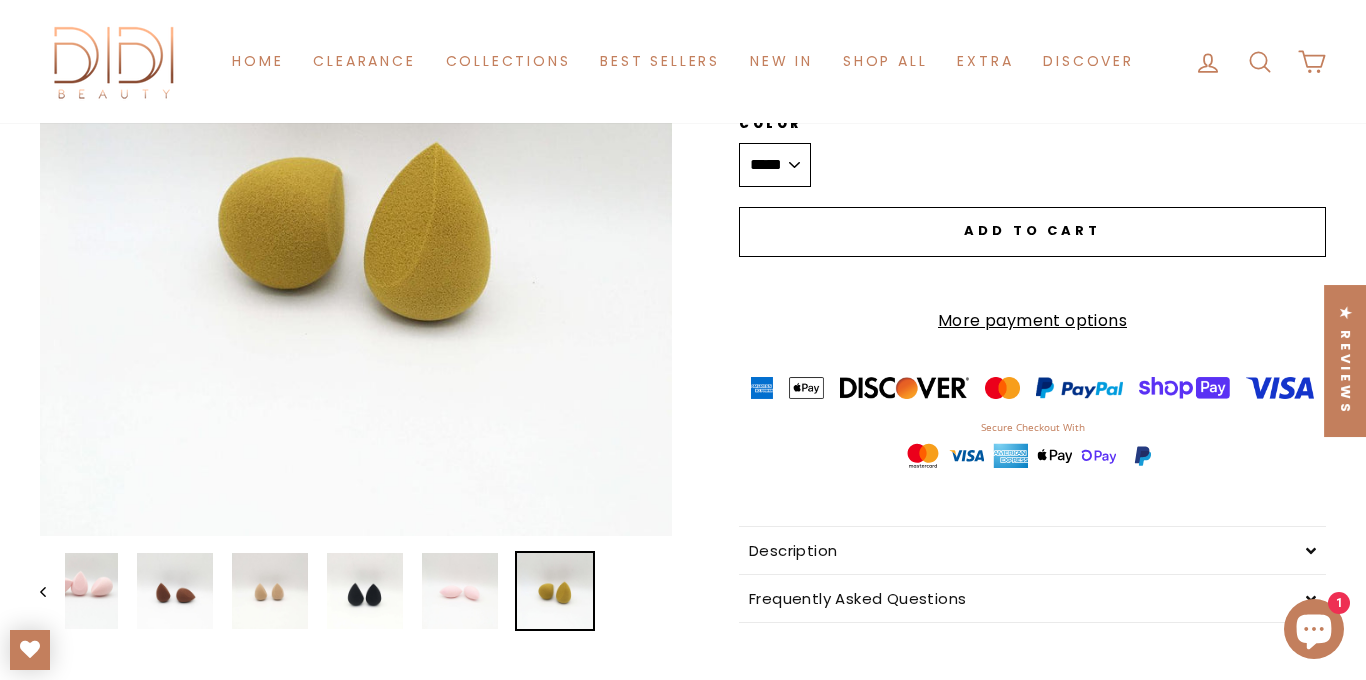 click on "**** **** ***** ***** *****" at bounding box center [775, 165] 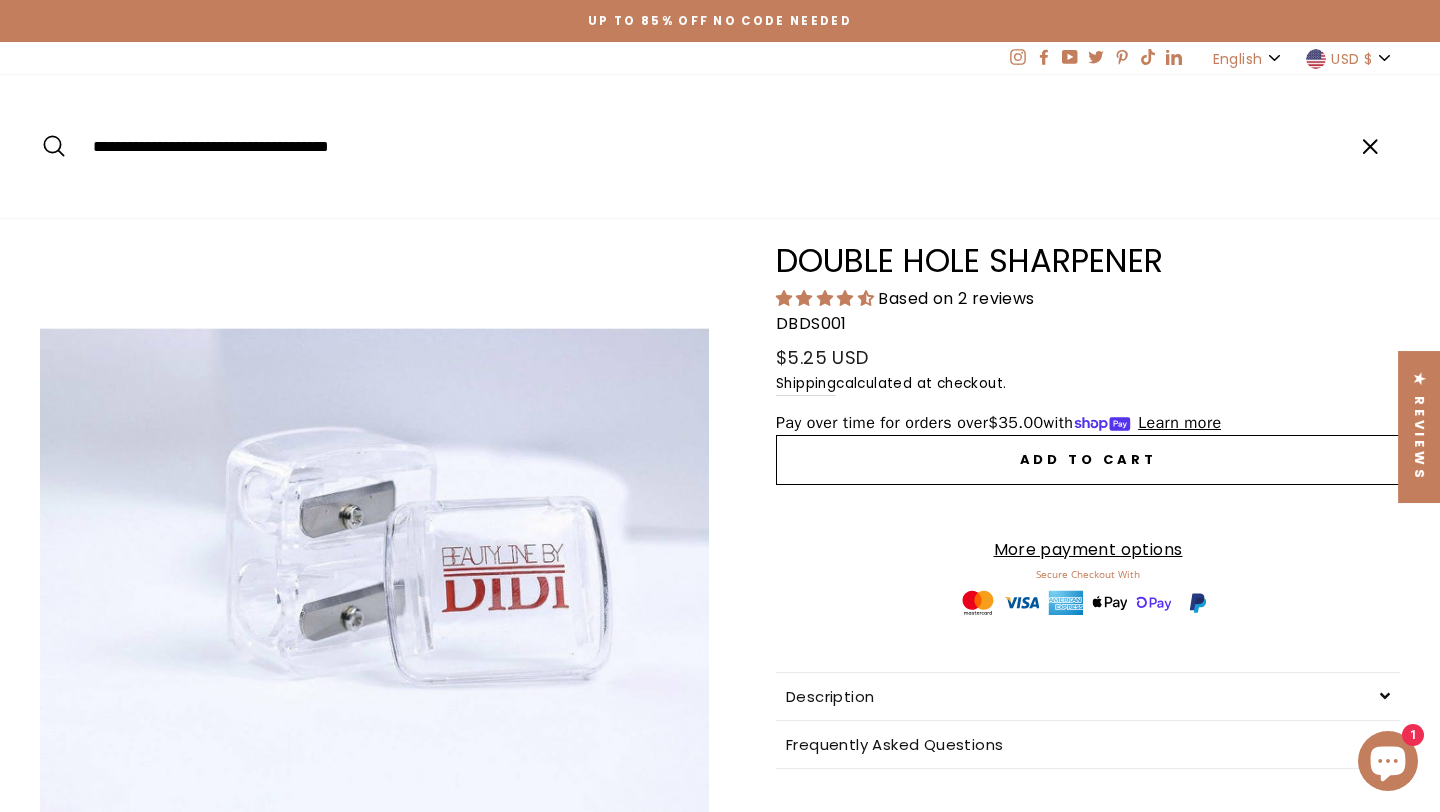 scroll, scrollTop: 0, scrollLeft: 0, axis: both 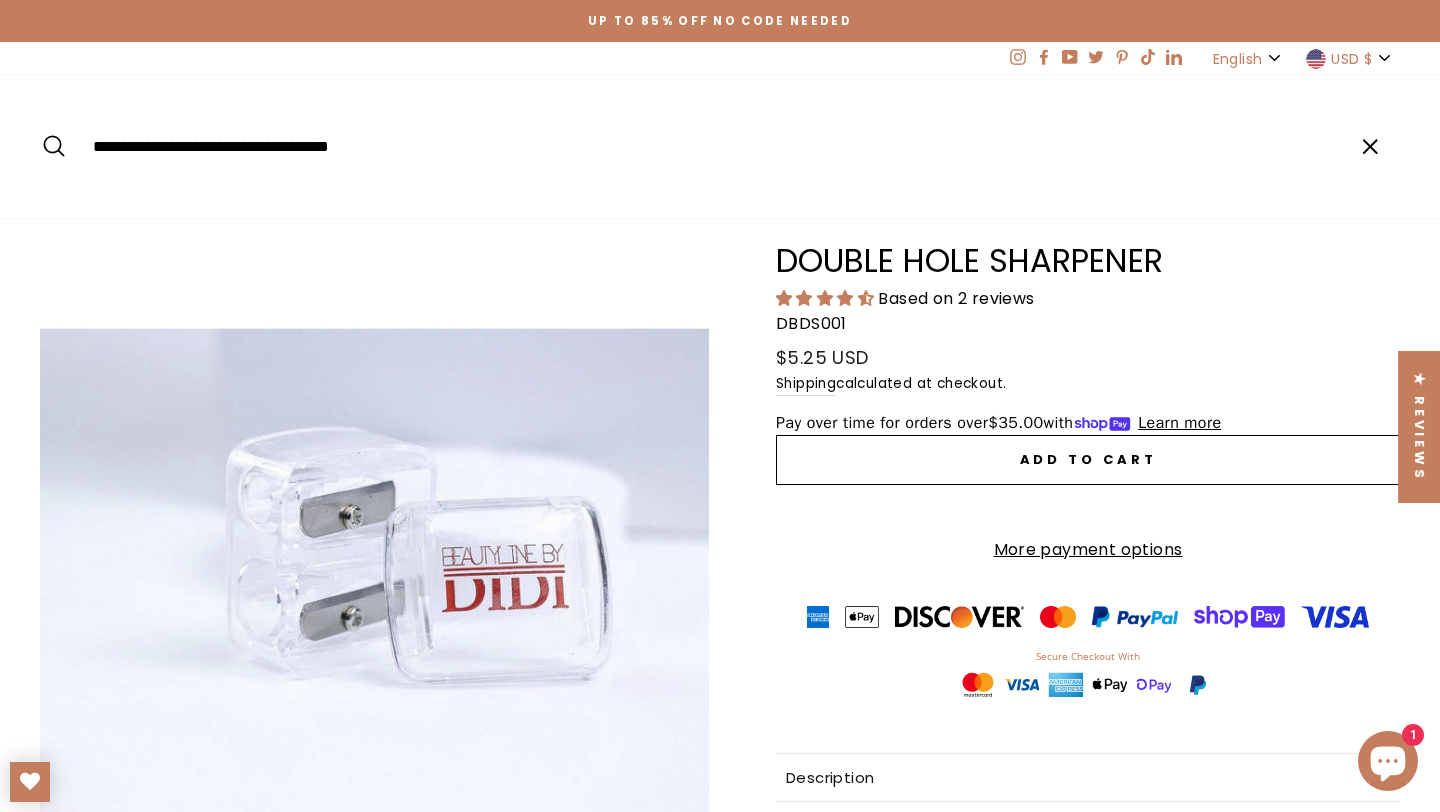 type on "**********" 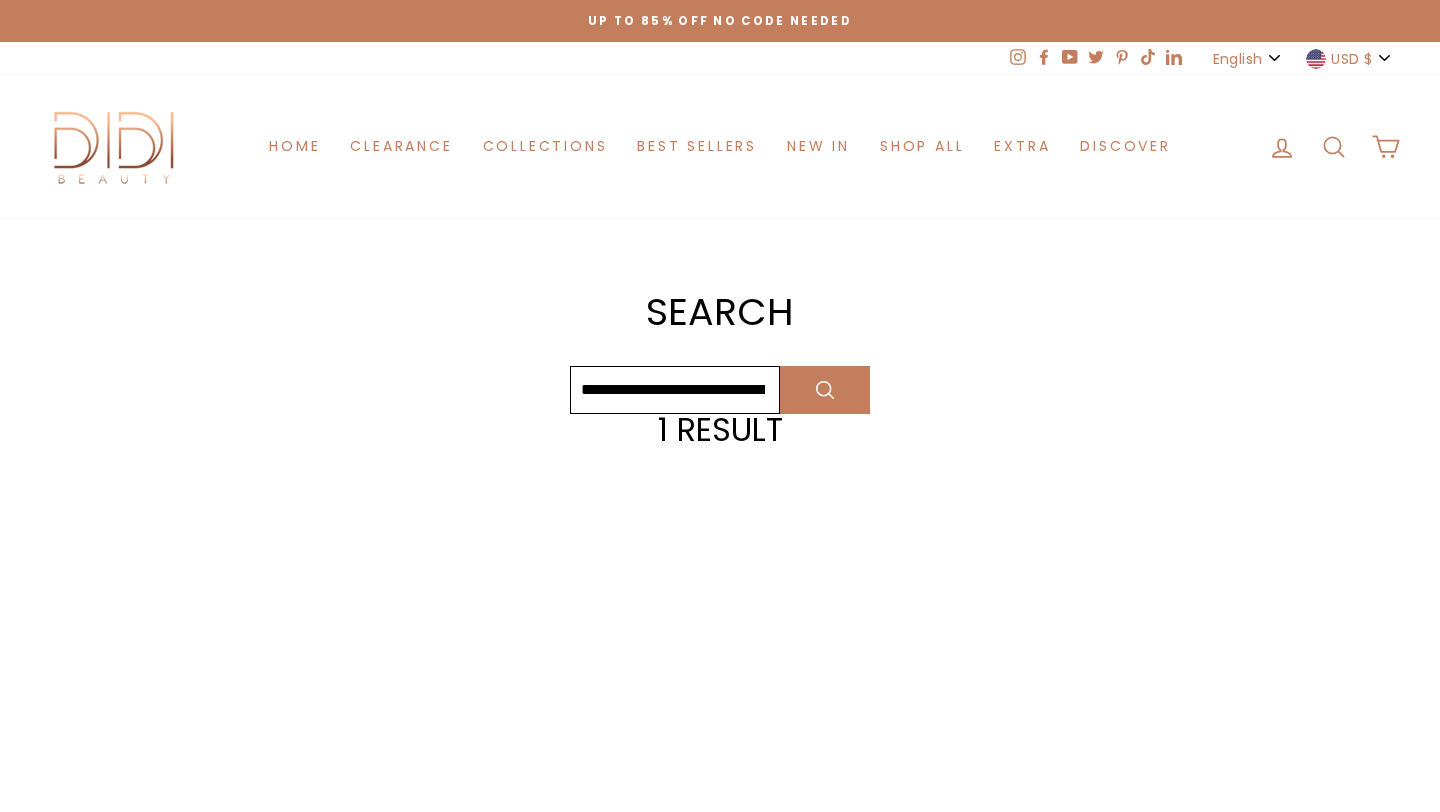 scroll, scrollTop: 0, scrollLeft: 0, axis: both 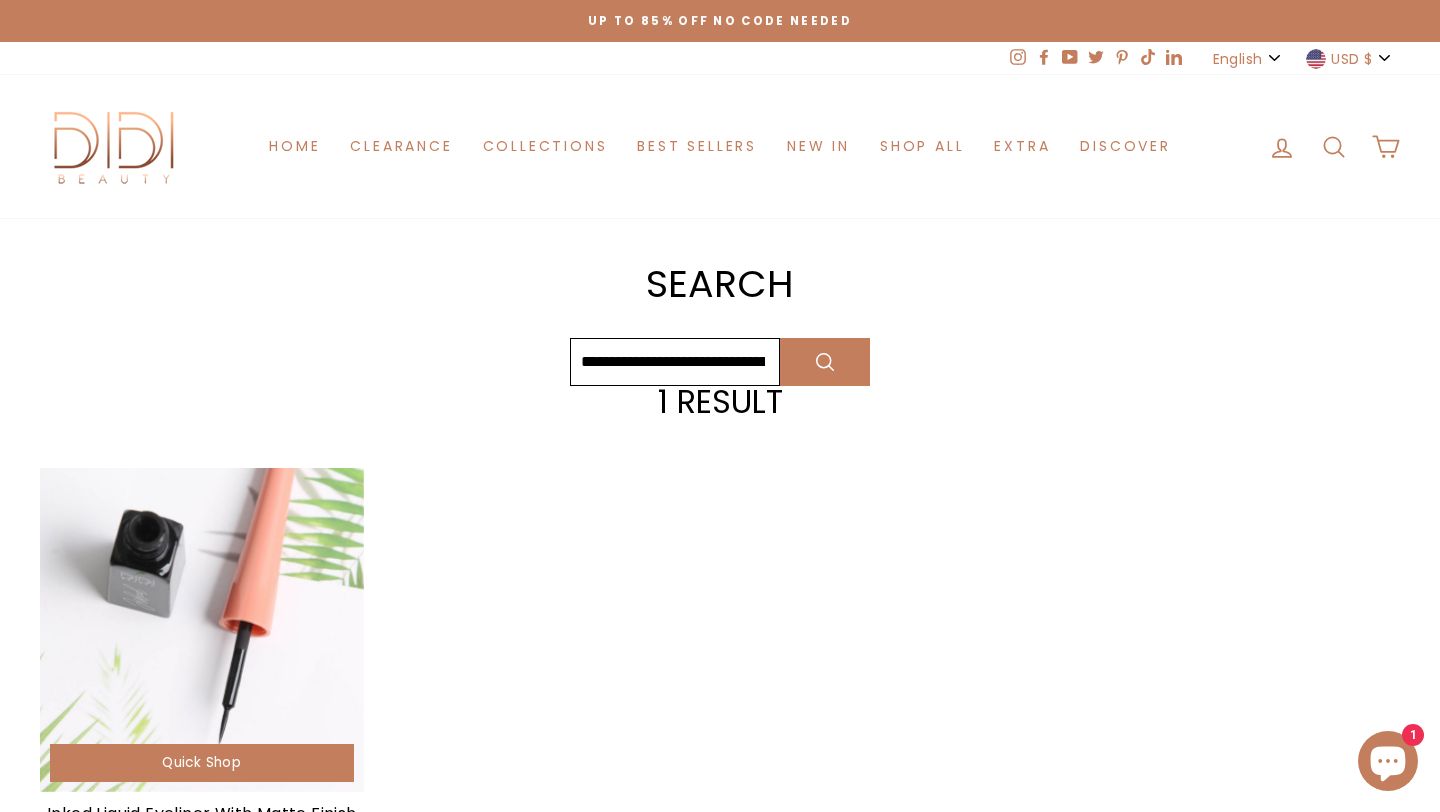 click at bounding box center [202, 630] 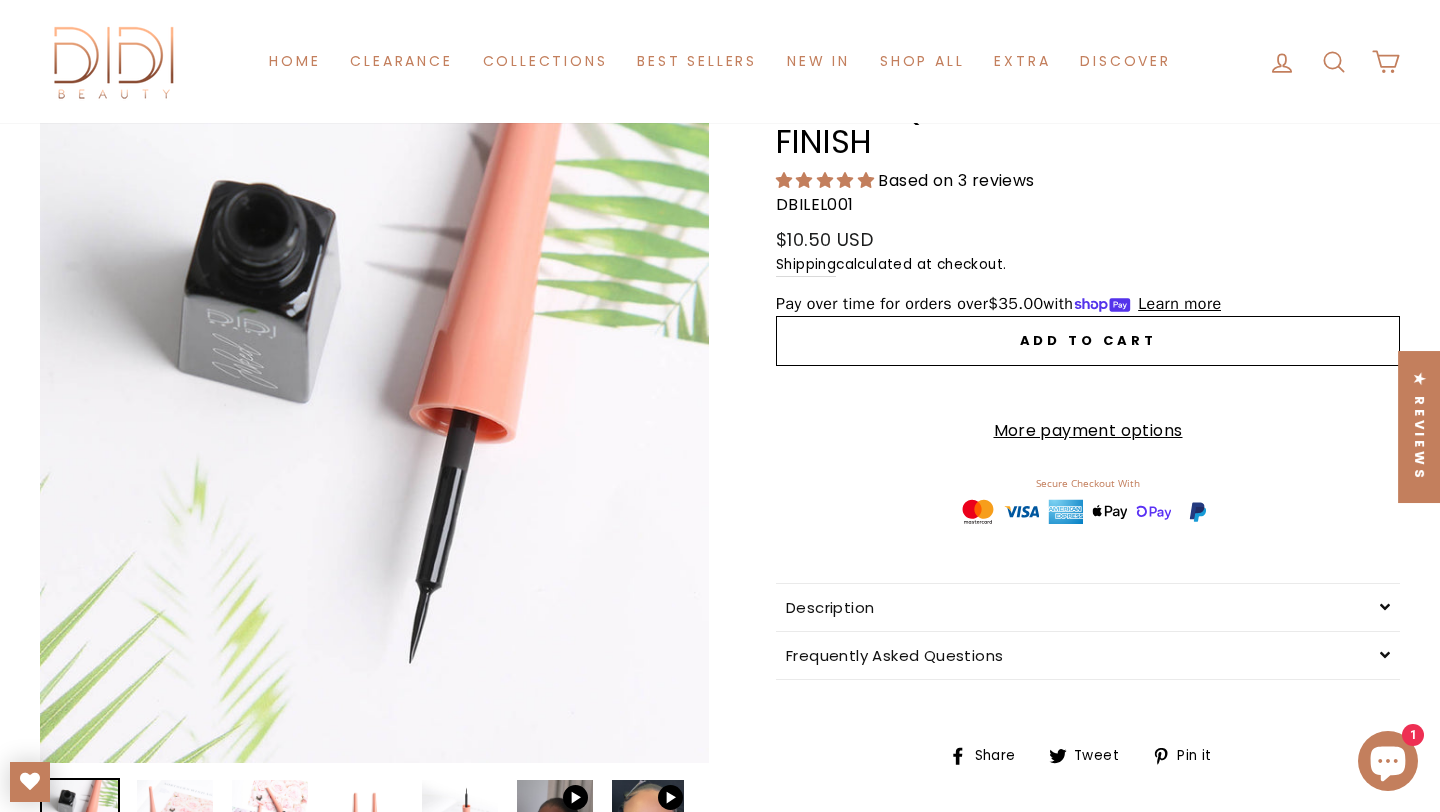 scroll, scrollTop: 0, scrollLeft: 0, axis: both 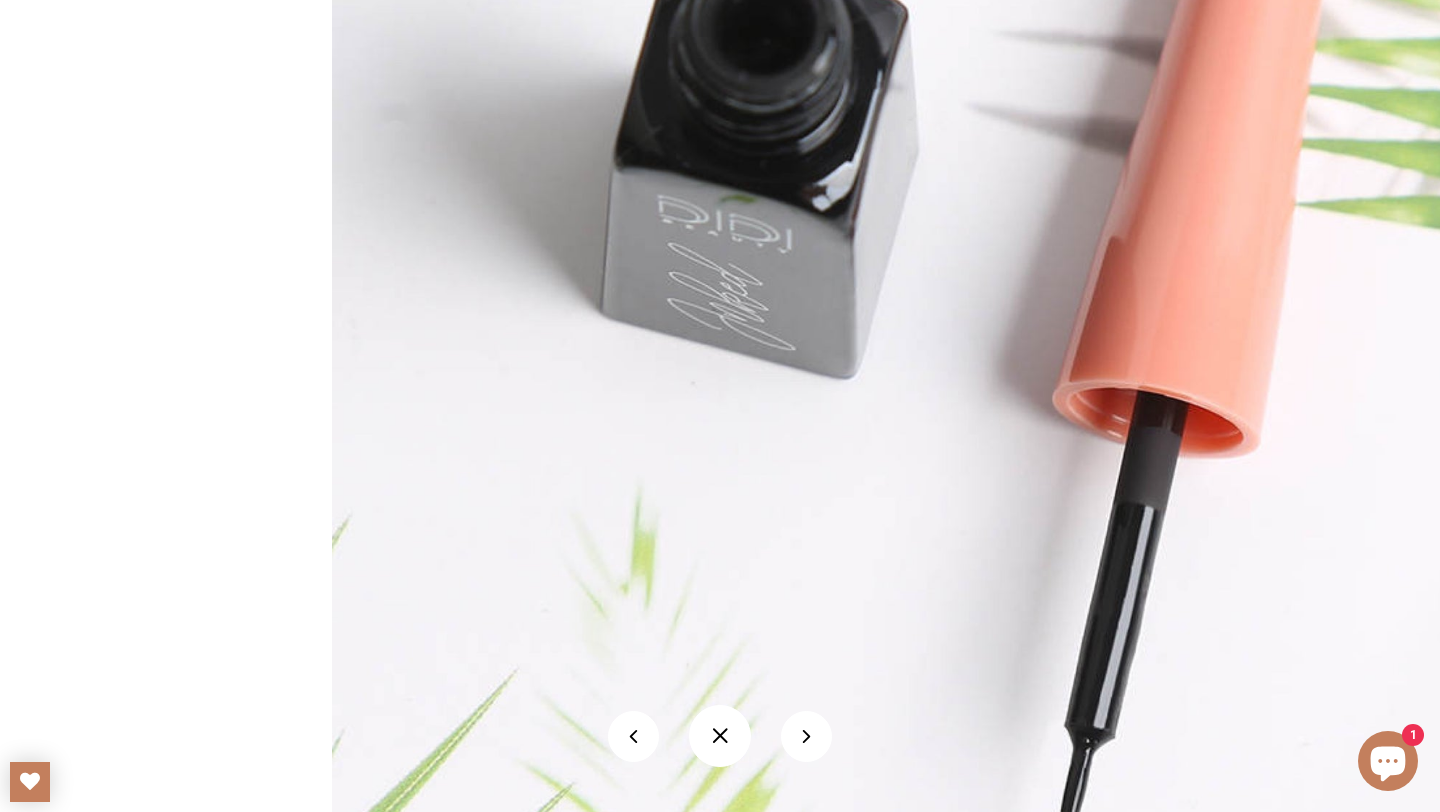 click at bounding box center [720, 736] 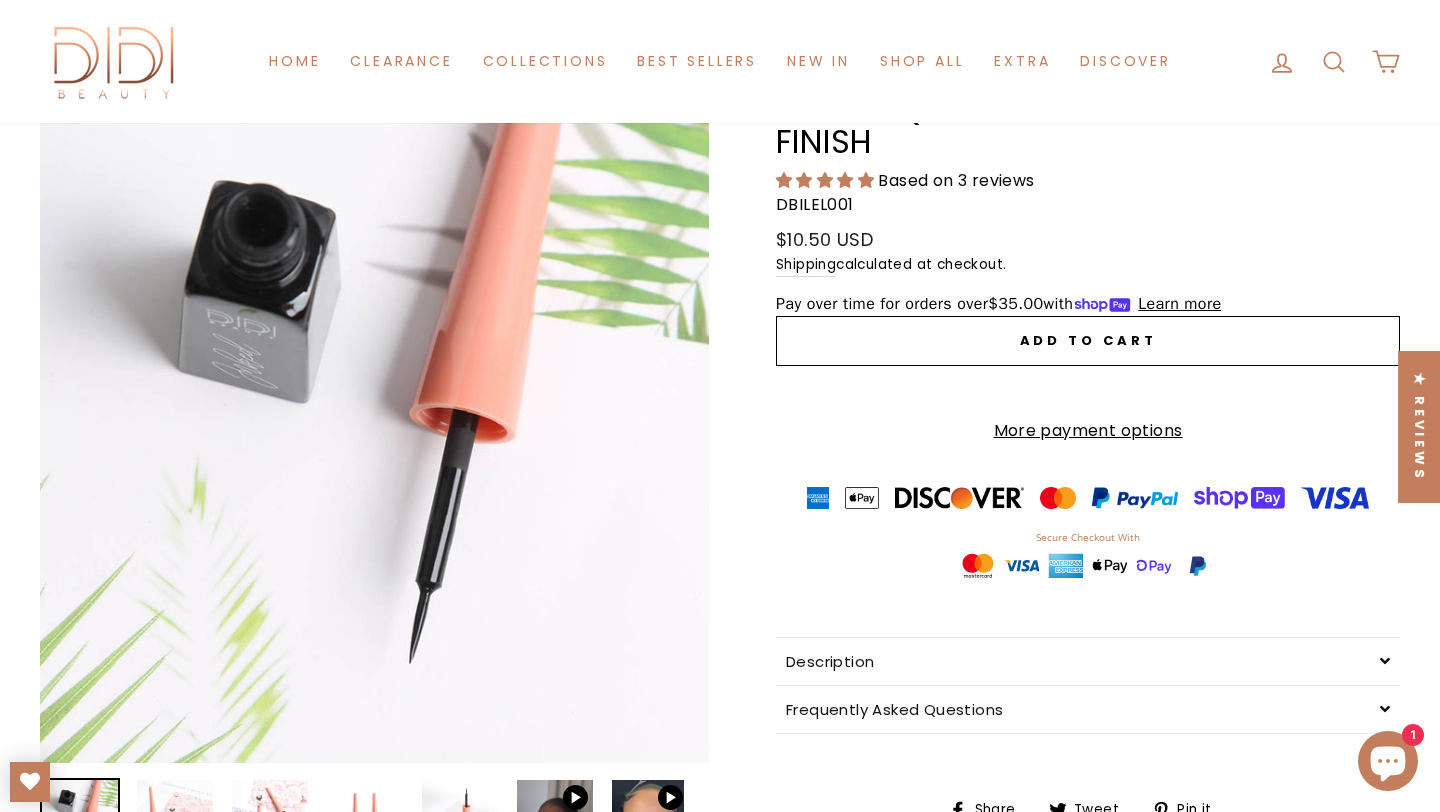 click 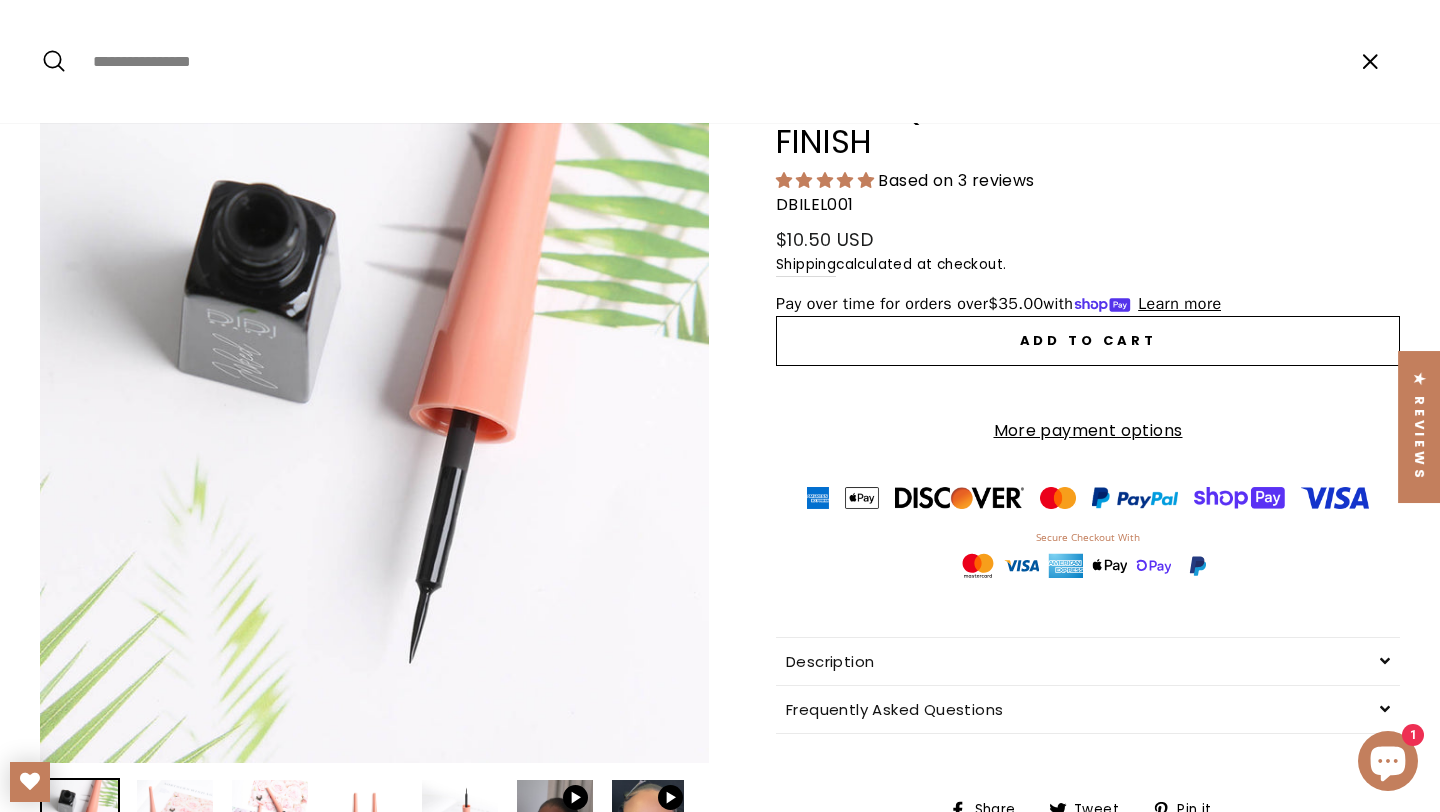 paste on "**********" 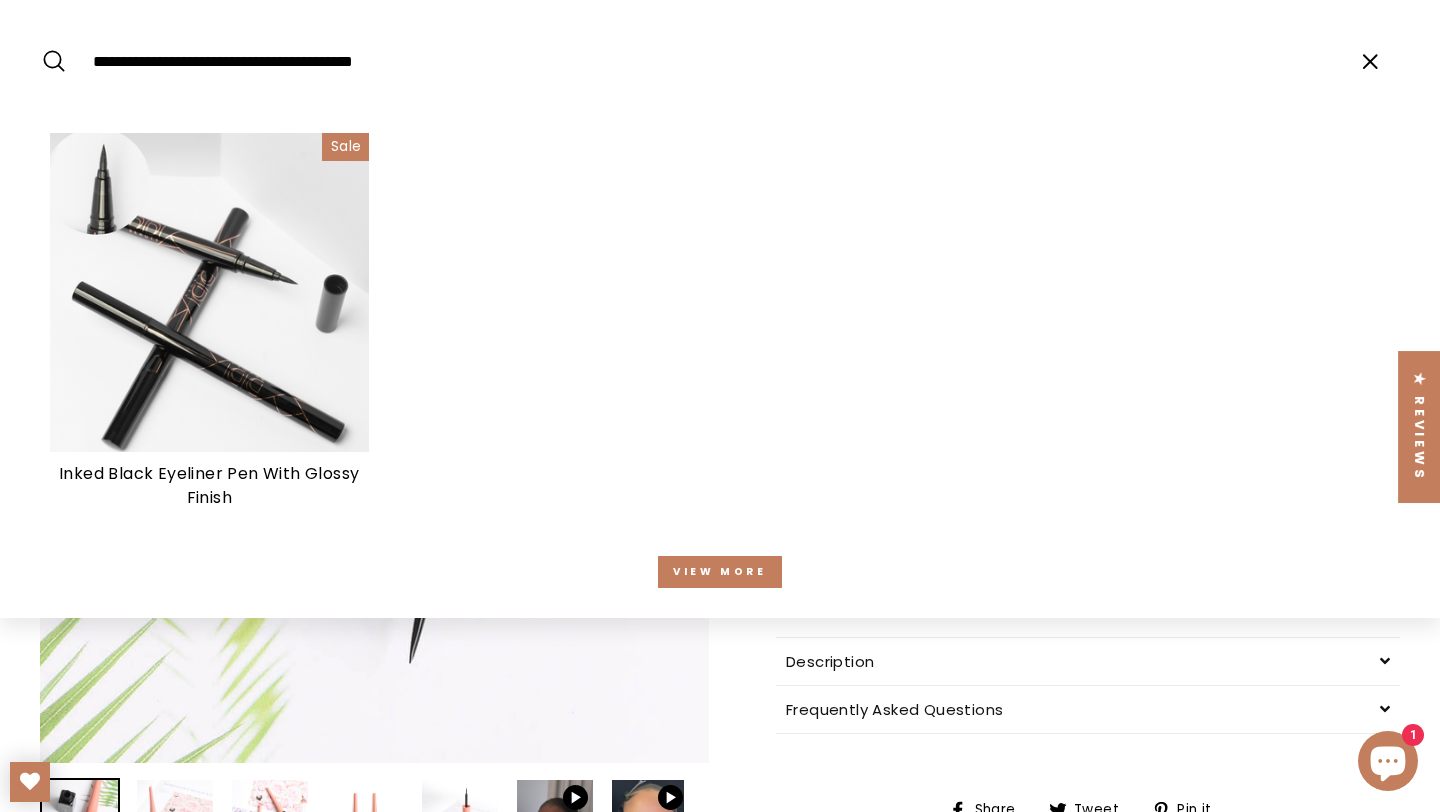type on "**********" 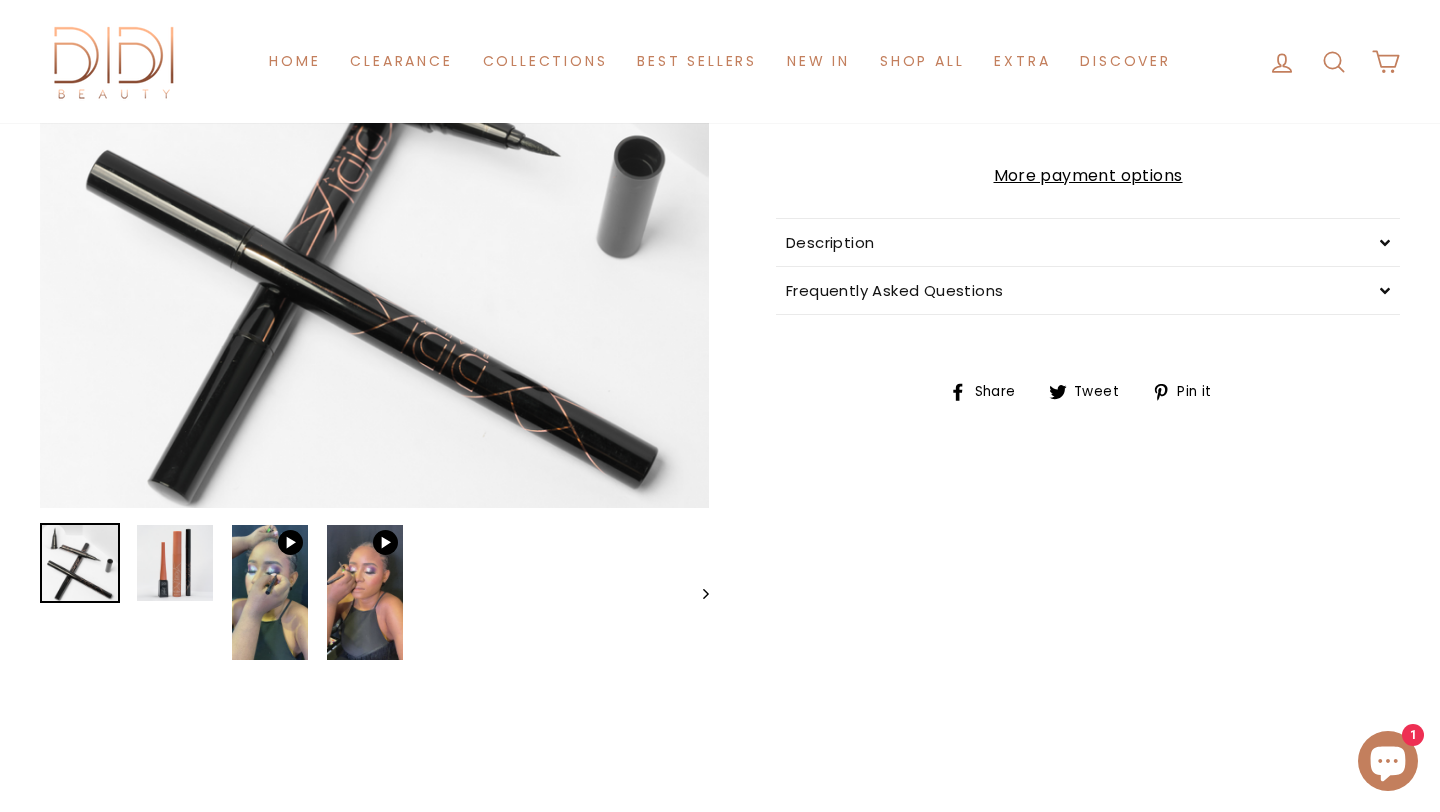 scroll, scrollTop: 406, scrollLeft: 0, axis: vertical 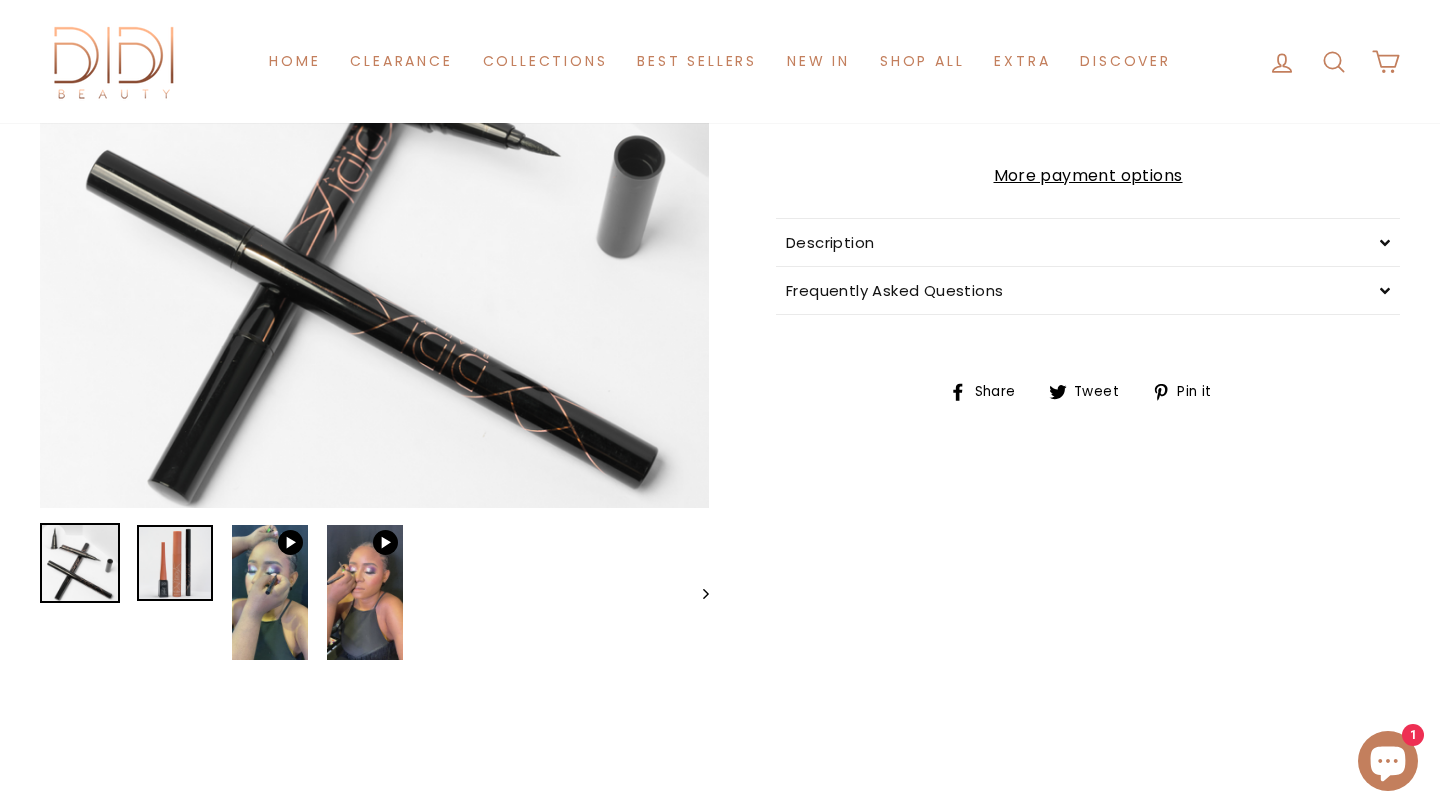click at bounding box center (175, 563) 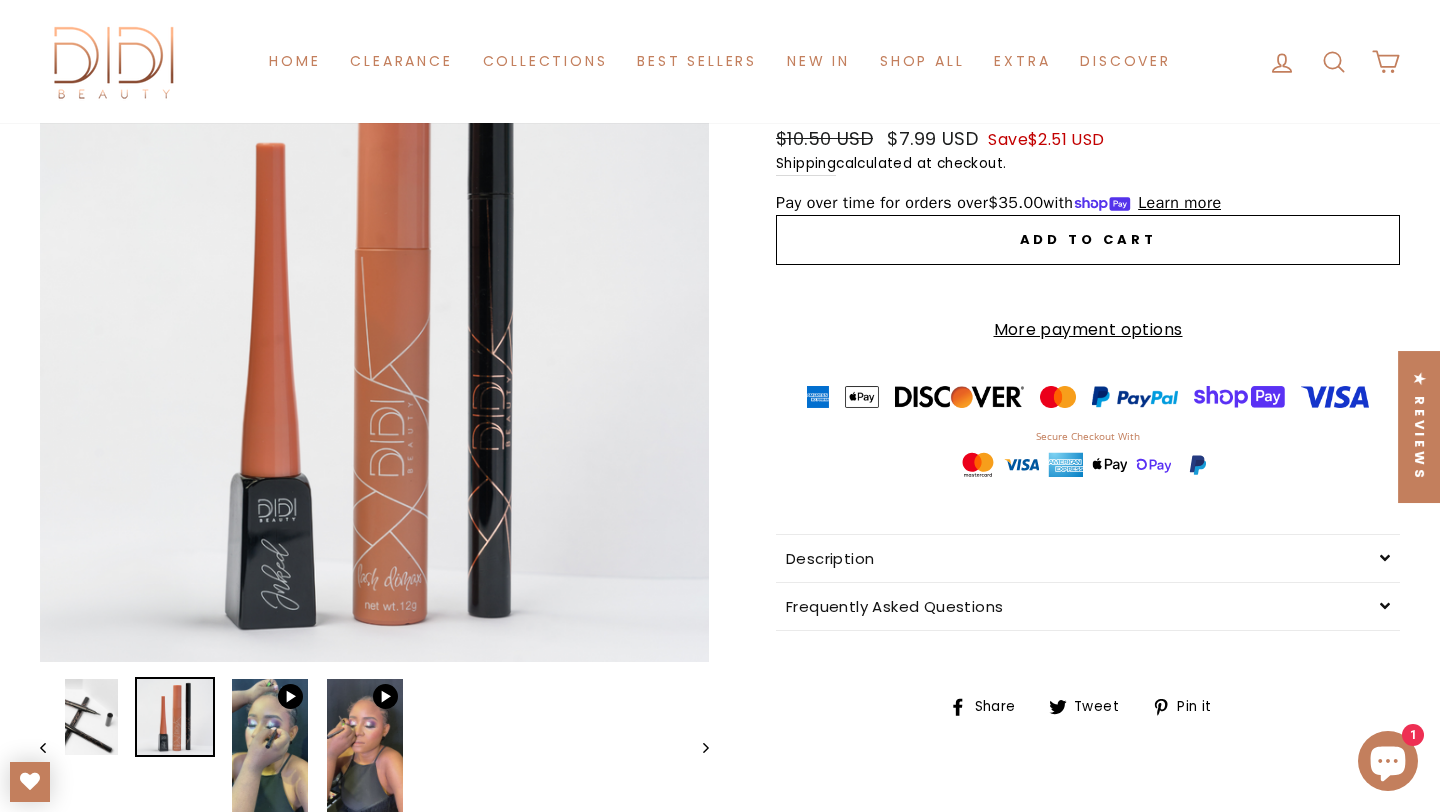 scroll, scrollTop: 401, scrollLeft: 0, axis: vertical 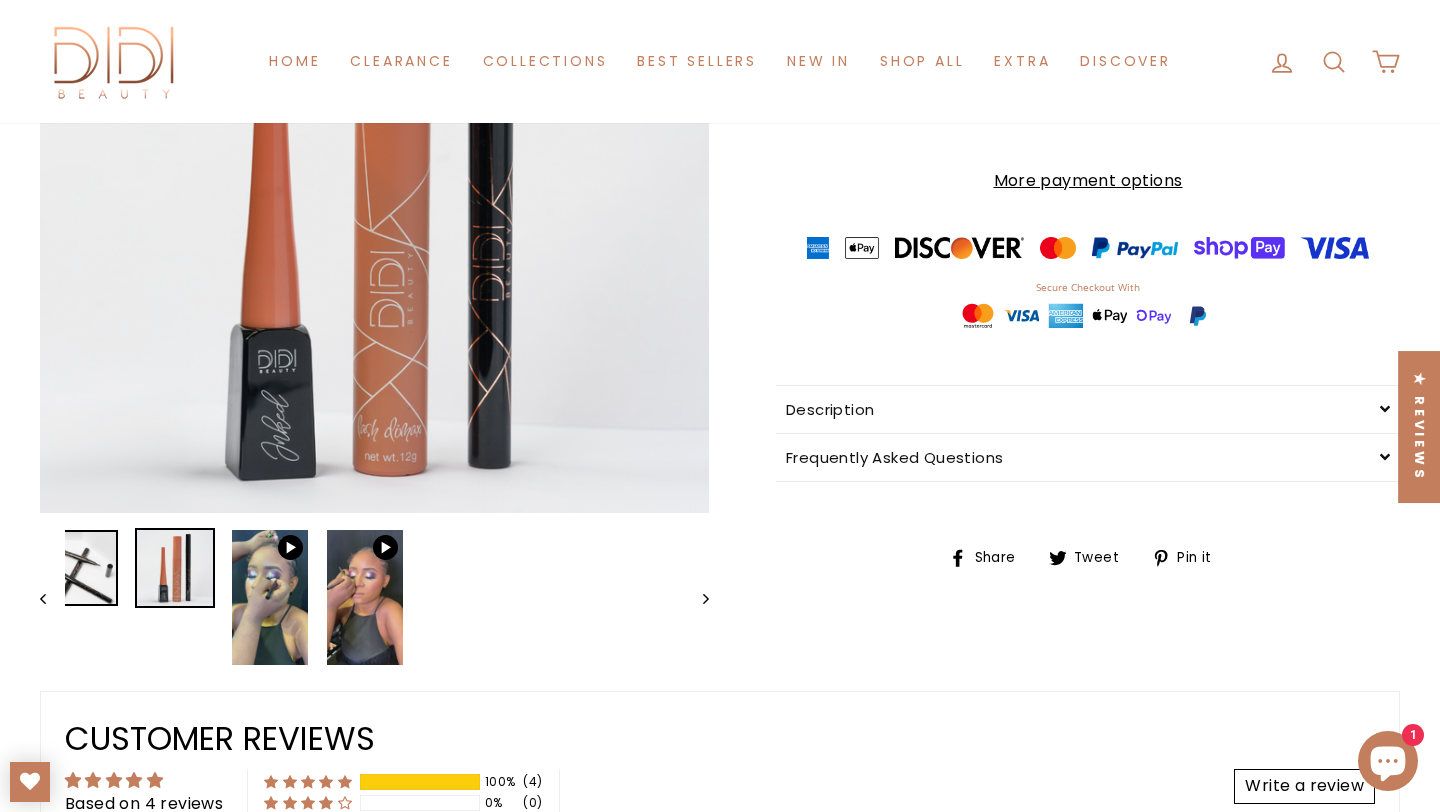 click at bounding box center [80, 568] 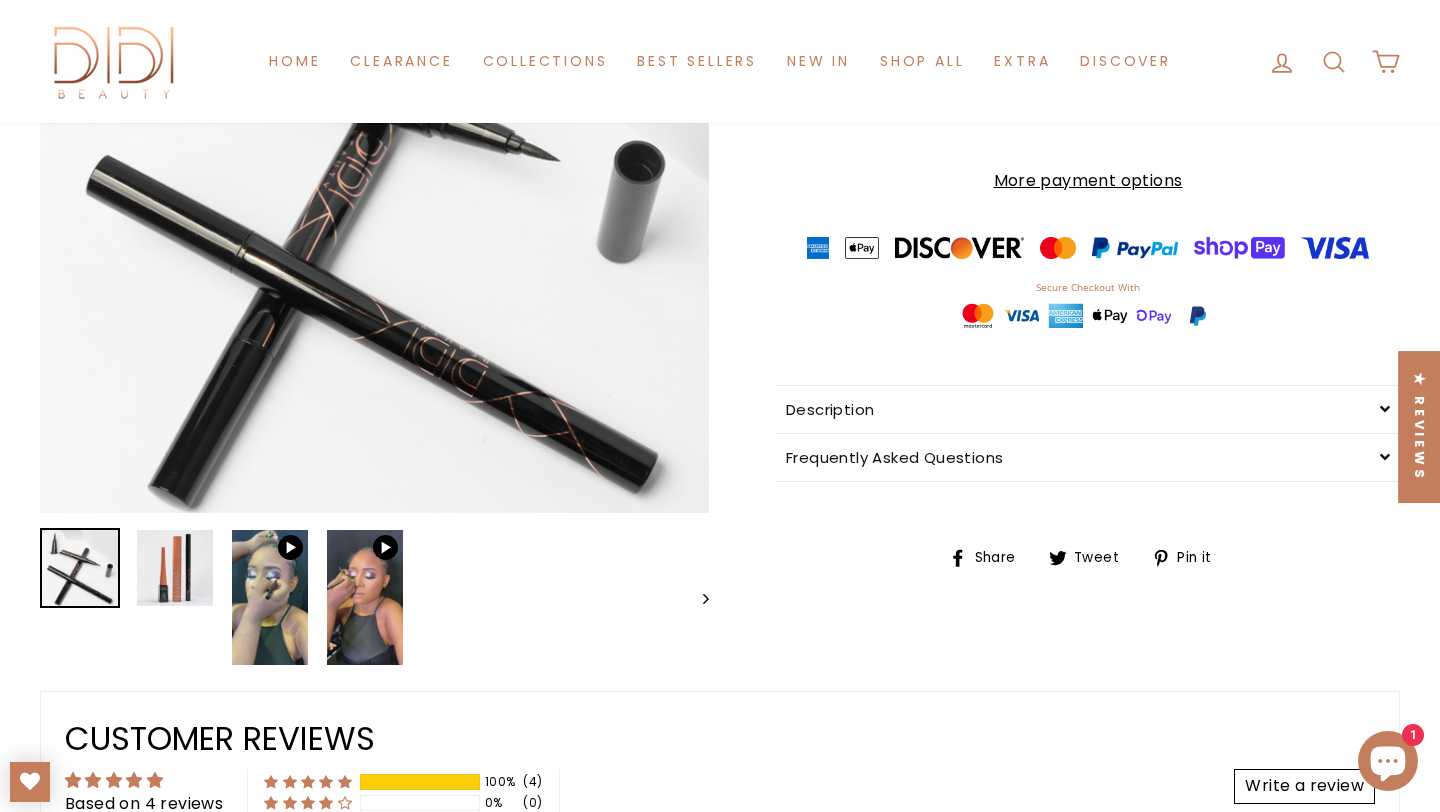 click on "Close (esc)" at bounding box center (374, 178) 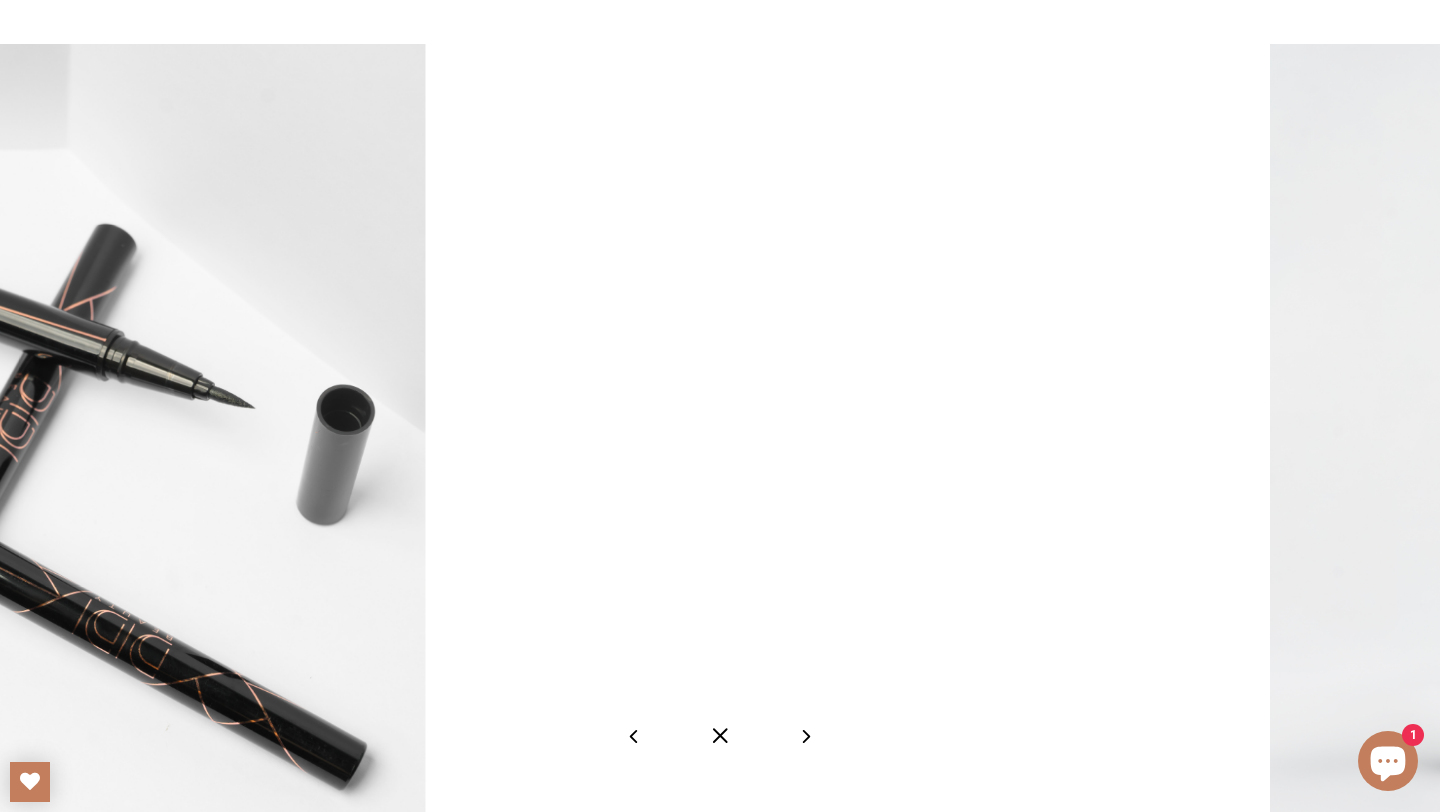 click at bounding box center [720, 736] 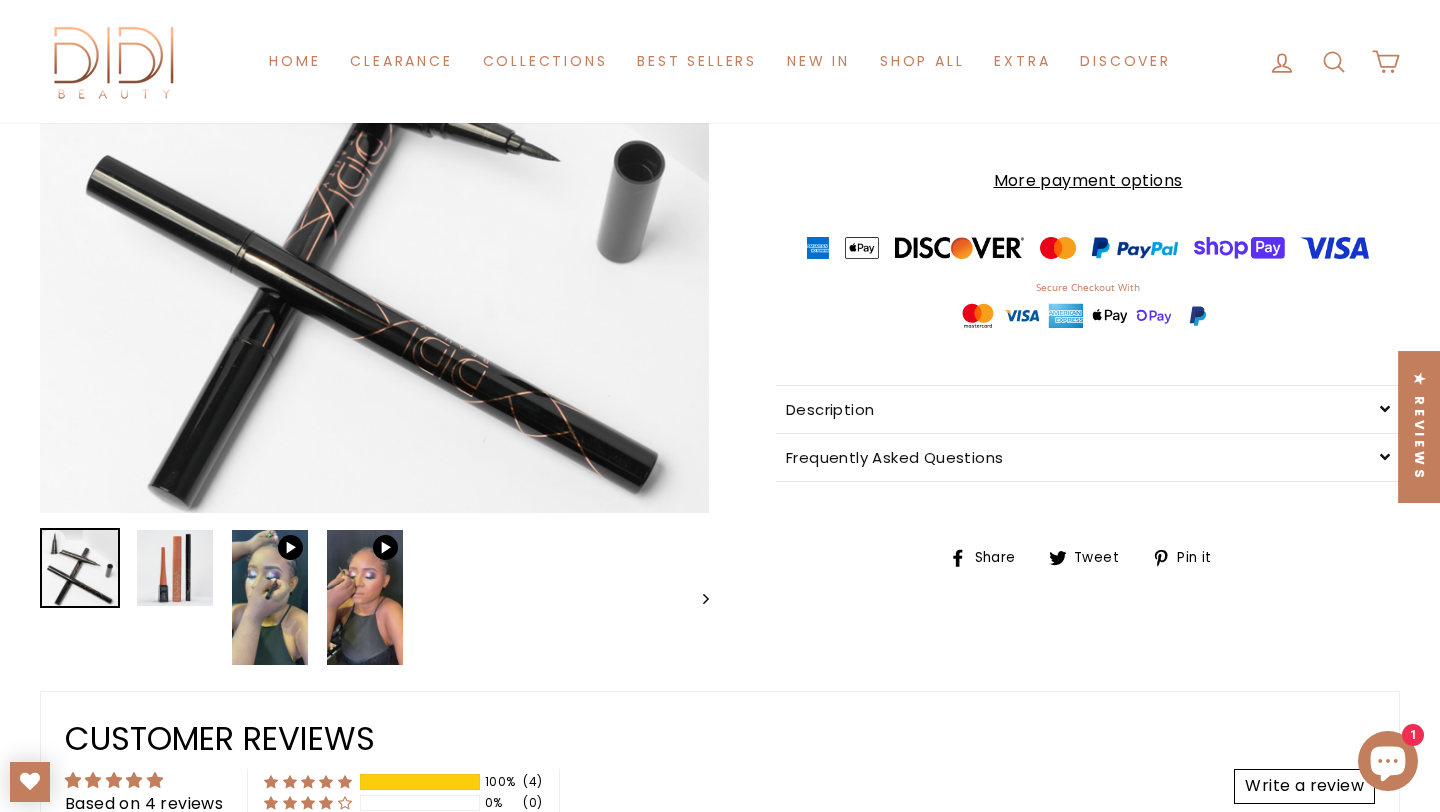 click 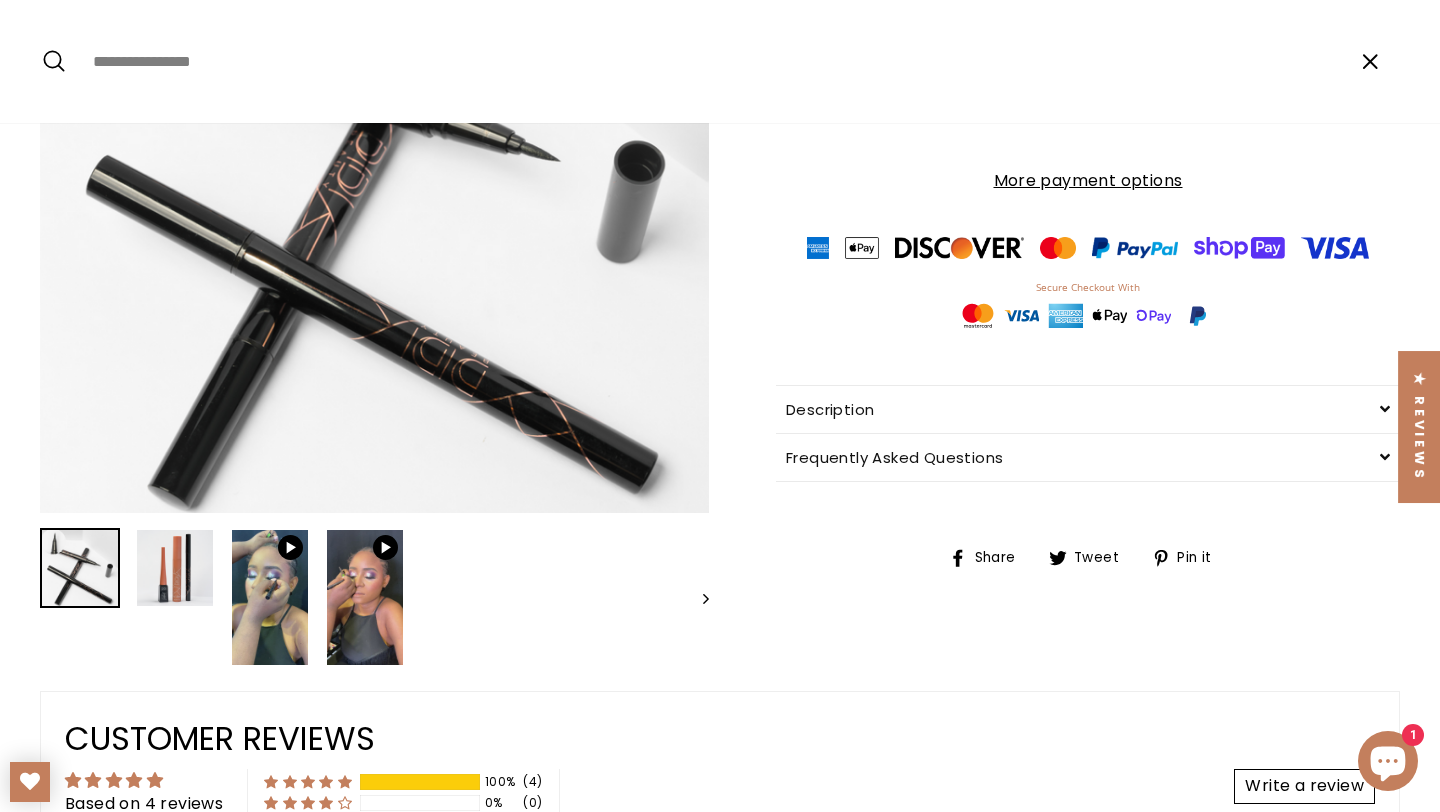 paste on "**********" 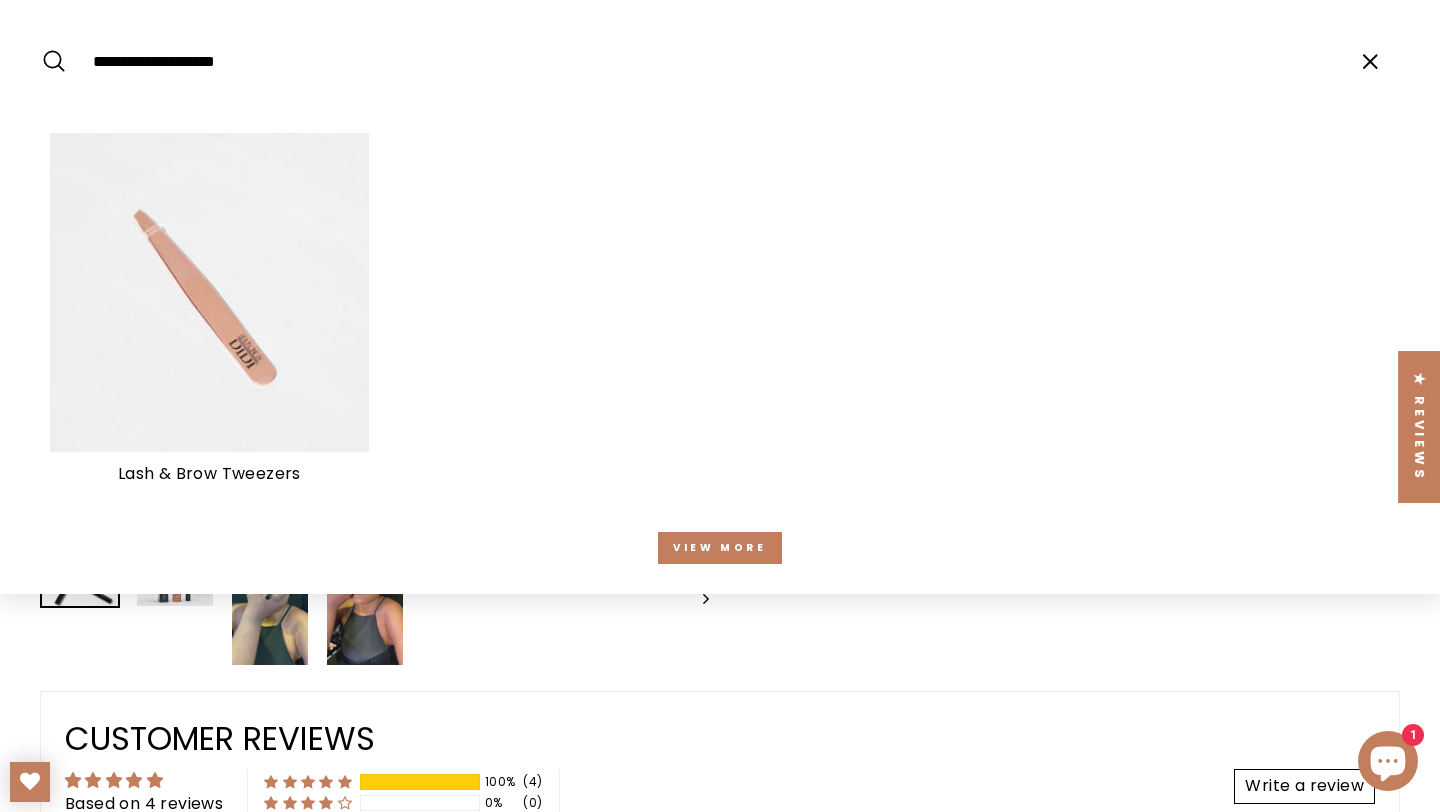 type on "**********" 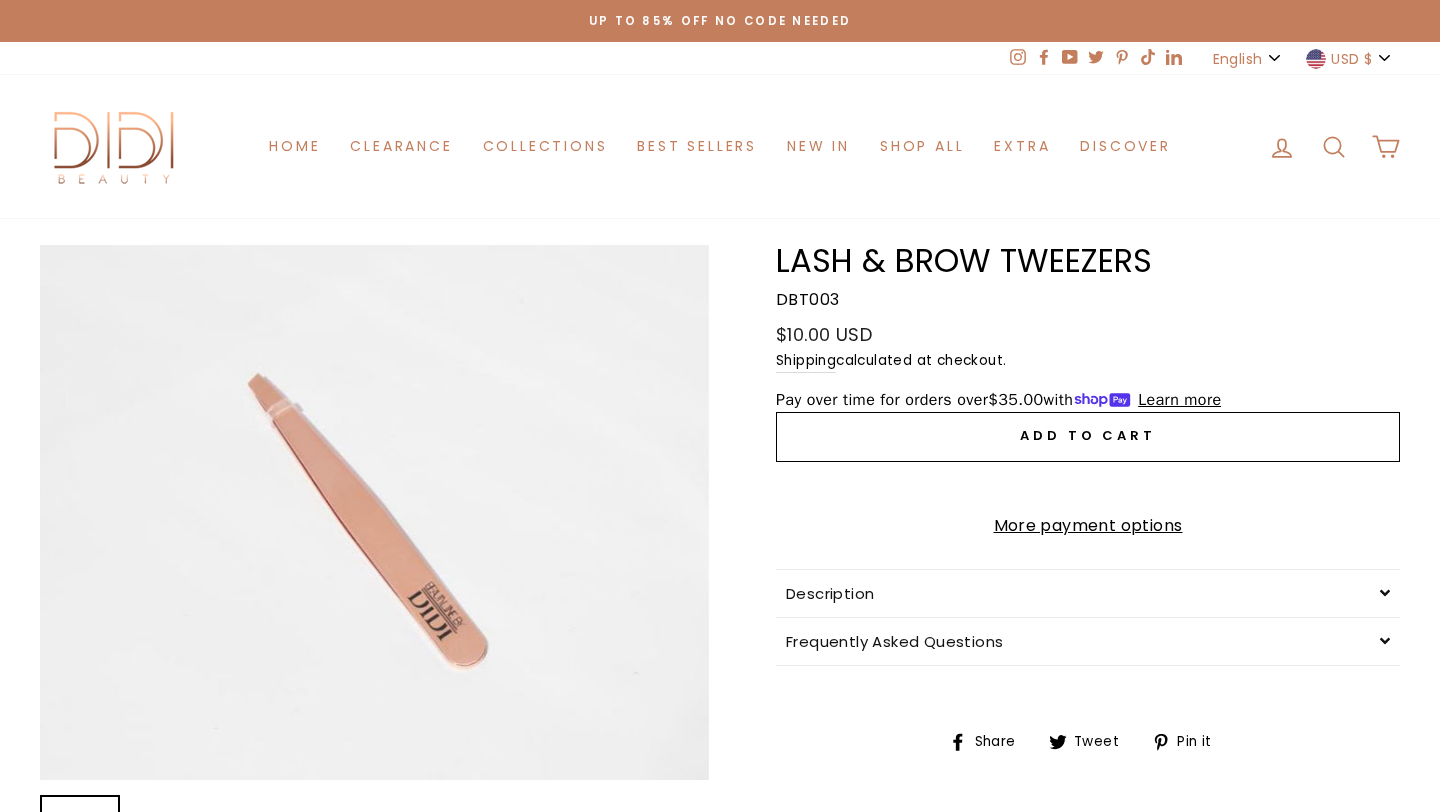 click on "Close (esc)" at bounding box center (374, 512) 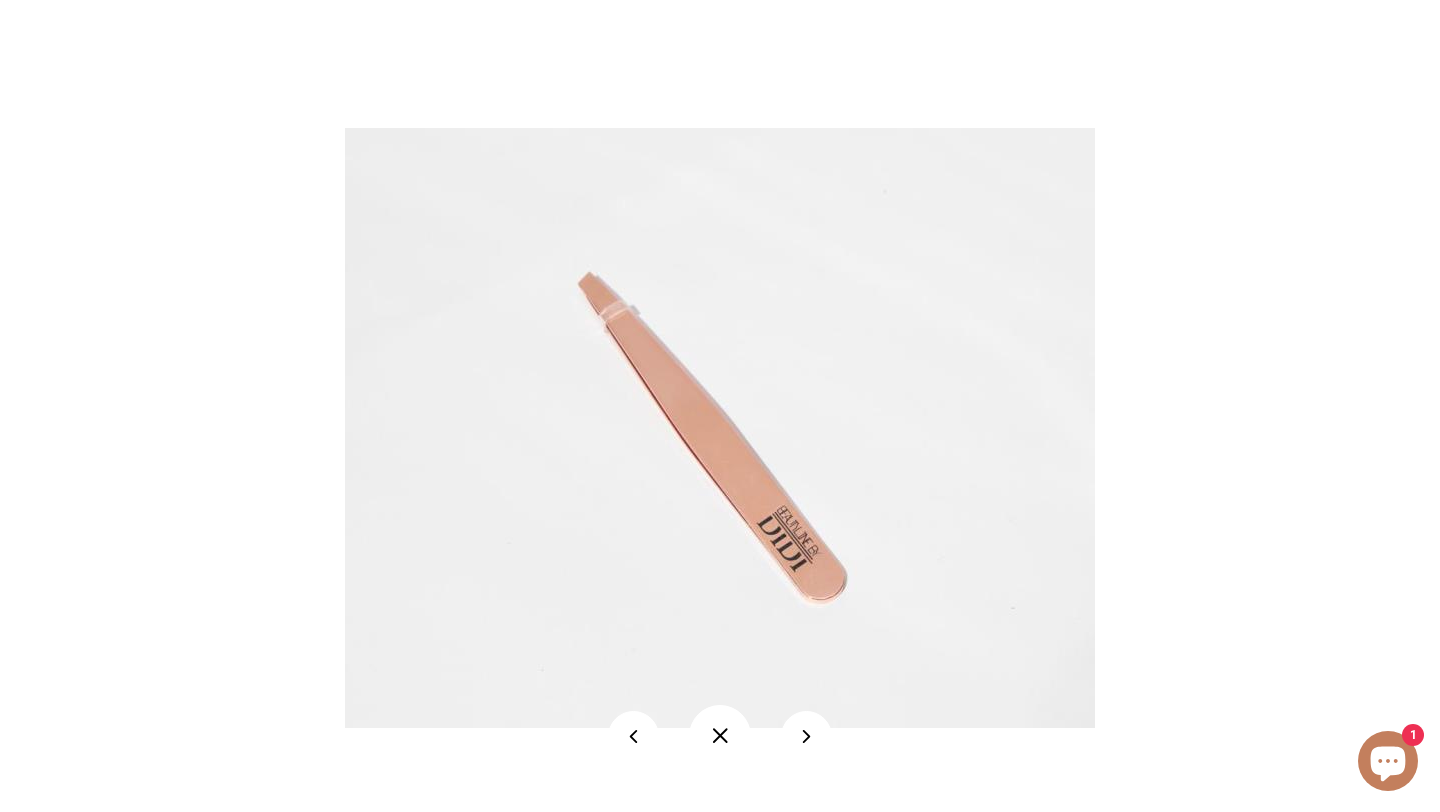 scroll, scrollTop: 0, scrollLeft: 0, axis: both 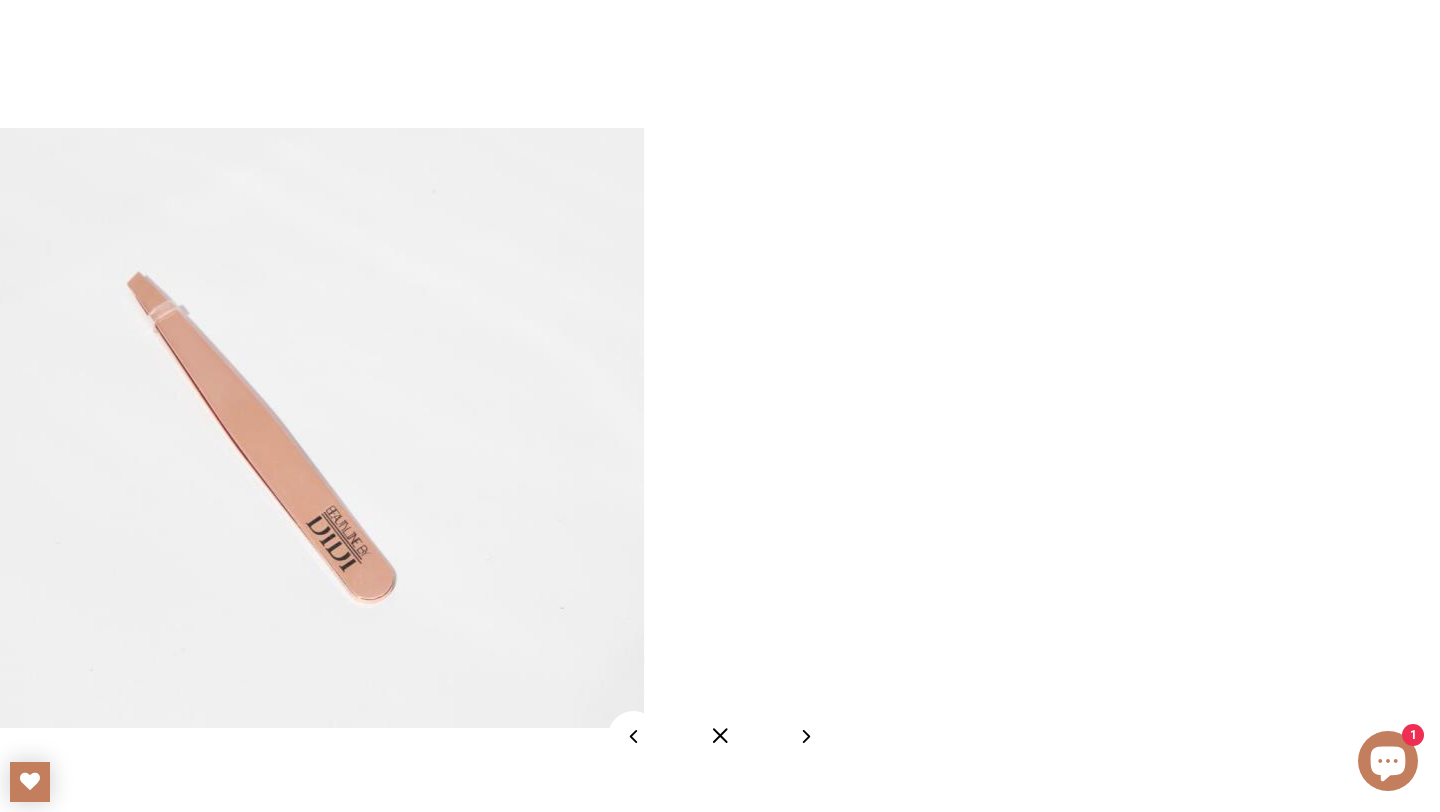 click at bounding box center [720, 736] 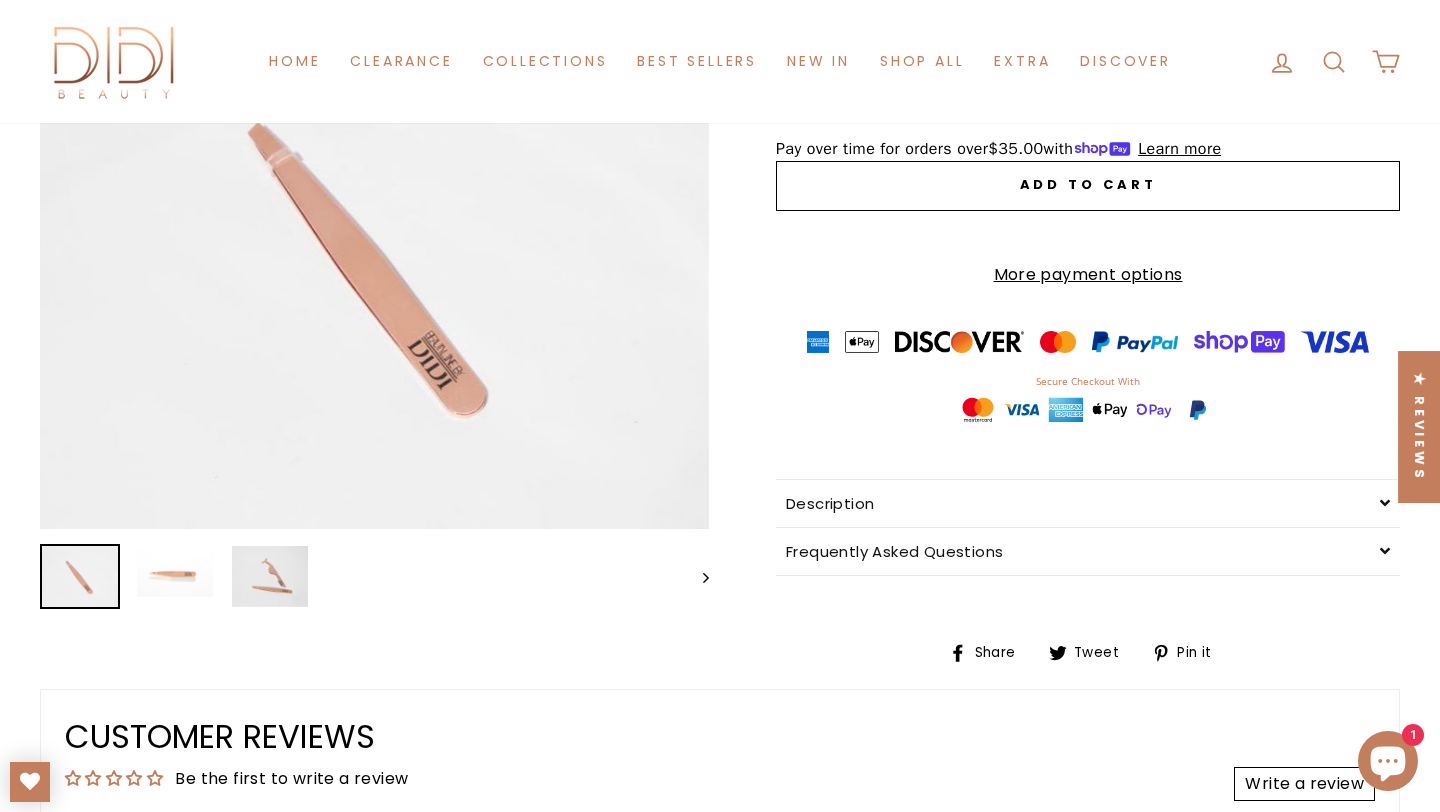 scroll, scrollTop: 219, scrollLeft: 0, axis: vertical 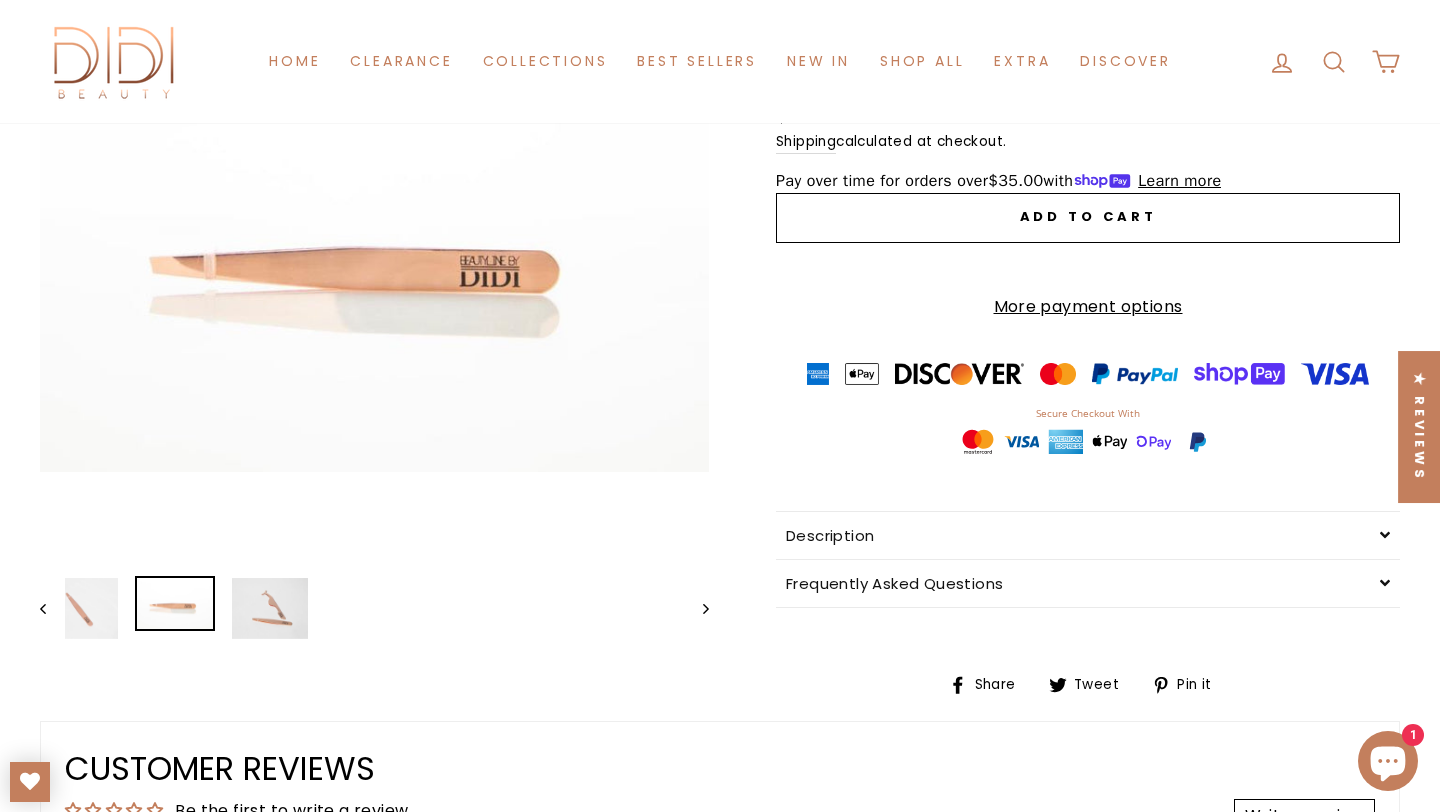click at bounding box center (175, 603) 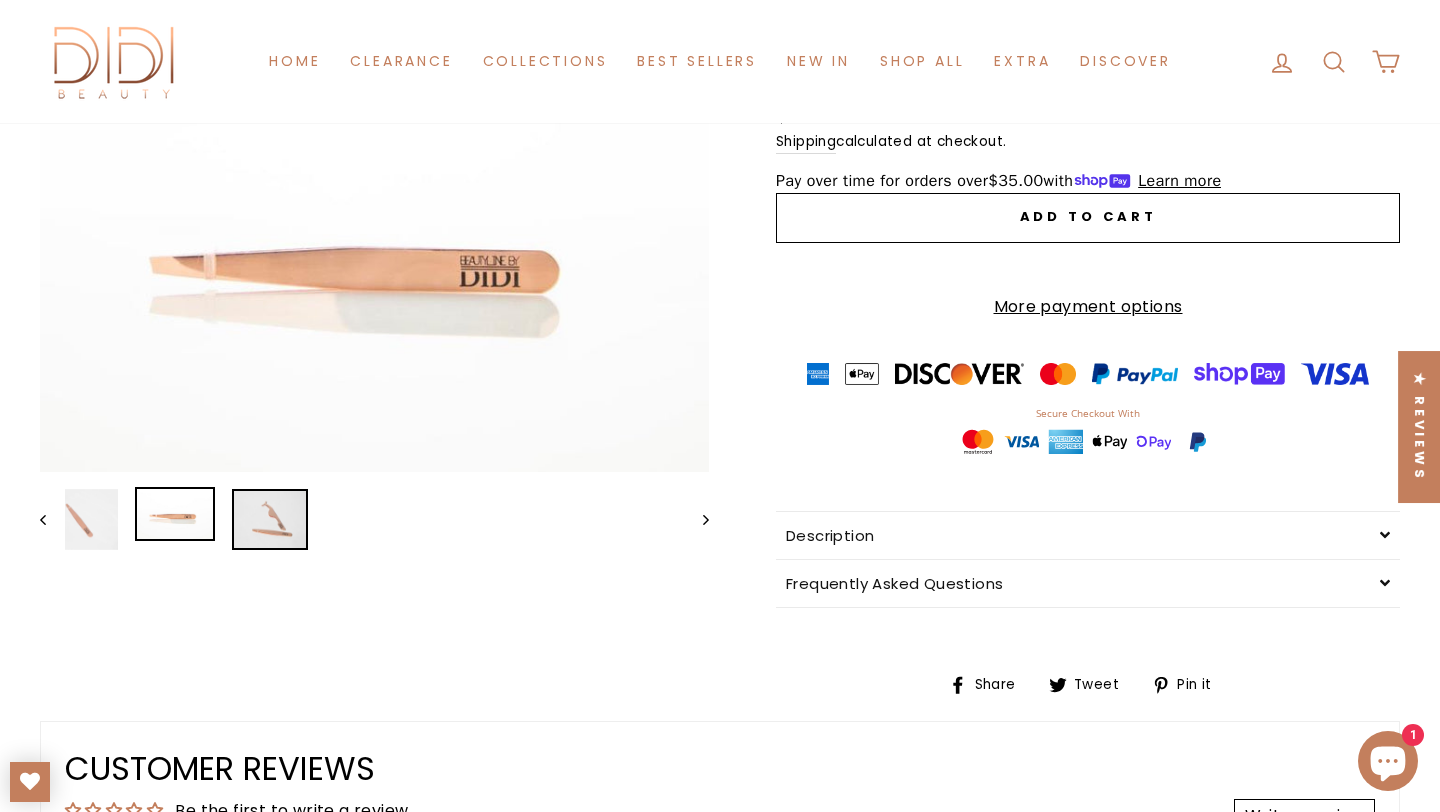click at bounding box center (270, 519) 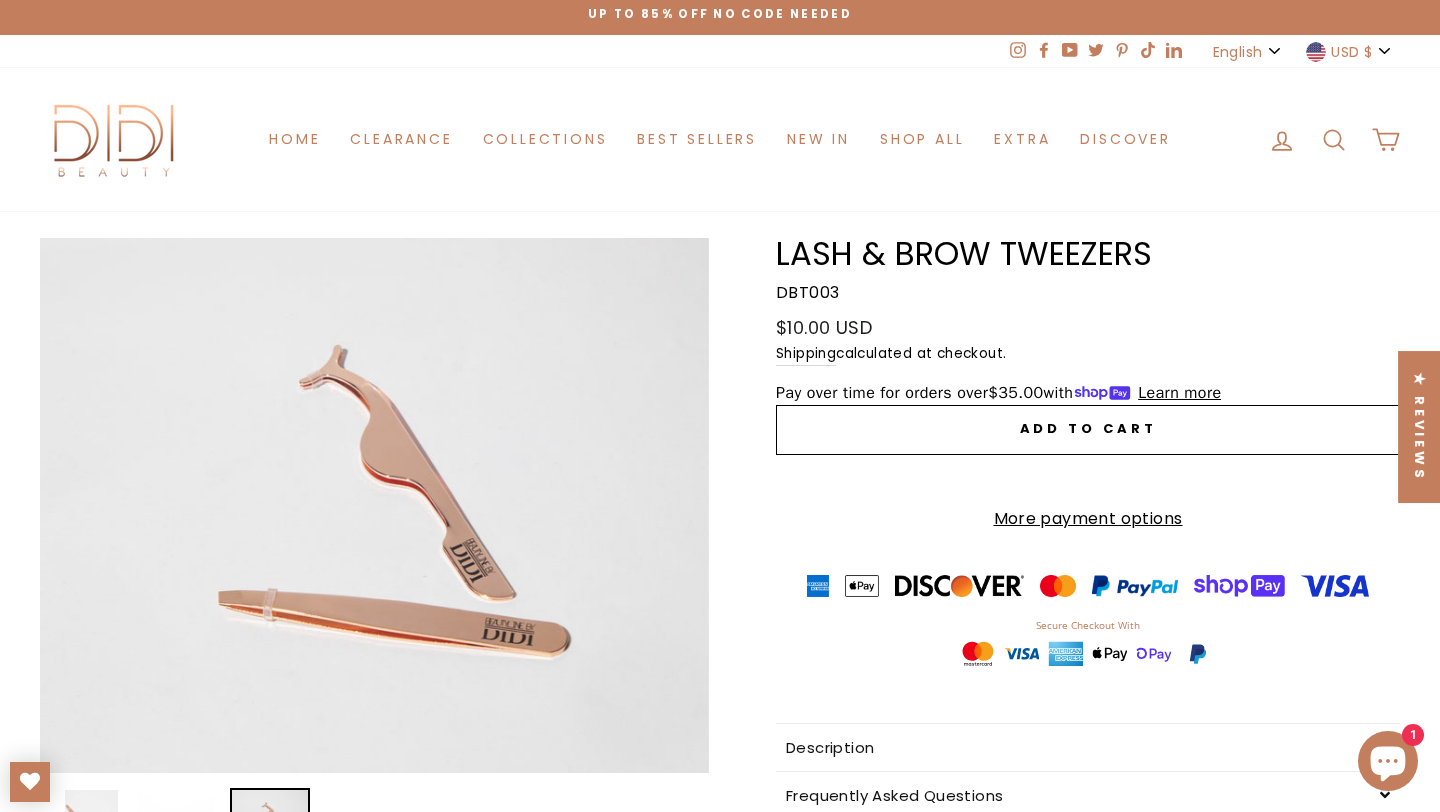 scroll, scrollTop: 0, scrollLeft: 0, axis: both 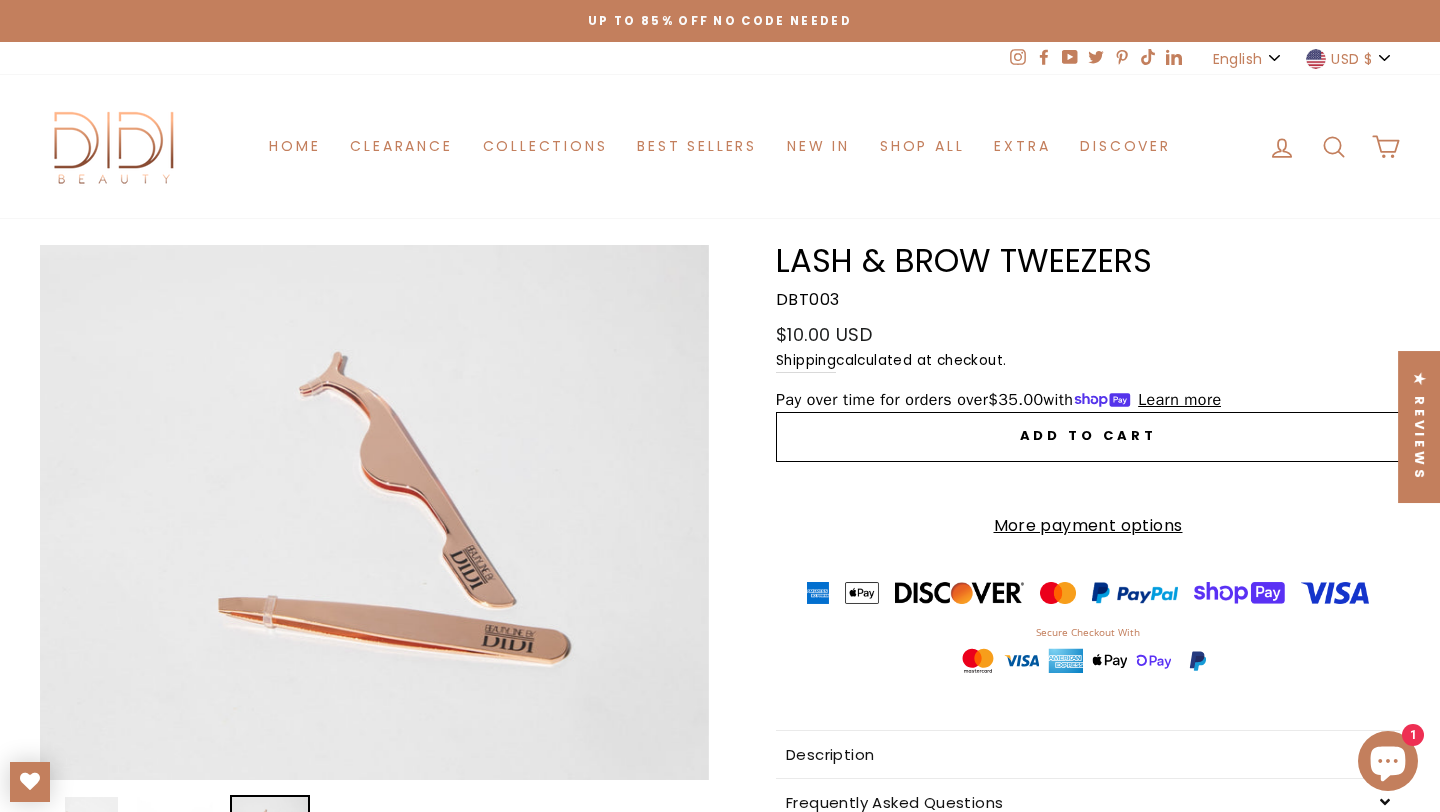 click 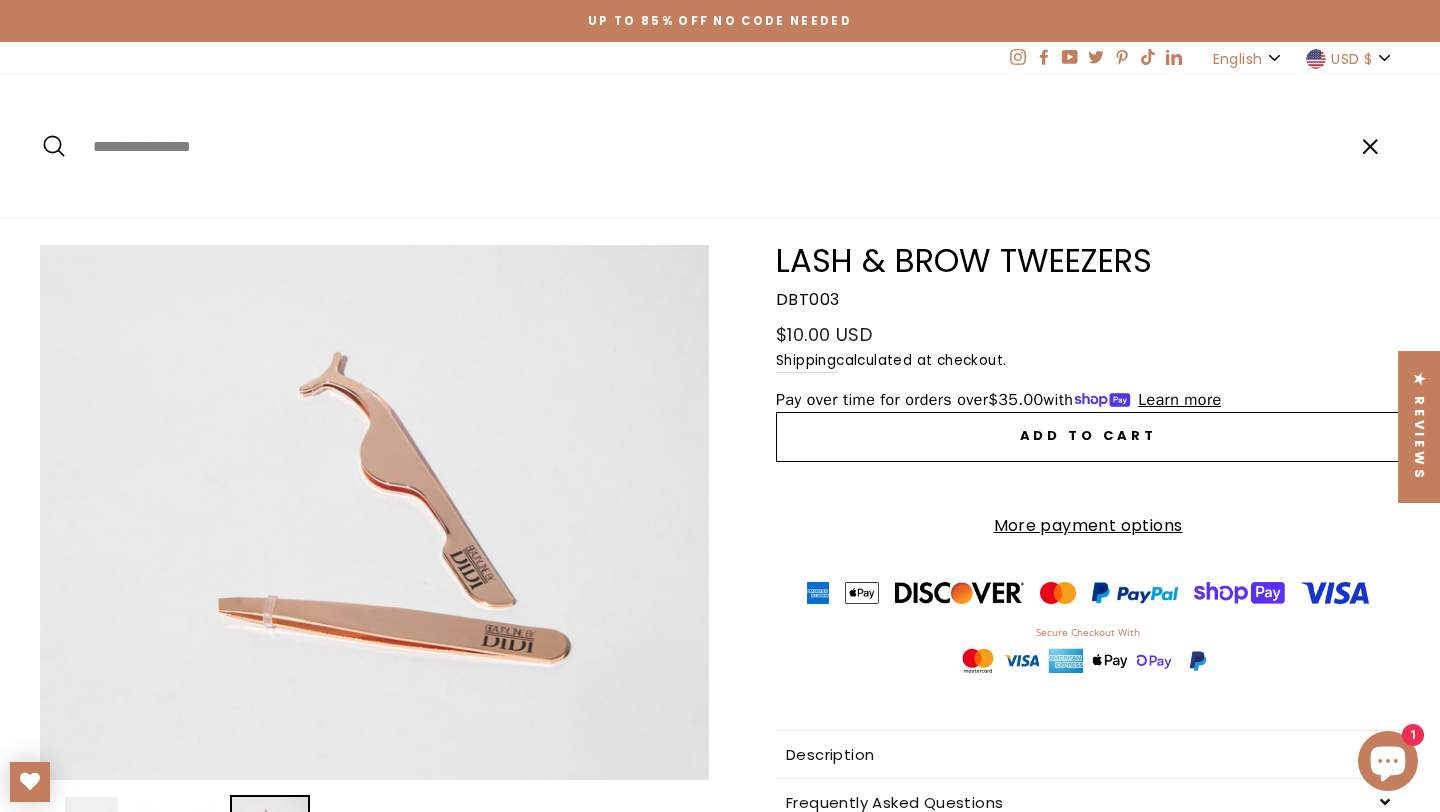 paste on "**********" 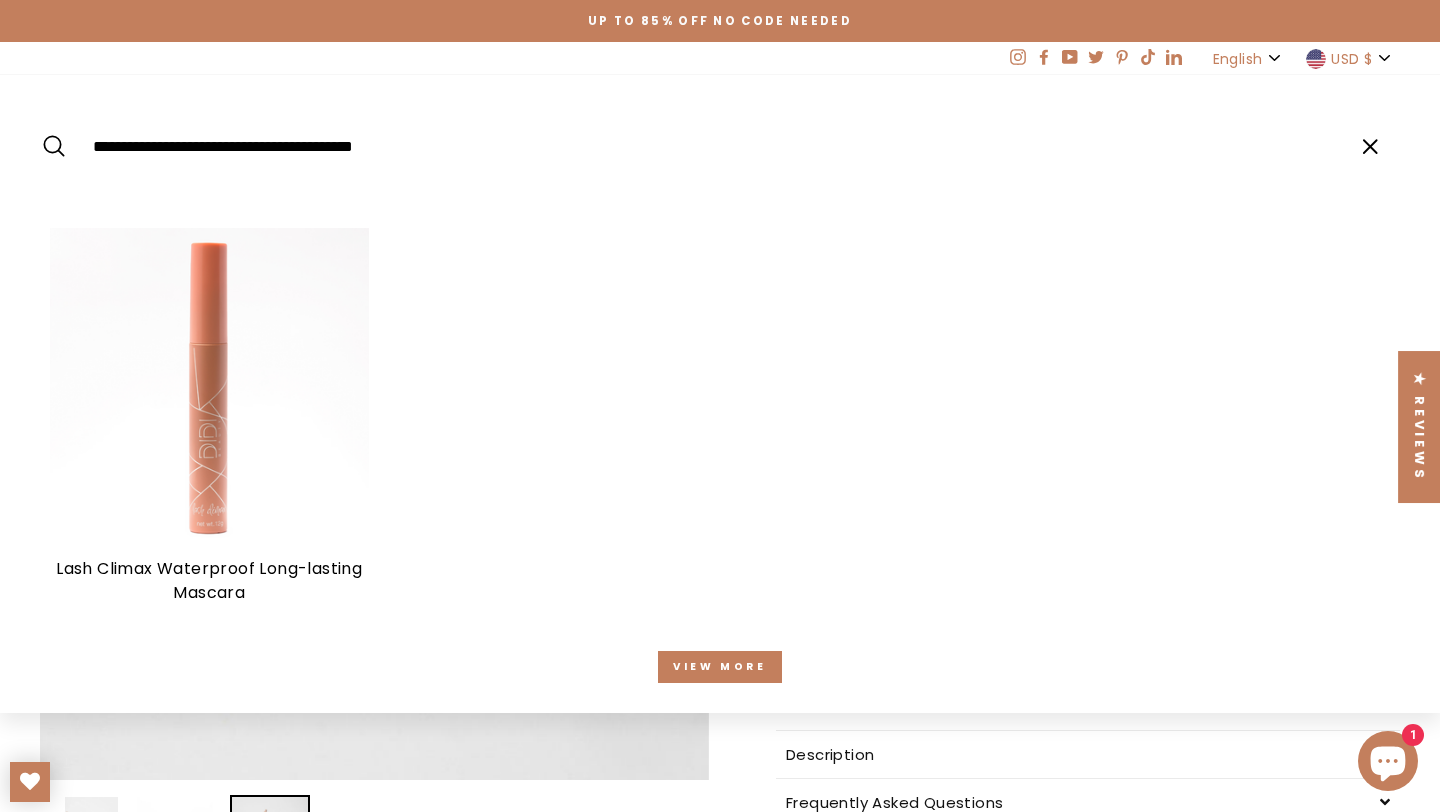 type on "**********" 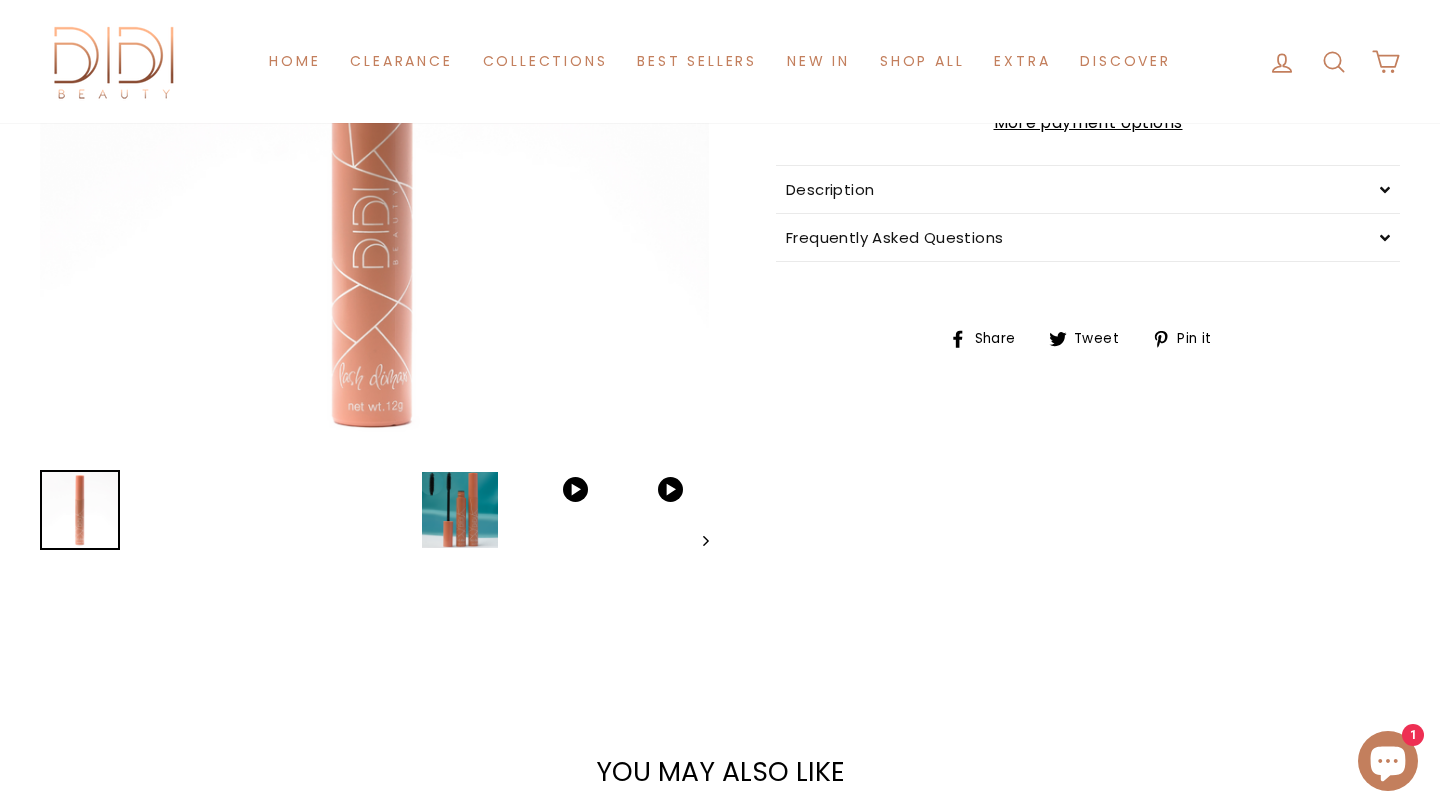 scroll, scrollTop: 460, scrollLeft: 0, axis: vertical 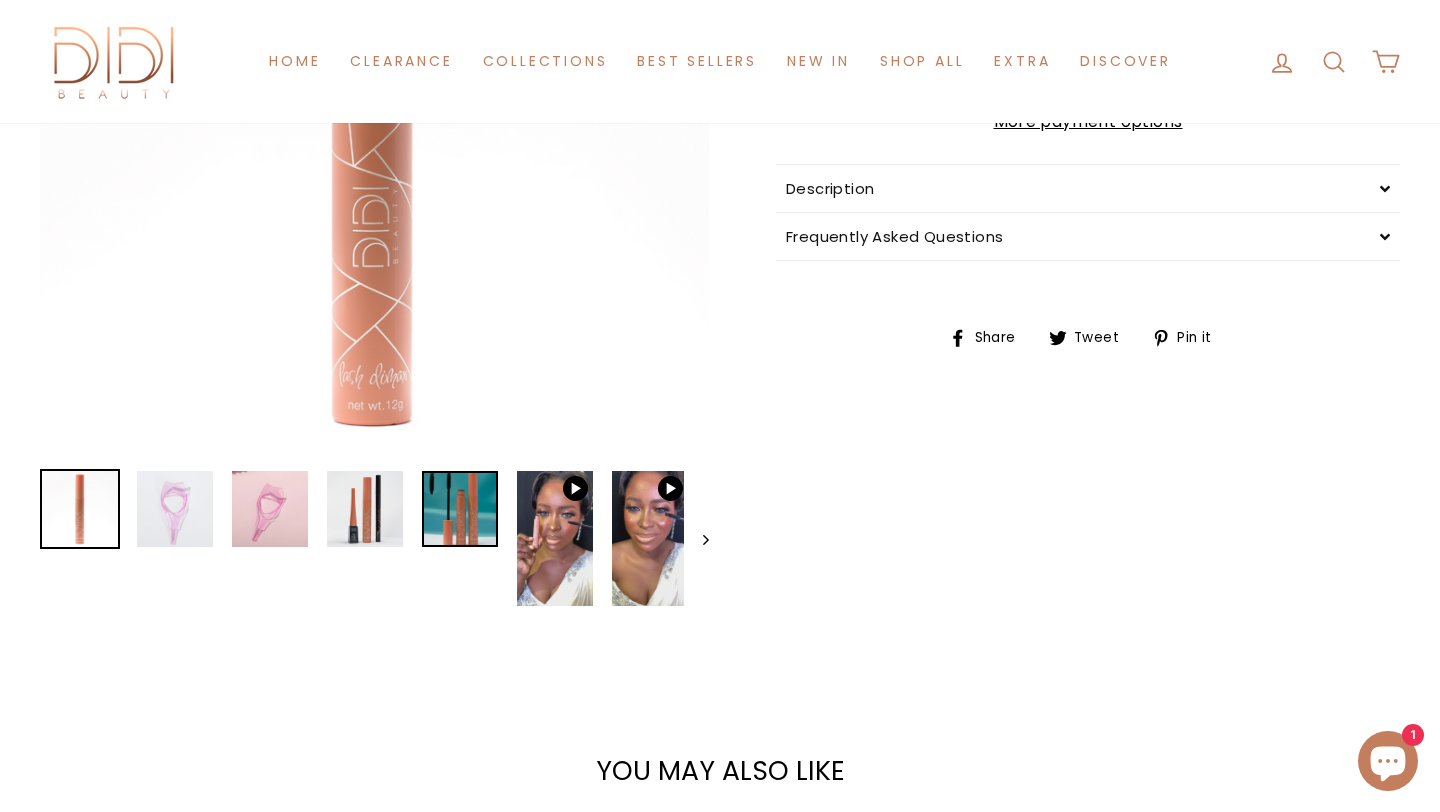 click at bounding box center (460, 509) 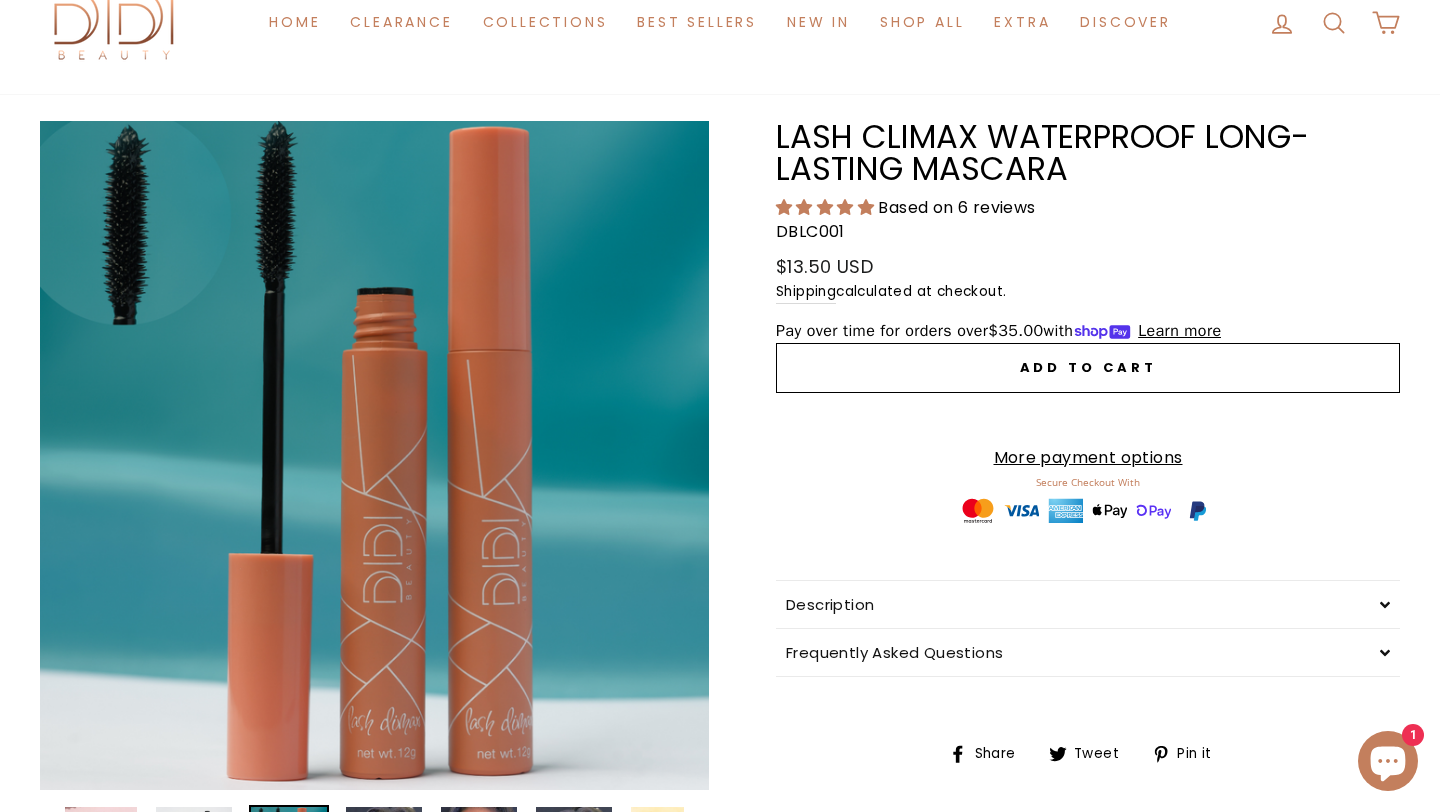 scroll, scrollTop: 121, scrollLeft: 0, axis: vertical 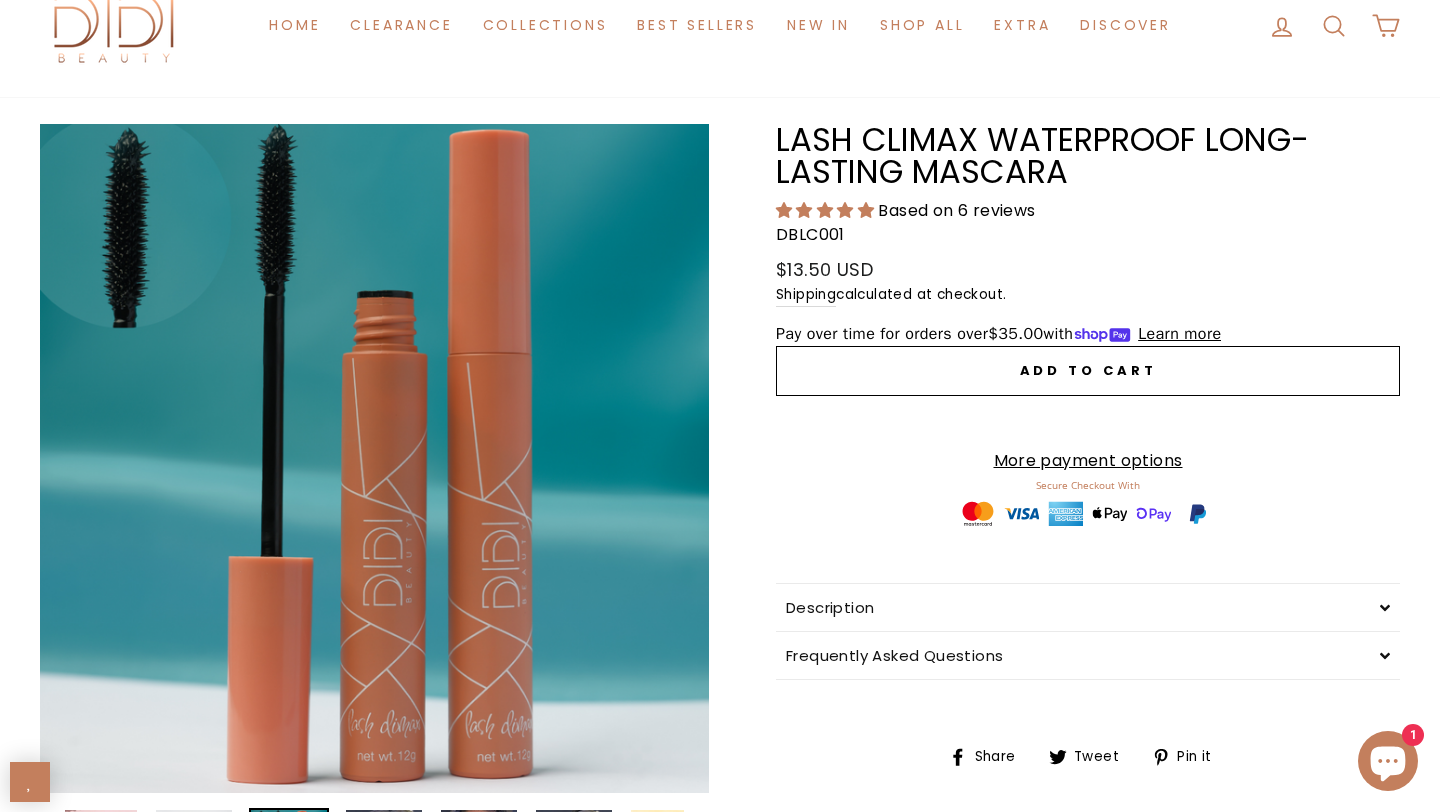 click on "Close (esc)" at bounding box center (374, 458) 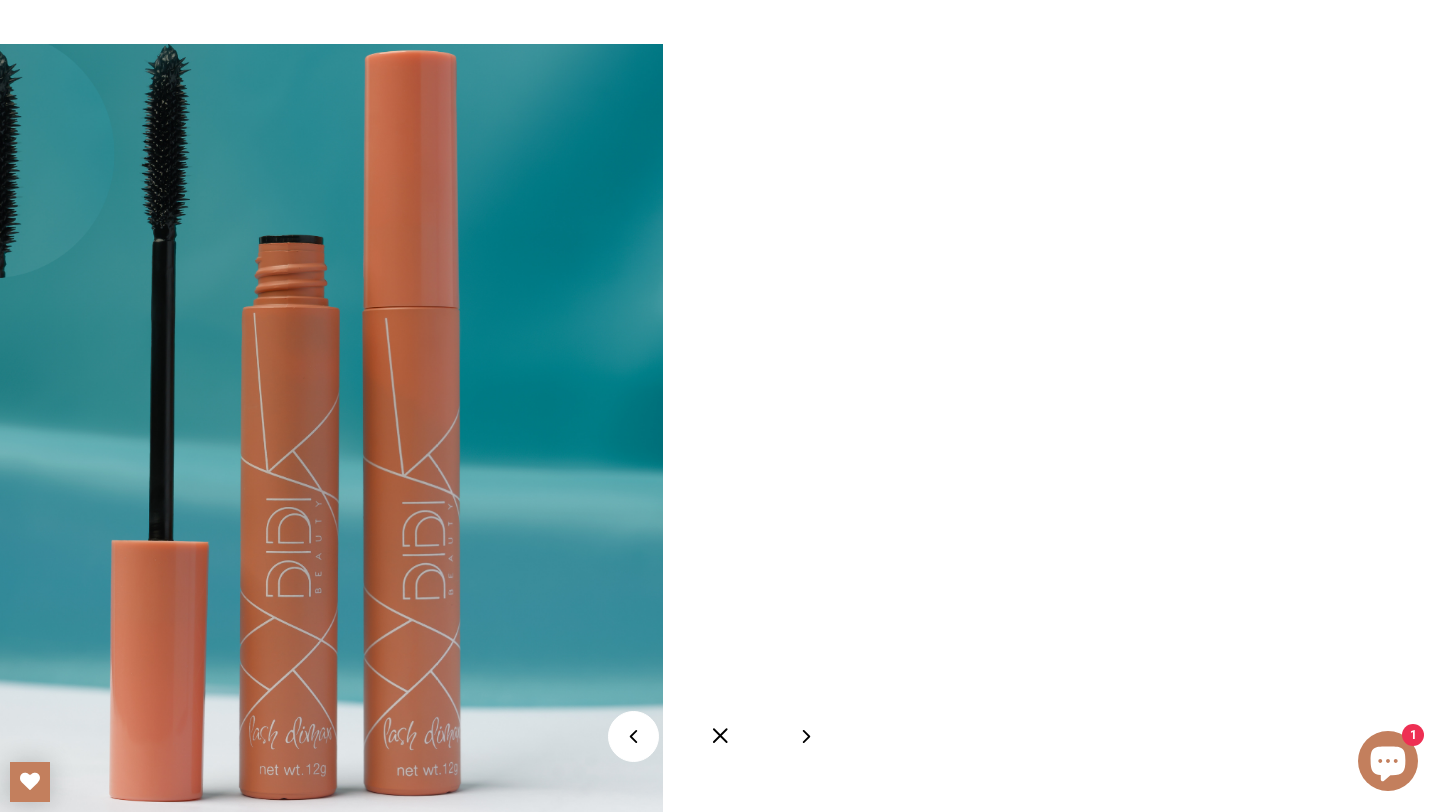 click at bounding box center (720, 736) 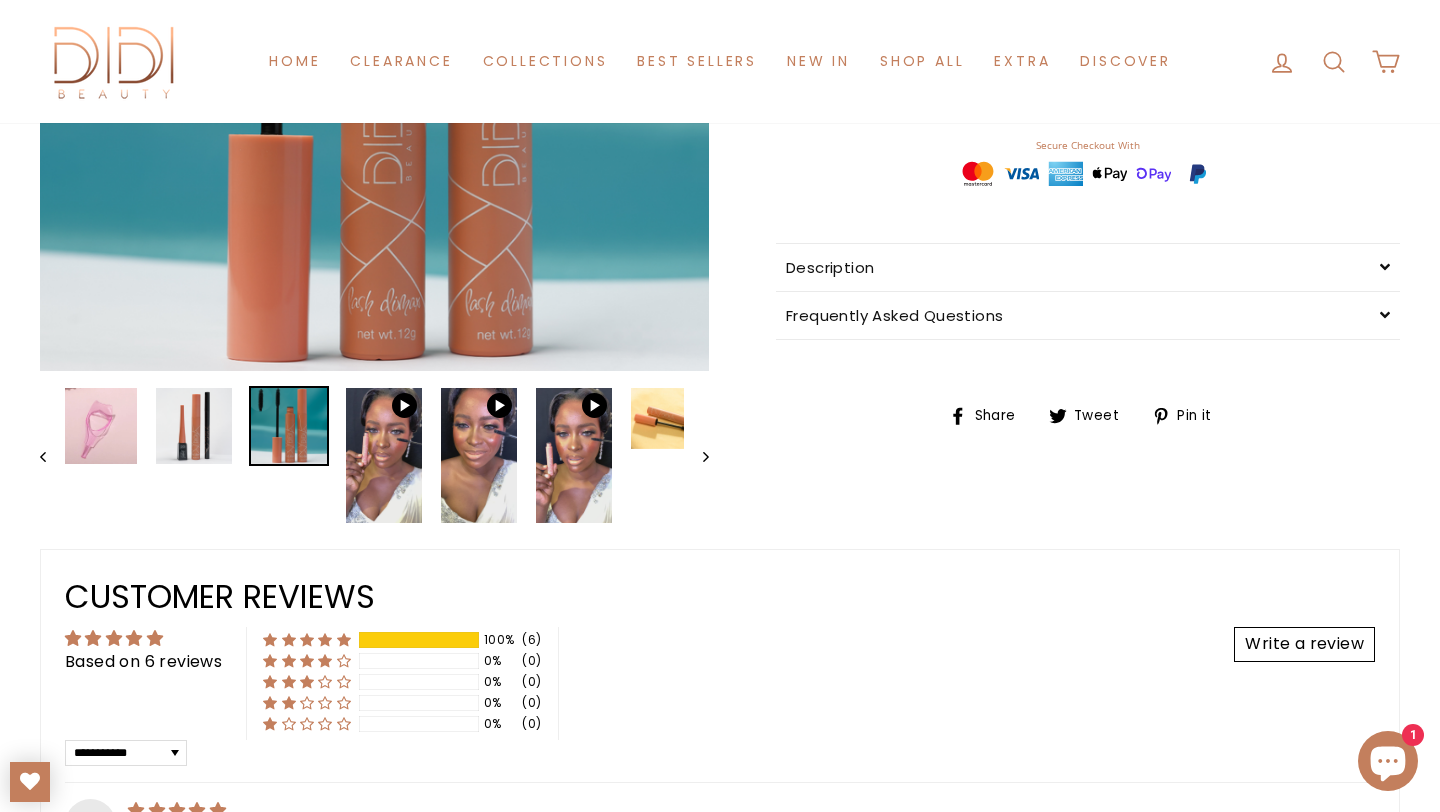 scroll, scrollTop: 546, scrollLeft: 0, axis: vertical 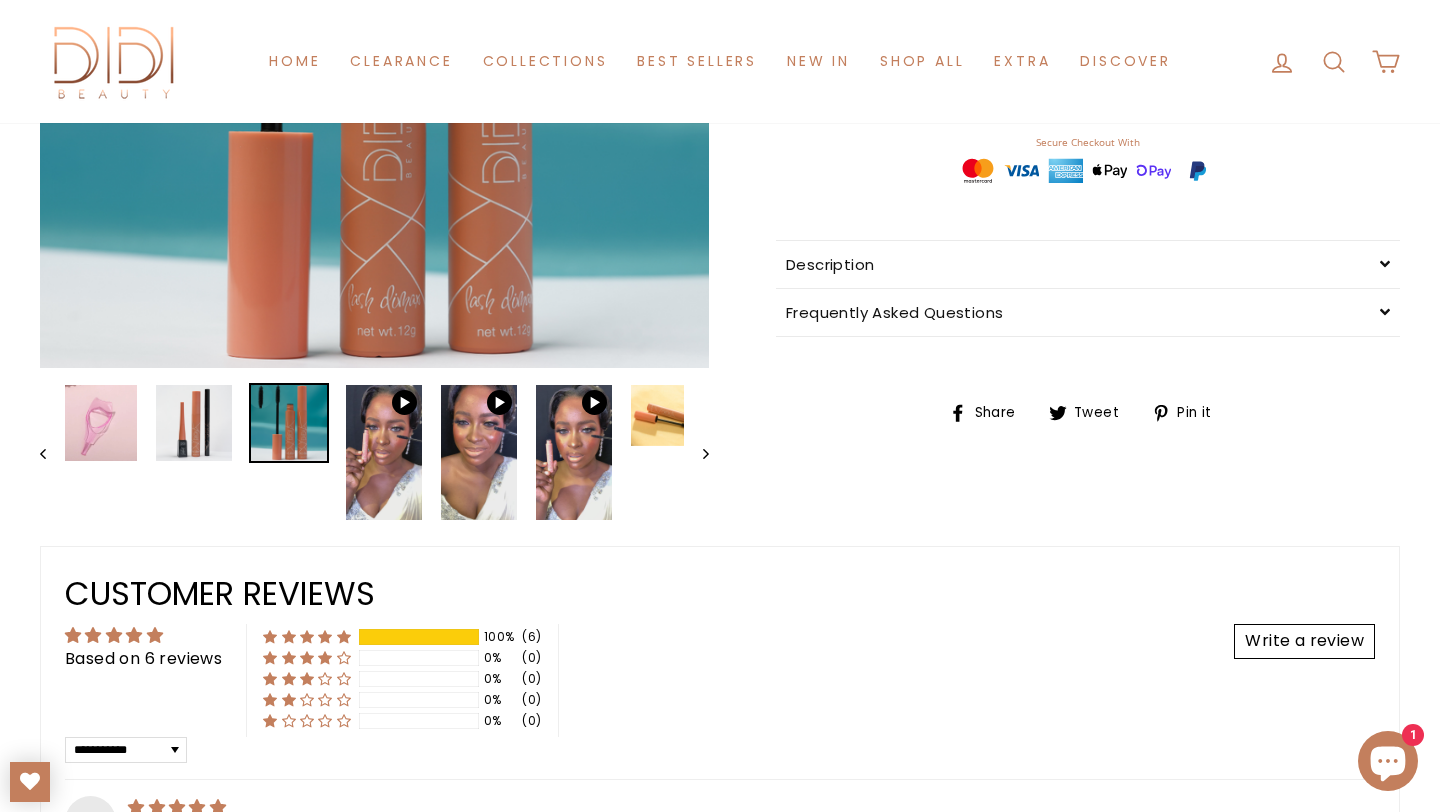 click on "Next" at bounding box center (696, 452) 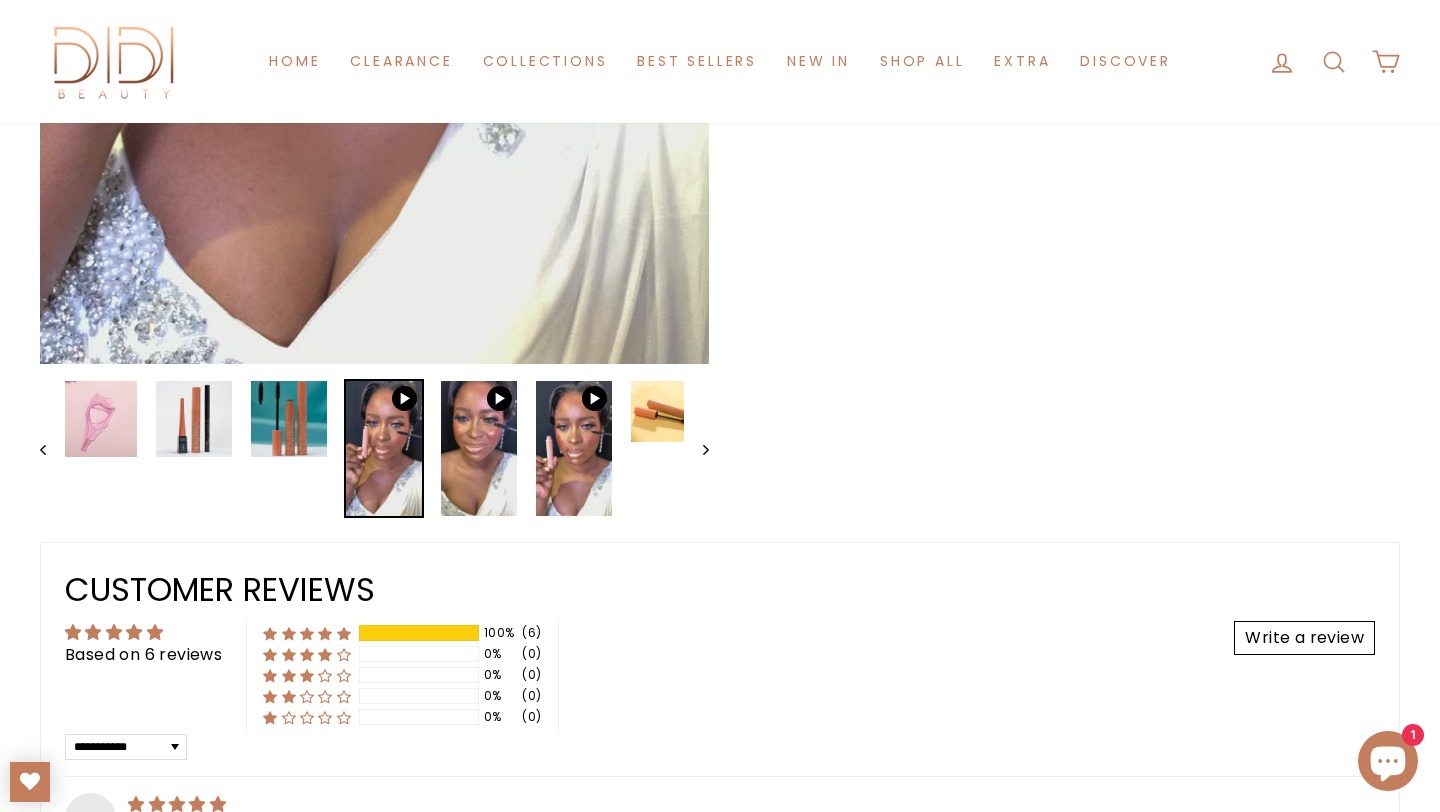 scroll, scrollTop: 1086, scrollLeft: 0, axis: vertical 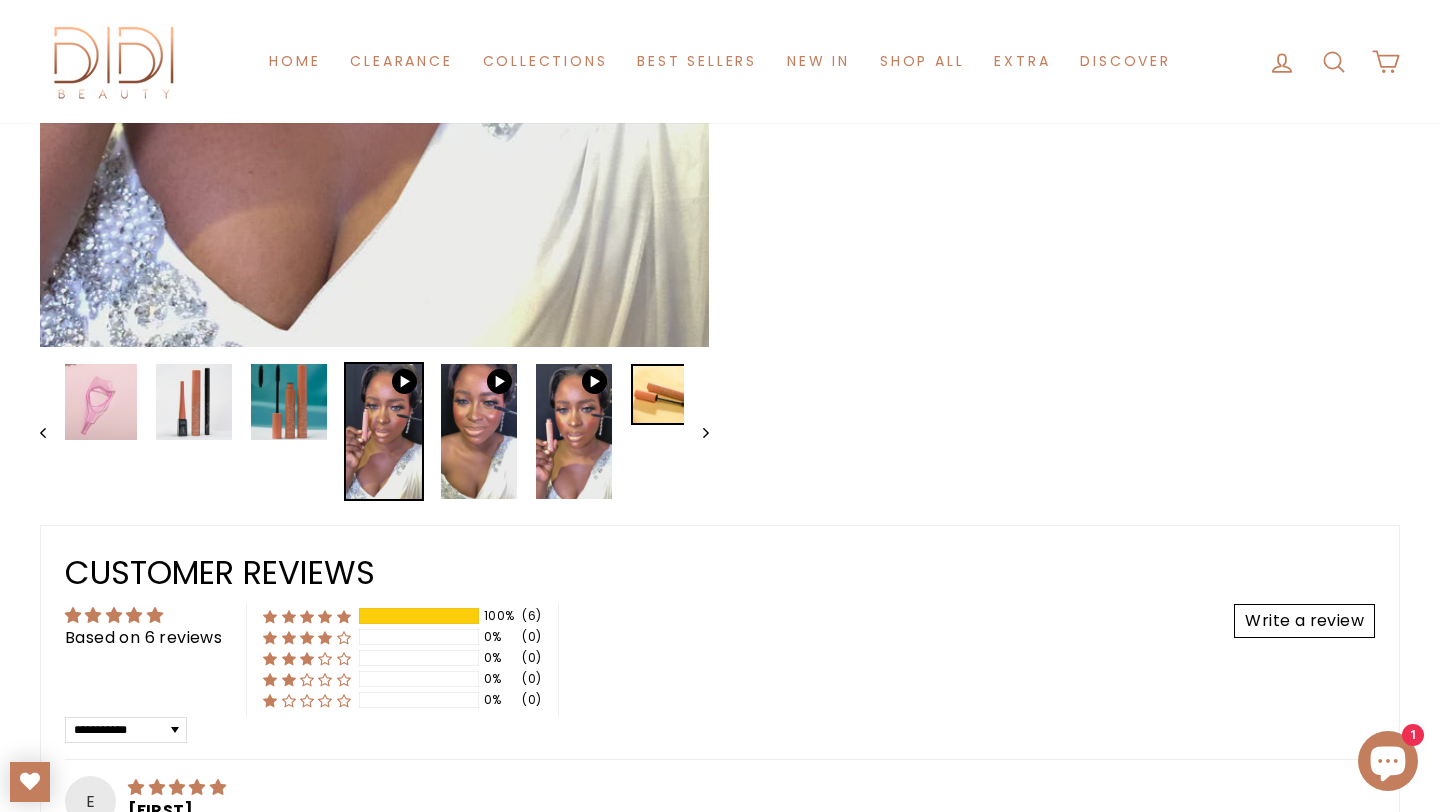 click at bounding box center (2879, 431) 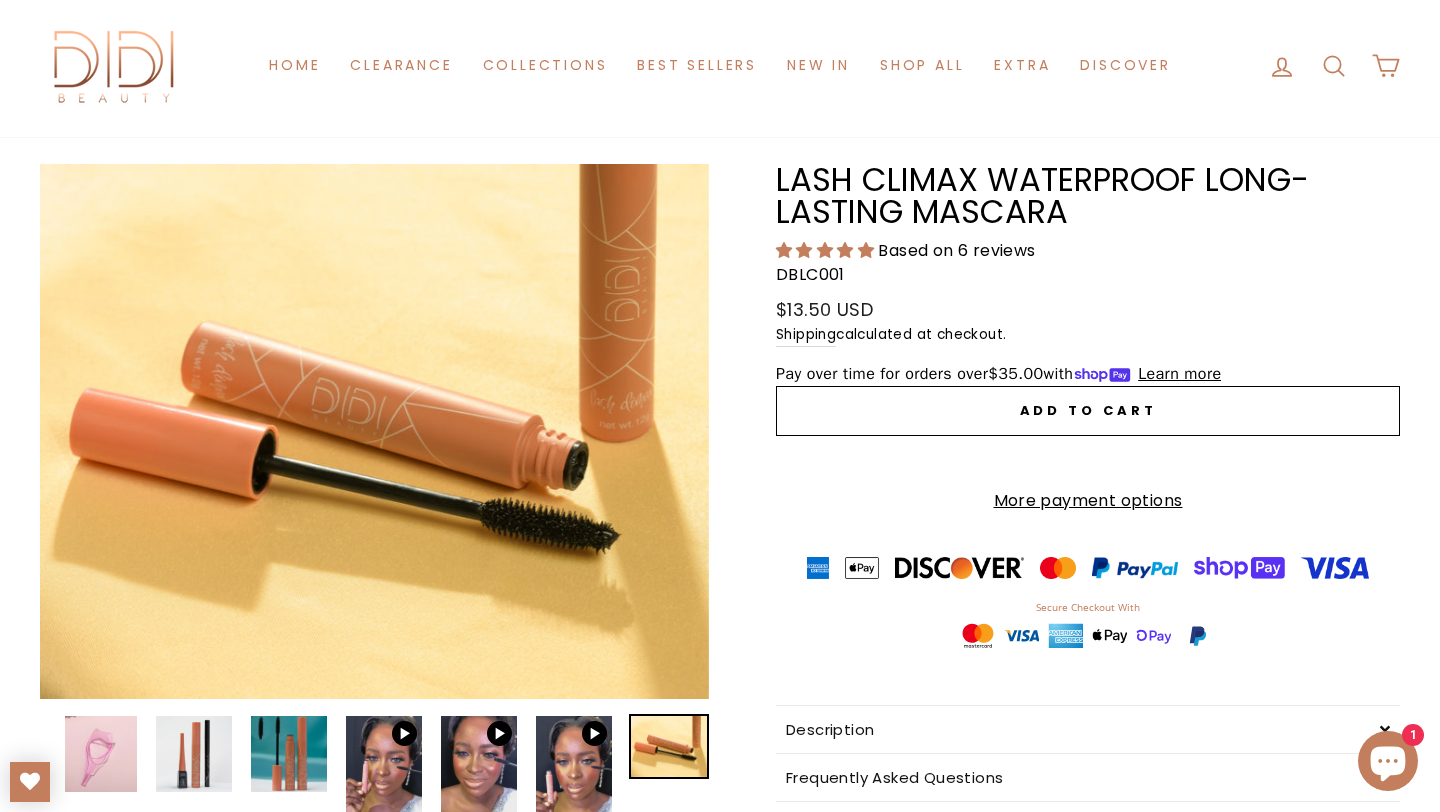scroll, scrollTop: 74, scrollLeft: 0, axis: vertical 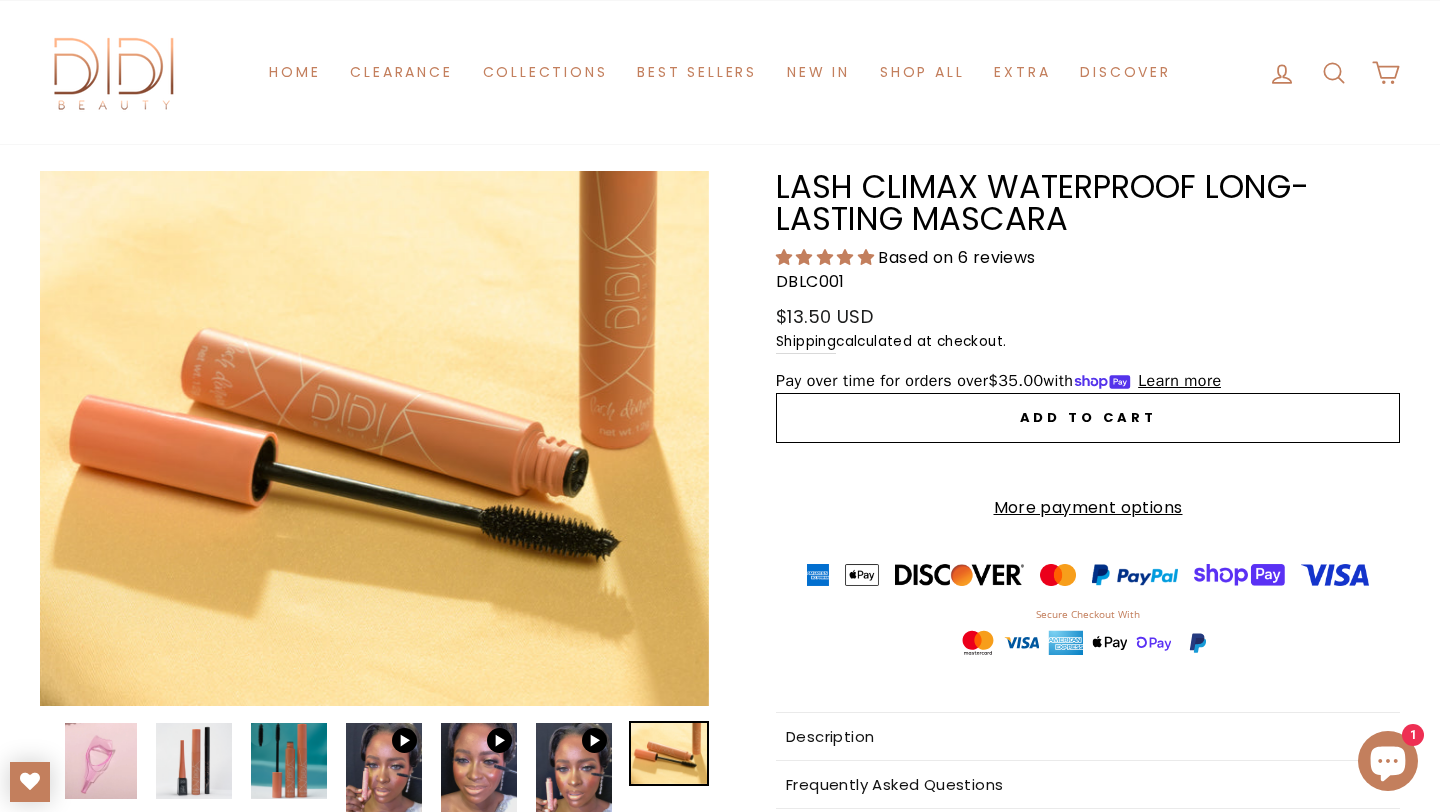 click 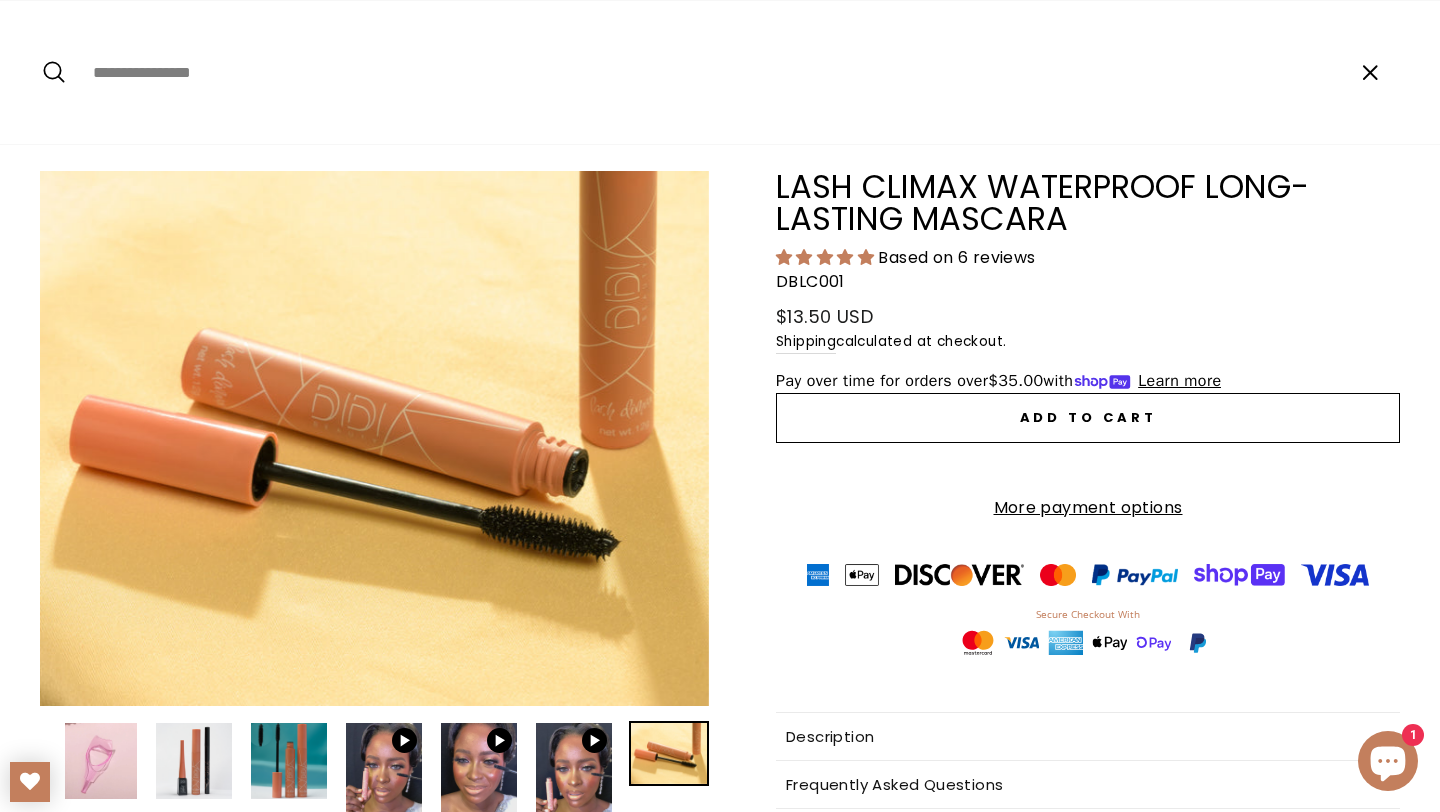 paste on "**********" 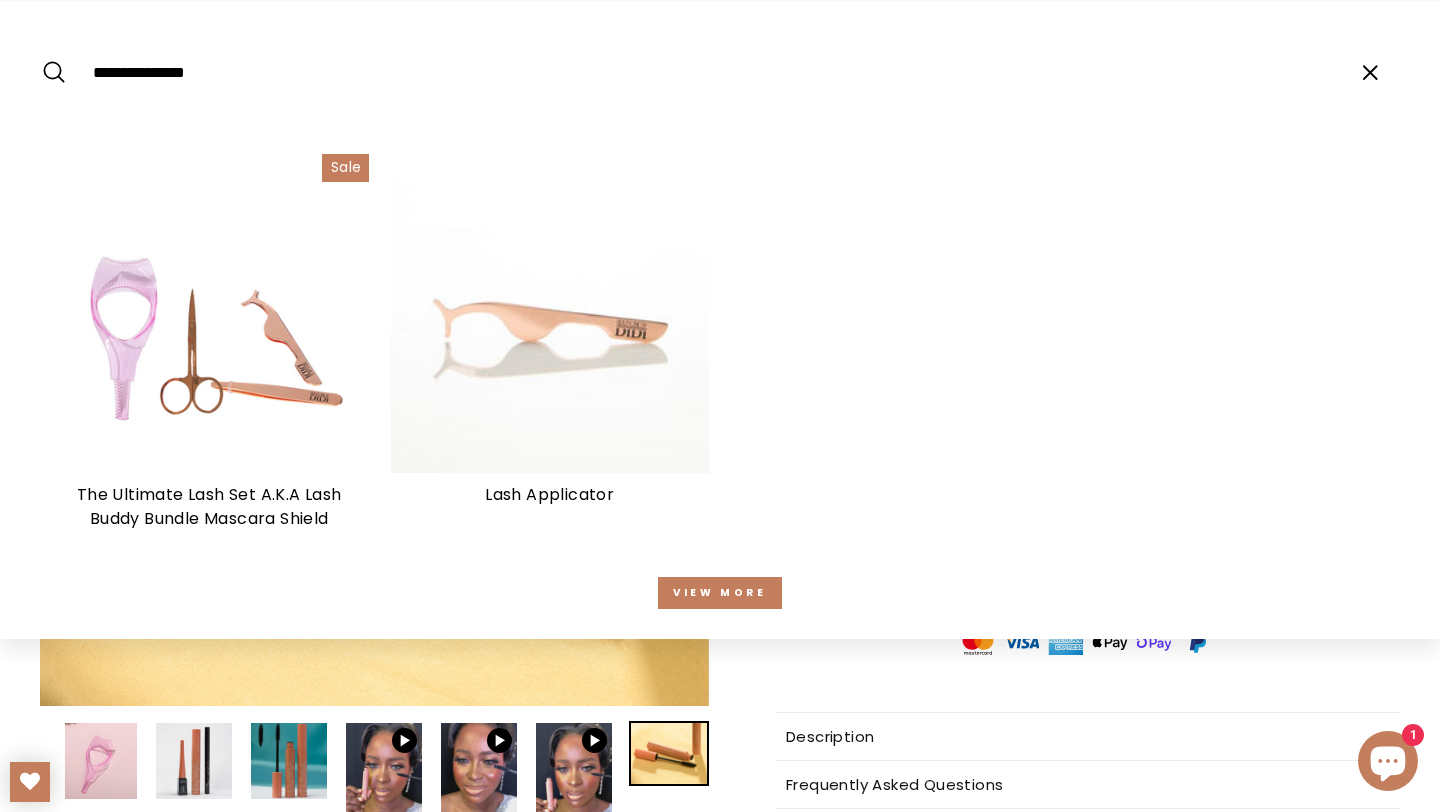 type on "**********" 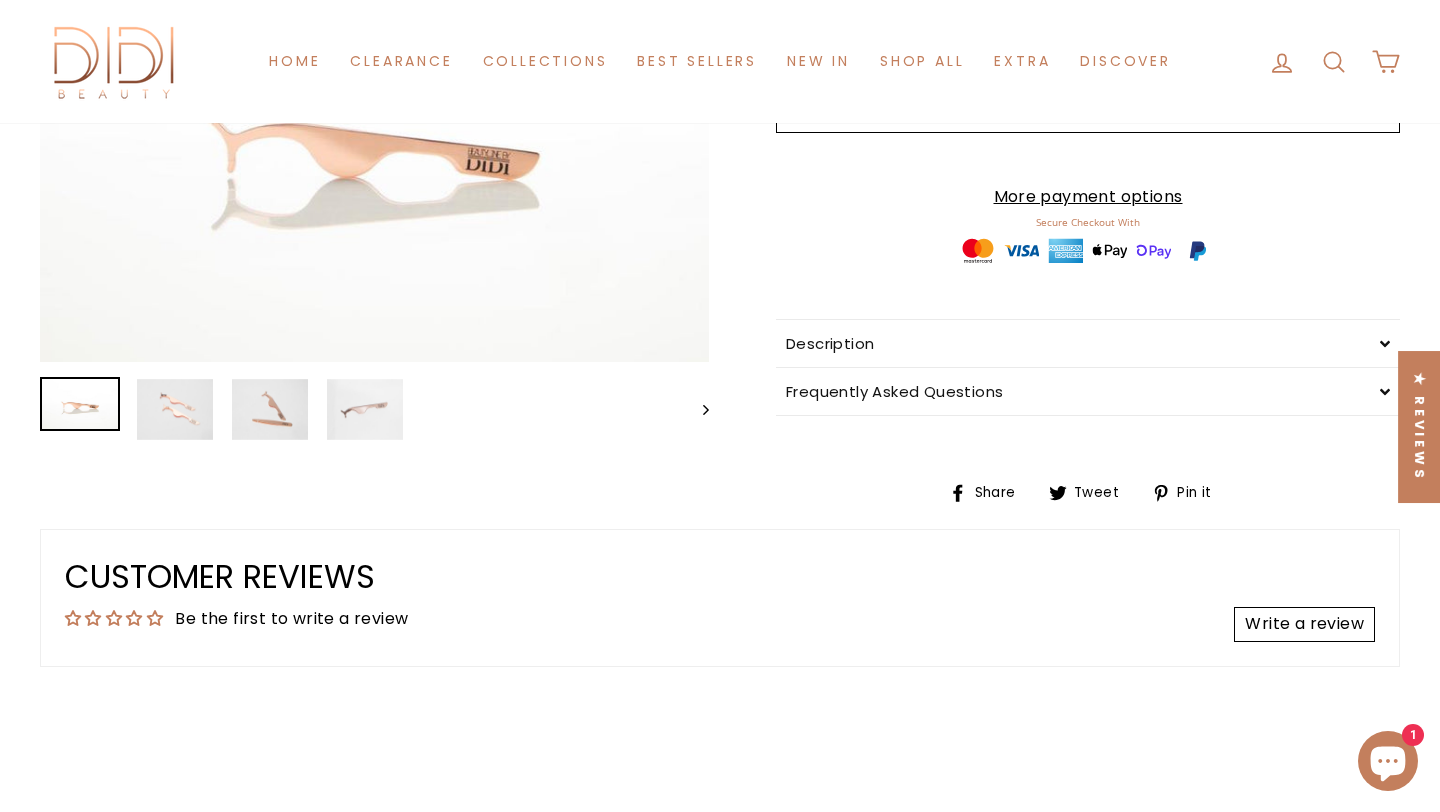 scroll, scrollTop: 0, scrollLeft: 0, axis: both 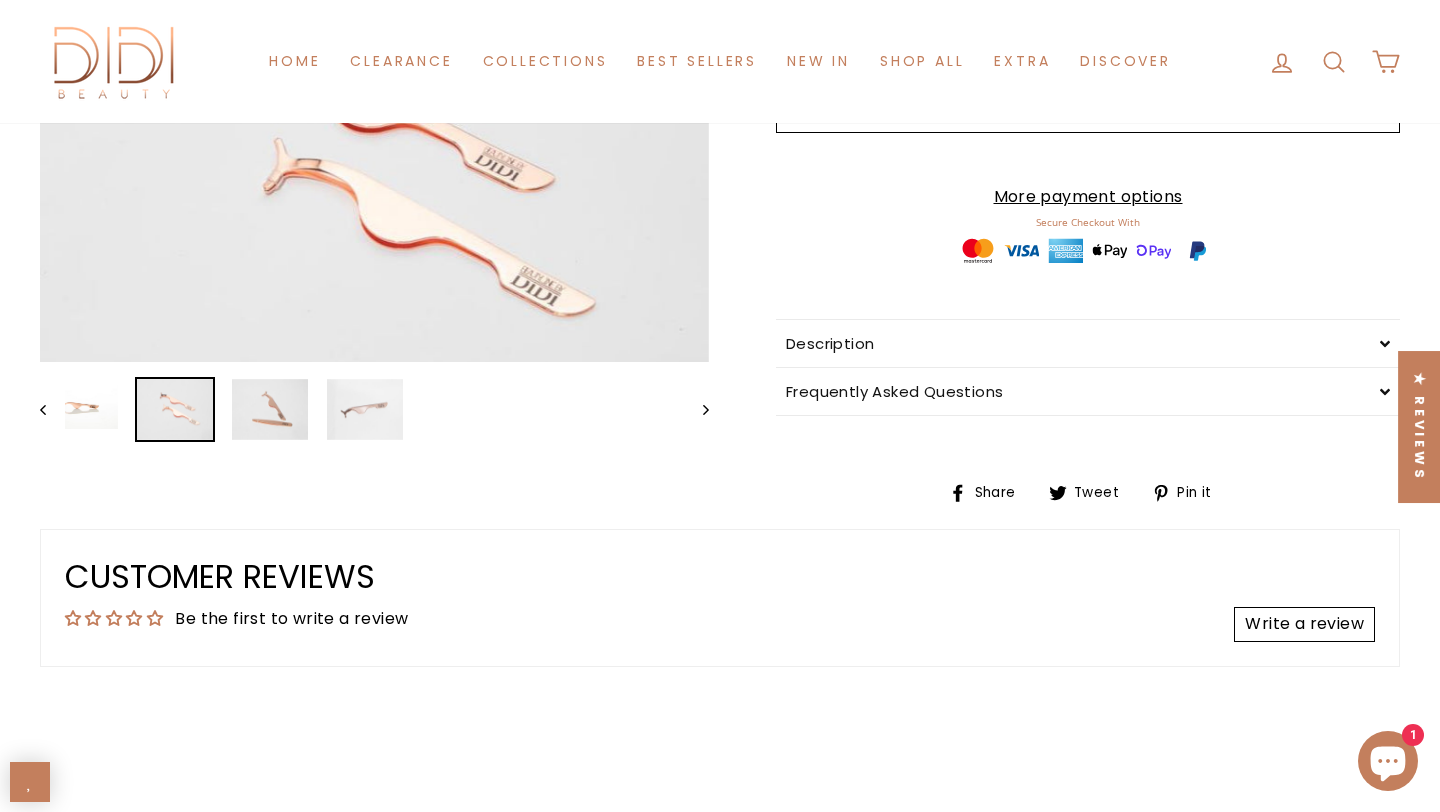 click at bounding box center (175, 409) 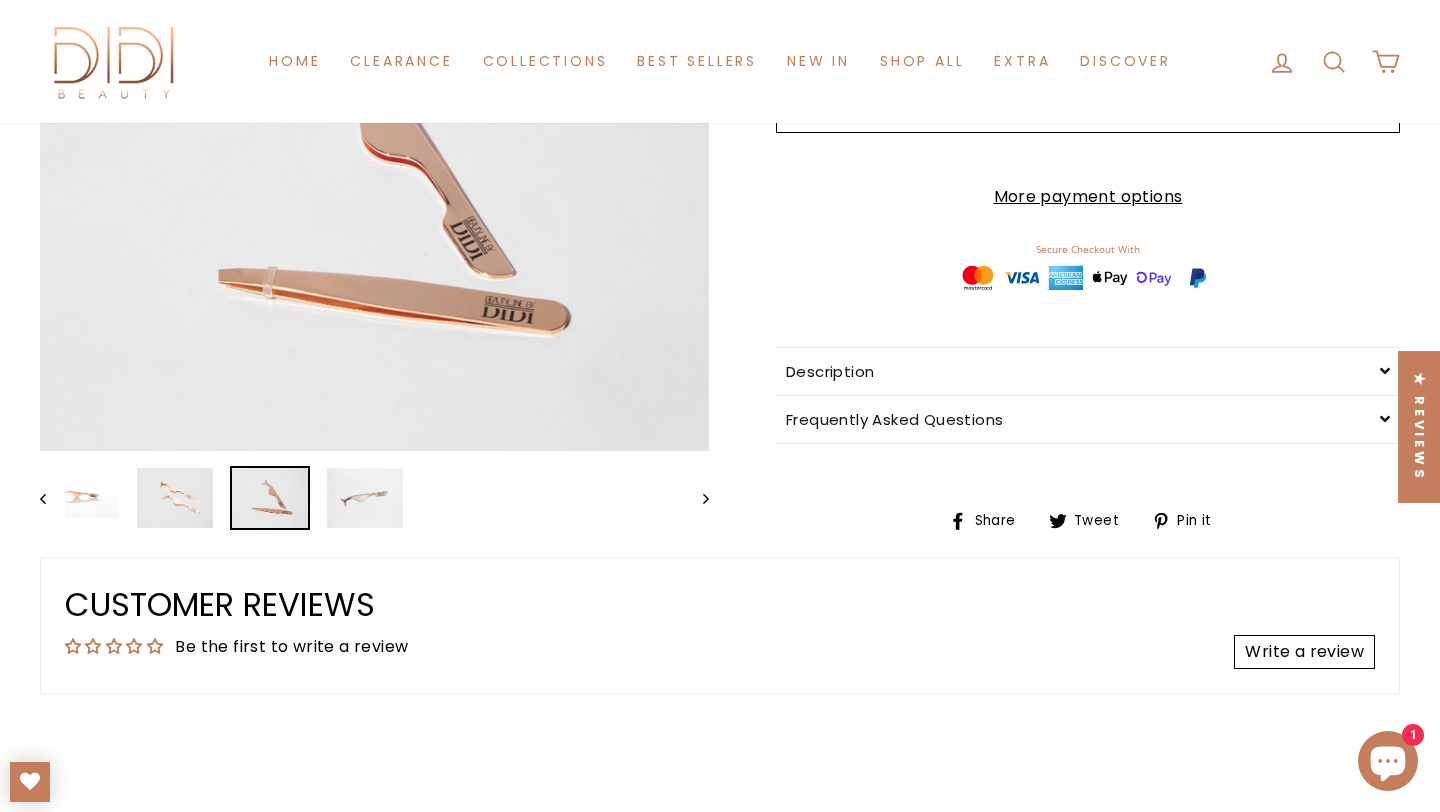 click at bounding box center (270, 498) 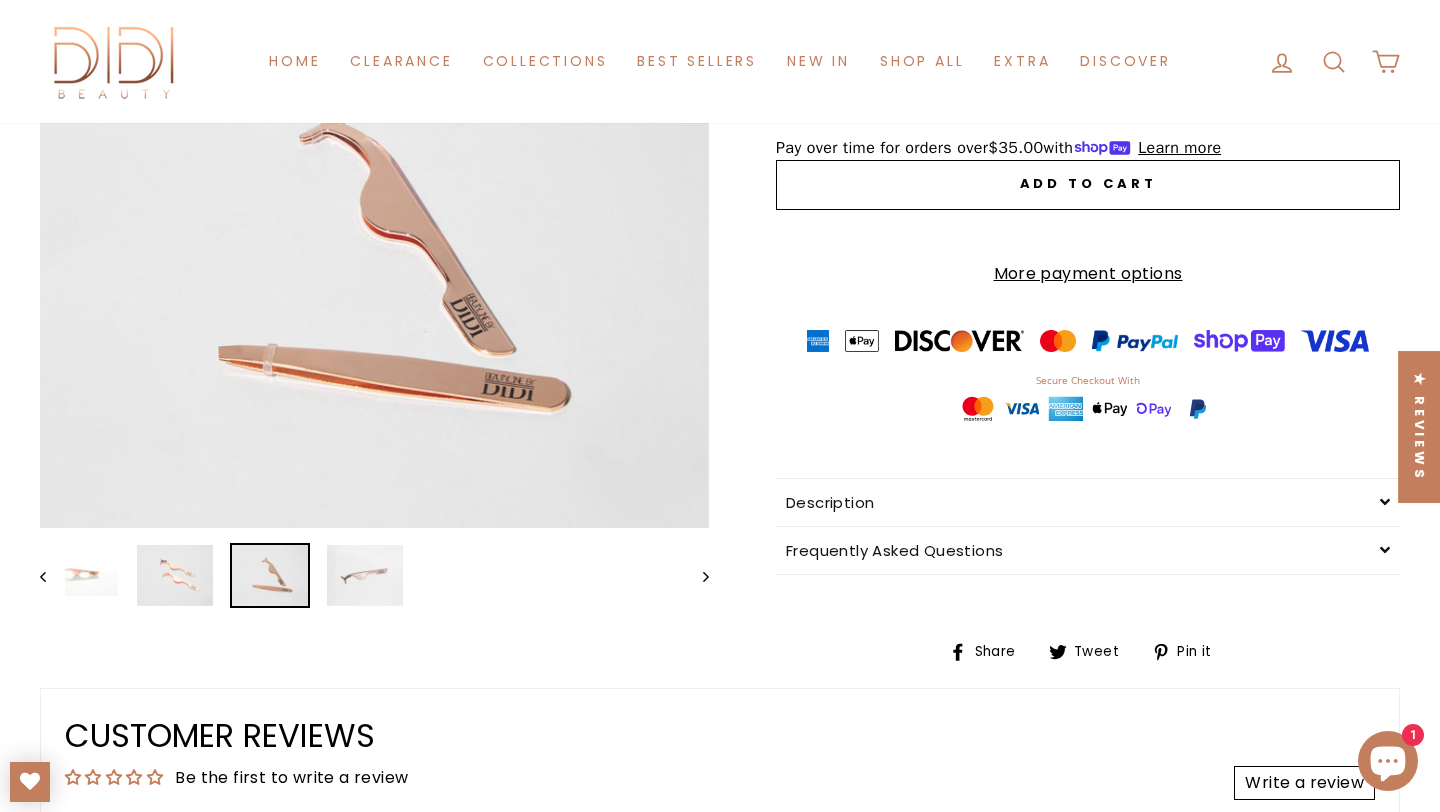 scroll, scrollTop: 356, scrollLeft: 0, axis: vertical 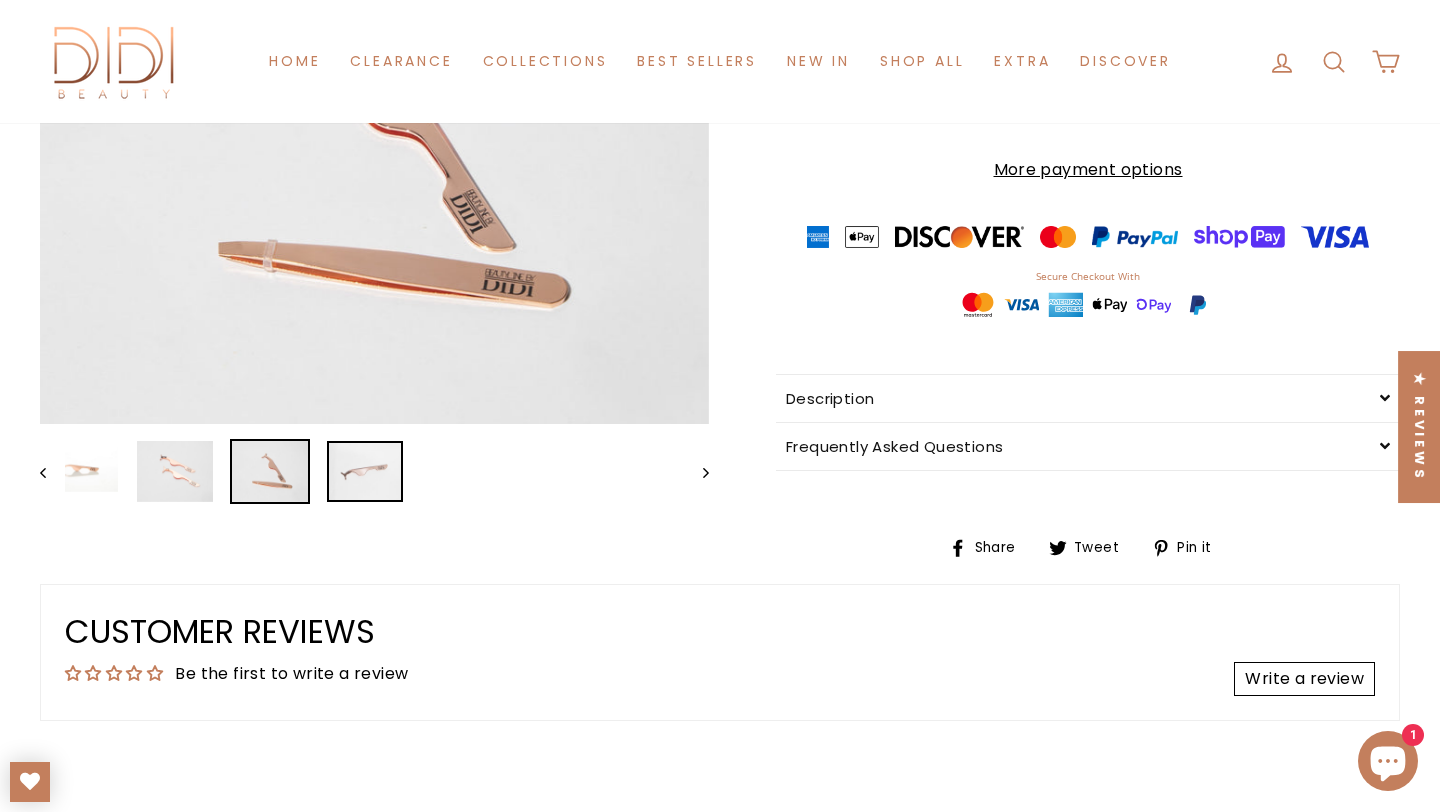 click at bounding box center (365, 471) 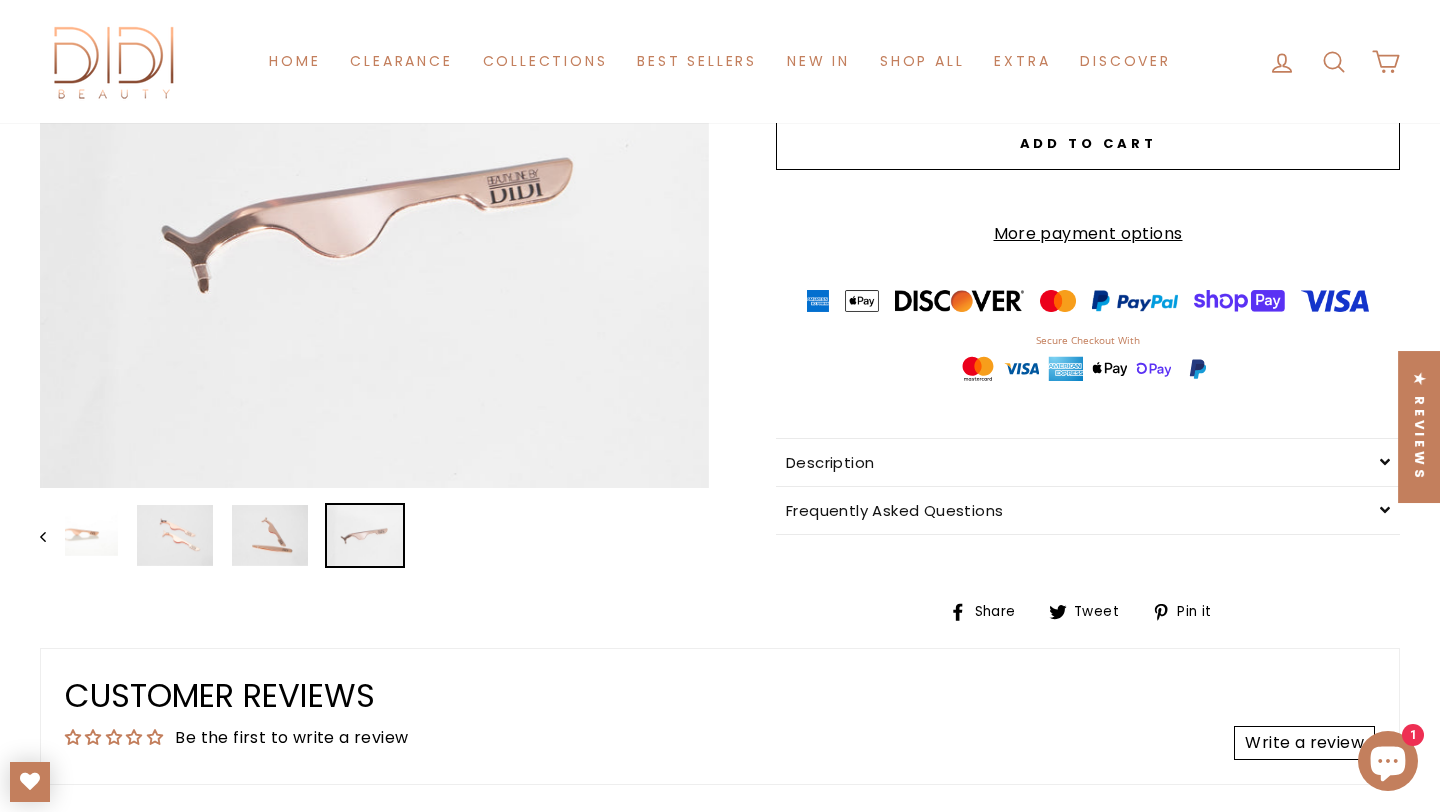 scroll, scrollTop: 276, scrollLeft: 0, axis: vertical 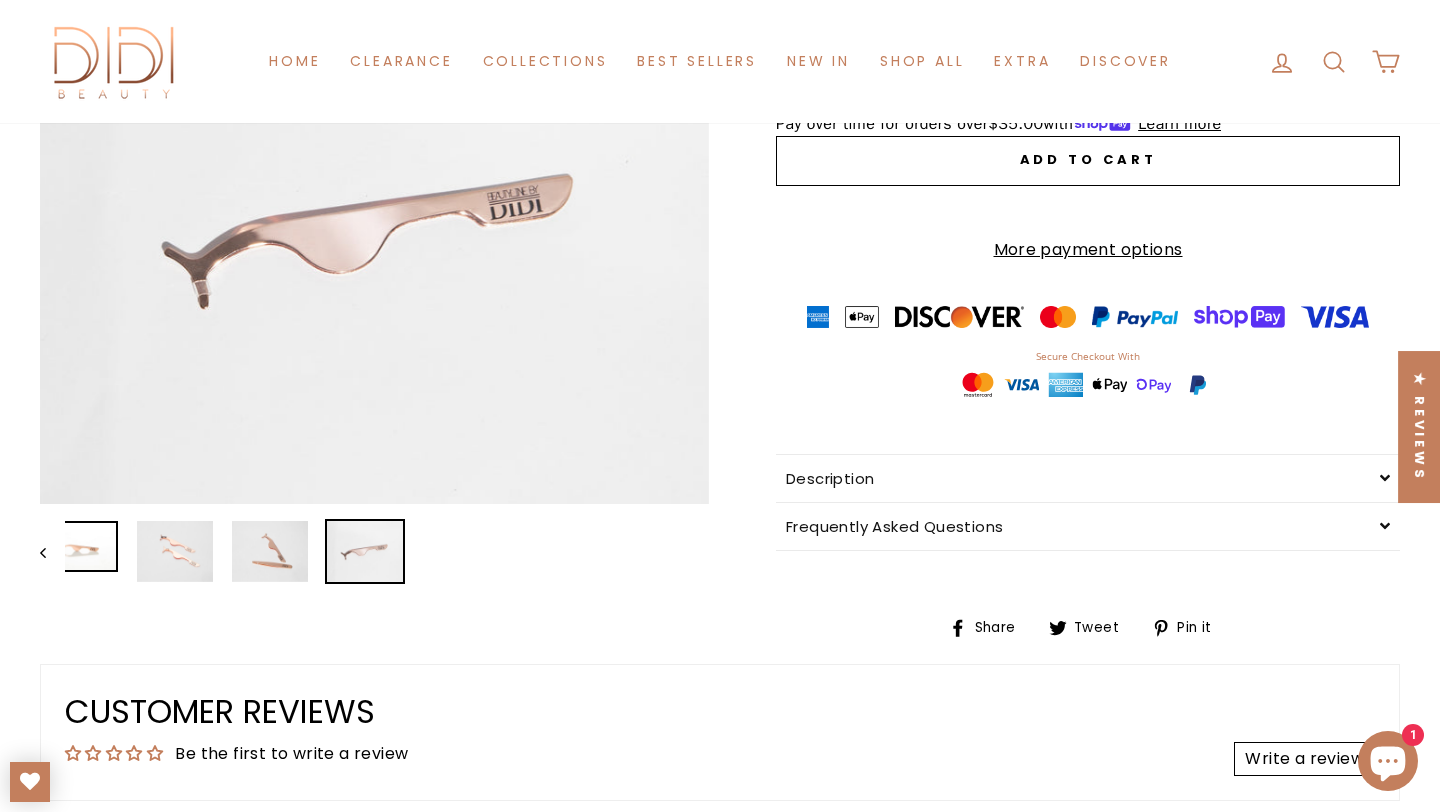click at bounding box center (80, 546) 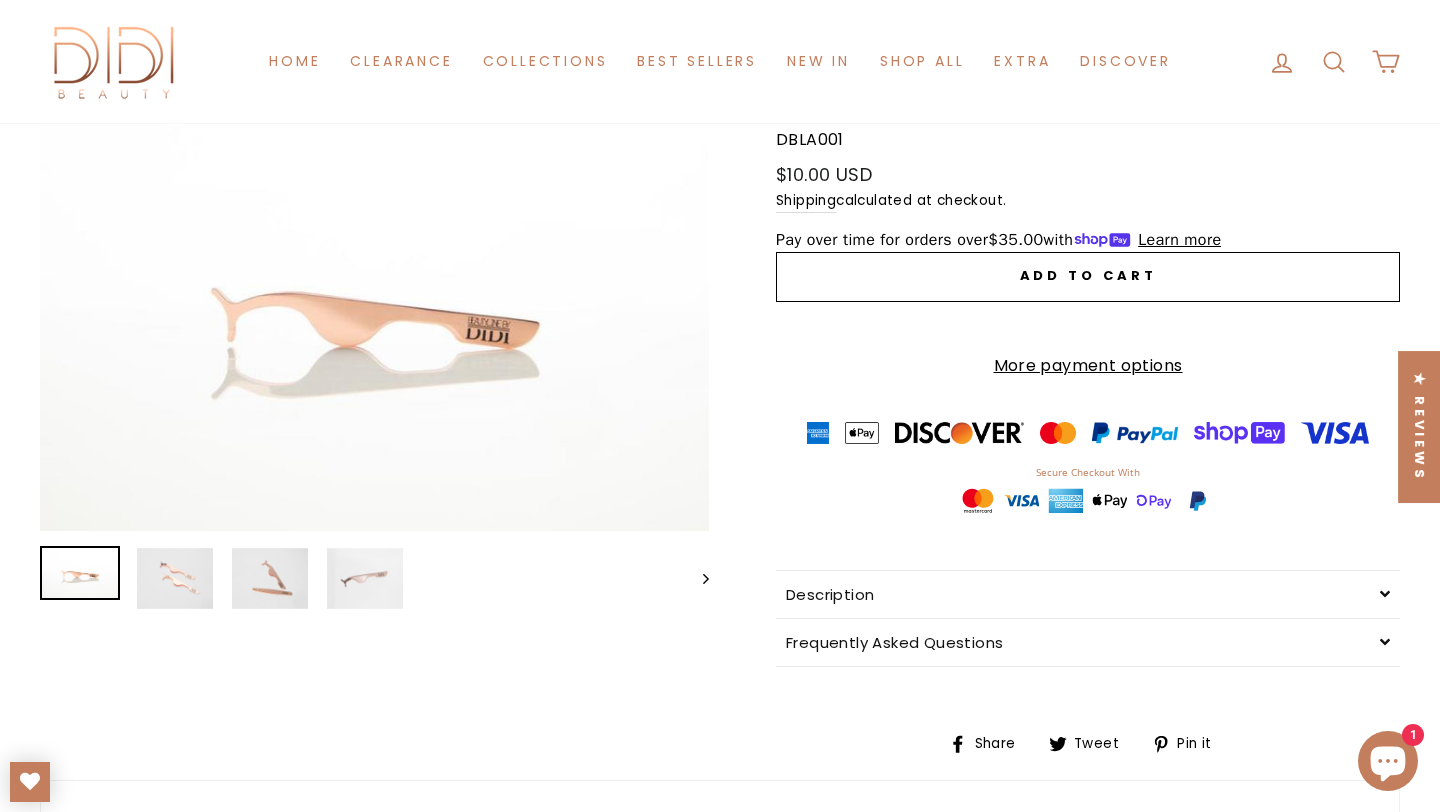 scroll, scrollTop: 157, scrollLeft: 0, axis: vertical 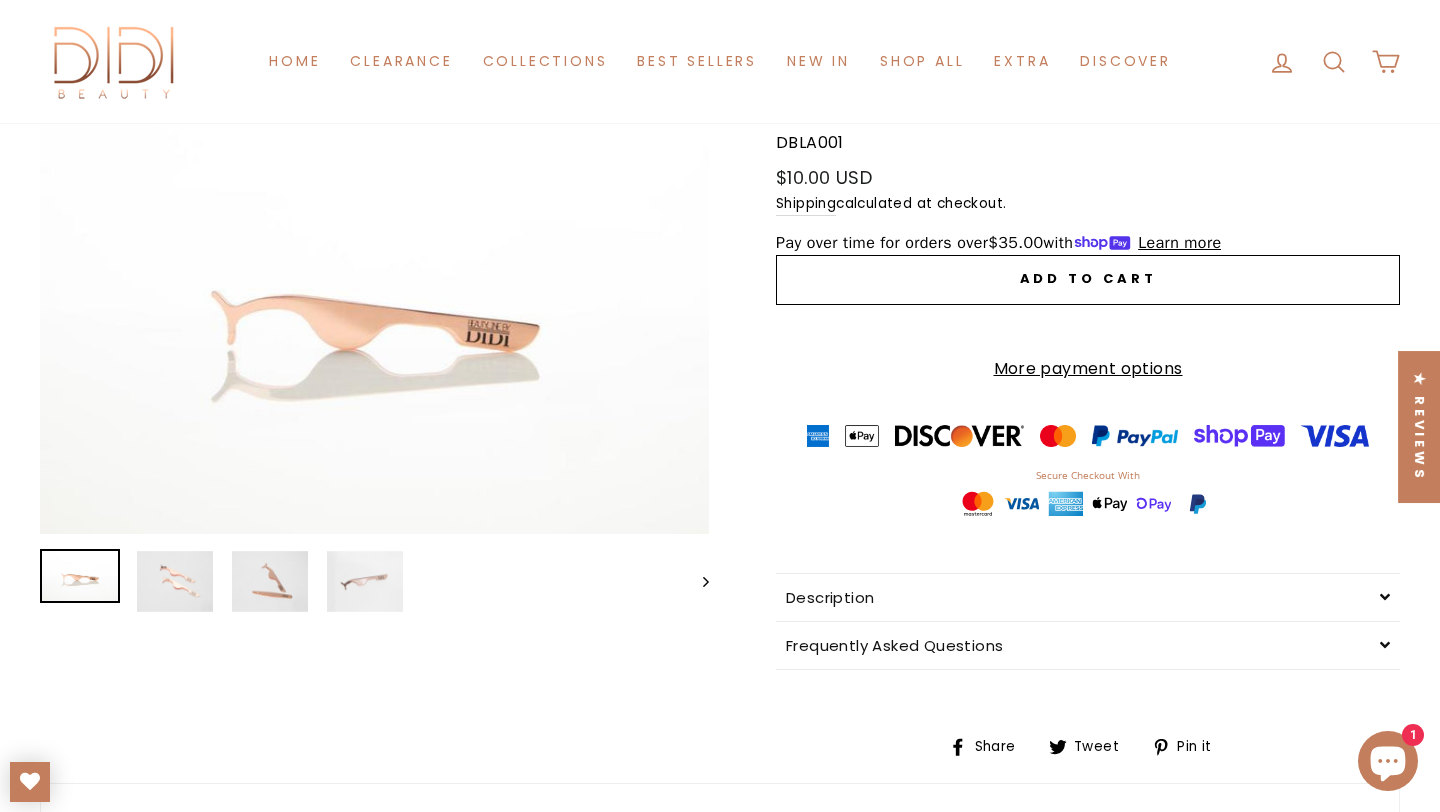 click on "Close (esc)" at bounding box center [374, 311] 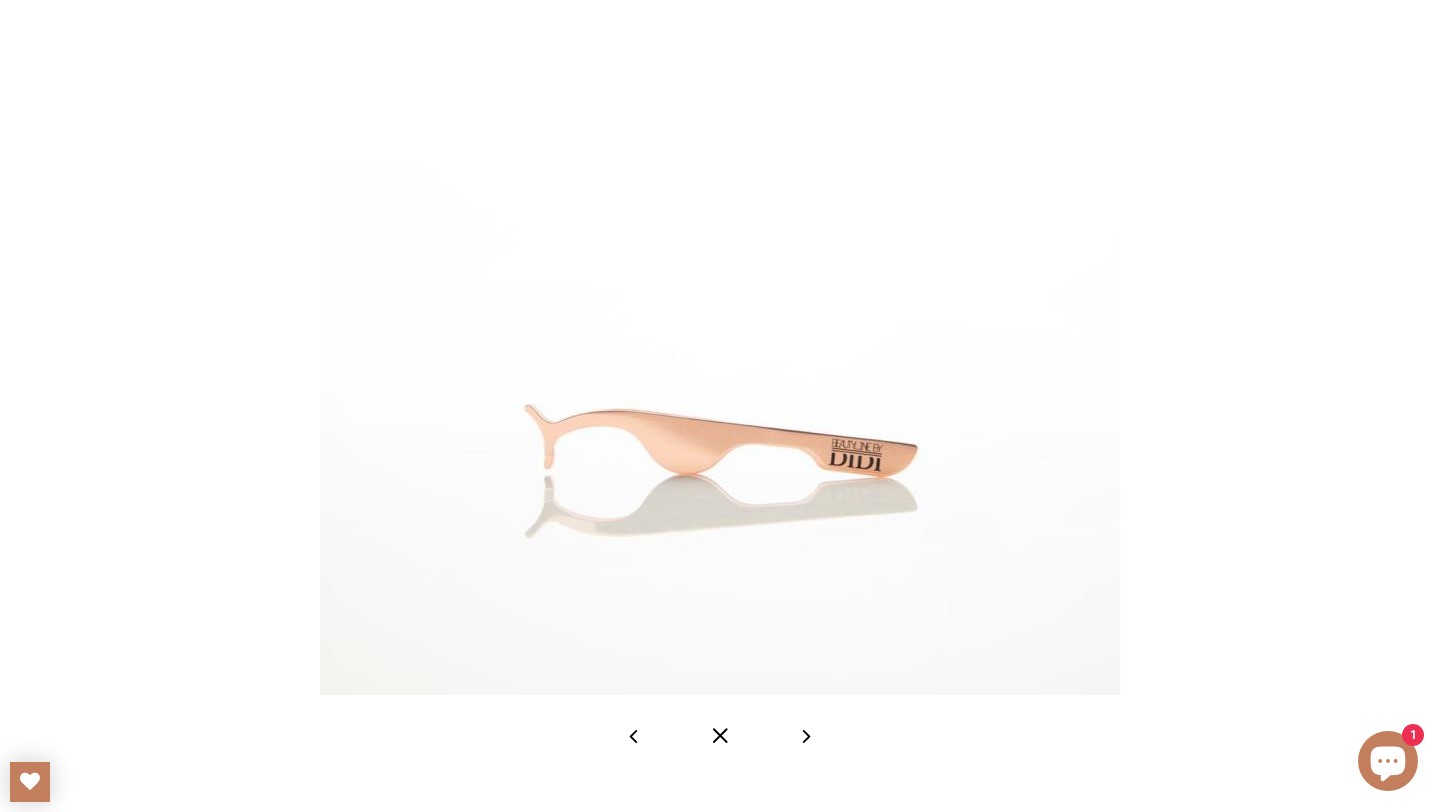 click at bounding box center [720, 736] 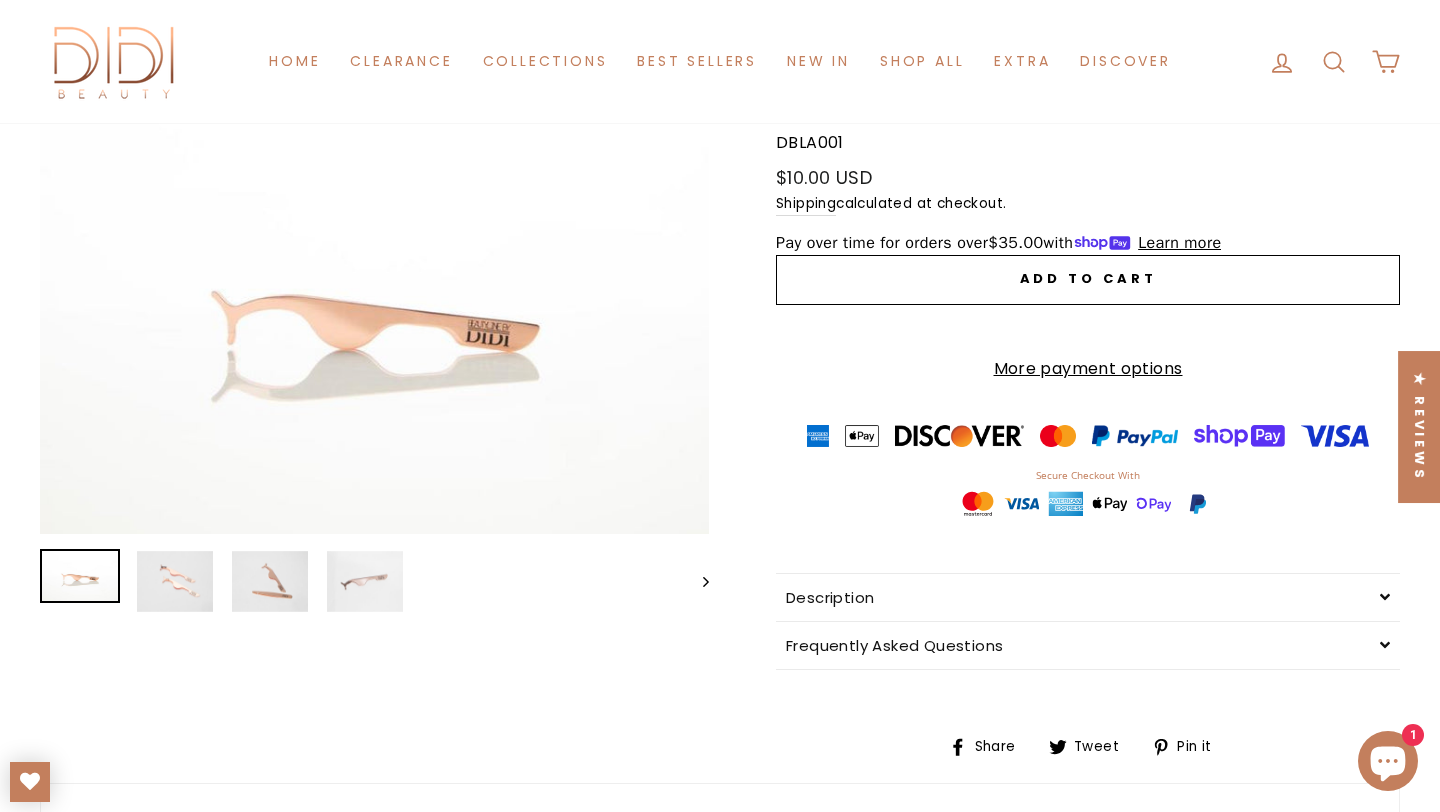 click 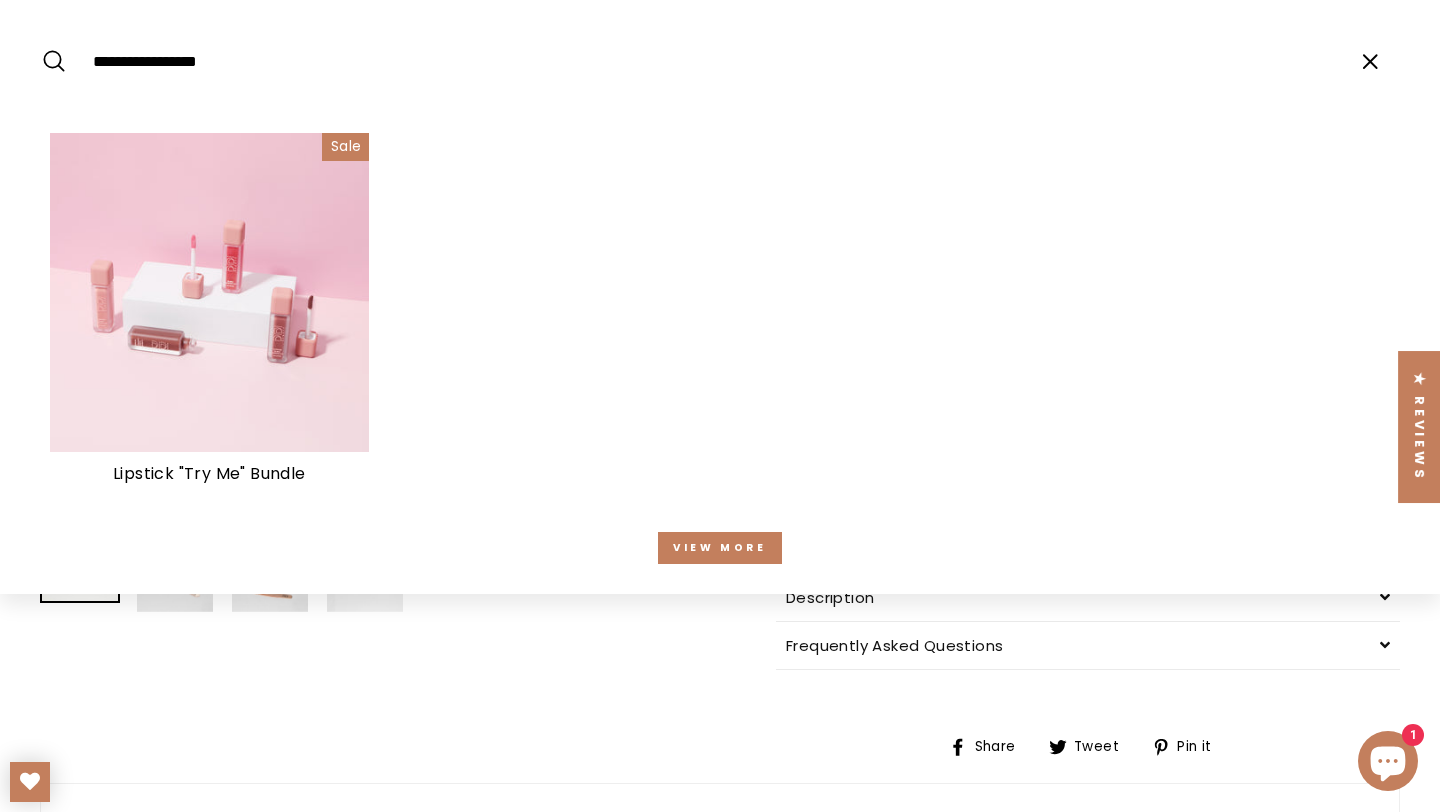 type on "**********" 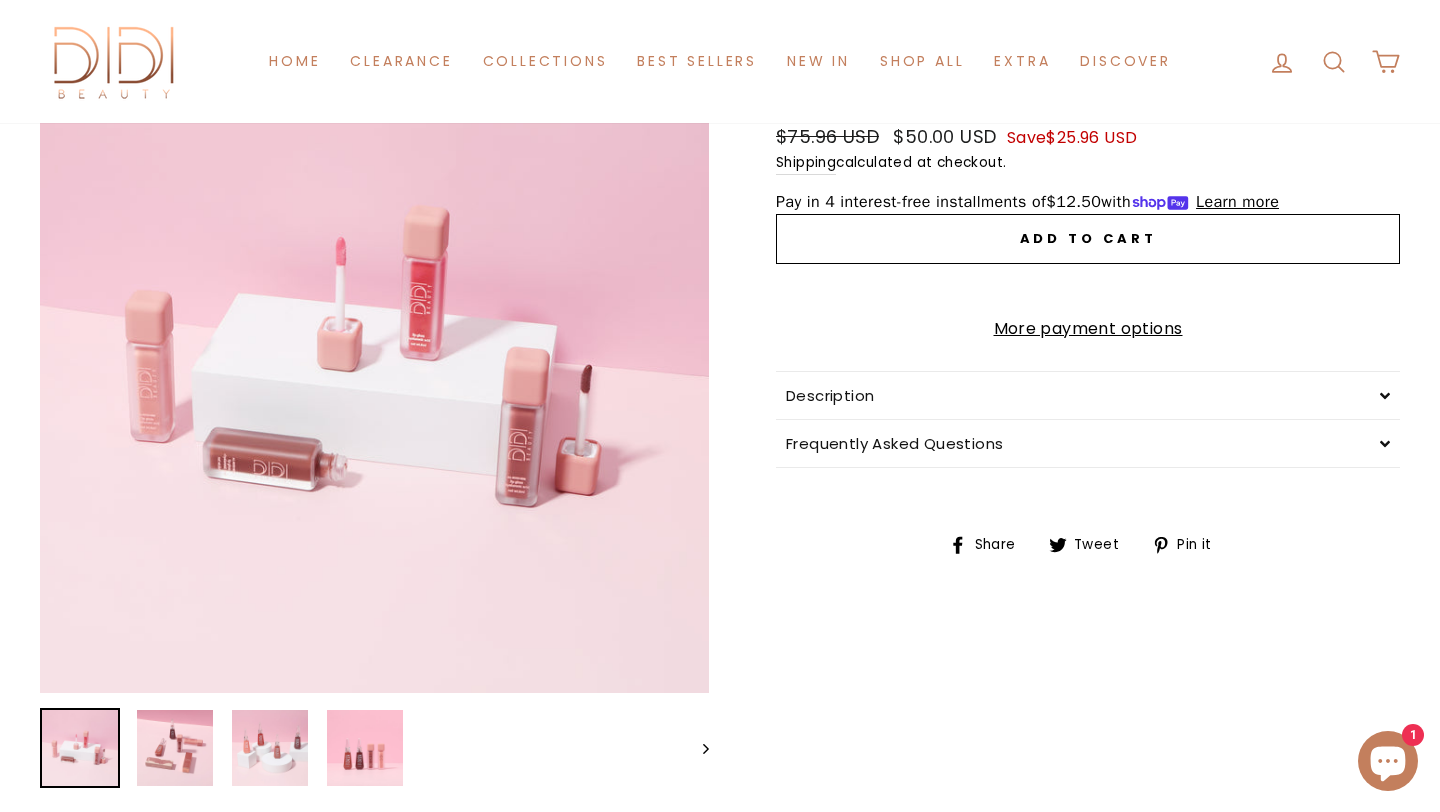 scroll, scrollTop: 221, scrollLeft: 0, axis: vertical 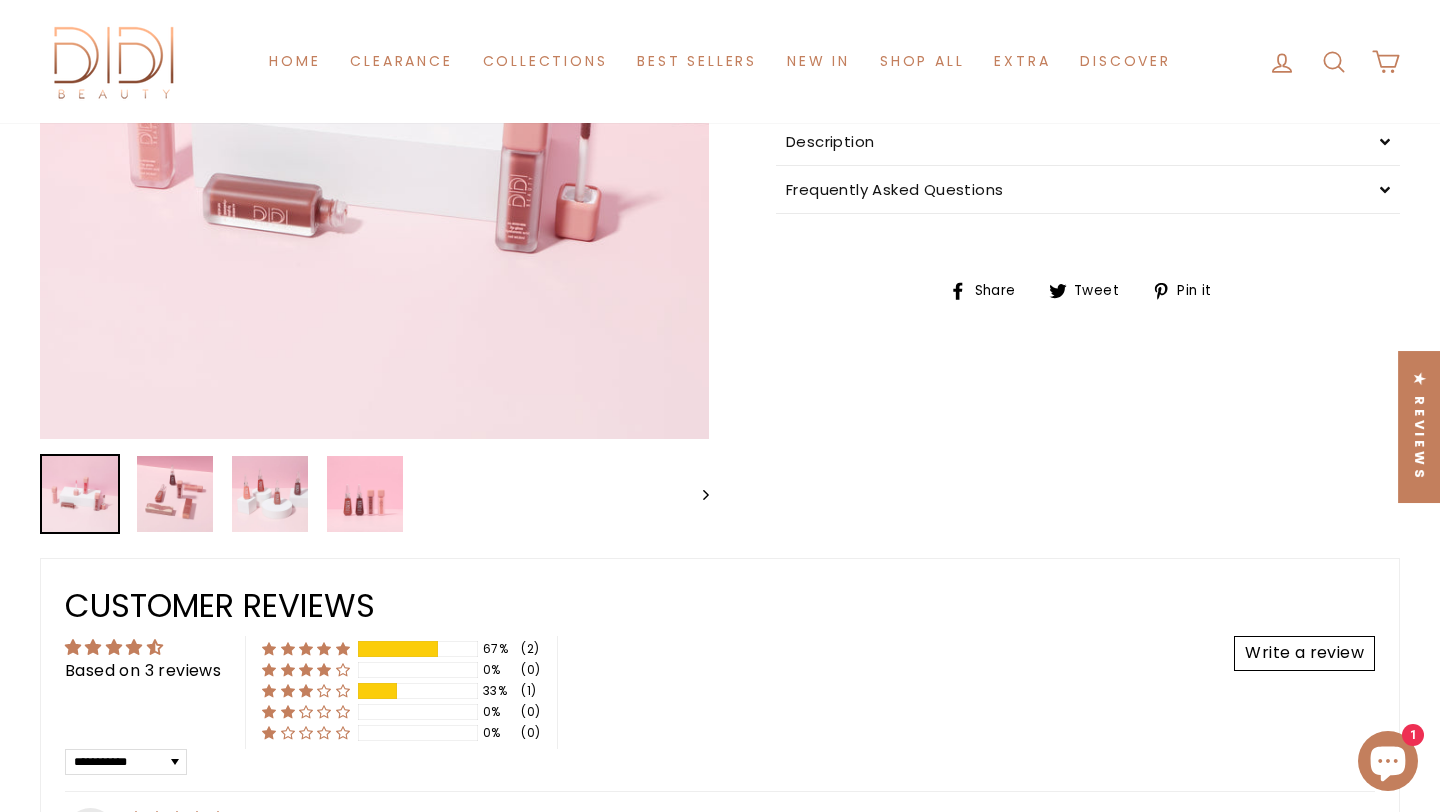 click on "Close (esc)" at bounding box center (374, 104) 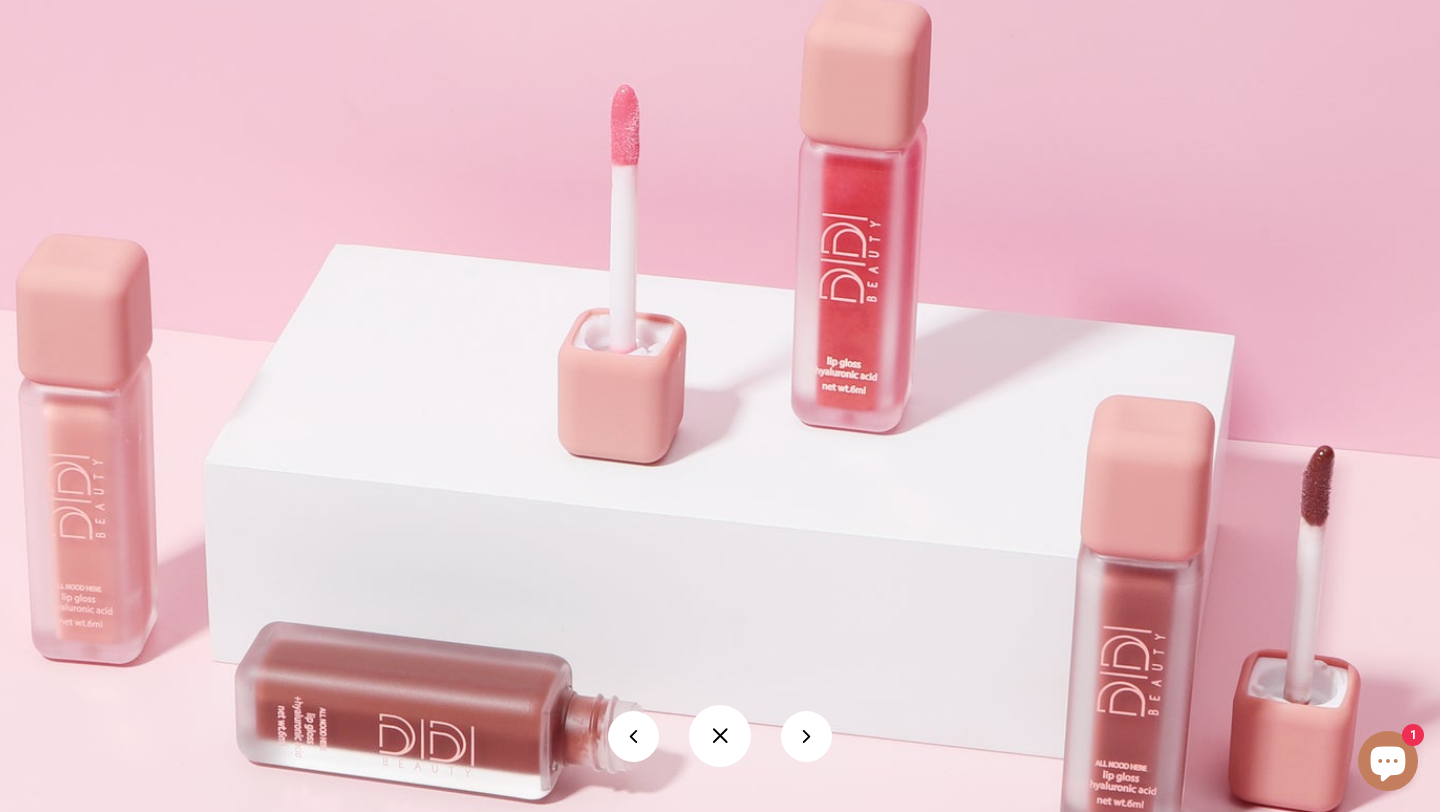 scroll, scrollTop: 0, scrollLeft: 0, axis: both 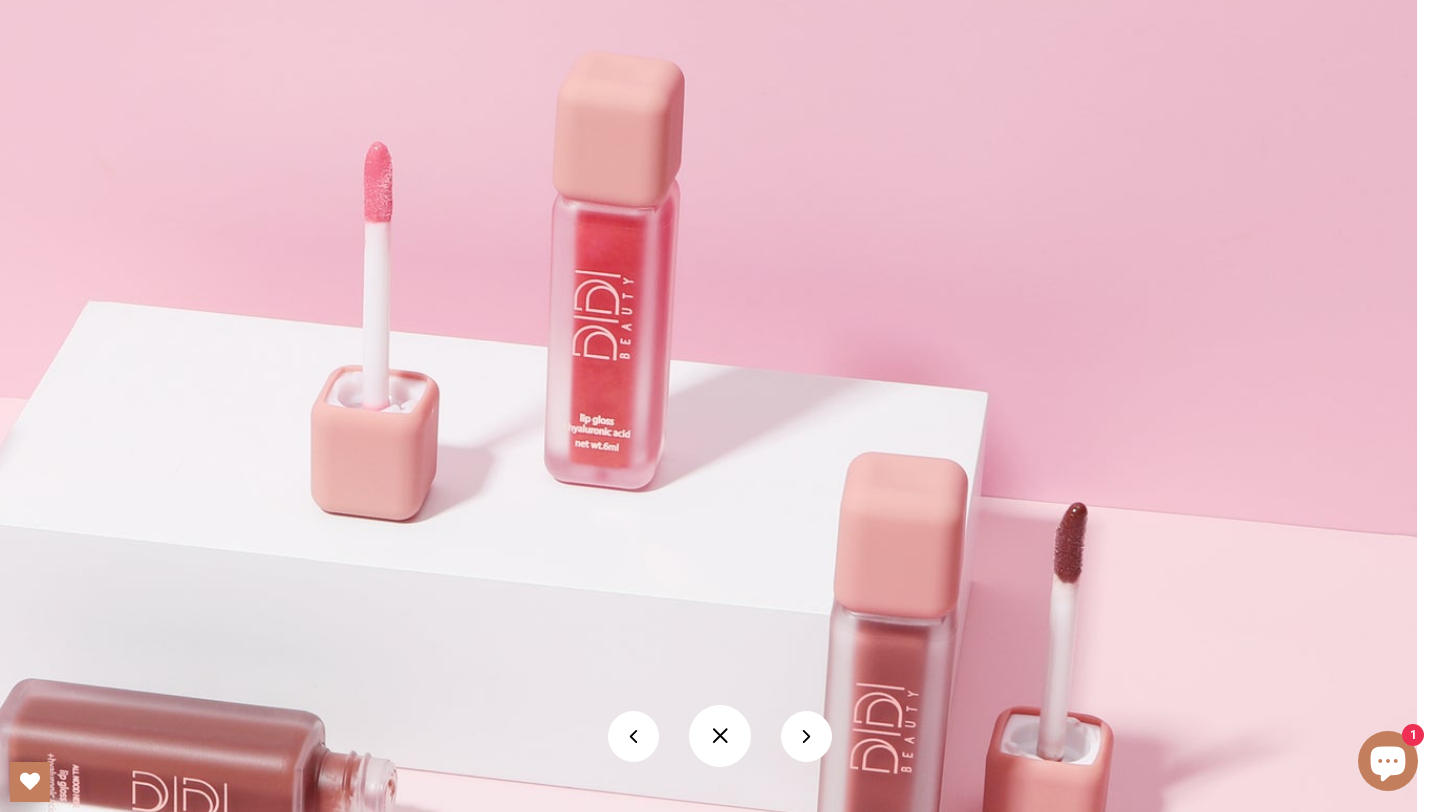 click at bounding box center (720, 736) 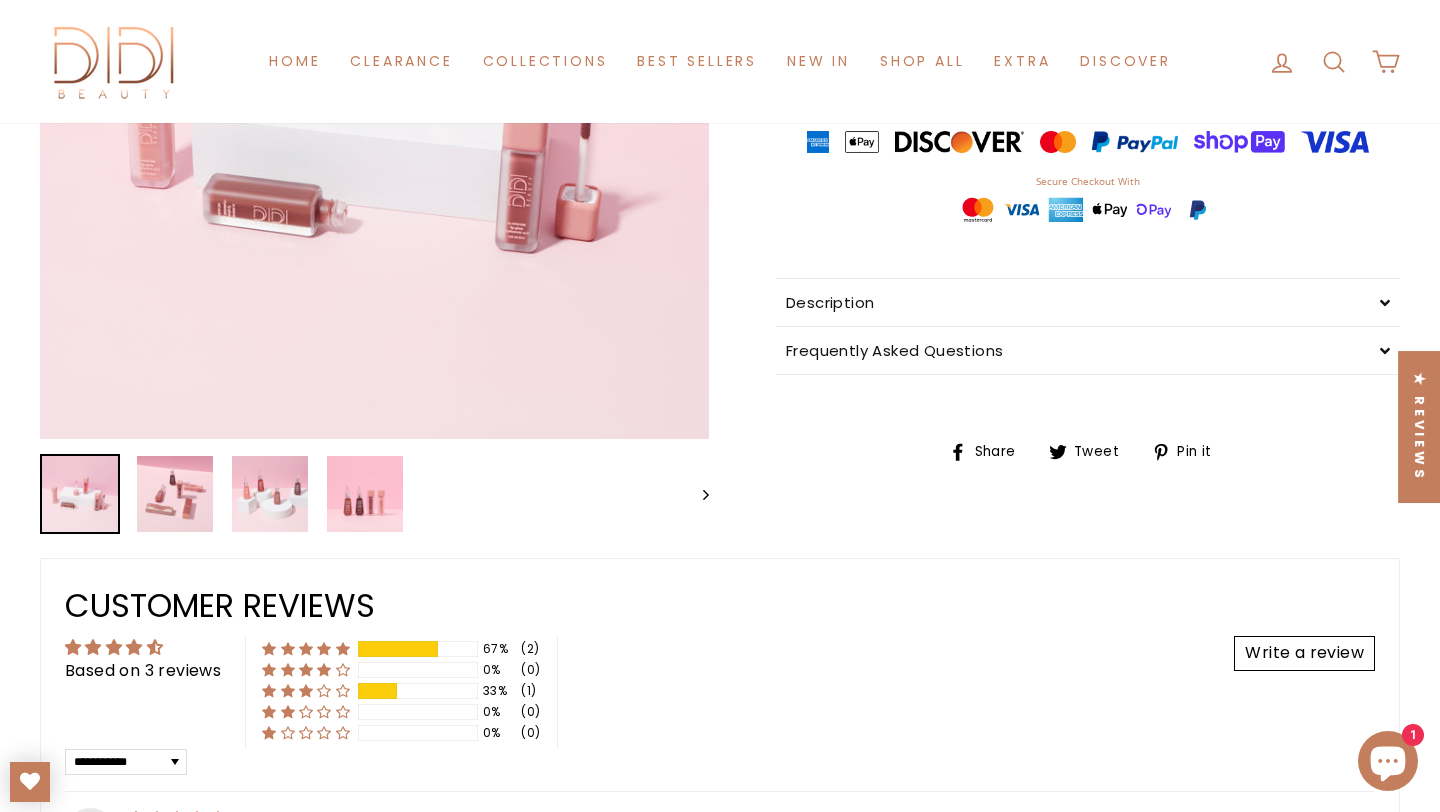 click 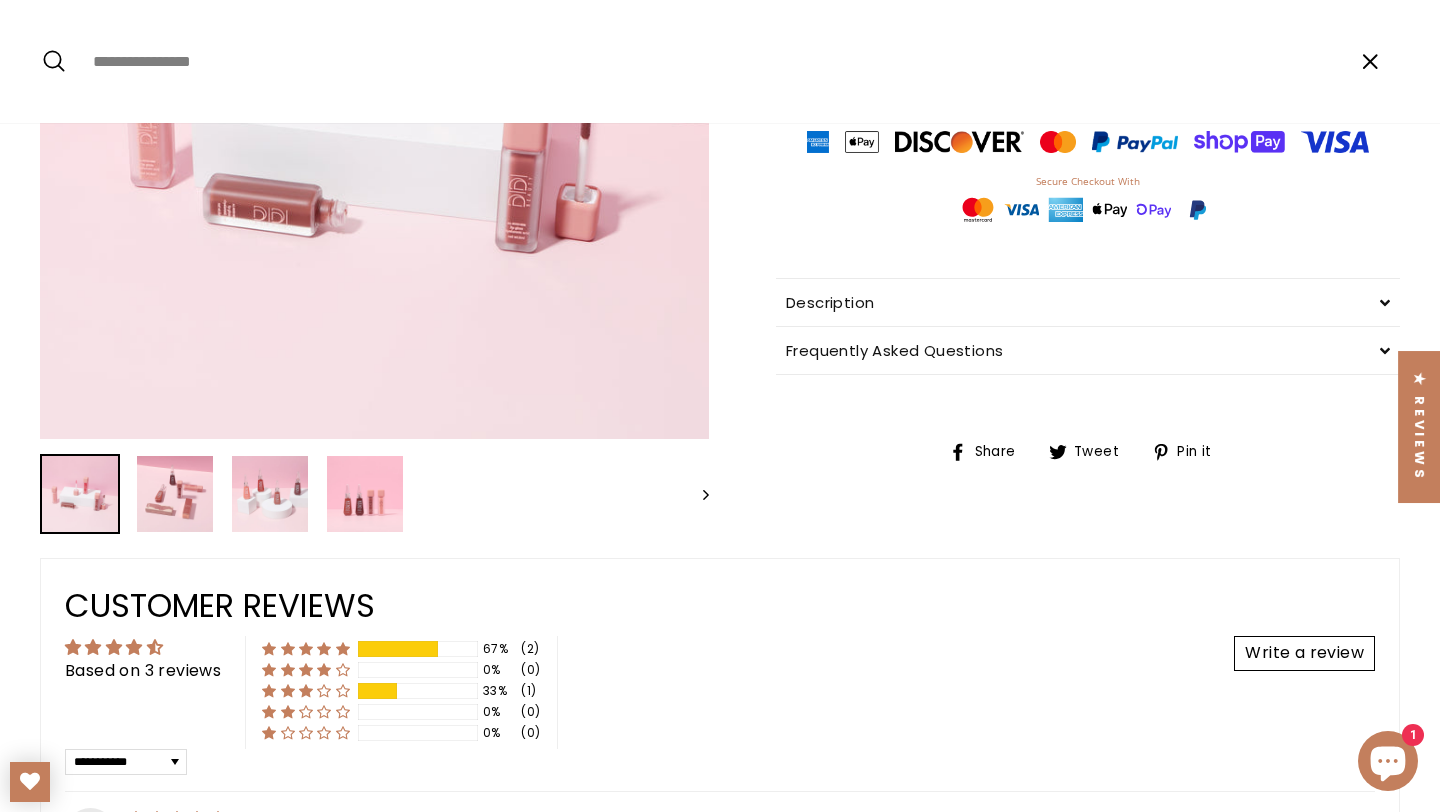 paste on "**********" 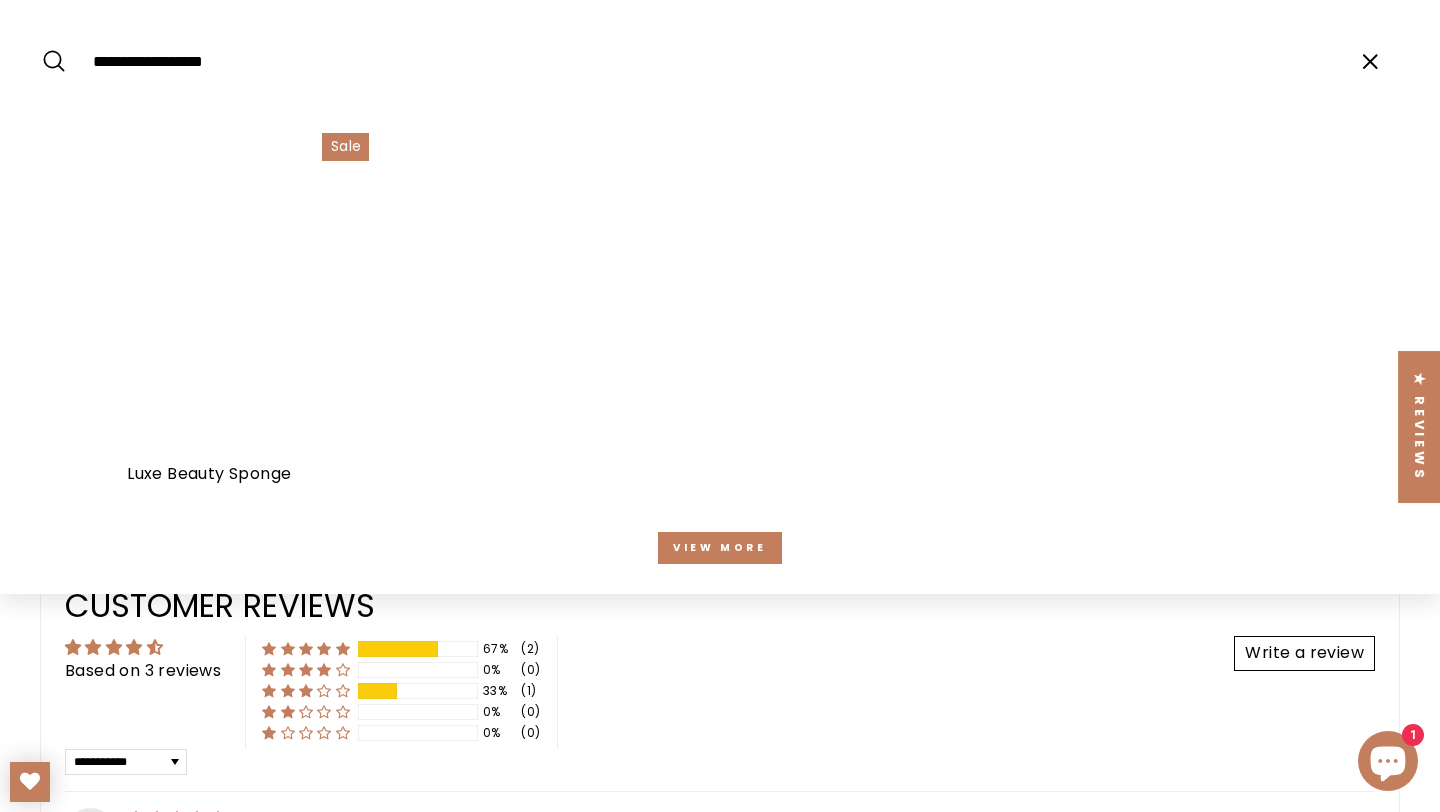 type on "**********" 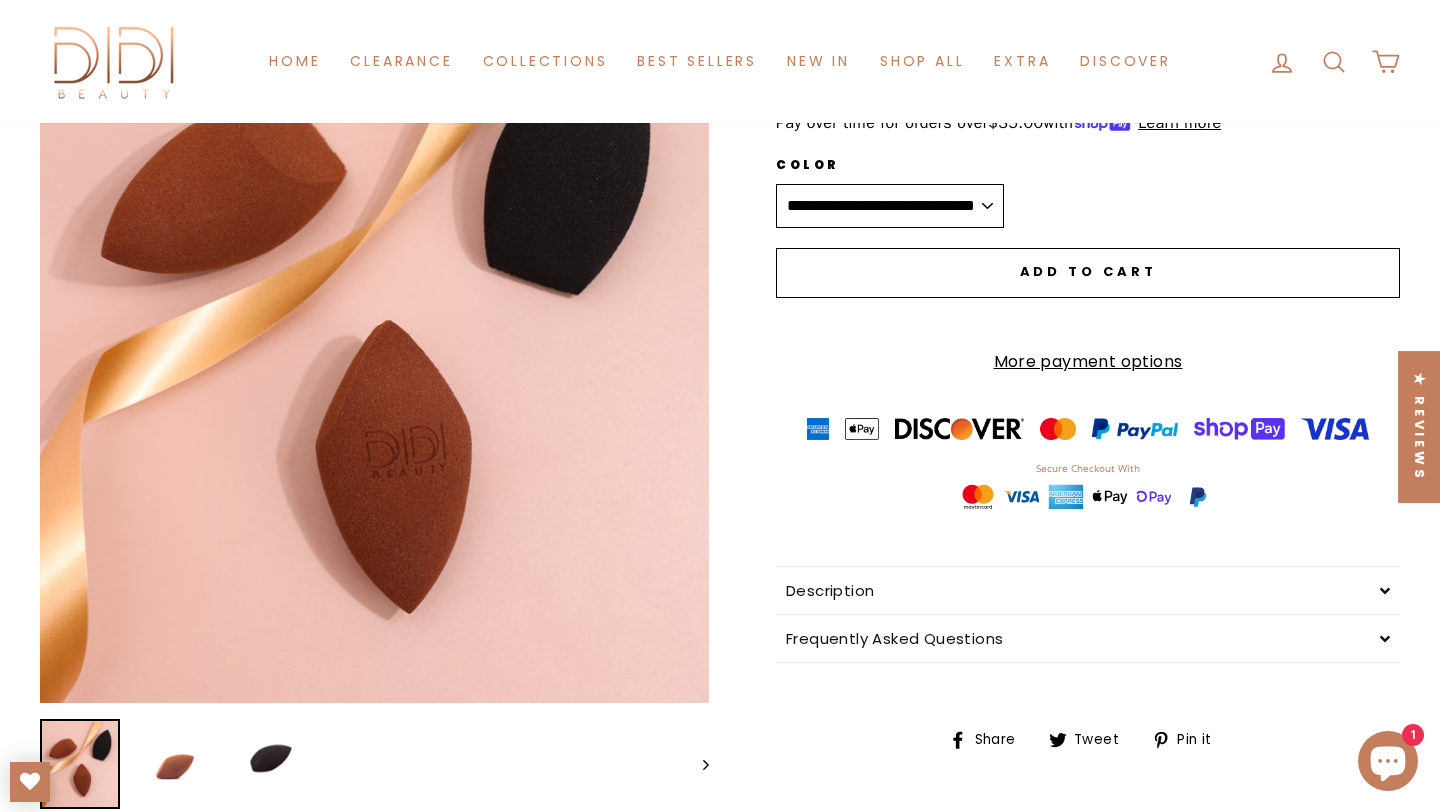 scroll, scrollTop: 298, scrollLeft: 0, axis: vertical 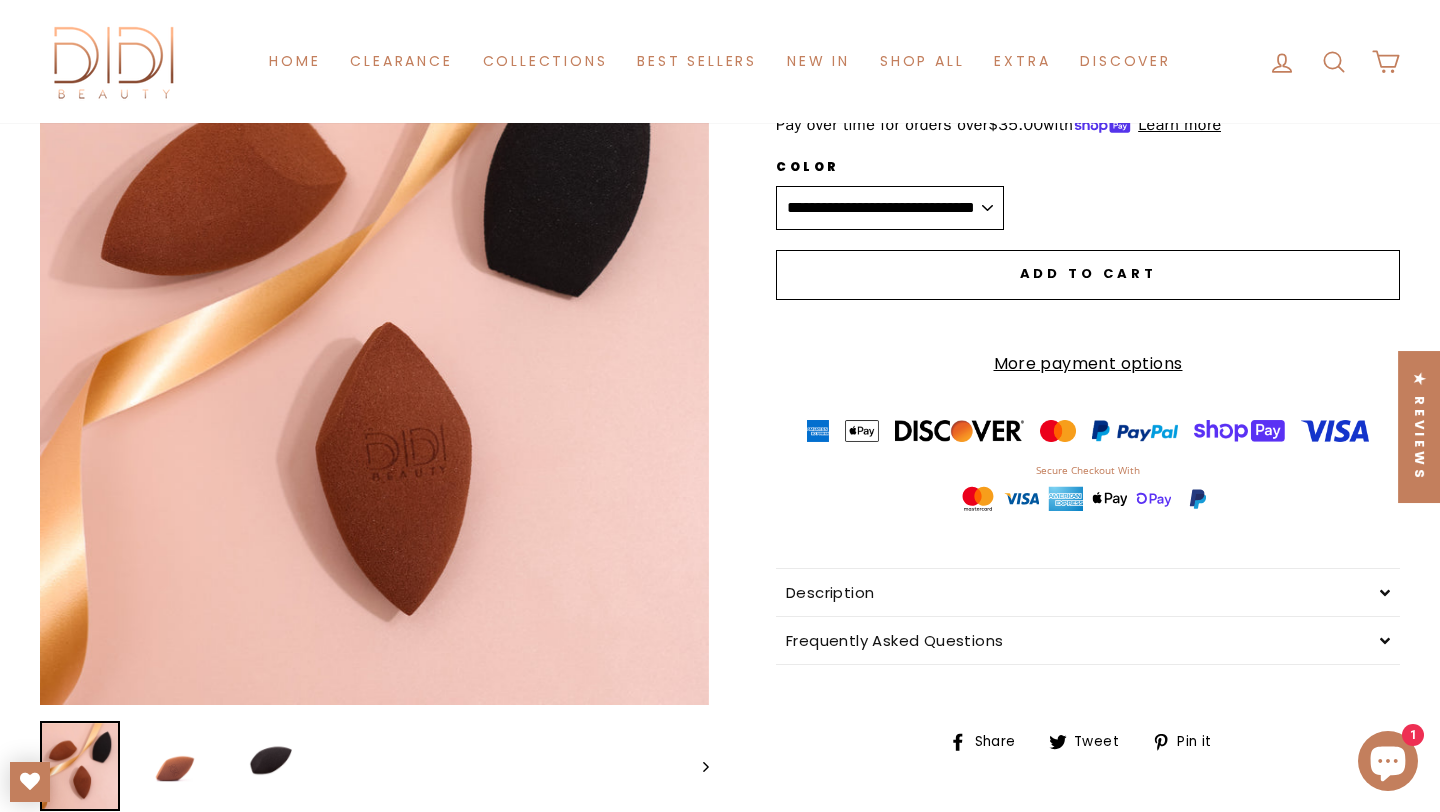 click on "**********" at bounding box center [890, 208] 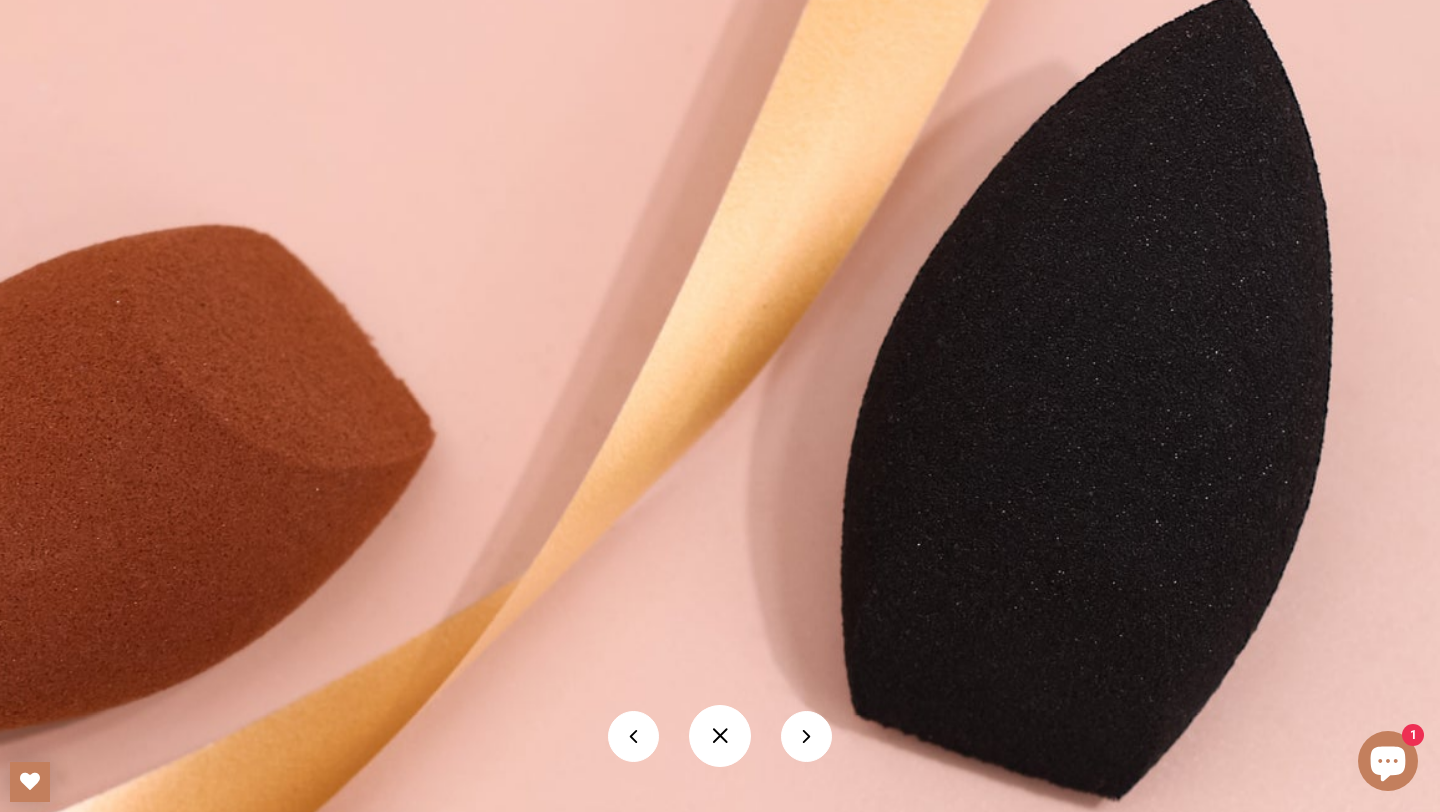 click at bounding box center (806, 736) 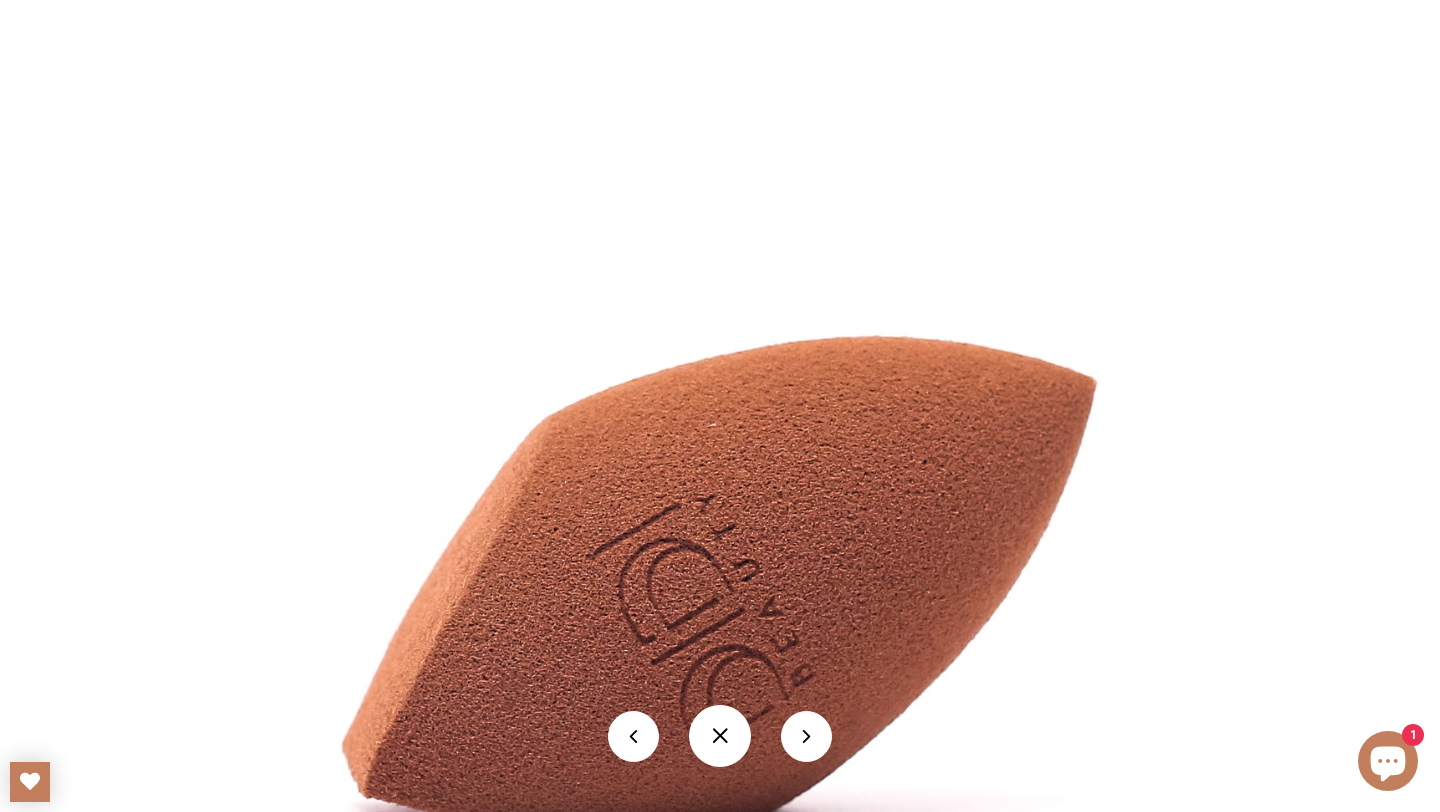 click at bounding box center [806, 736] 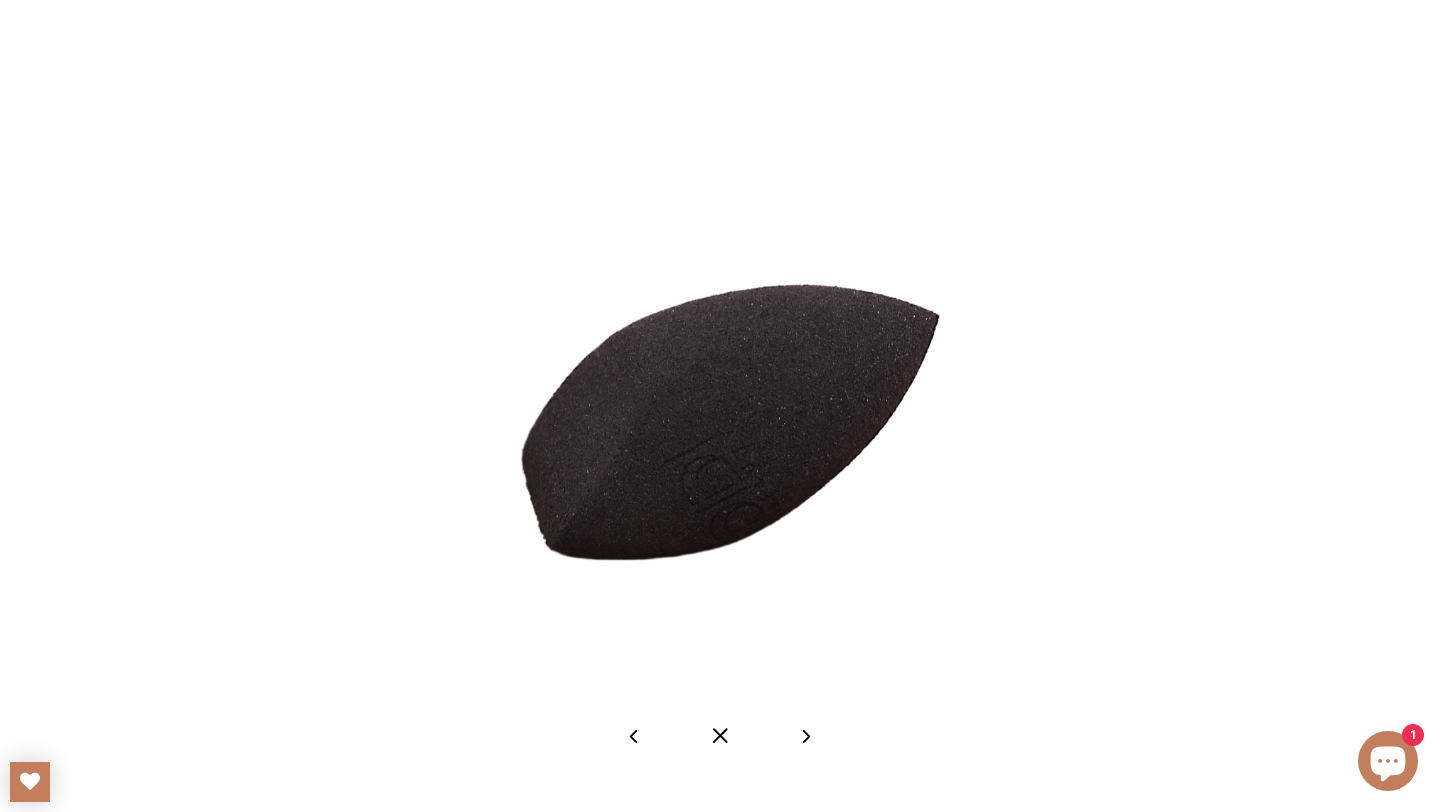 click at bounding box center [806, 736] 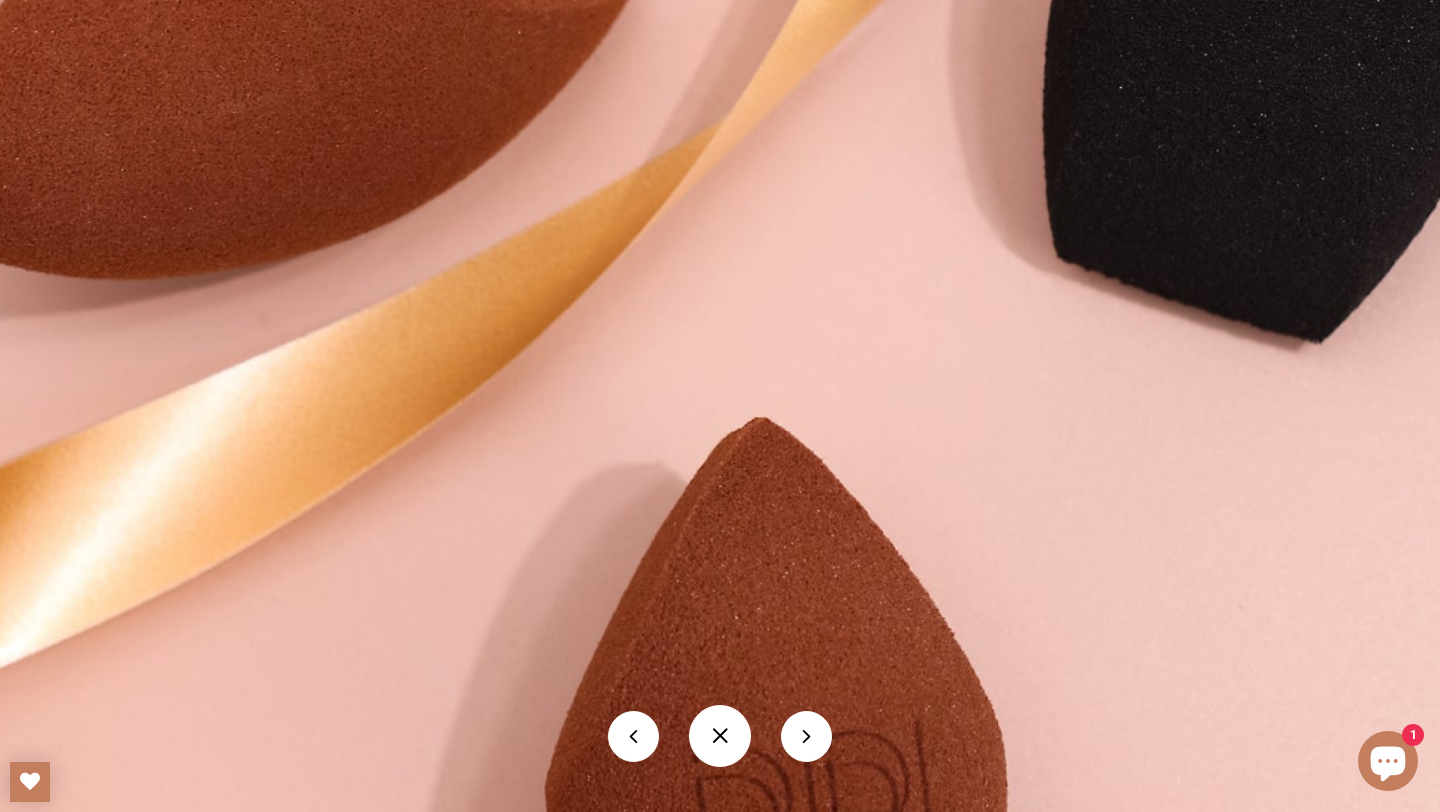 click at bounding box center [806, 736] 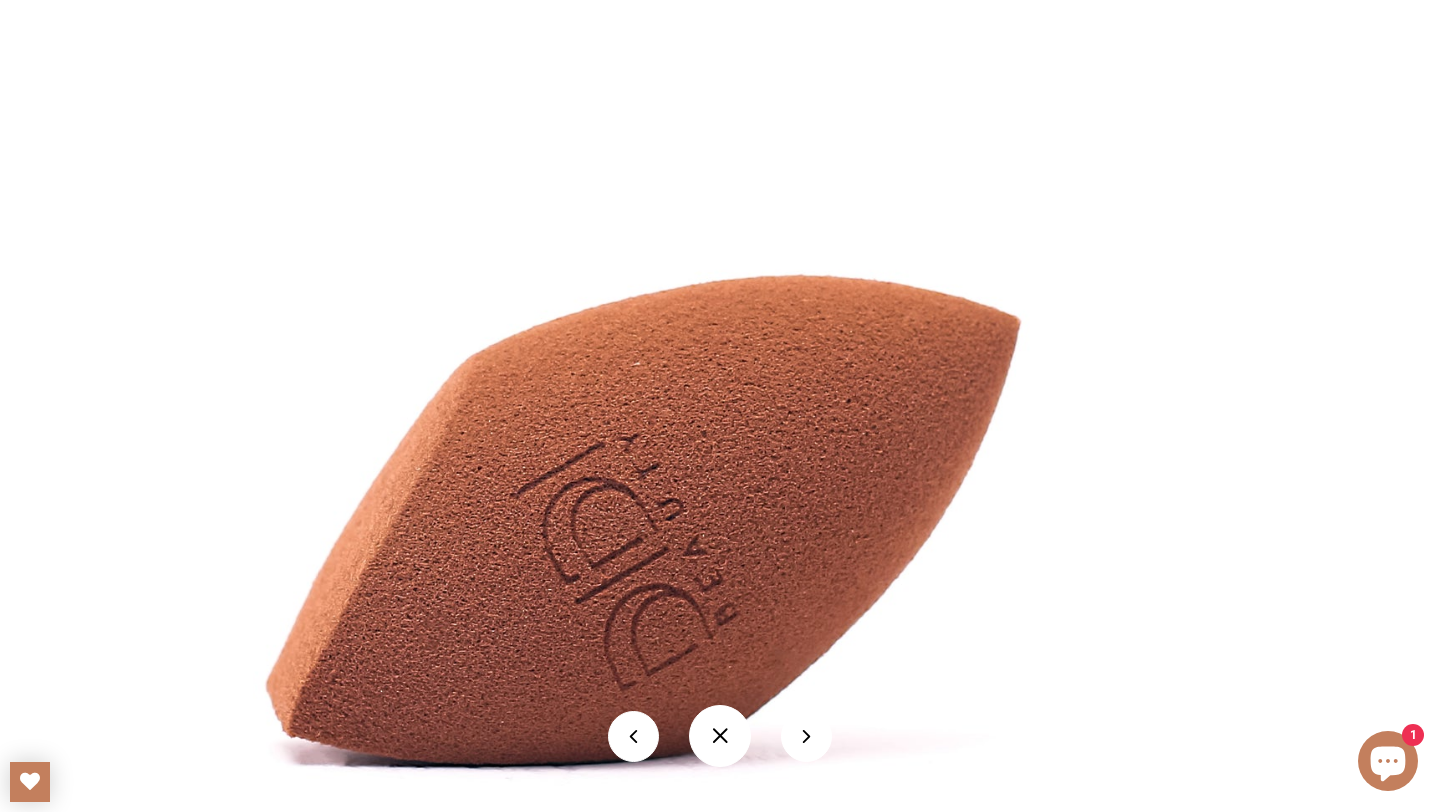 click at bounding box center (720, 736) 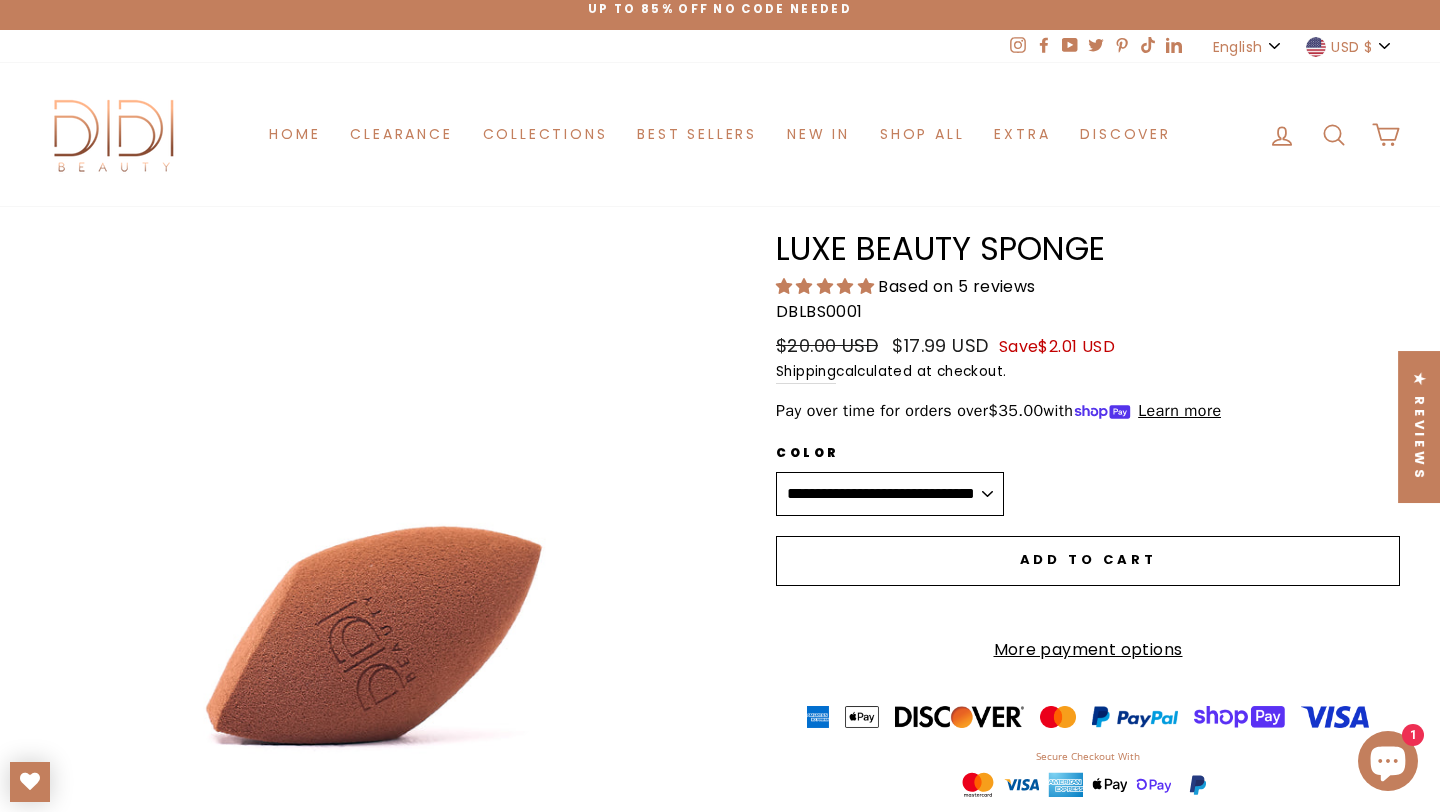 scroll, scrollTop: 0, scrollLeft: 0, axis: both 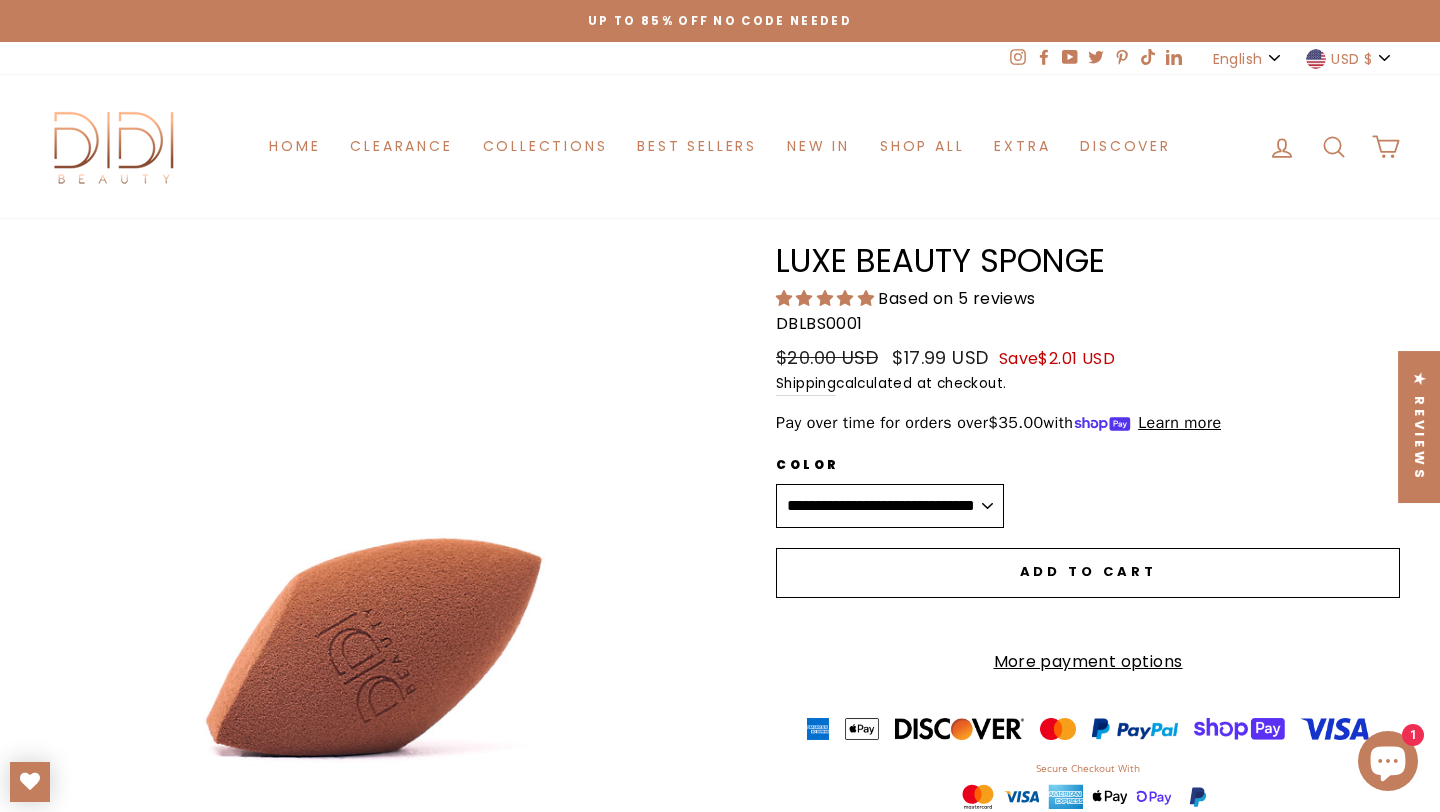 click 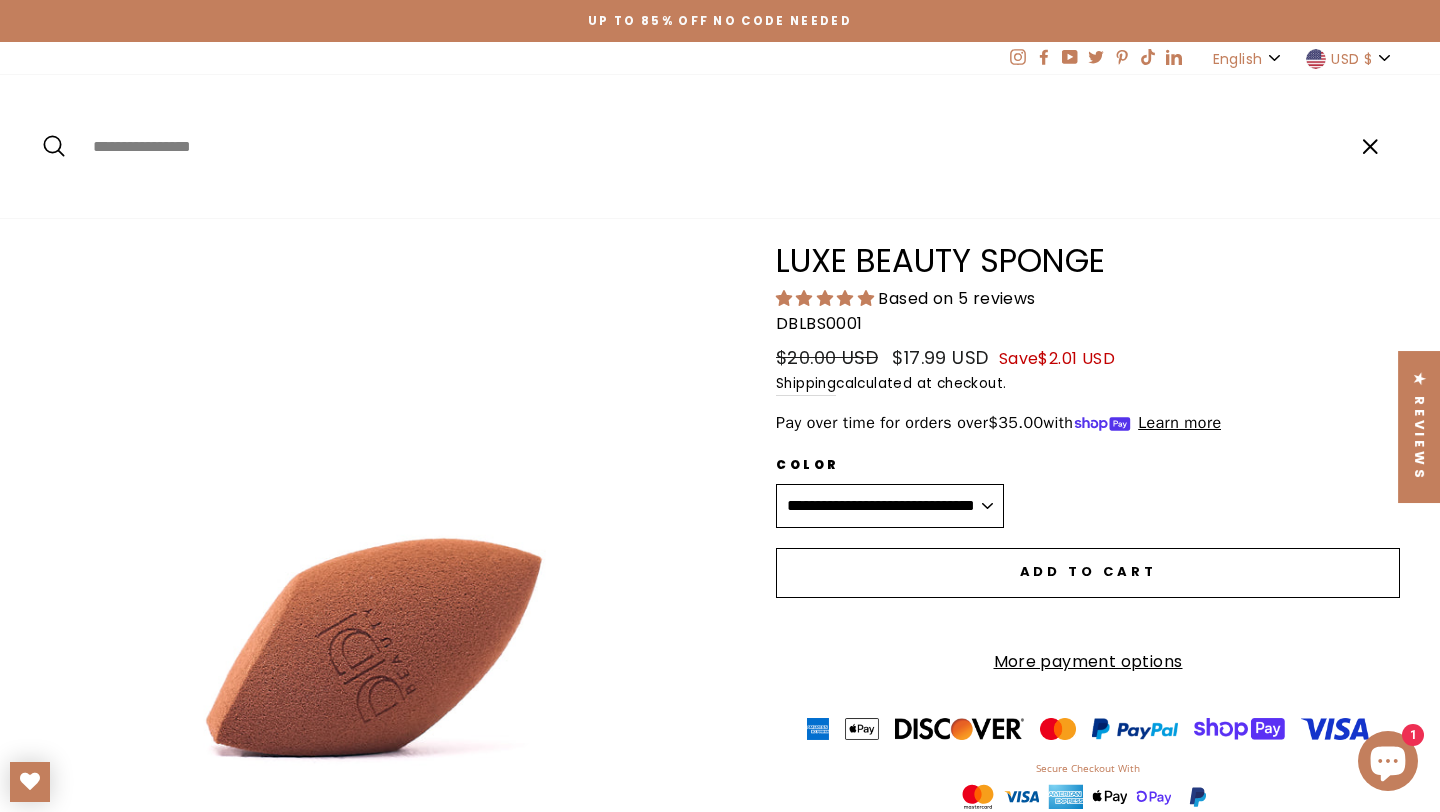 paste on "**********" 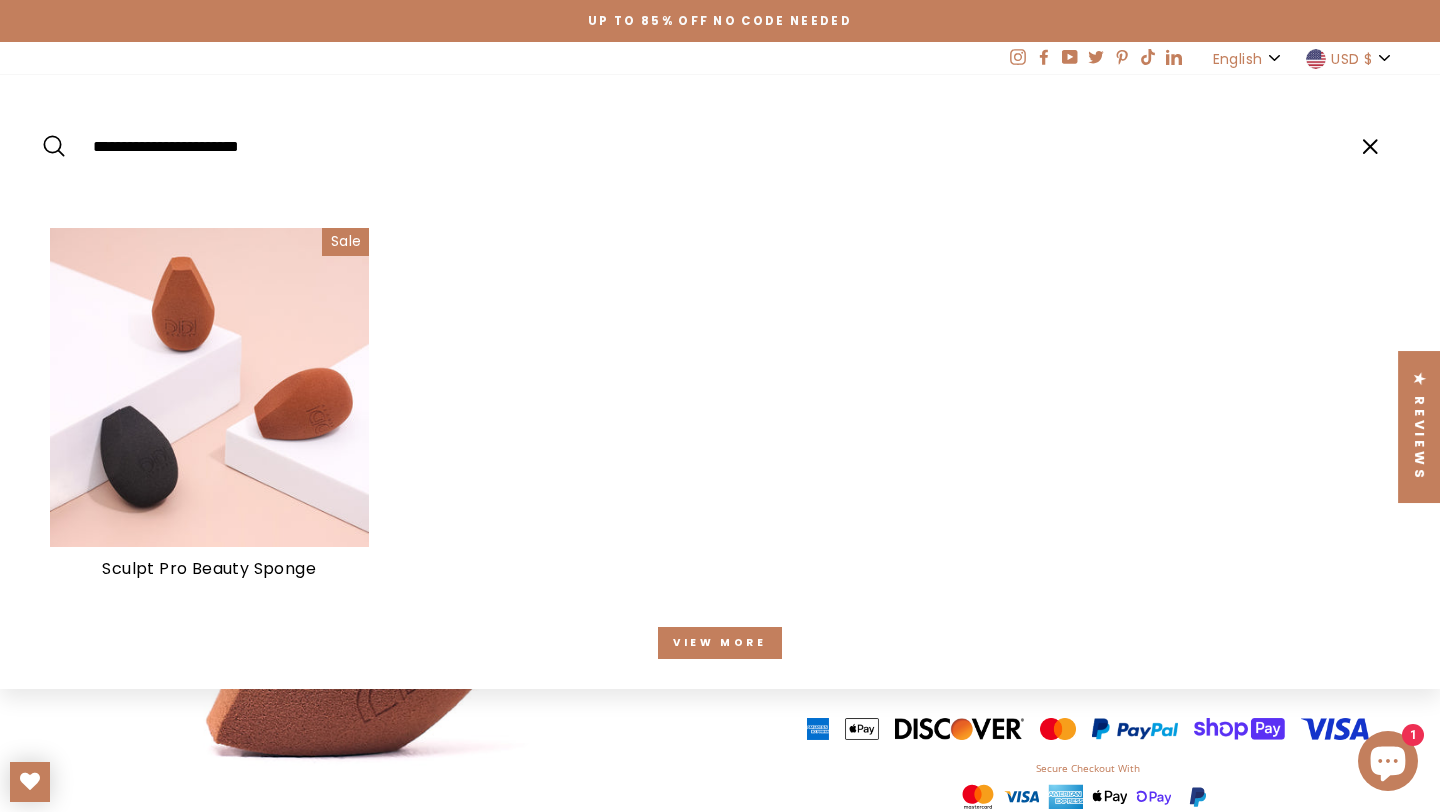 type on "**********" 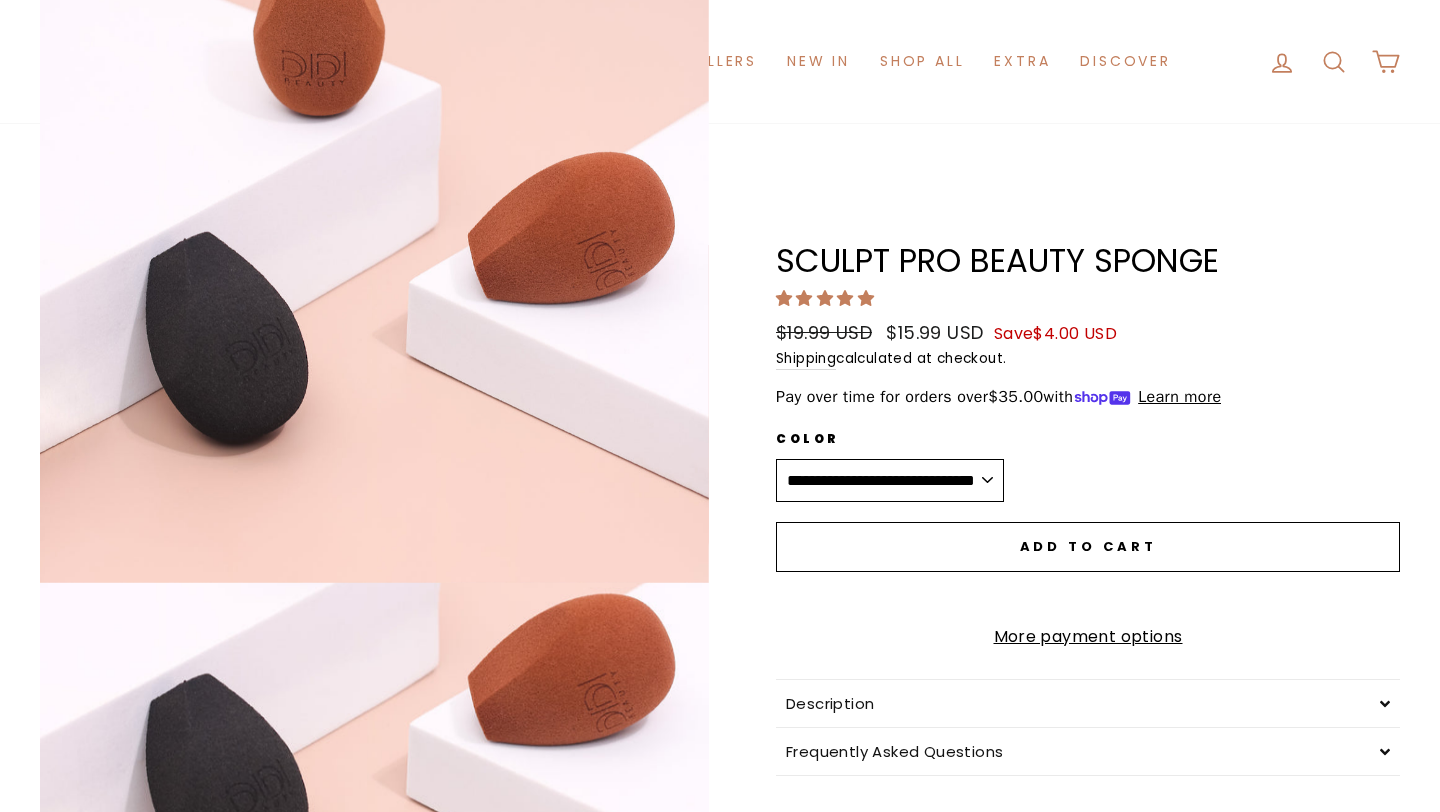 scroll, scrollTop: 441, scrollLeft: 0, axis: vertical 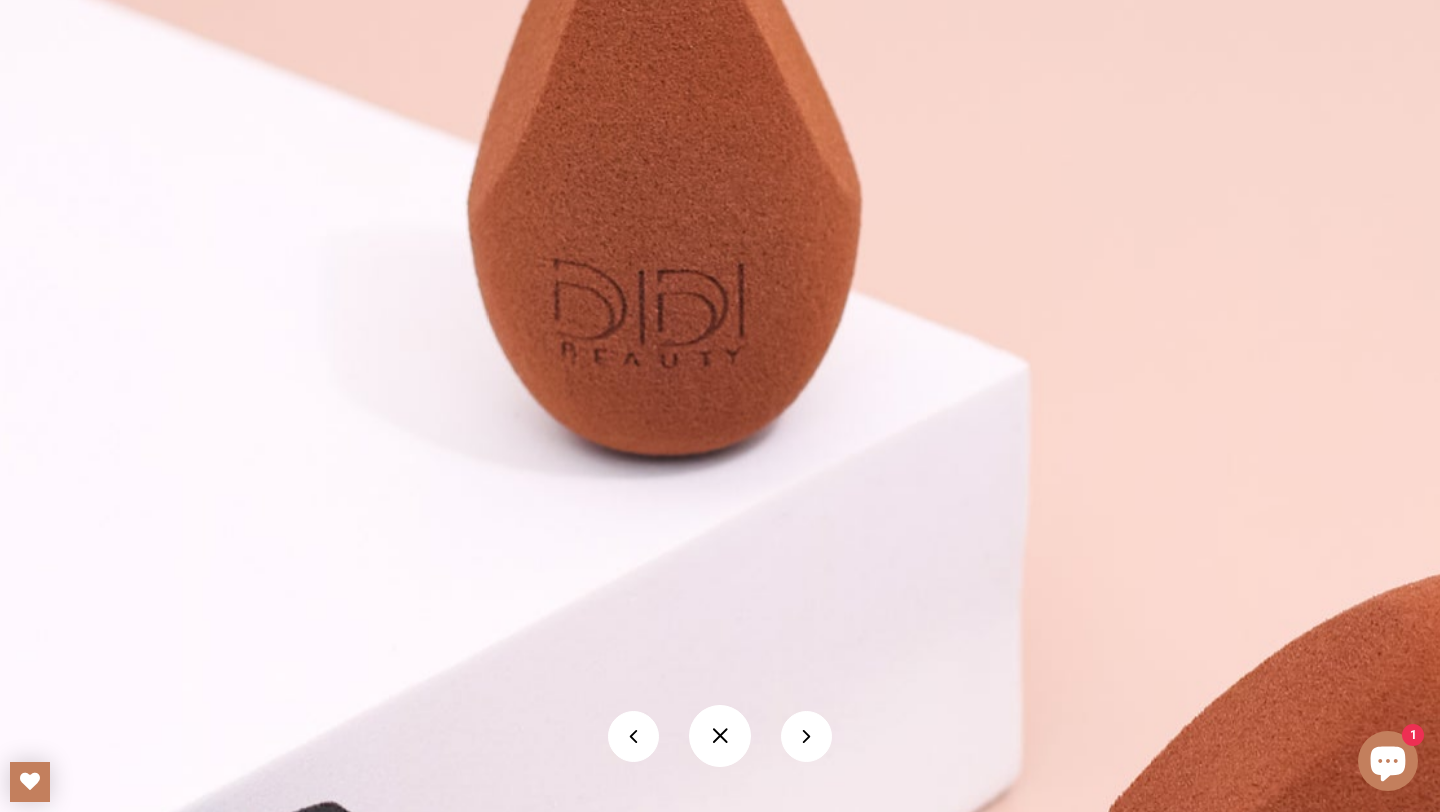 click at bounding box center [720, 736] 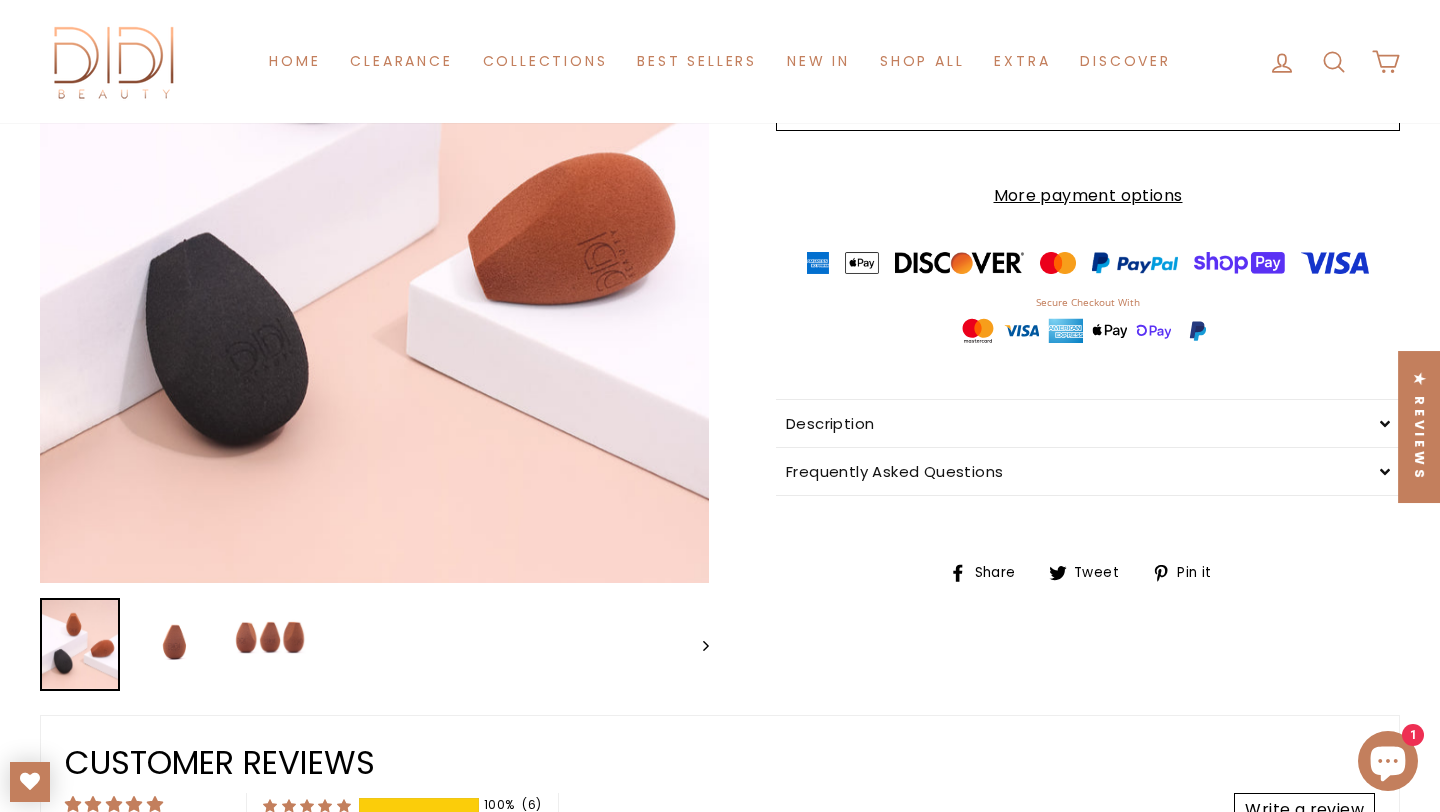 click 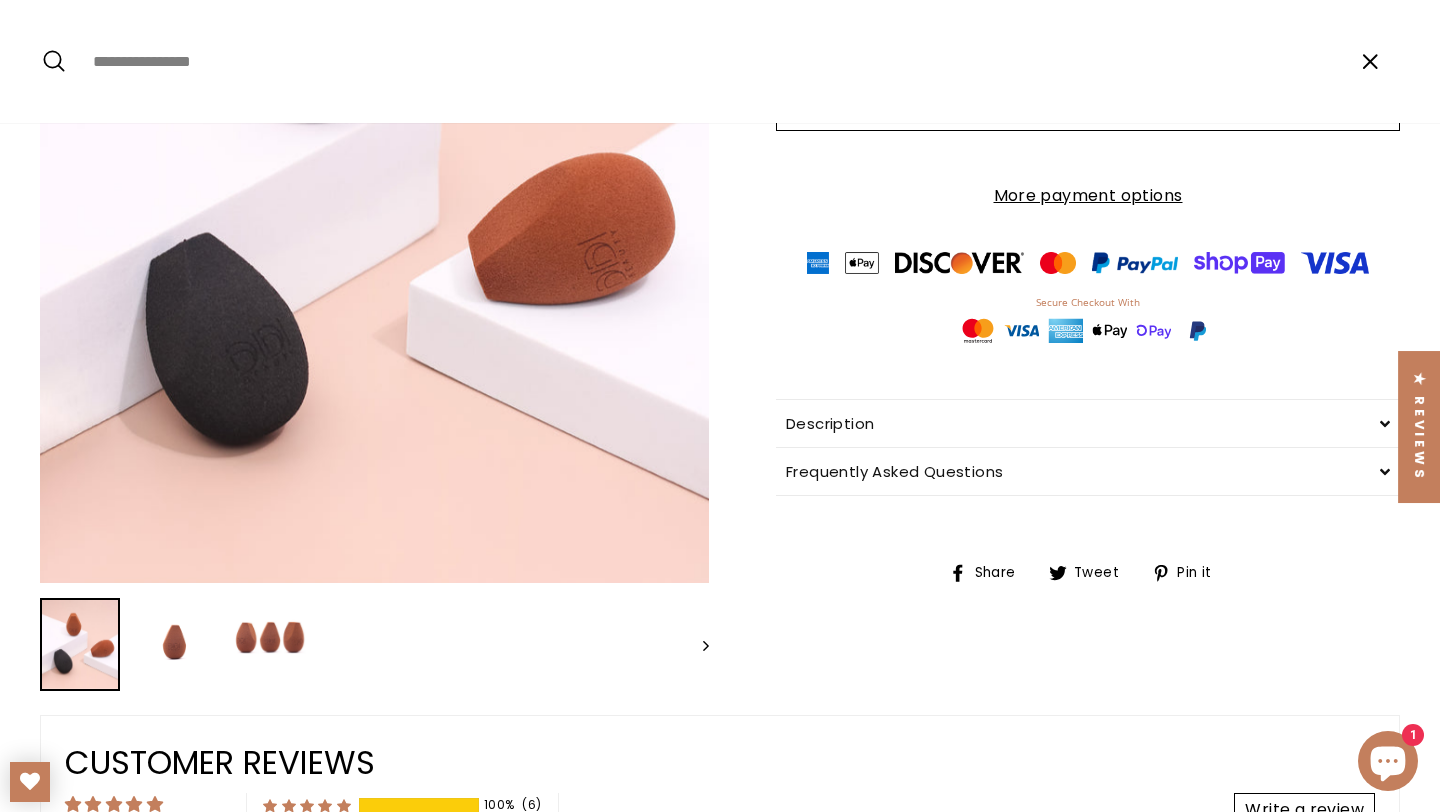 paste on "**********" 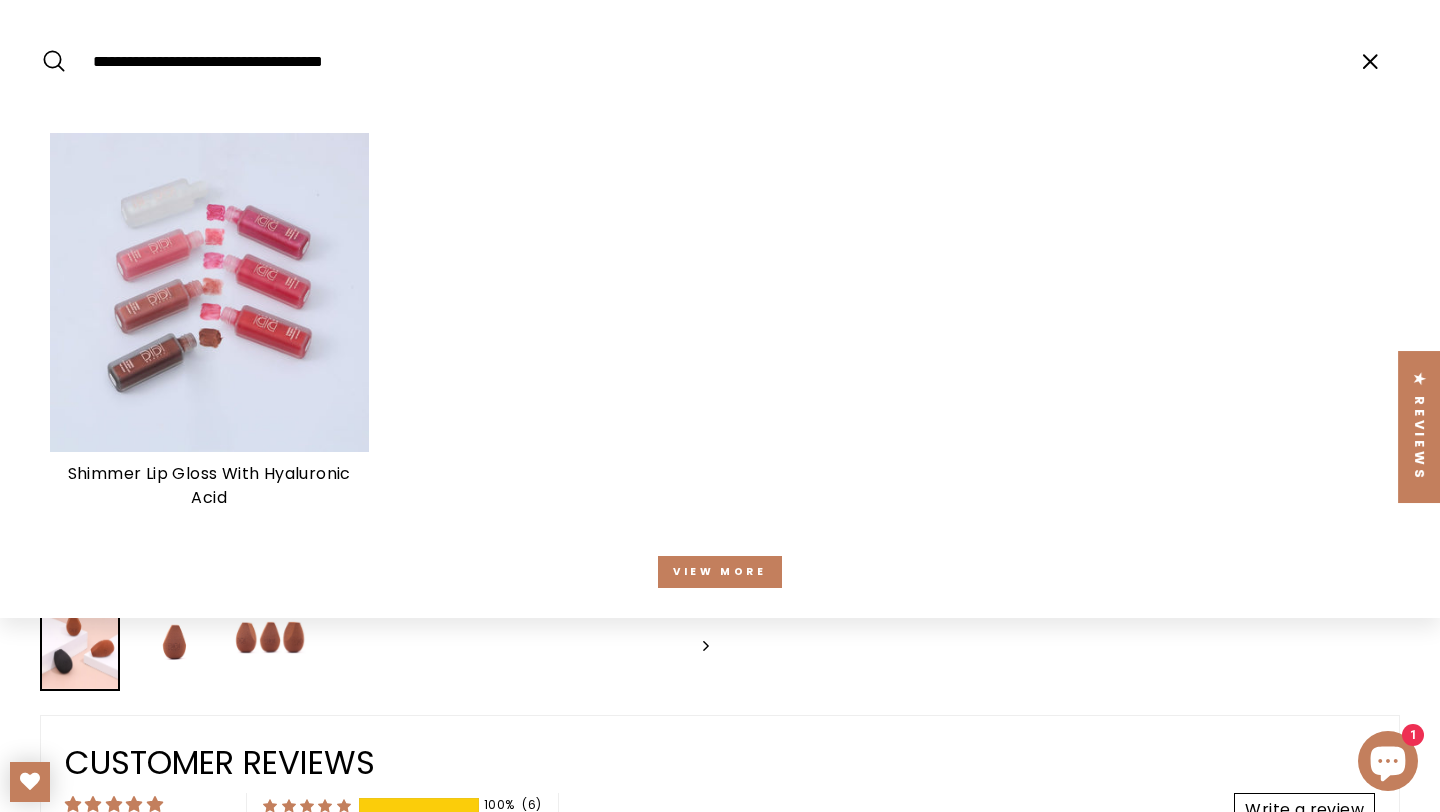 type on "**********" 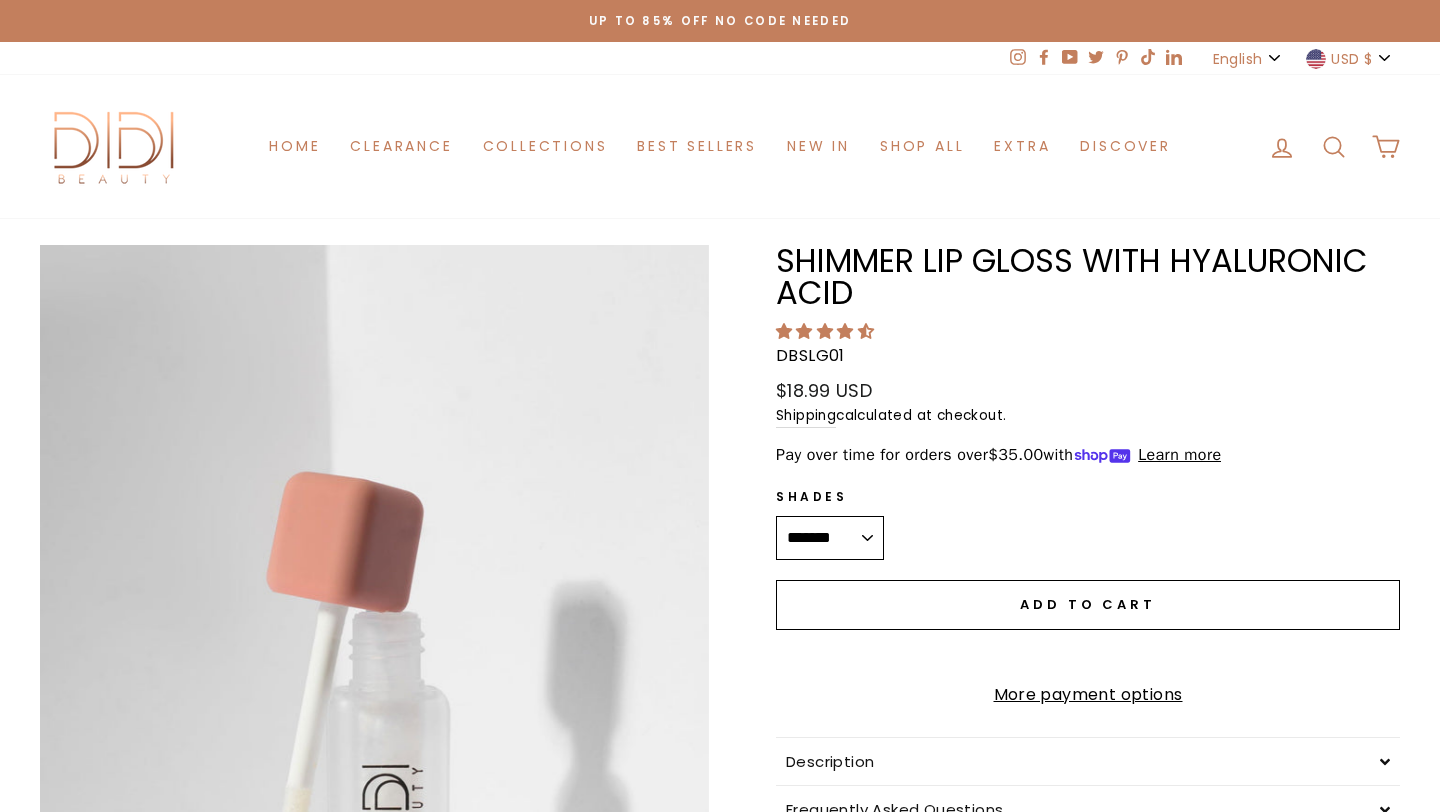 scroll, scrollTop: 398, scrollLeft: 0, axis: vertical 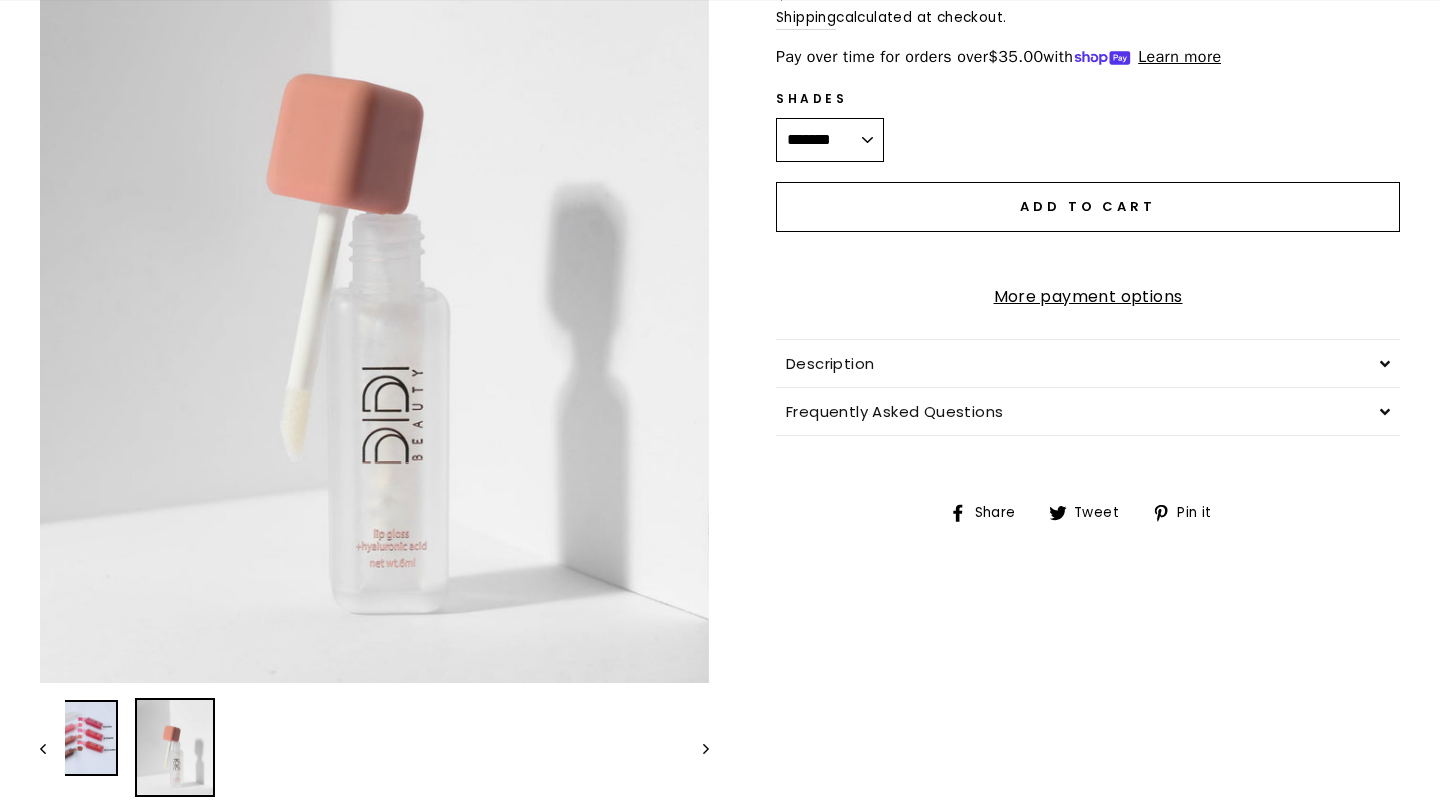click at bounding box center (80, 738) 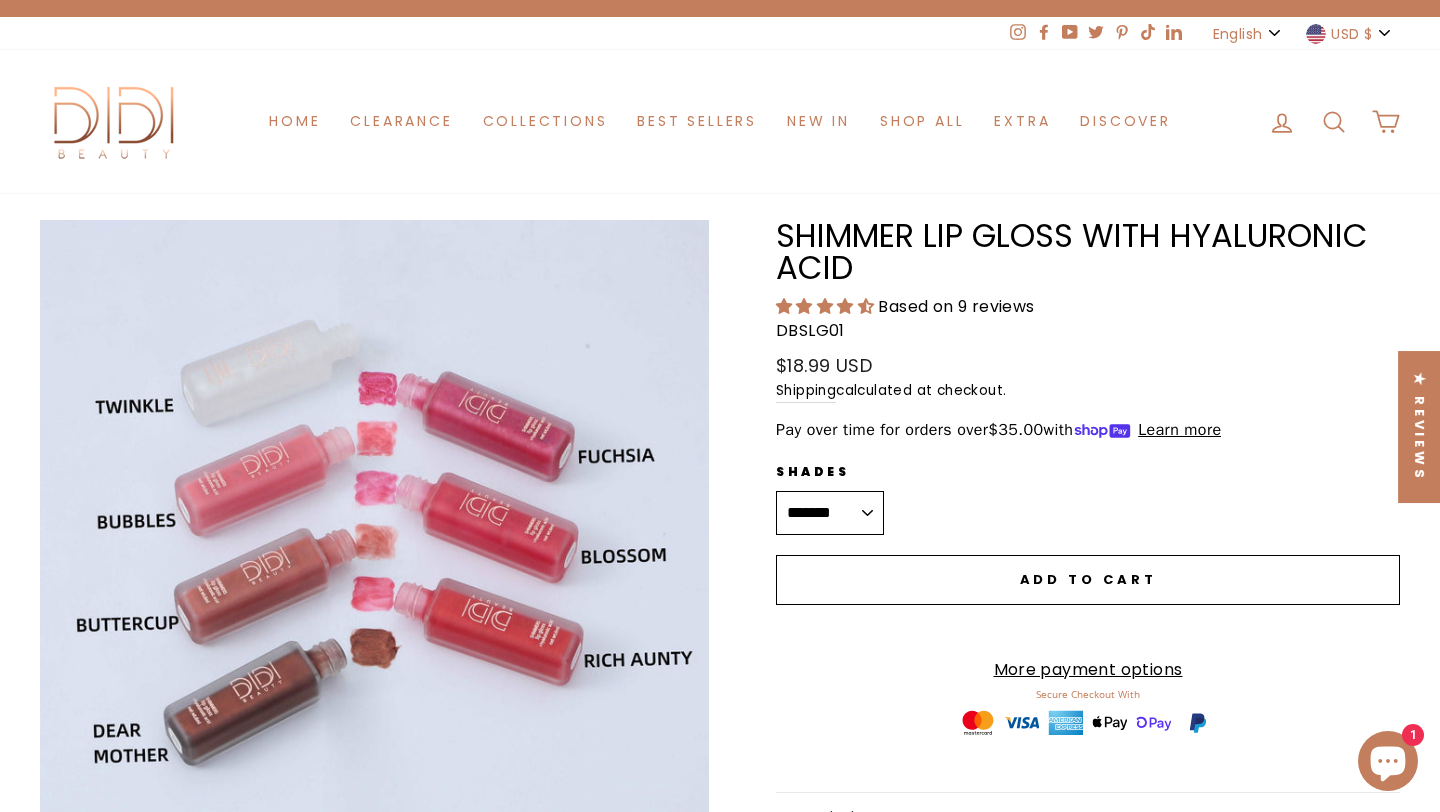 scroll, scrollTop: 0, scrollLeft: 0, axis: both 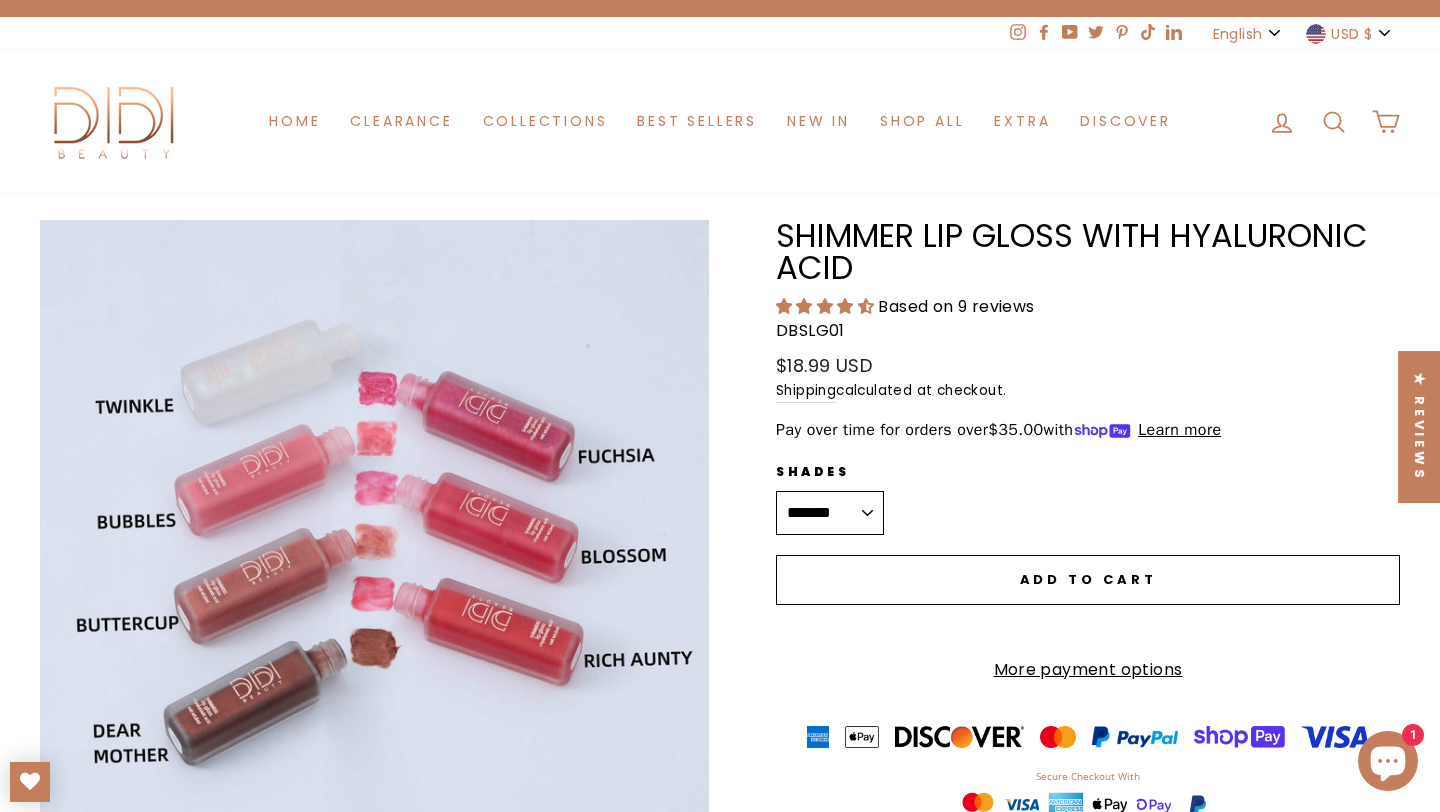 click on "Close (esc)" at bounding box center (374, 554) 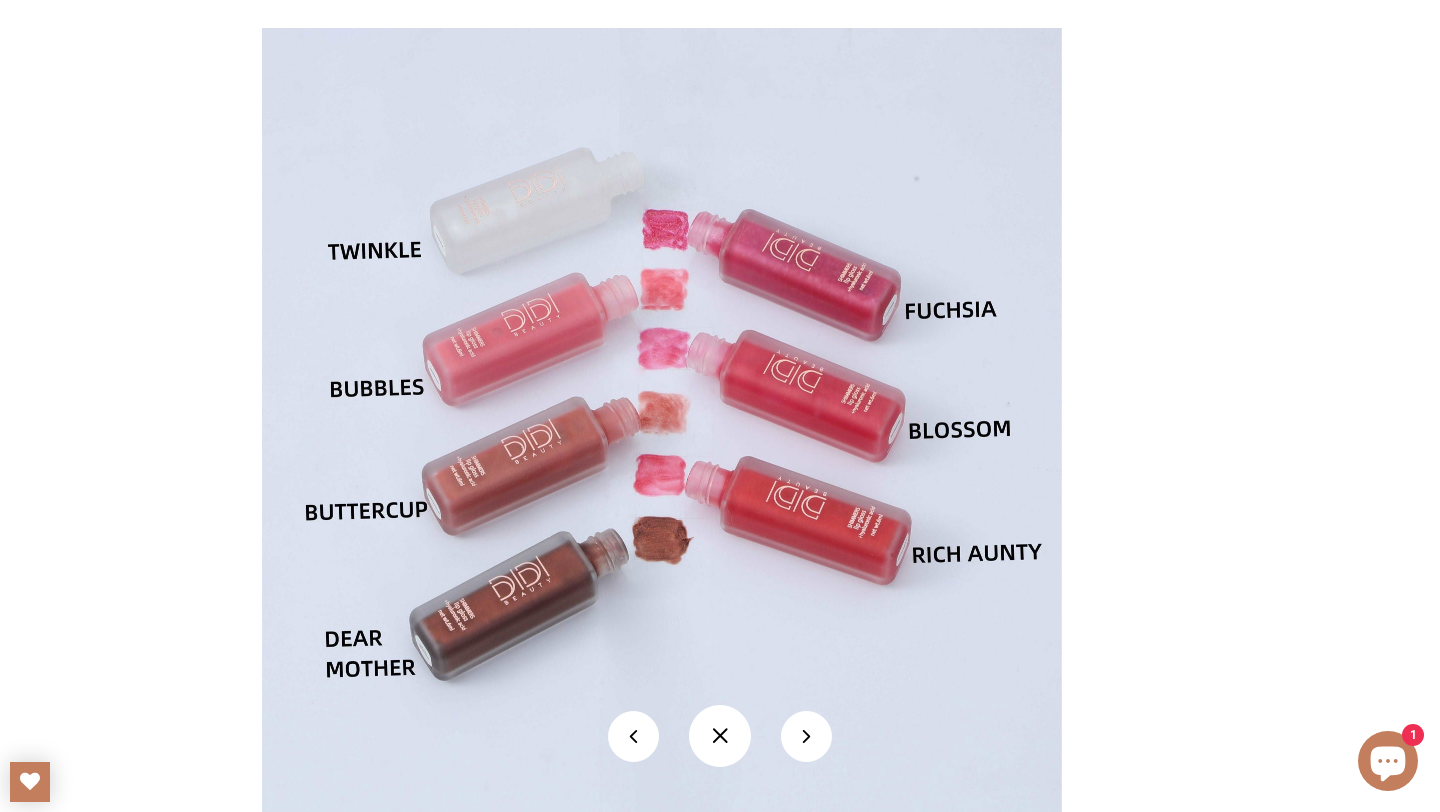click at bounding box center [720, 736] 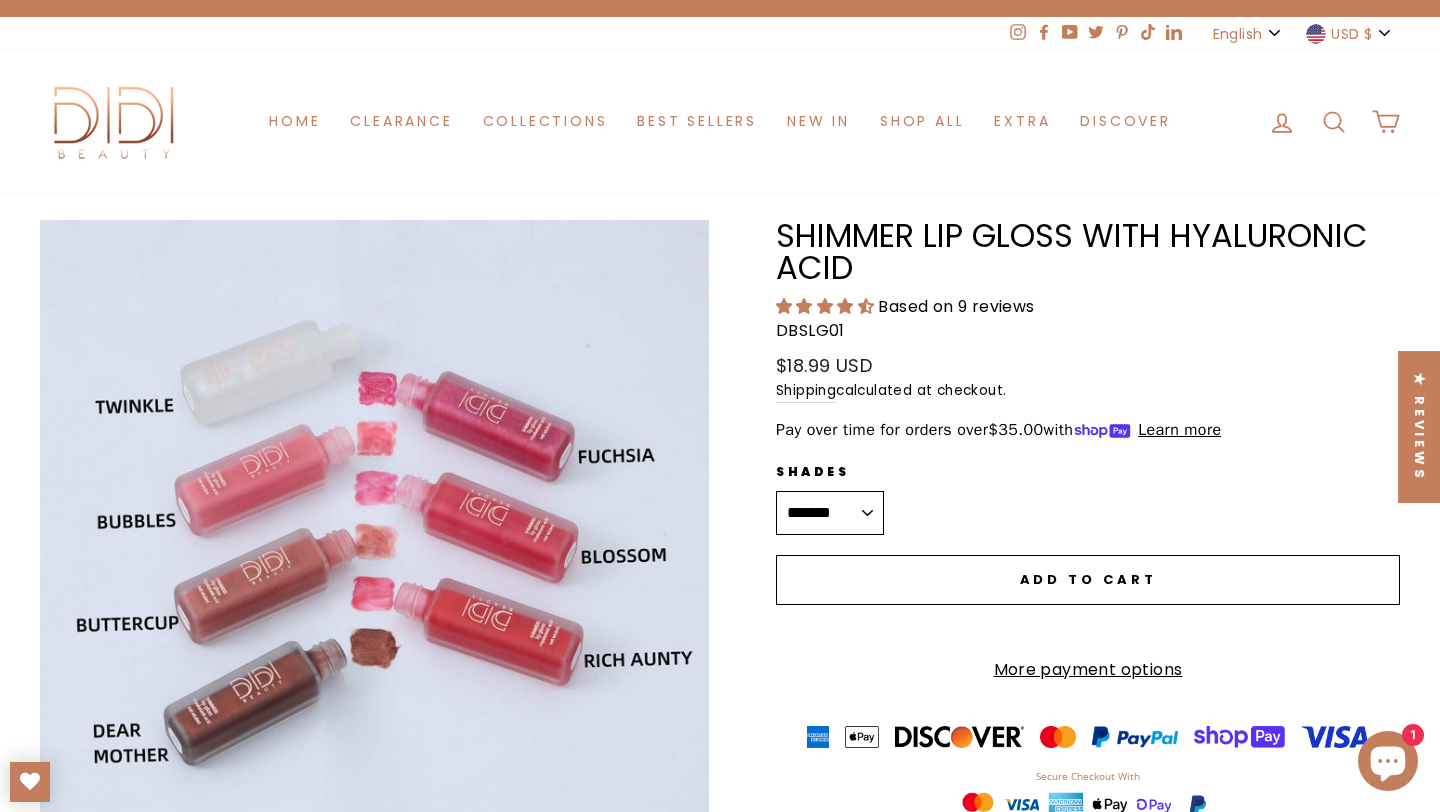 click on "**********" at bounding box center (830, 513) 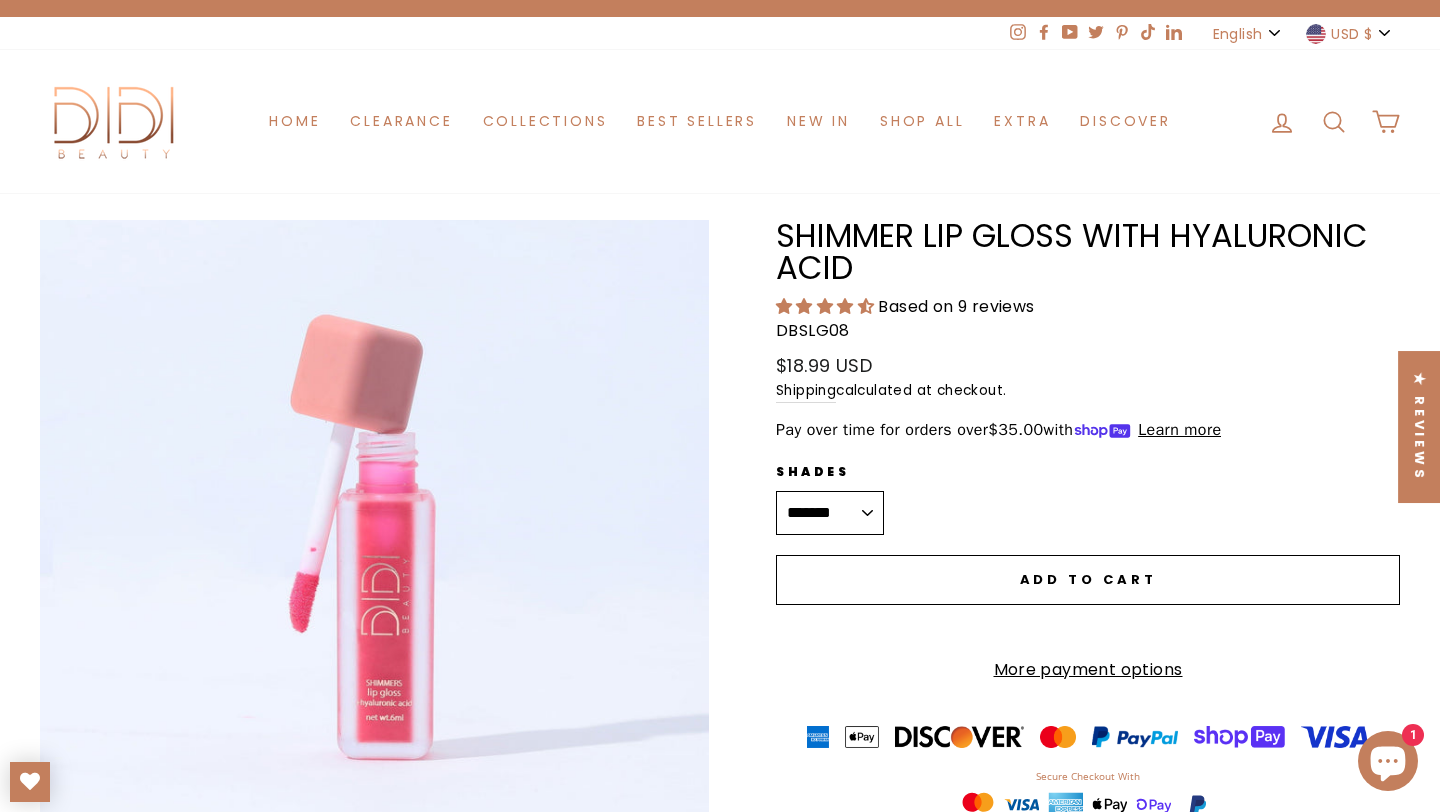 click on "**********" at bounding box center [830, 513] 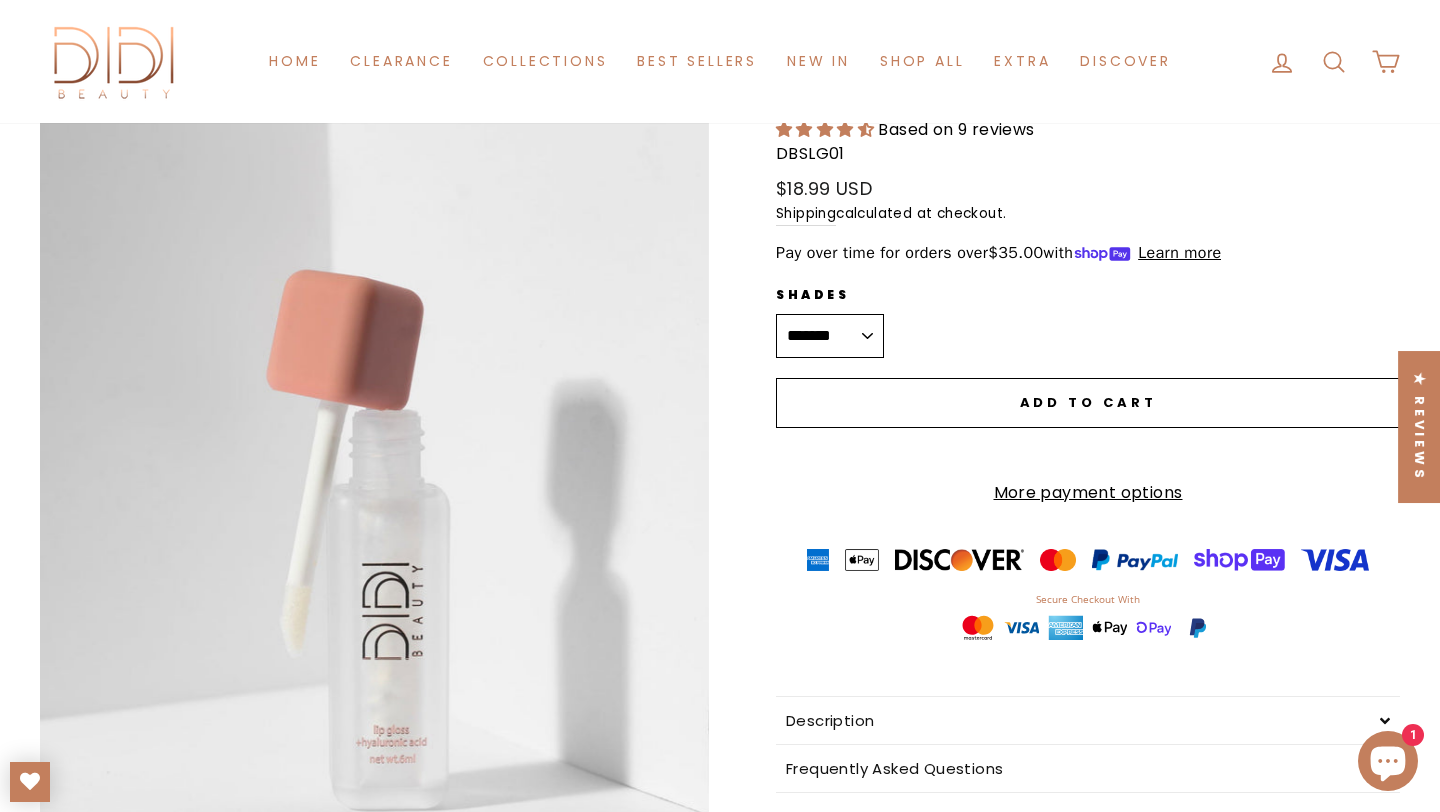 scroll, scrollTop: 198, scrollLeft: 0, axis: vertical 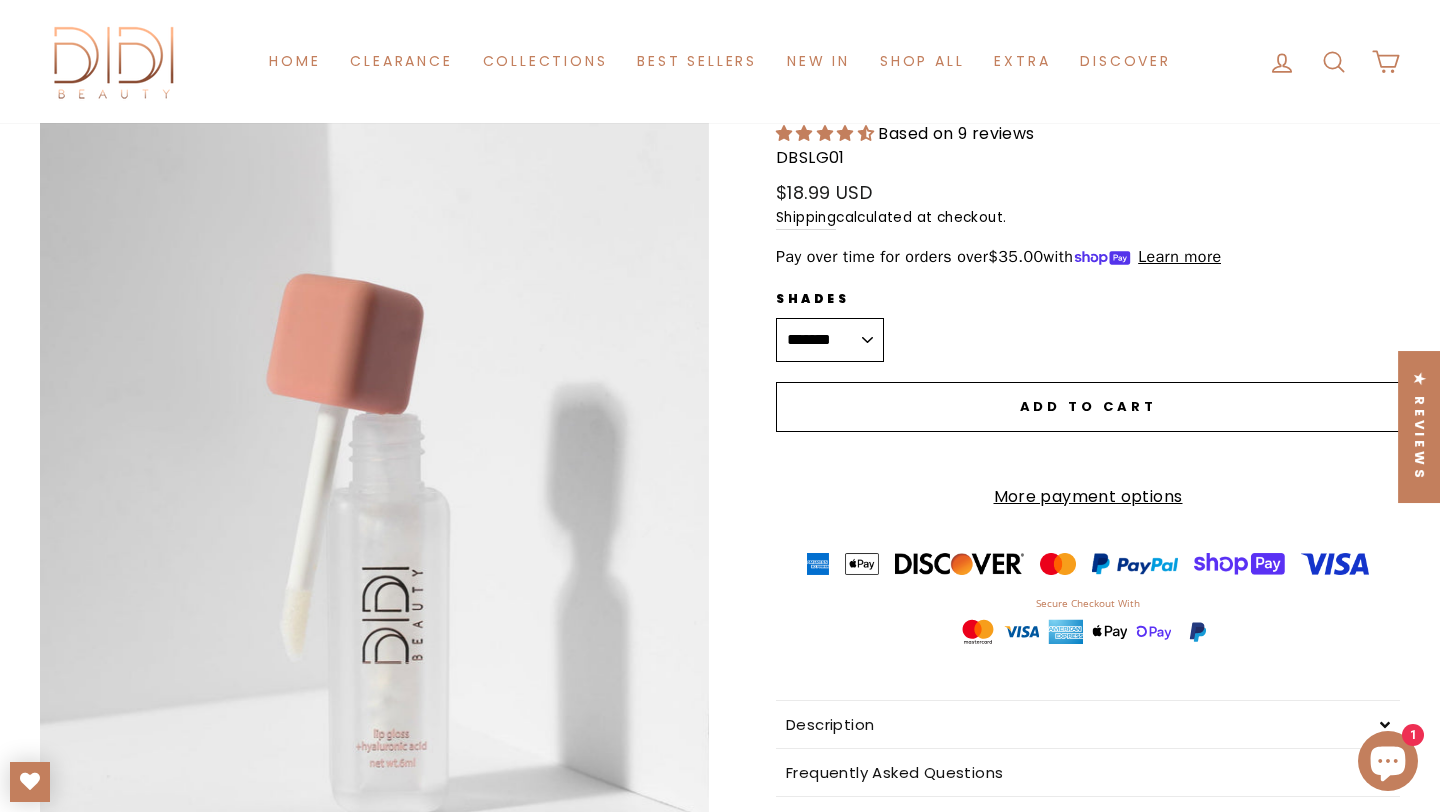 click on "Close (esc)" at bounding box center [374, 465] 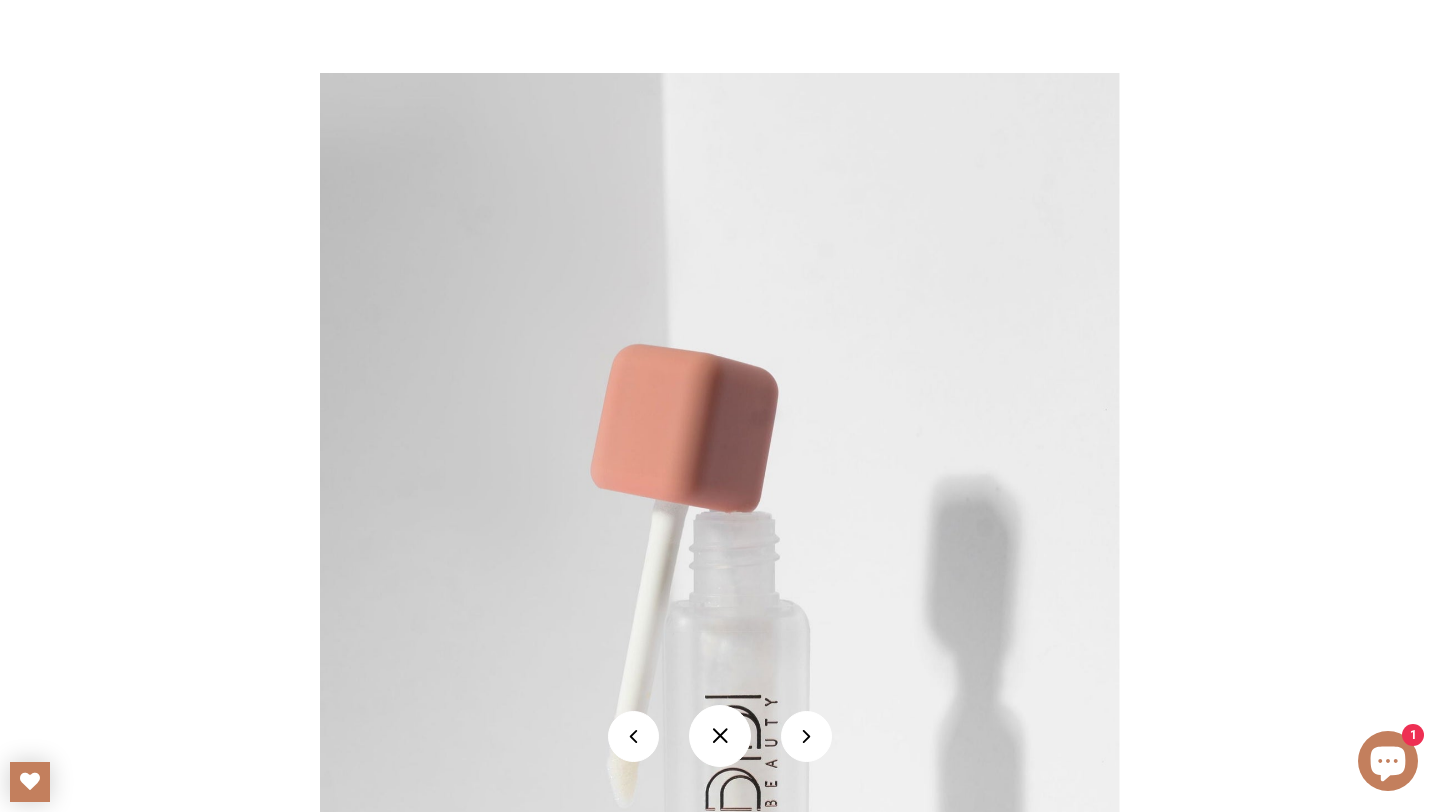 click at bounding box center (720, 736) 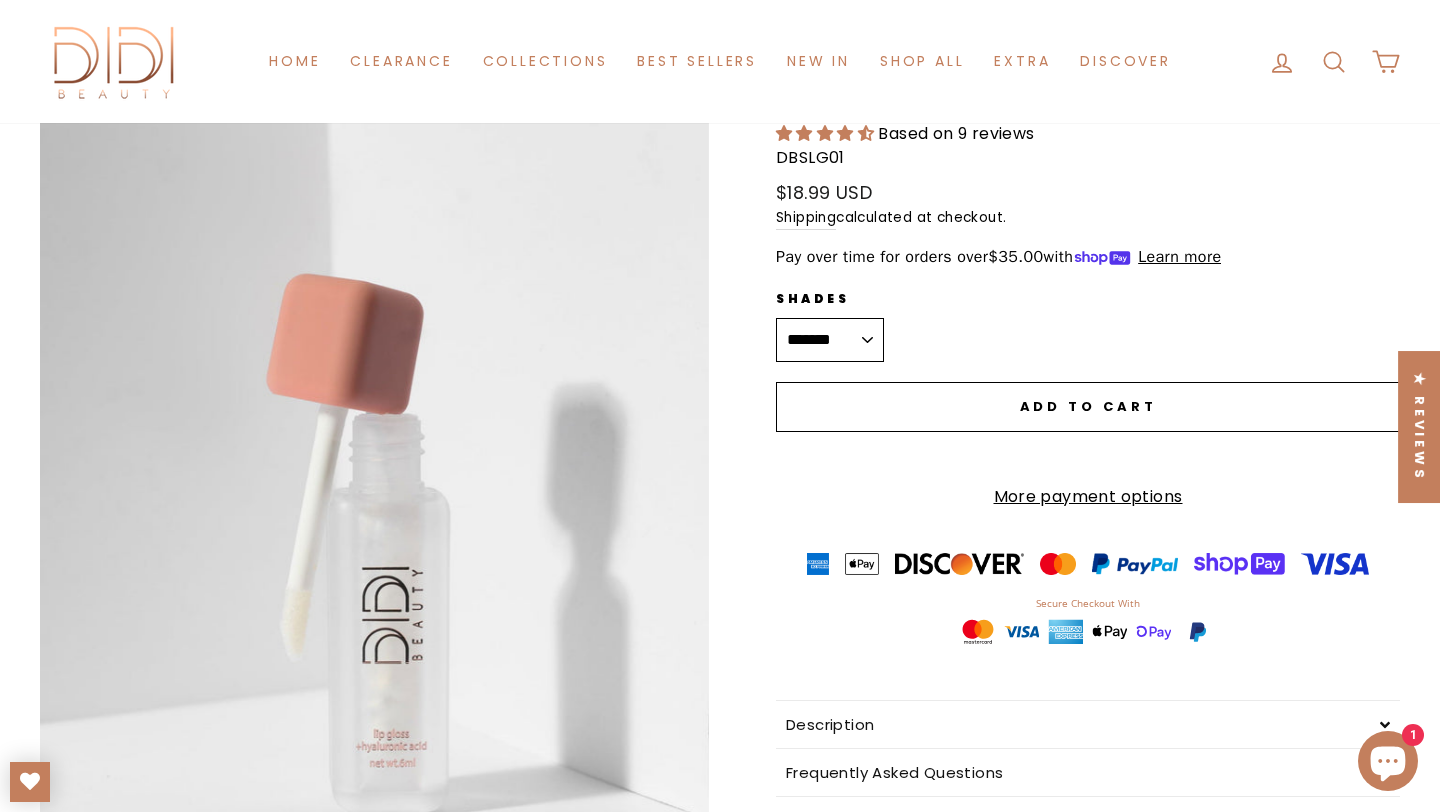 click on "**********" at bounding box center (830, 340) 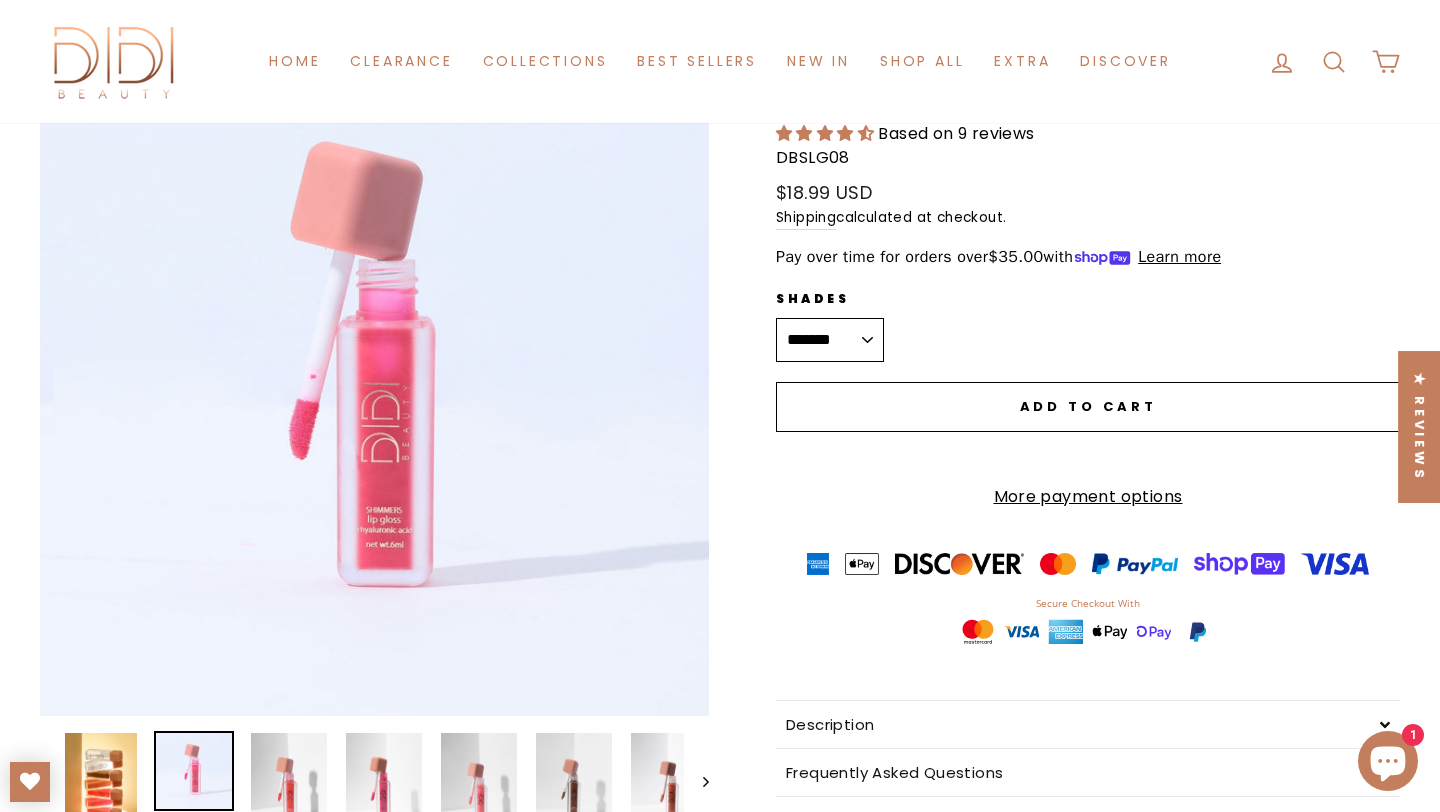 click on "Close (esc)" at bounding box center (374, 381) 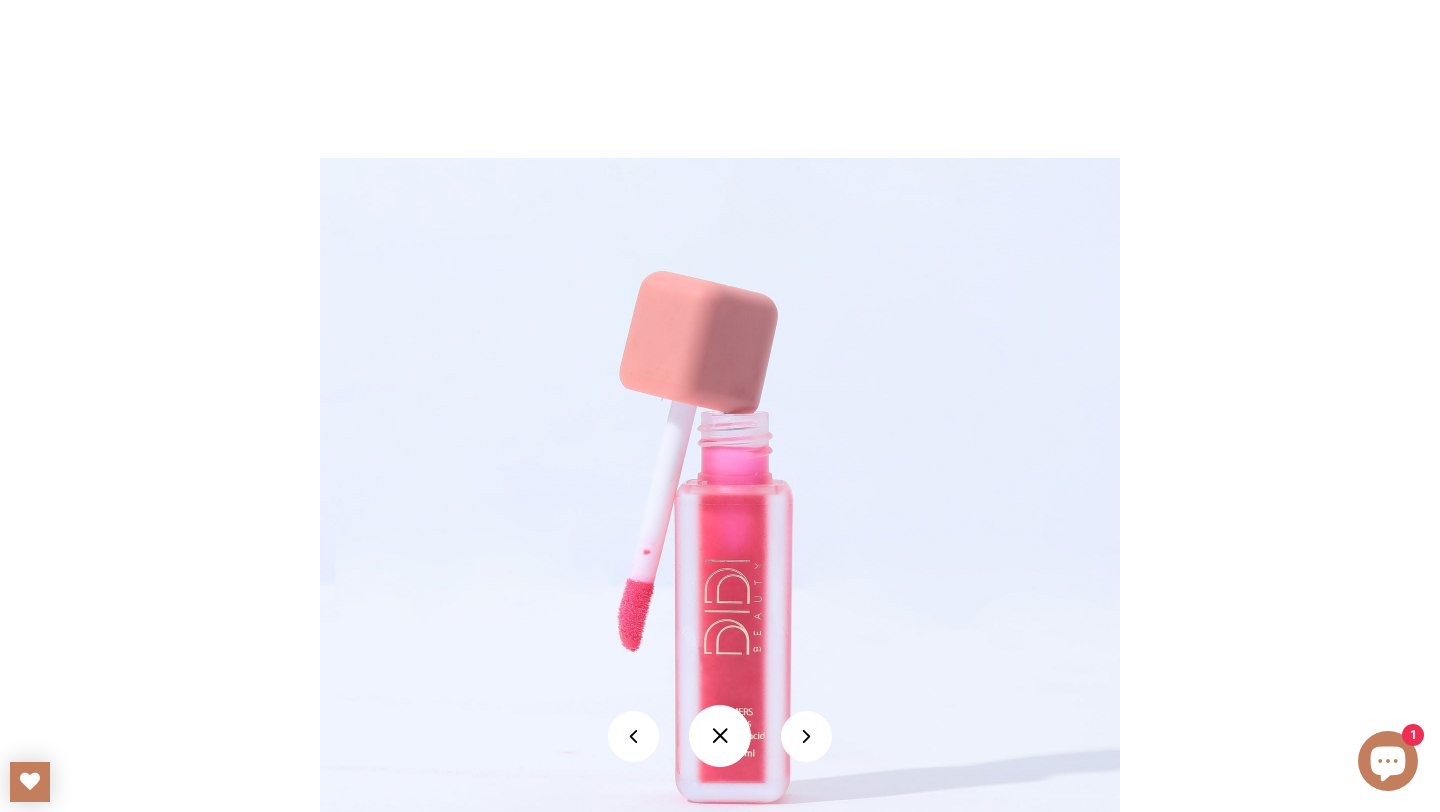 click at bounding box center (720, 736) 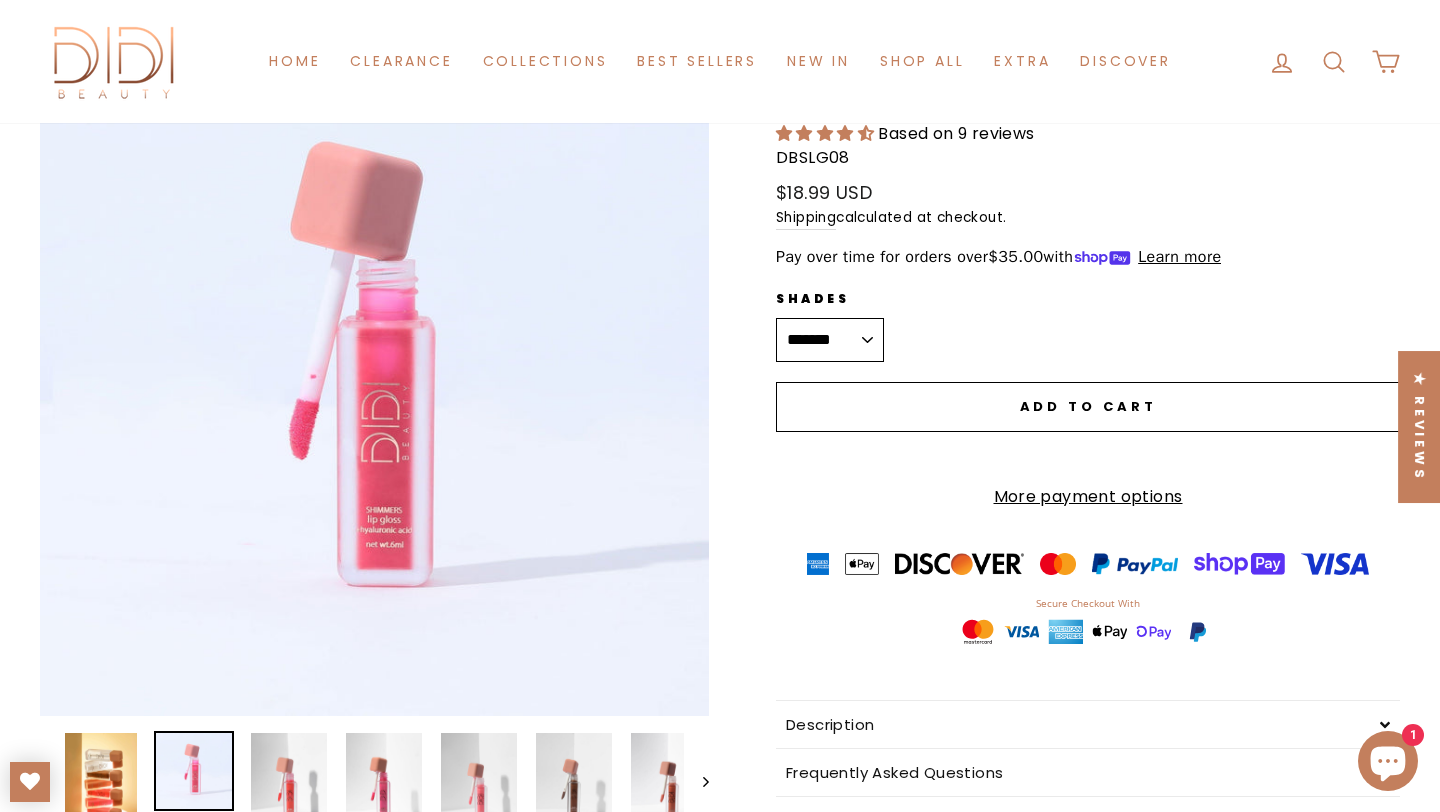 click on "**********" at bounding box center [830, 340] 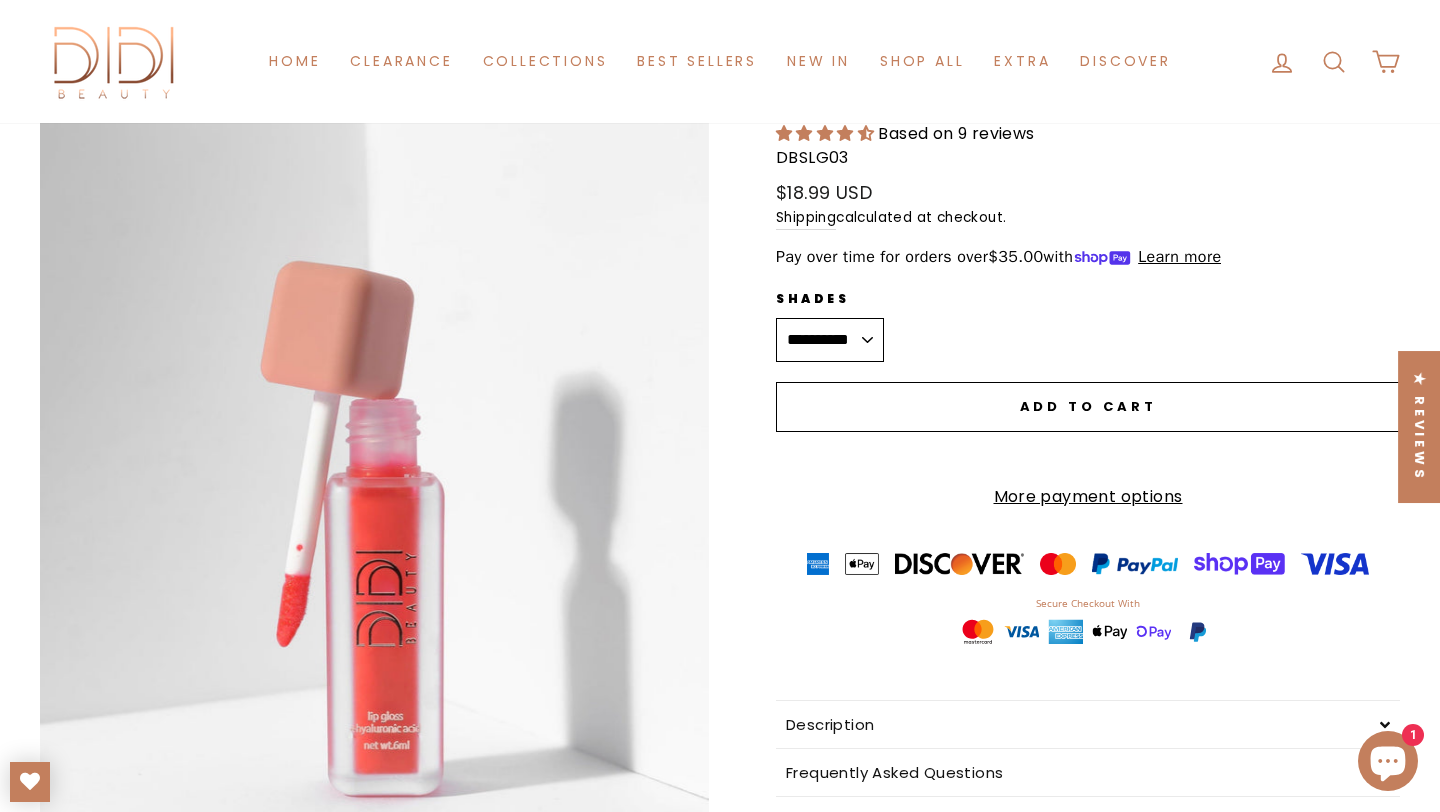 click on "Close (esc)" at bounding box center (374, 465) 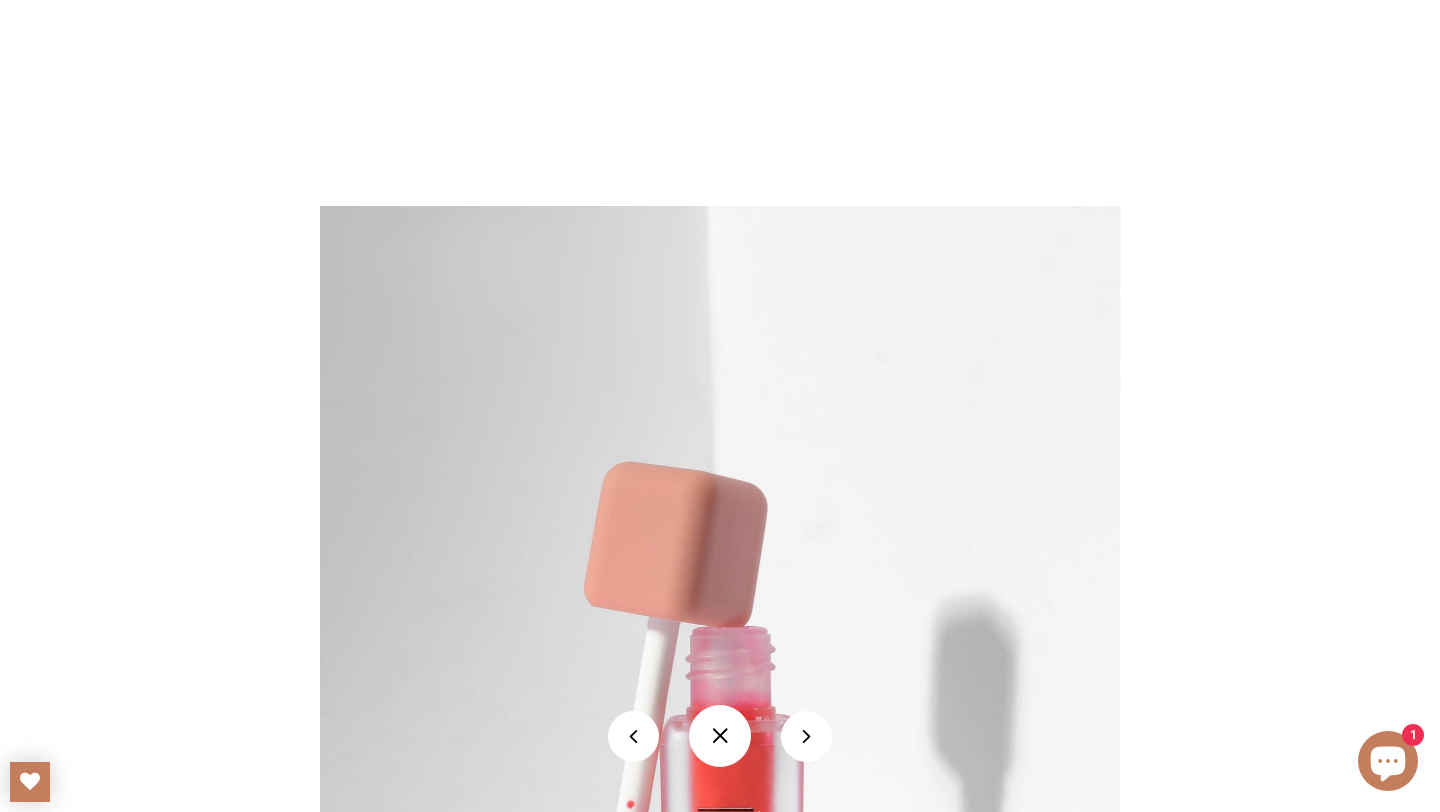 click at bounding box center [720, 736] 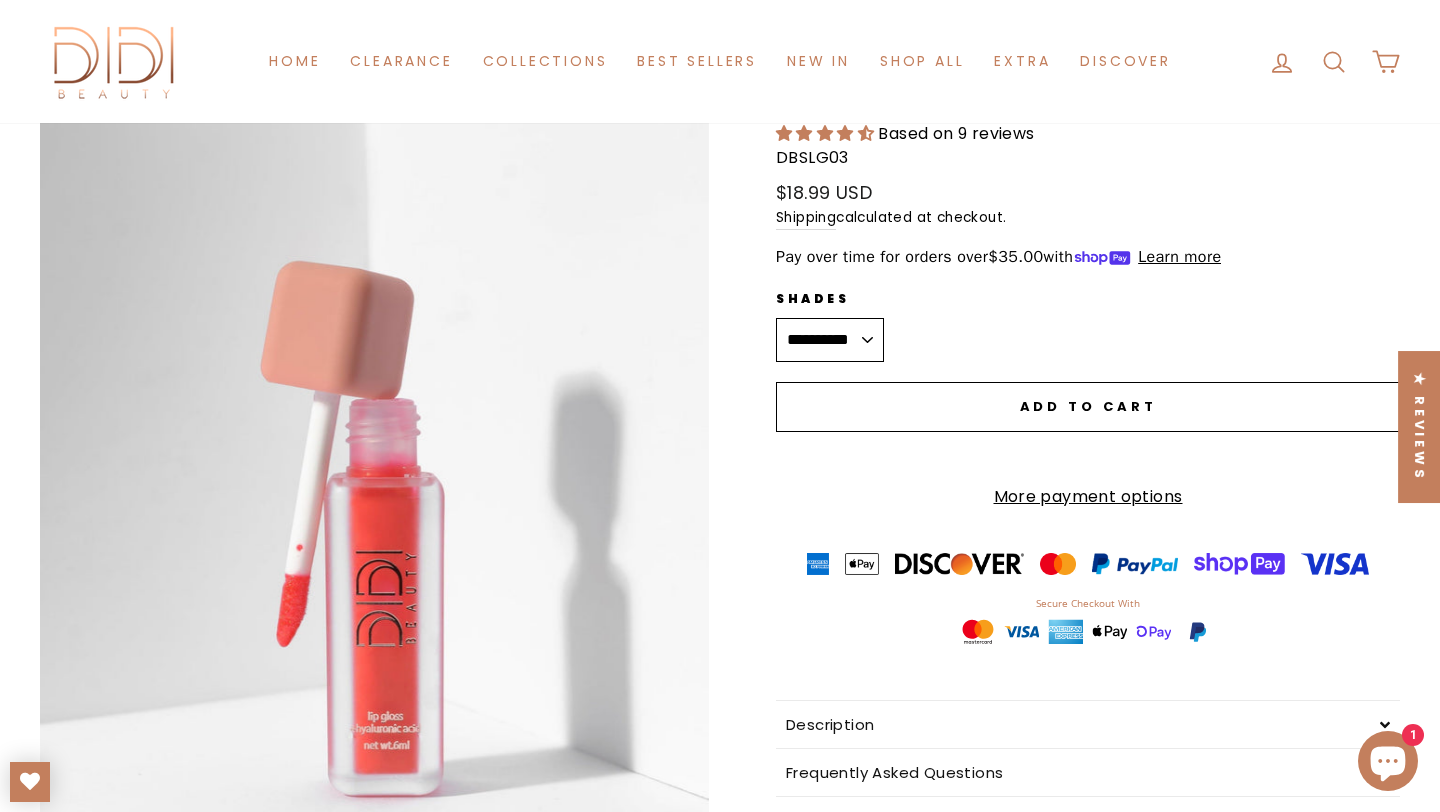 click on "**********" at bounding box center (830, 340) 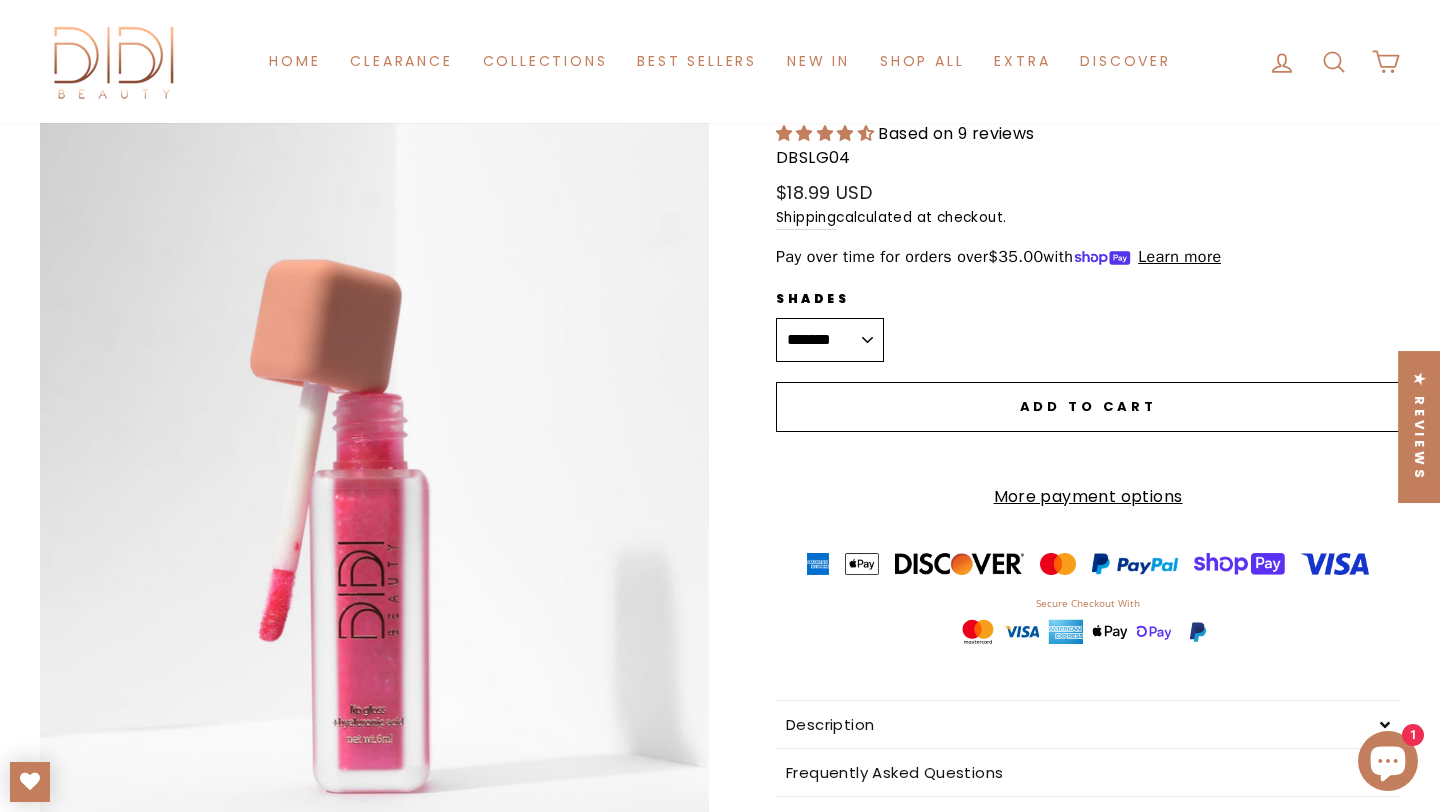 click on "Close (esc)" at bounding box center (374, 465) 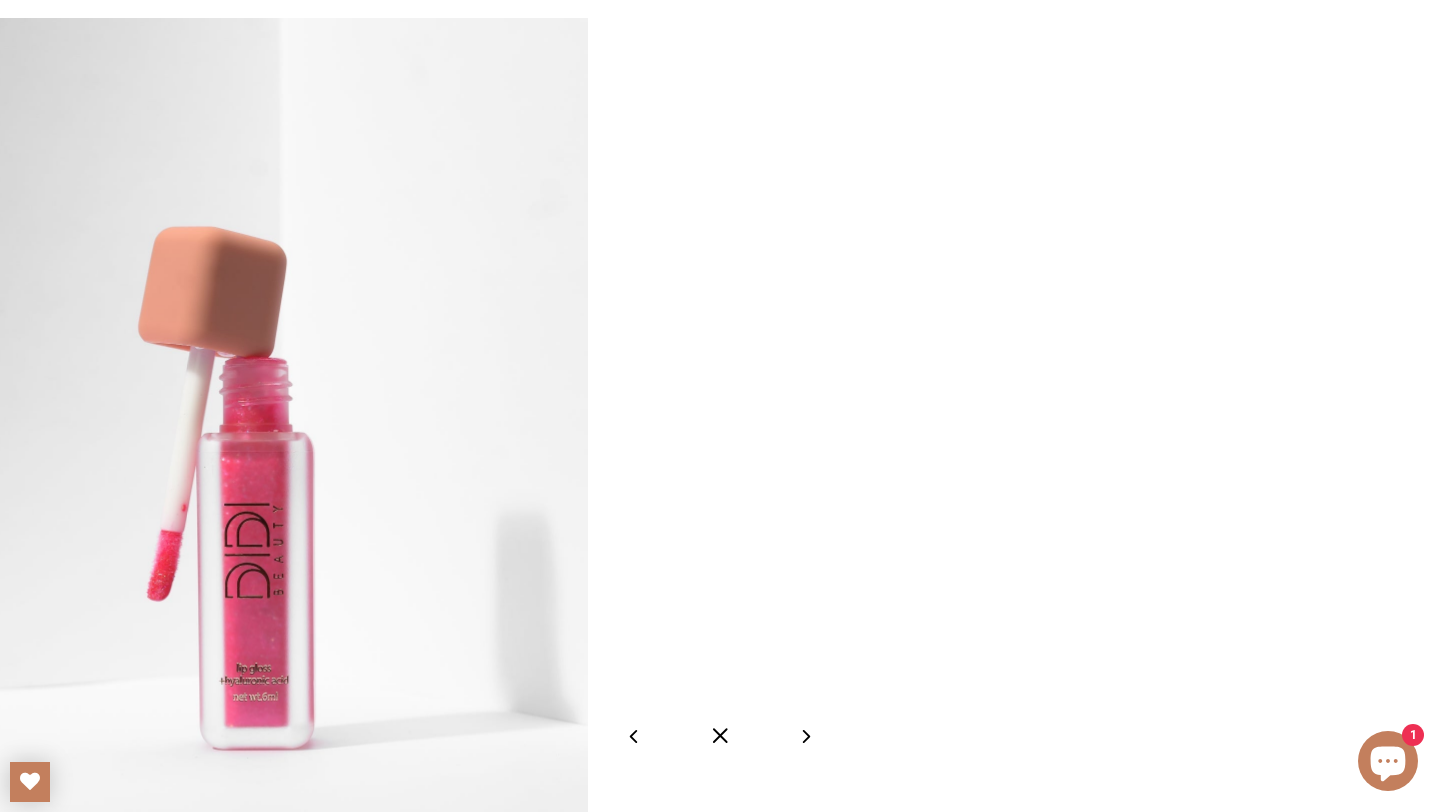 click at bounding box center [720, 736] 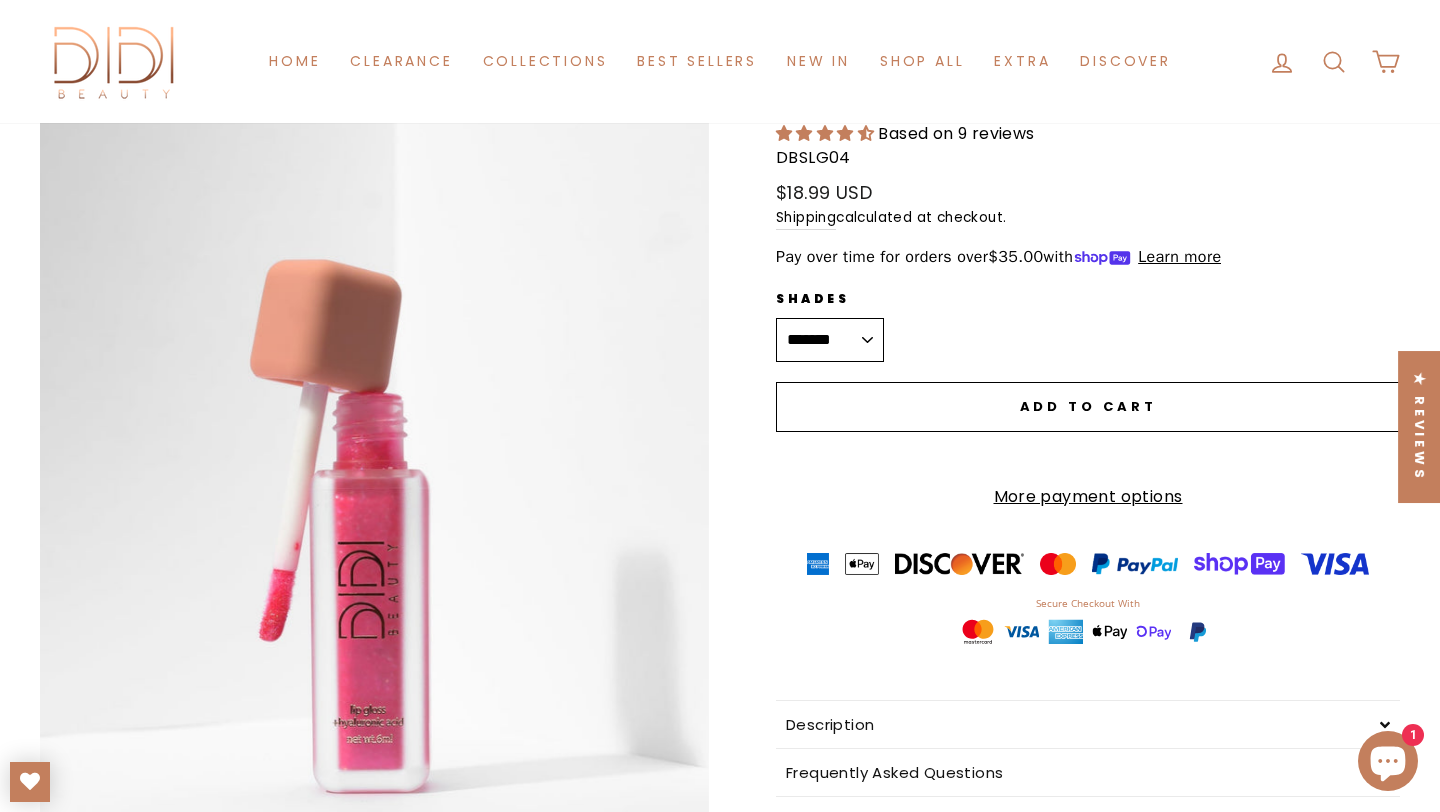 click on "**********" at bounding box center (830, 340) 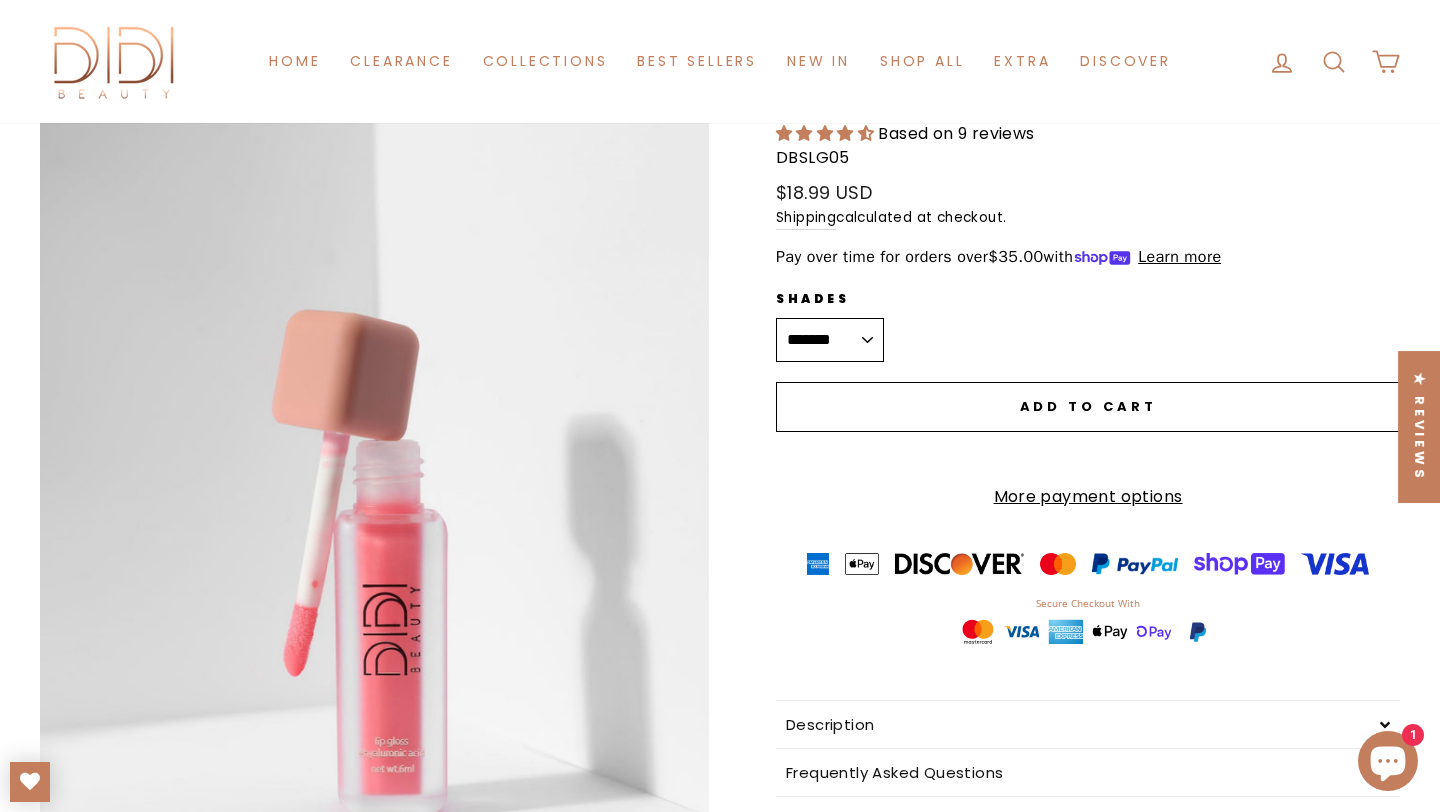 click on "Close (esc)" at bounding box center [374, 465] 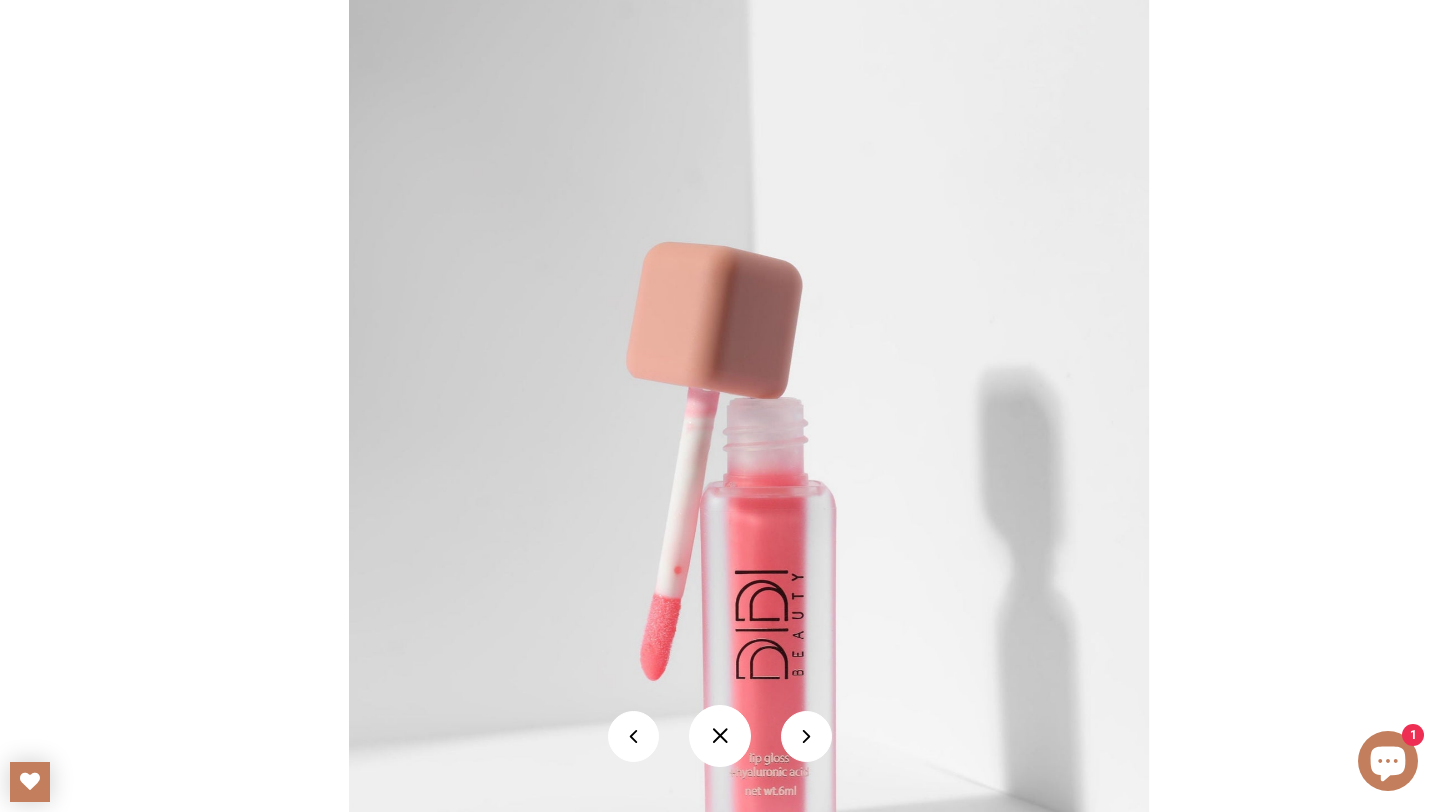 click at bounding box center (720, 736) 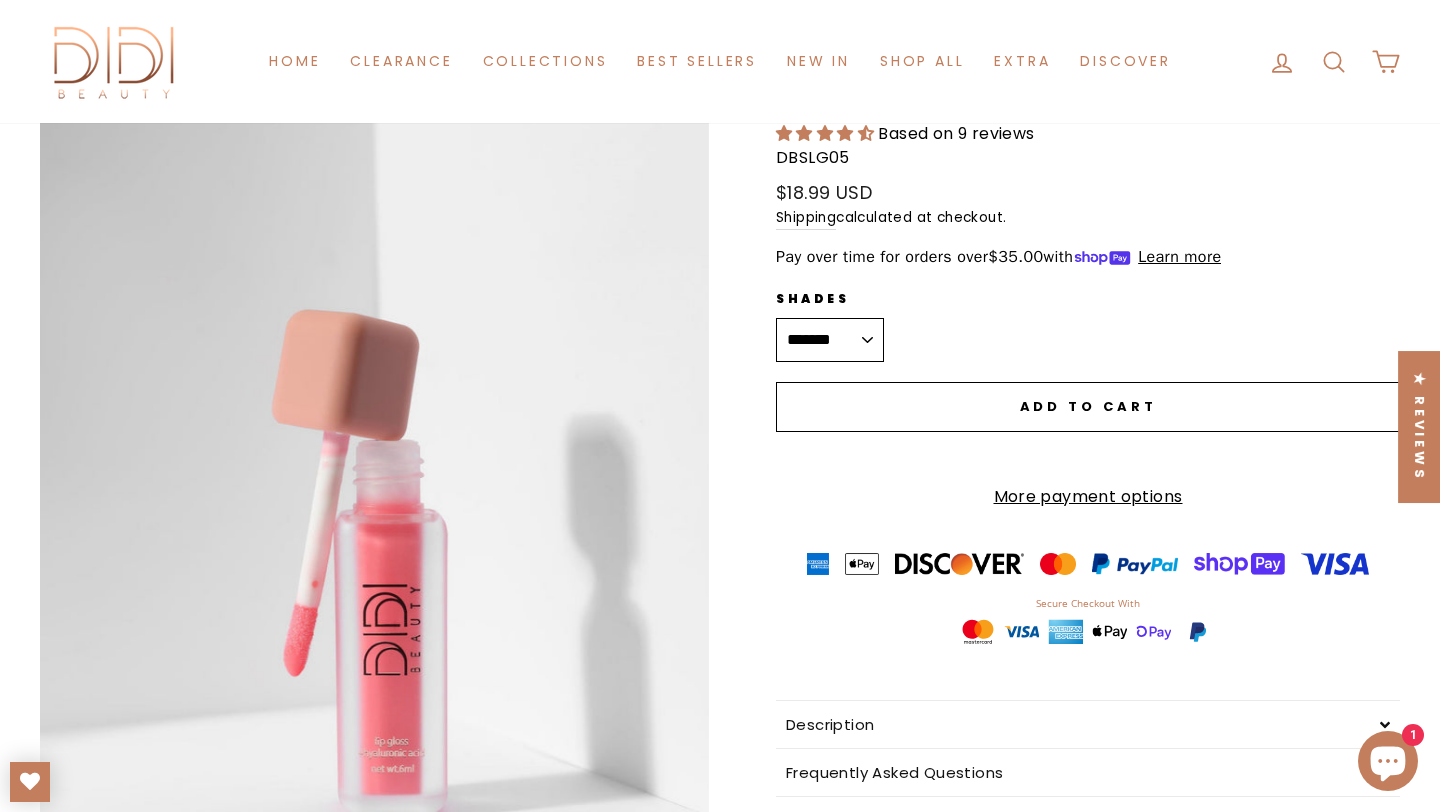 click on "**********" at bounding box center [830, 340] 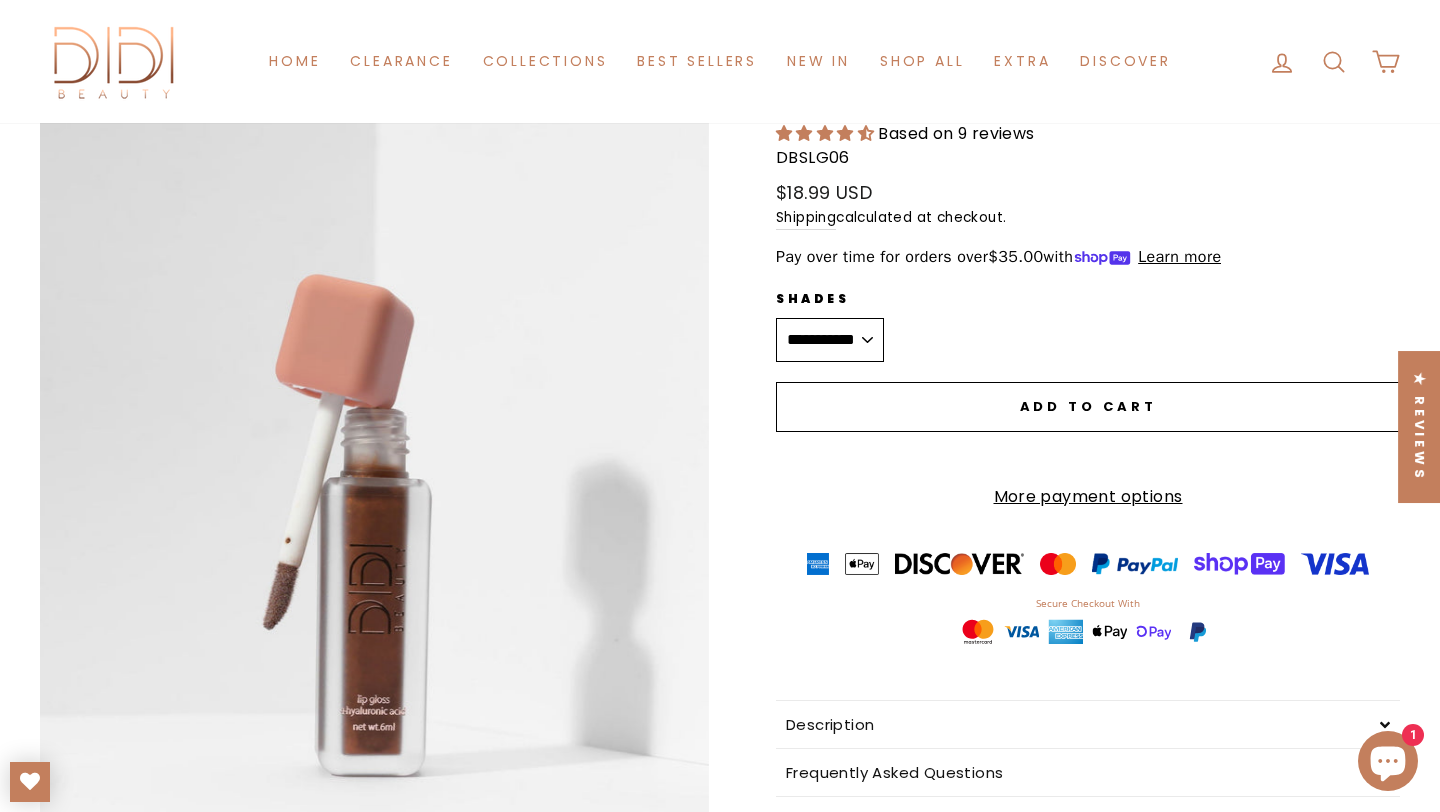 click on "Close (esc)" at bounding box center [374, 465] 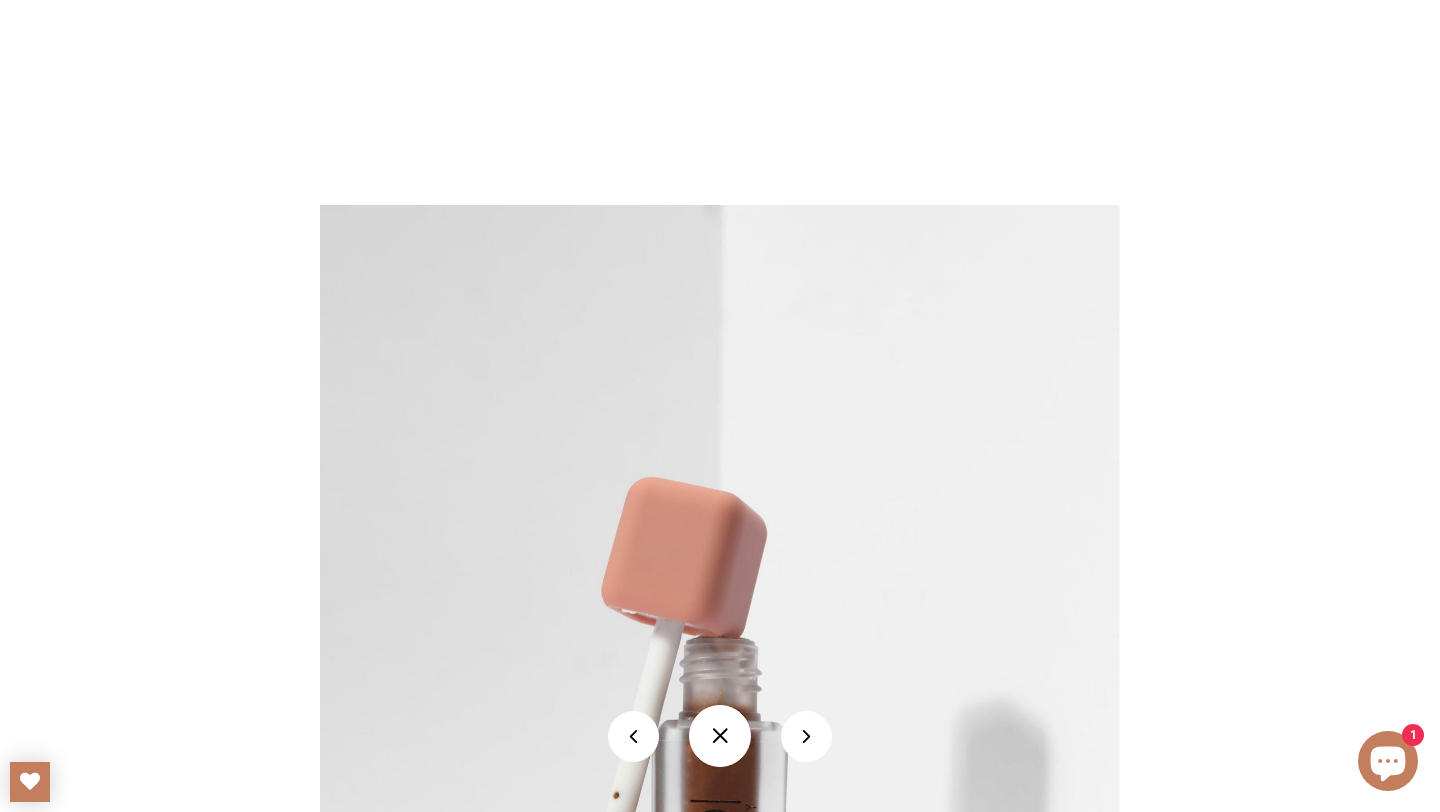 click at bounding box center [720, 736] 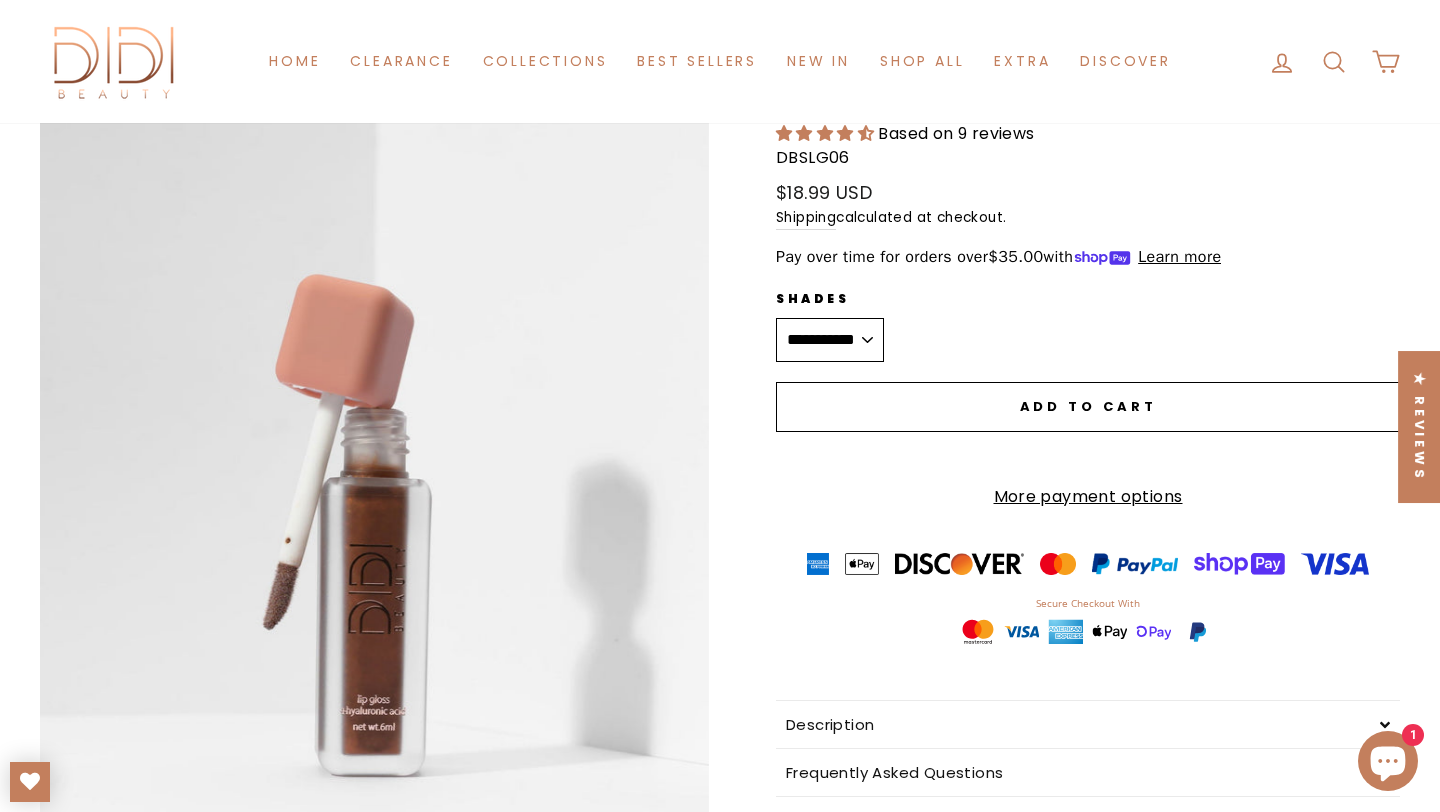 click on "**********" at bounding box center [830, 340] 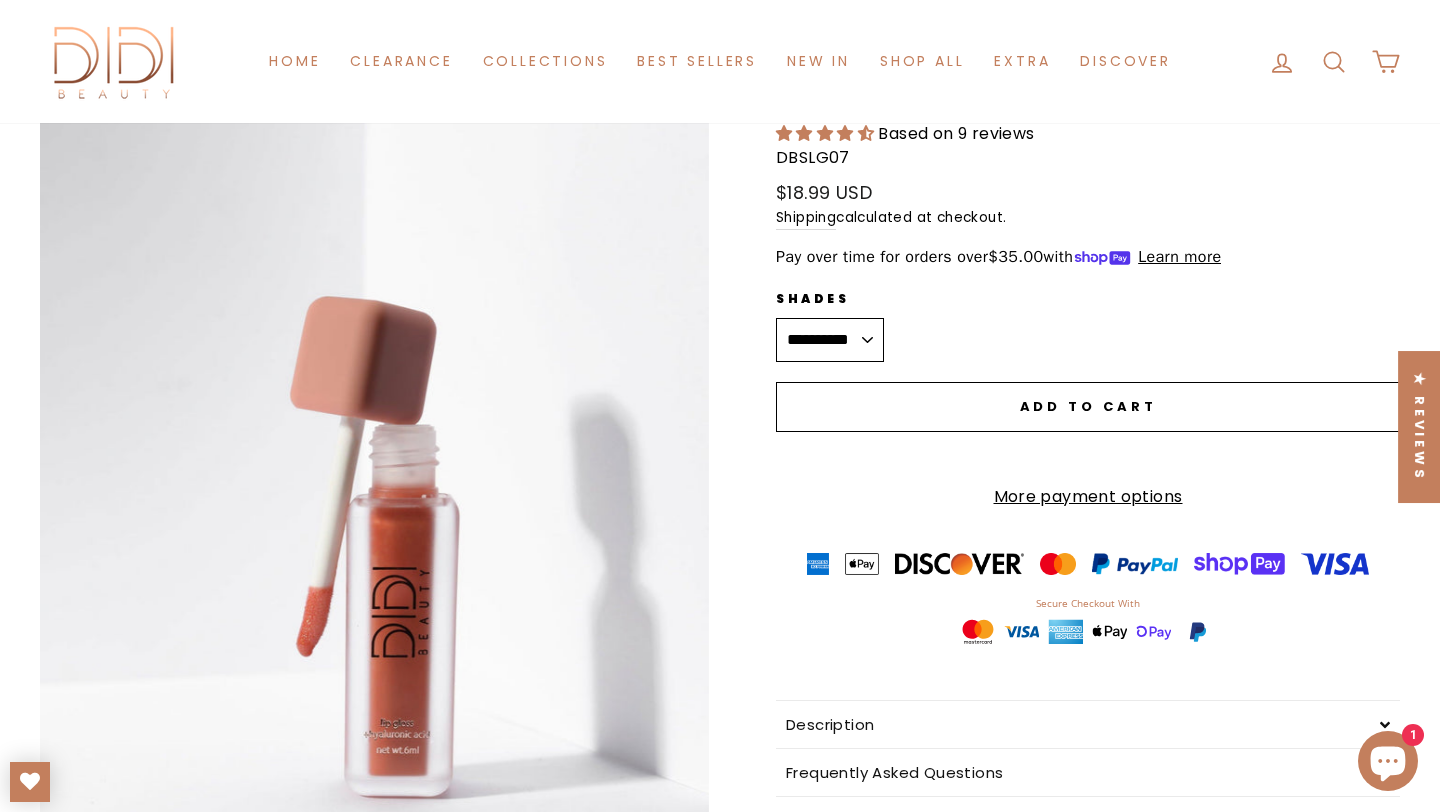 click on "Close (esc)" at bounding box center [374, 465] 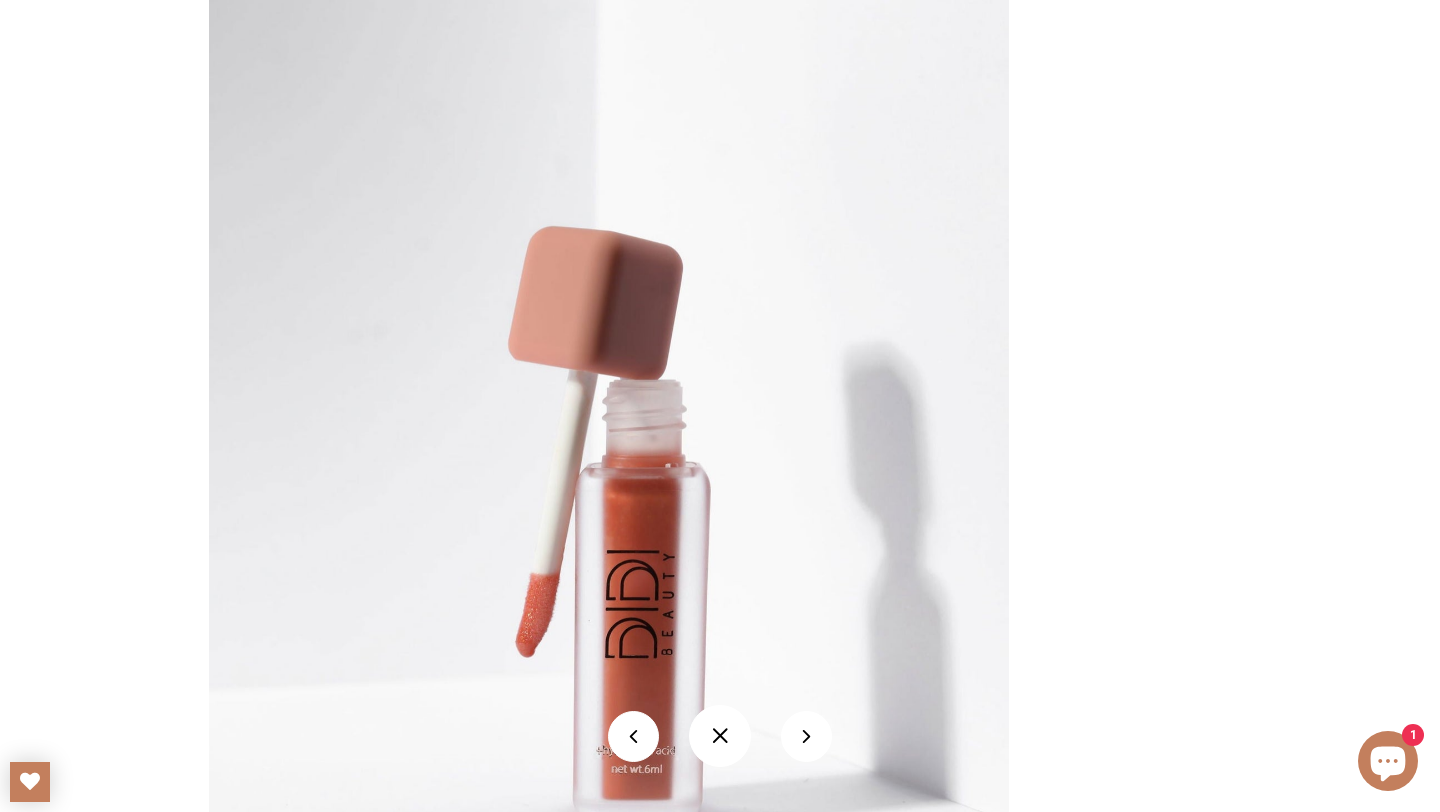 click at bounding box center (720, 736) 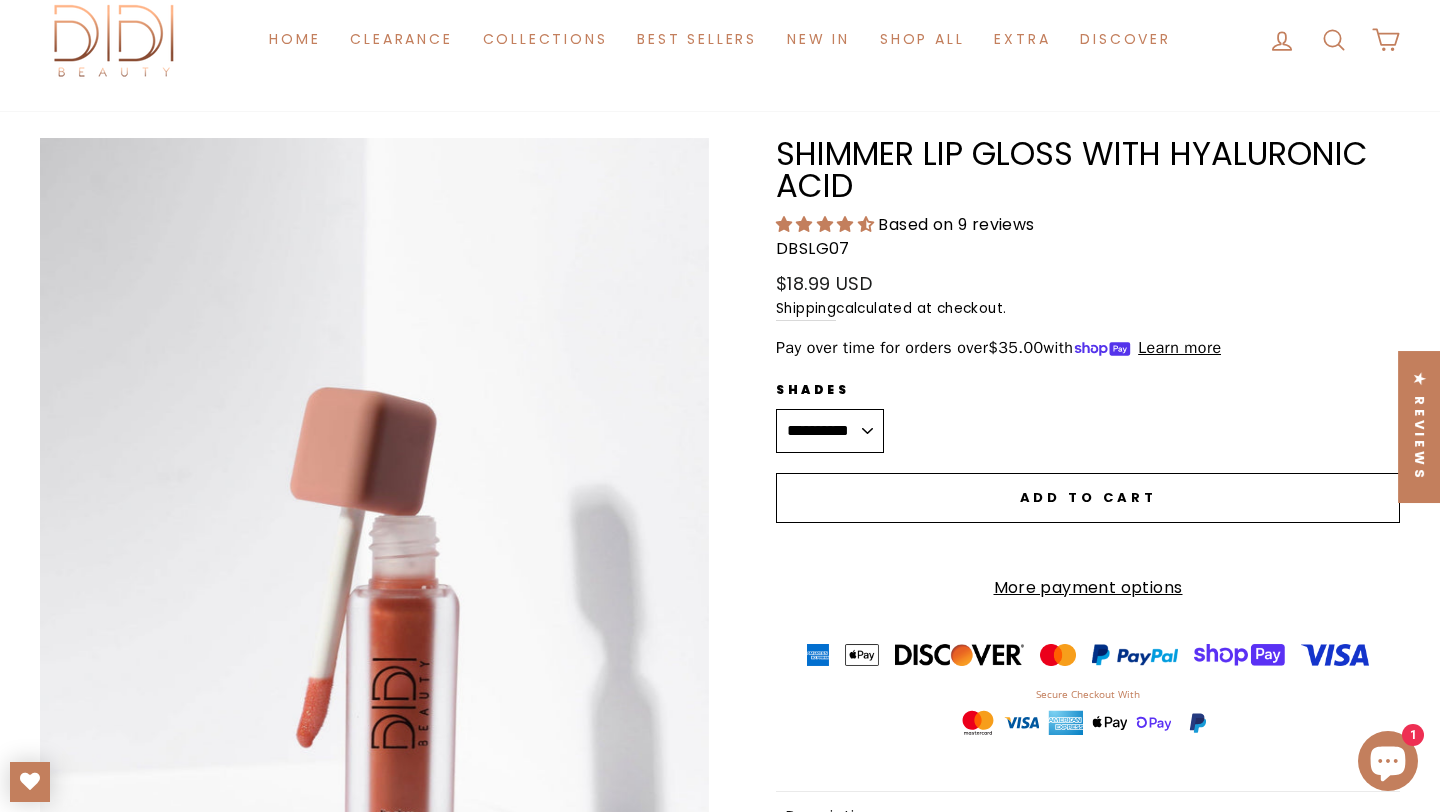 scroll, scrollTop: 0, scrollLeft: 0, axis: both 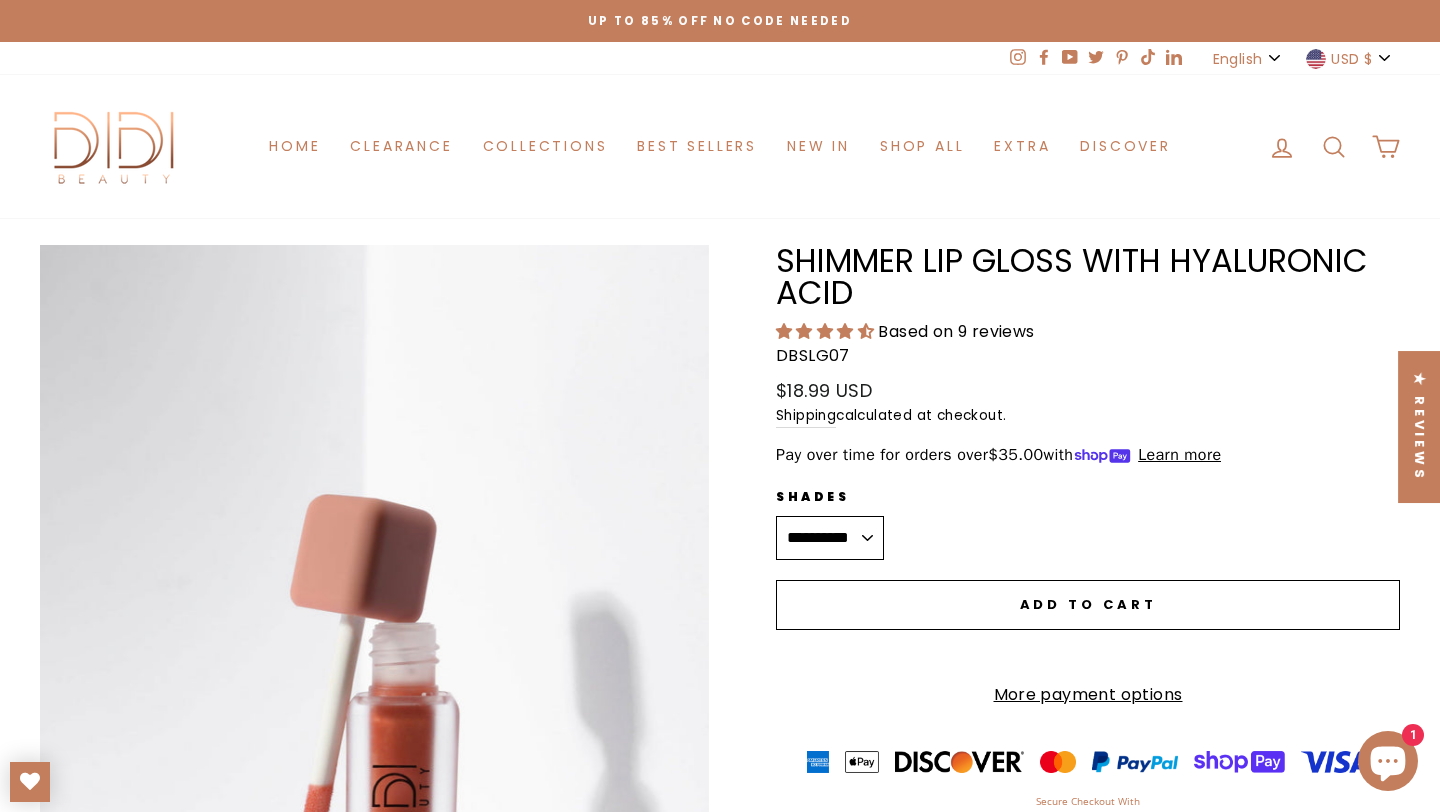 click 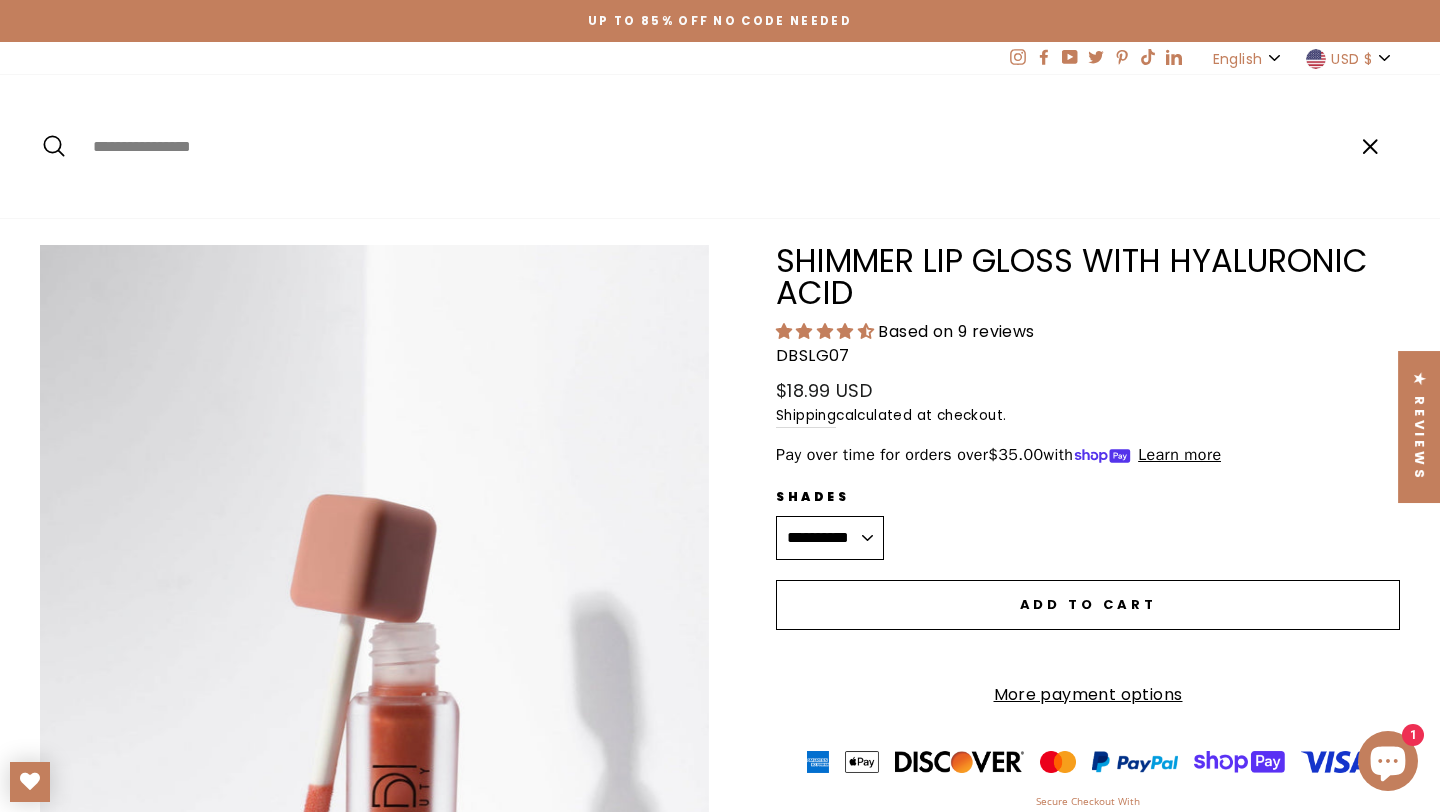 paste on "**********" 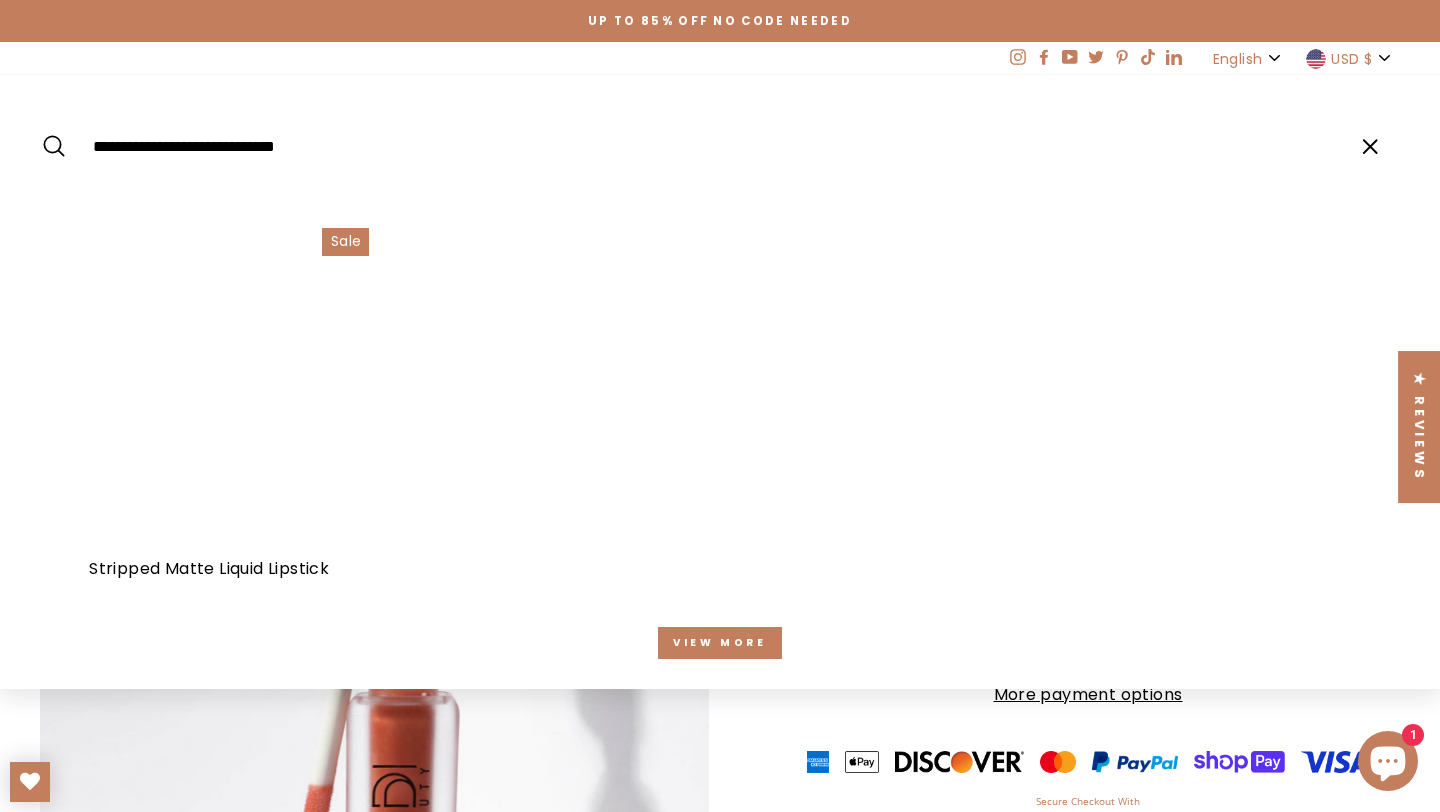 type on "**********" 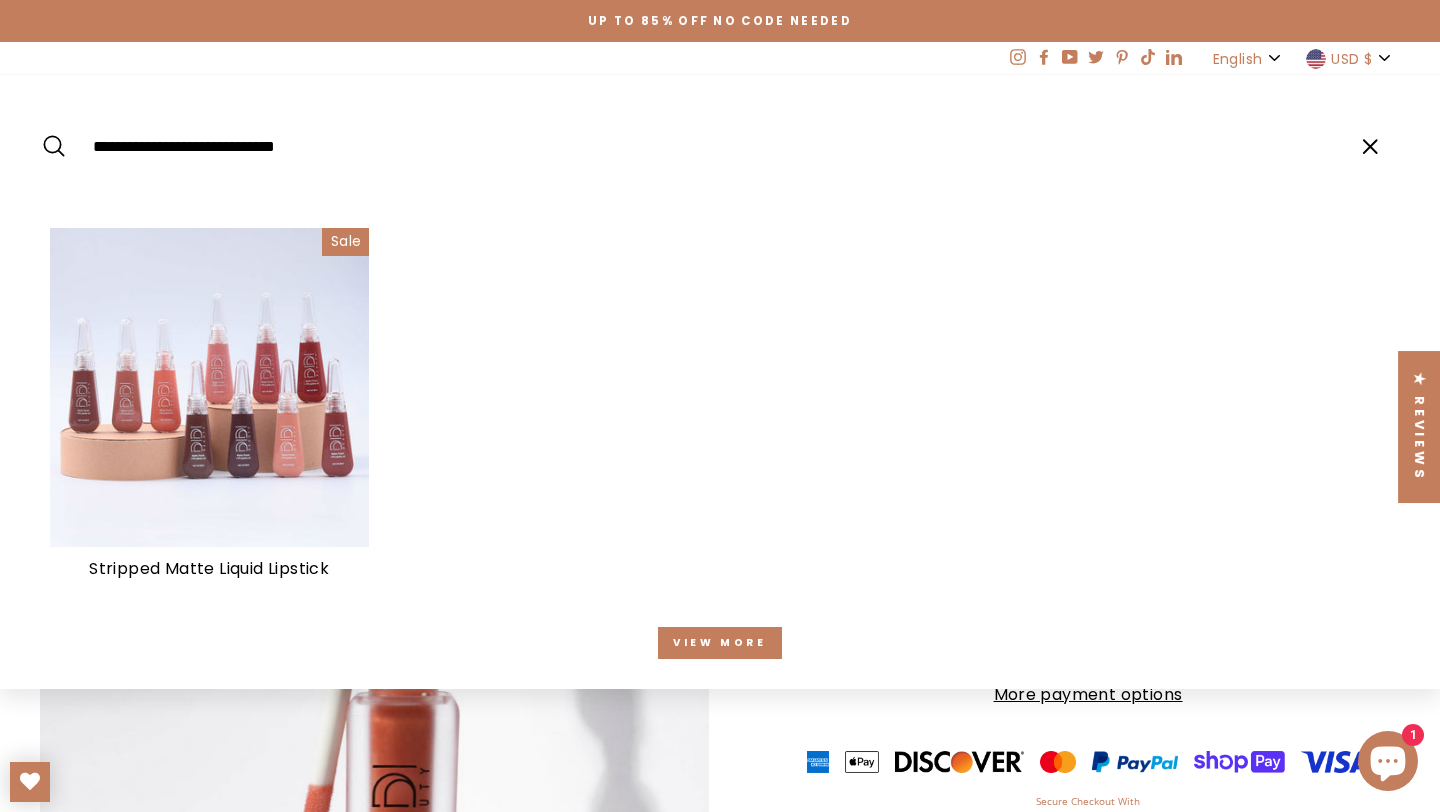 click at bounding box center (209, 387) 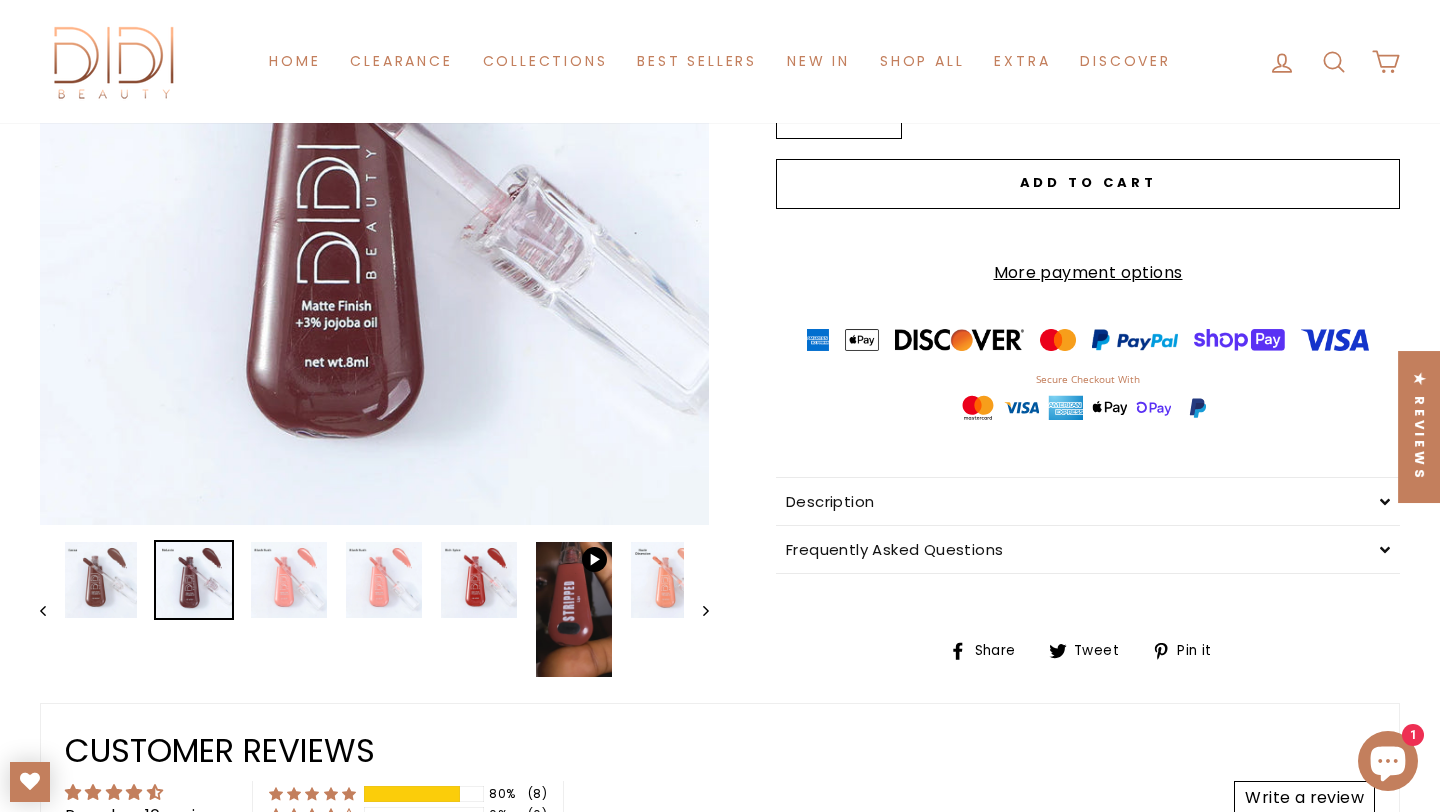 scroll, scrollTop: 405, scrollLeft: 0, axis: vertical 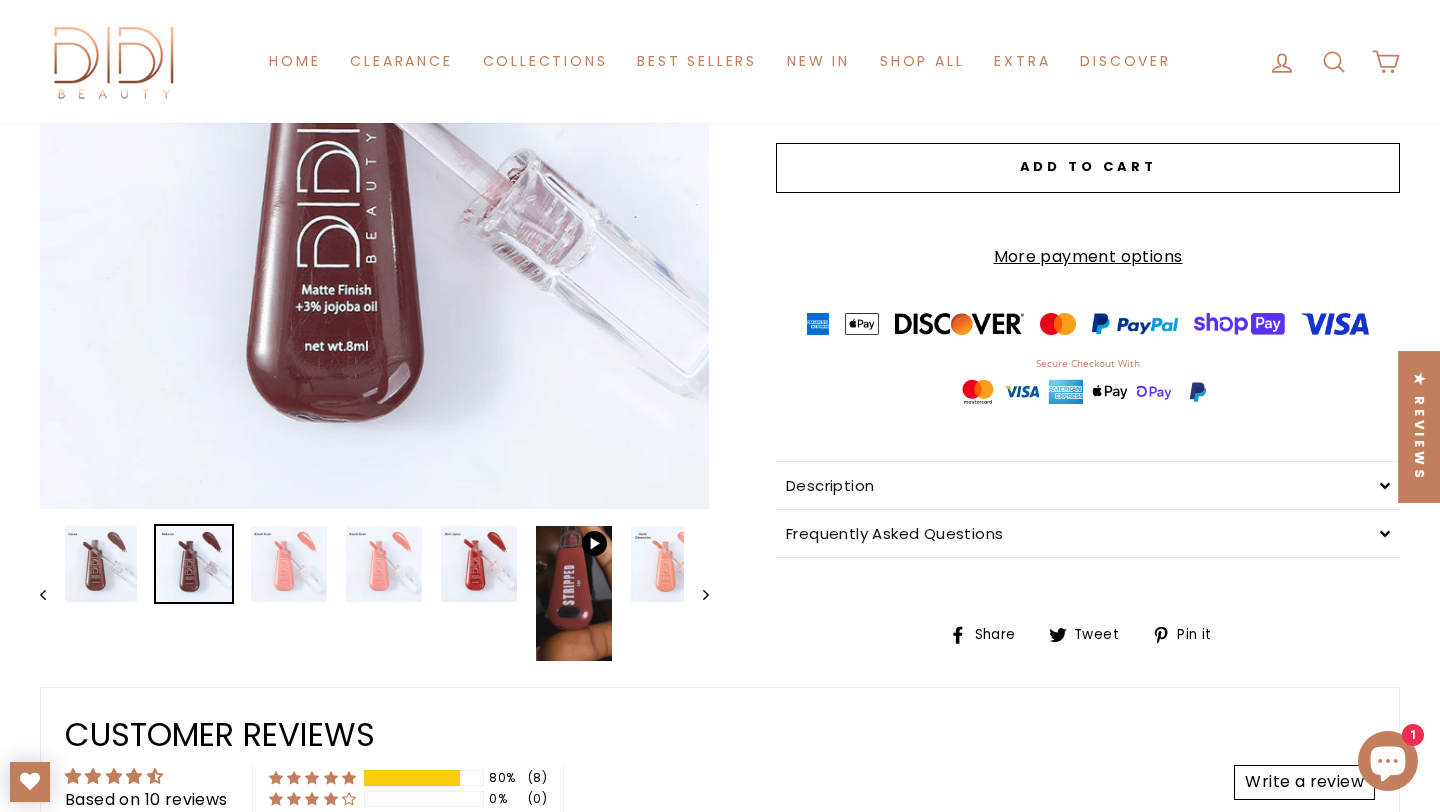 click 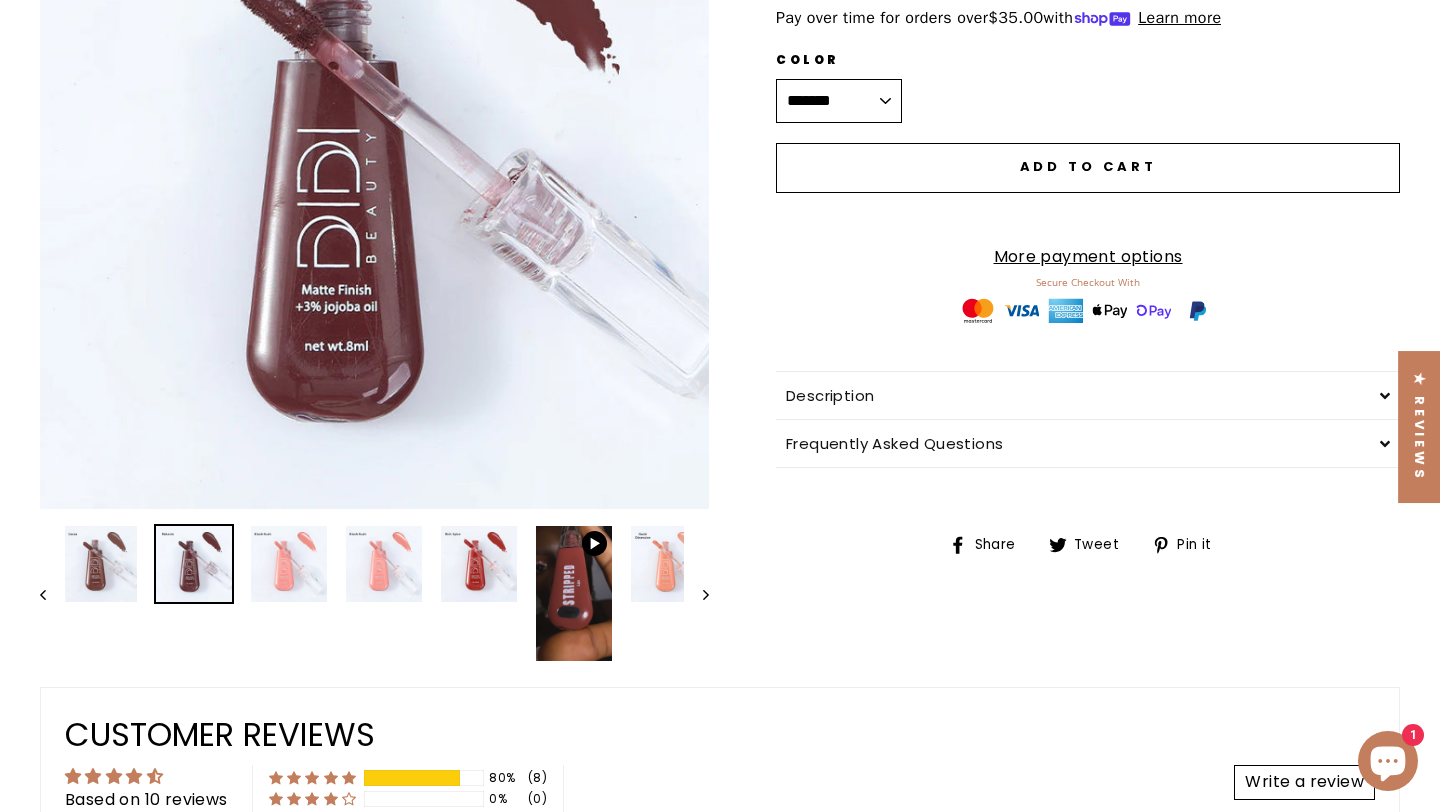 scroll, scrollTop: 0, scrollLeft: 0, axis: both 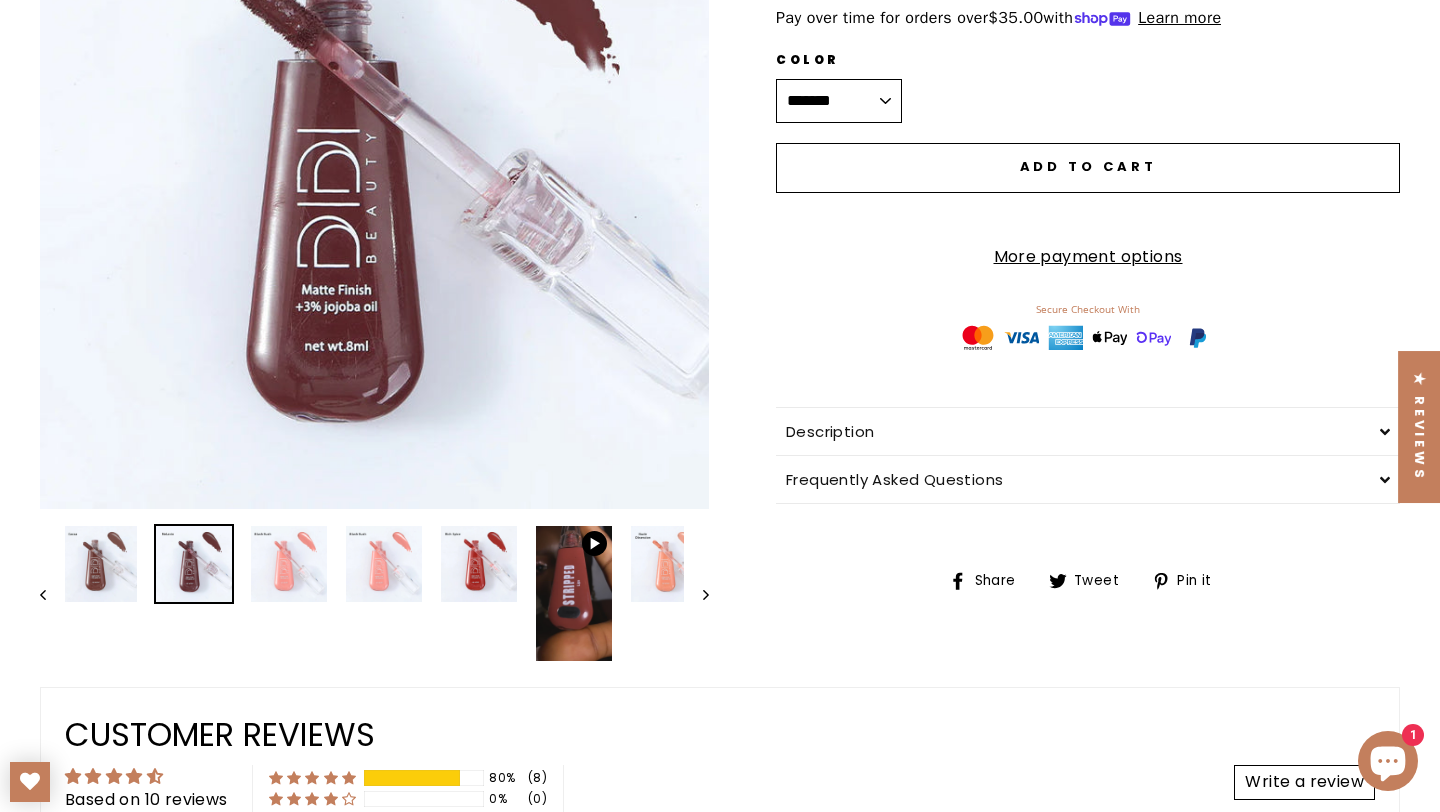 click 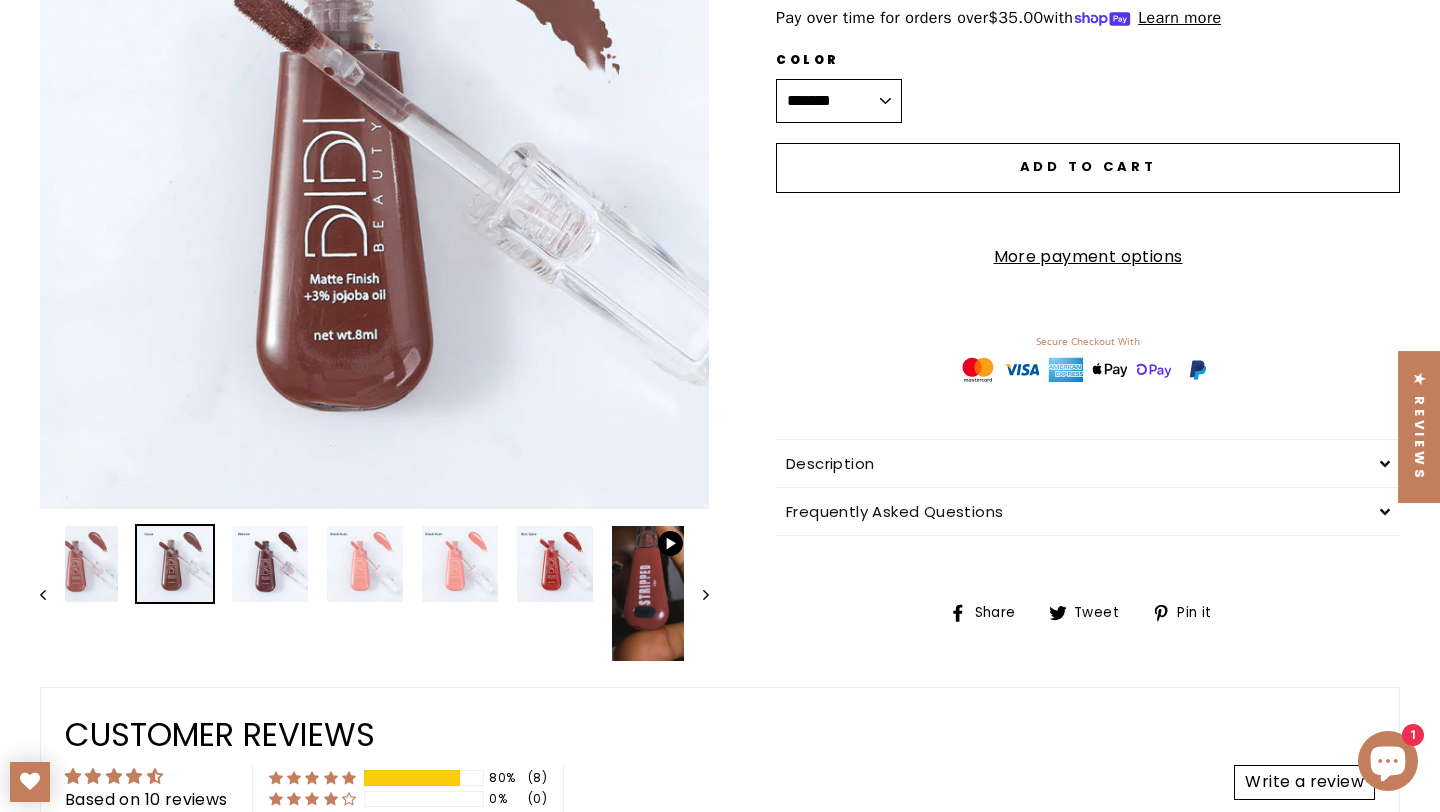 click 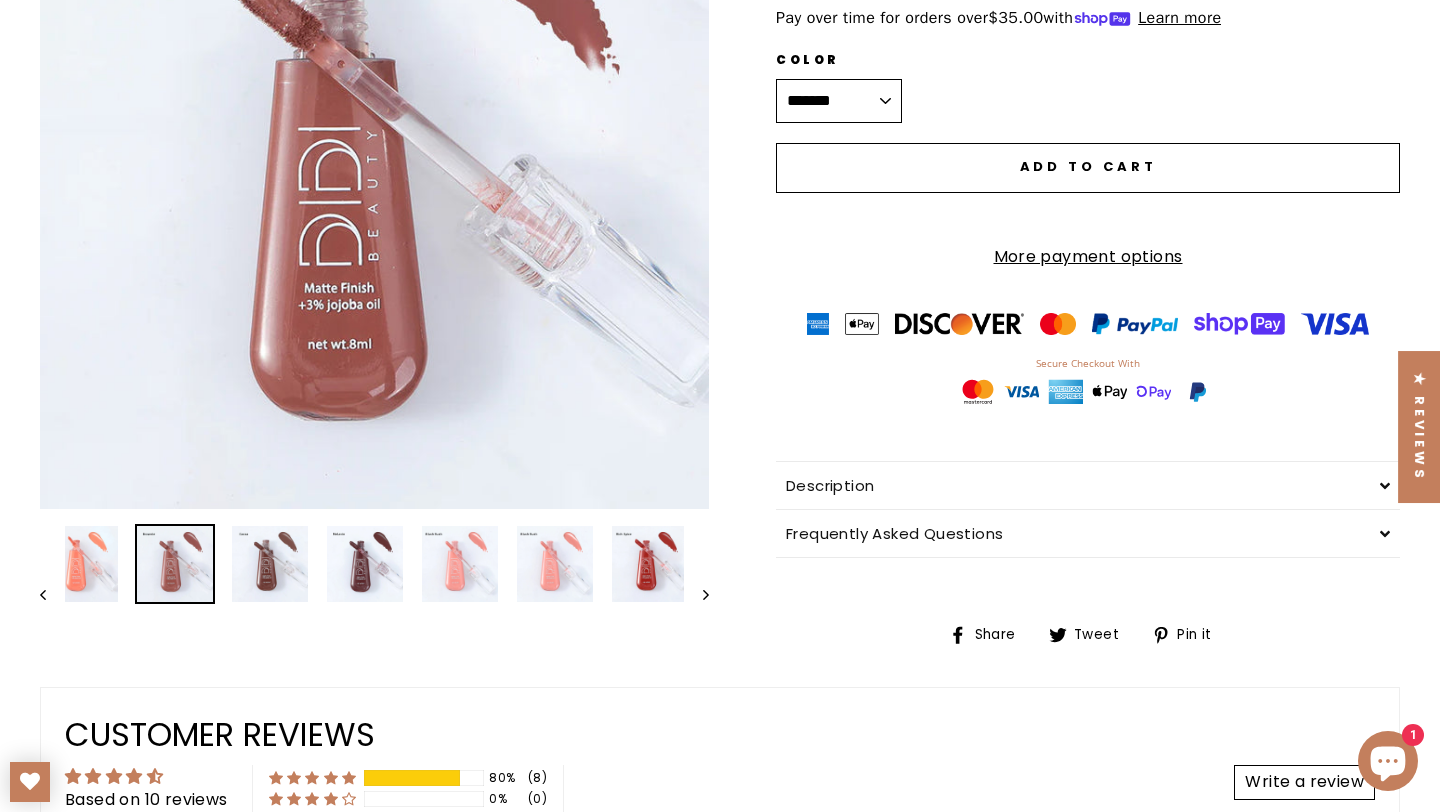 click 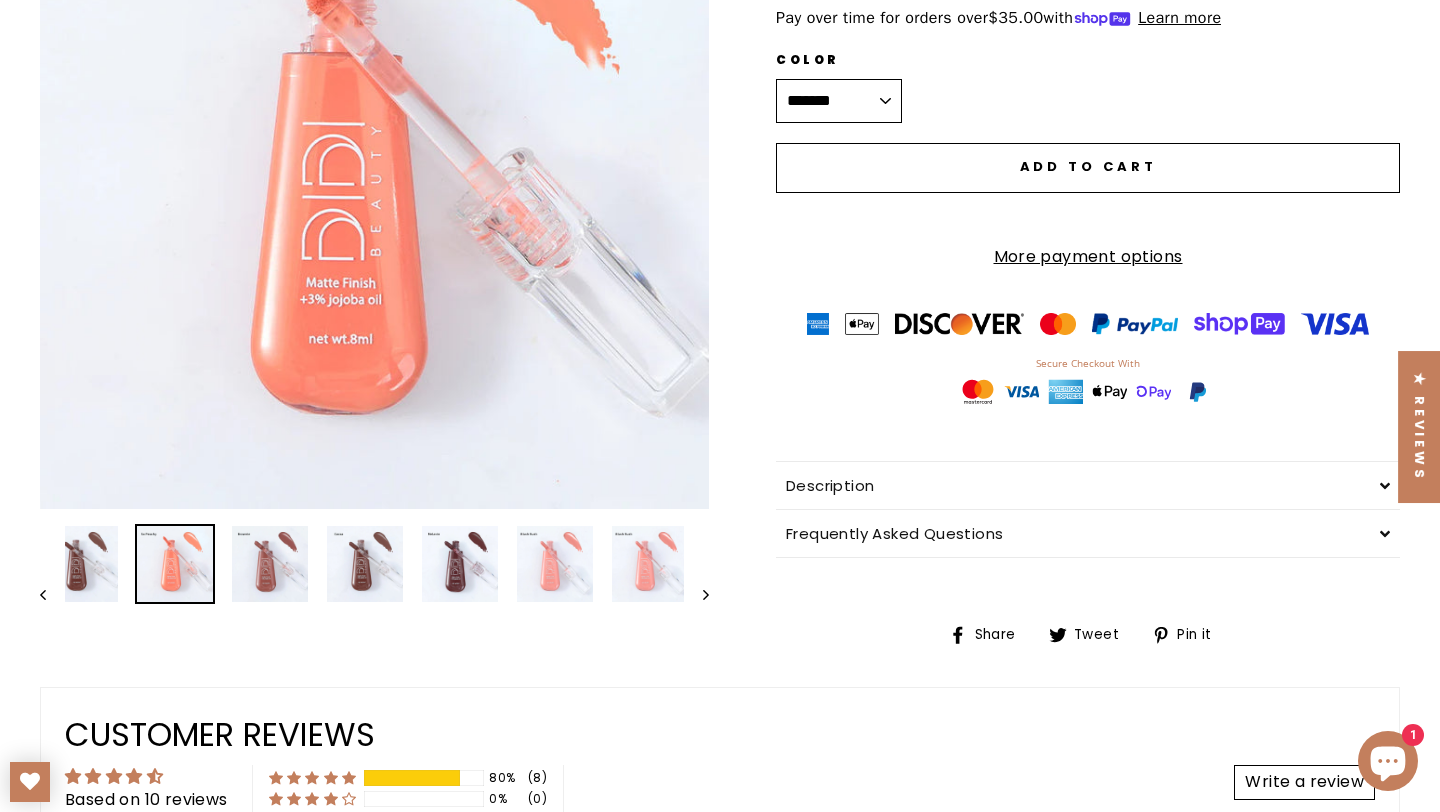click 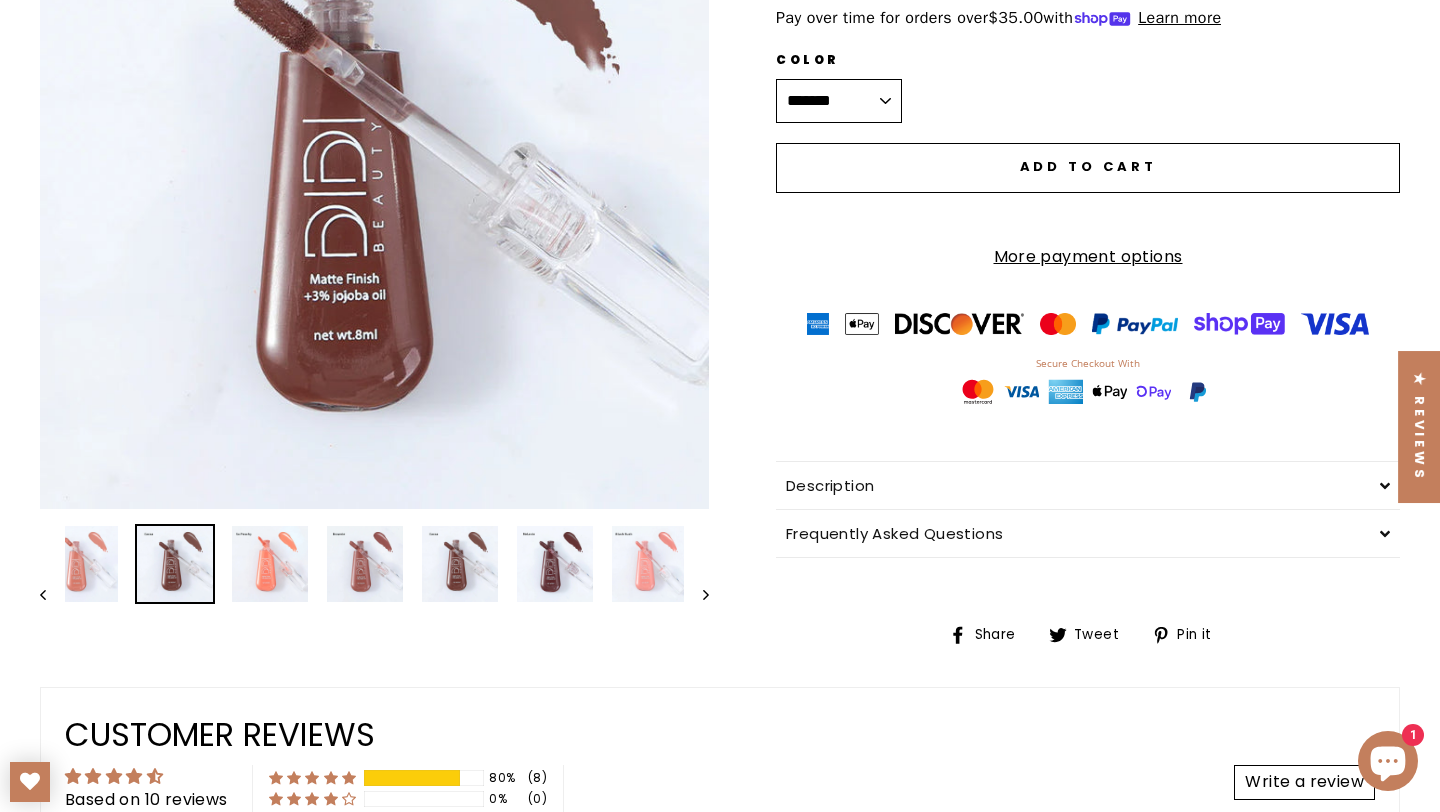 click 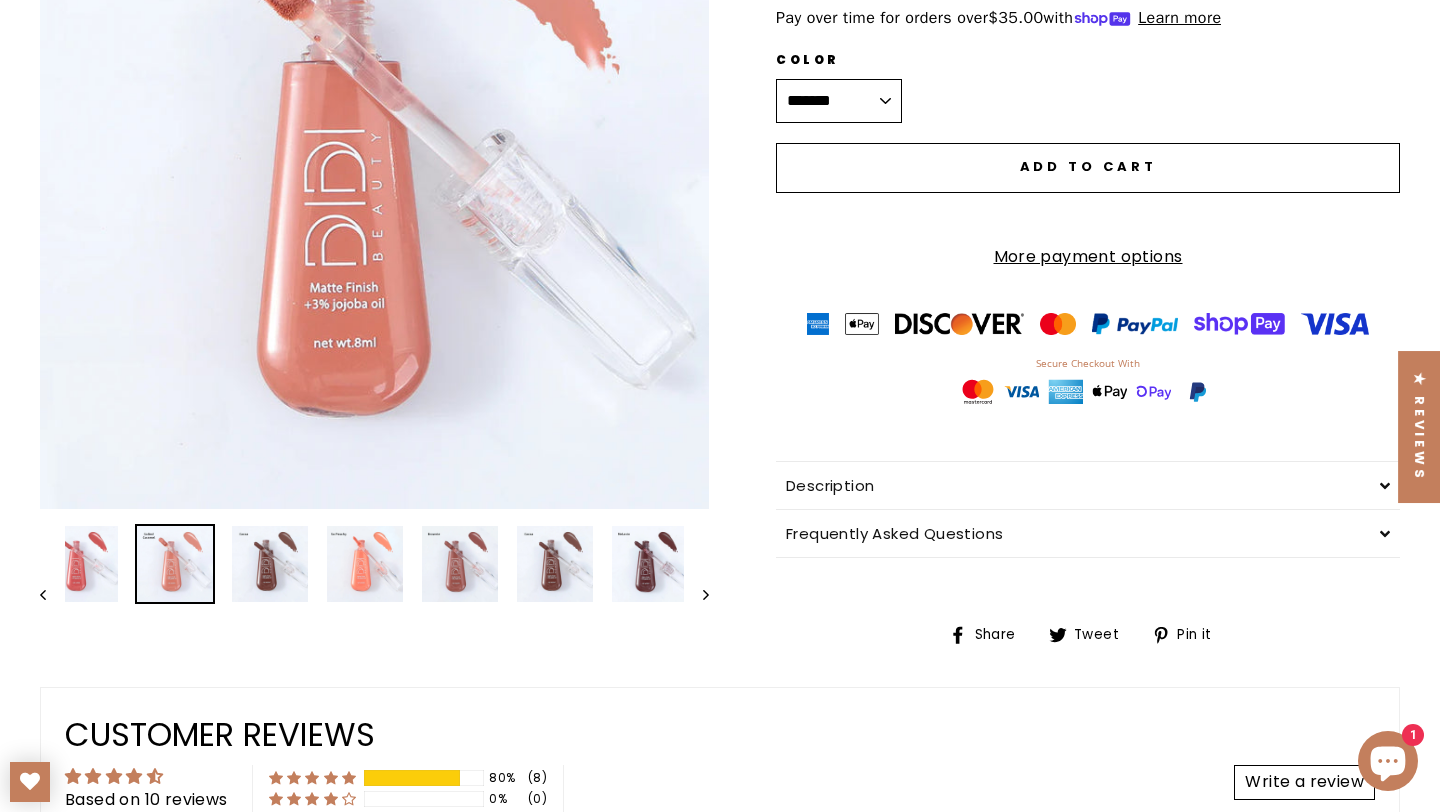 click 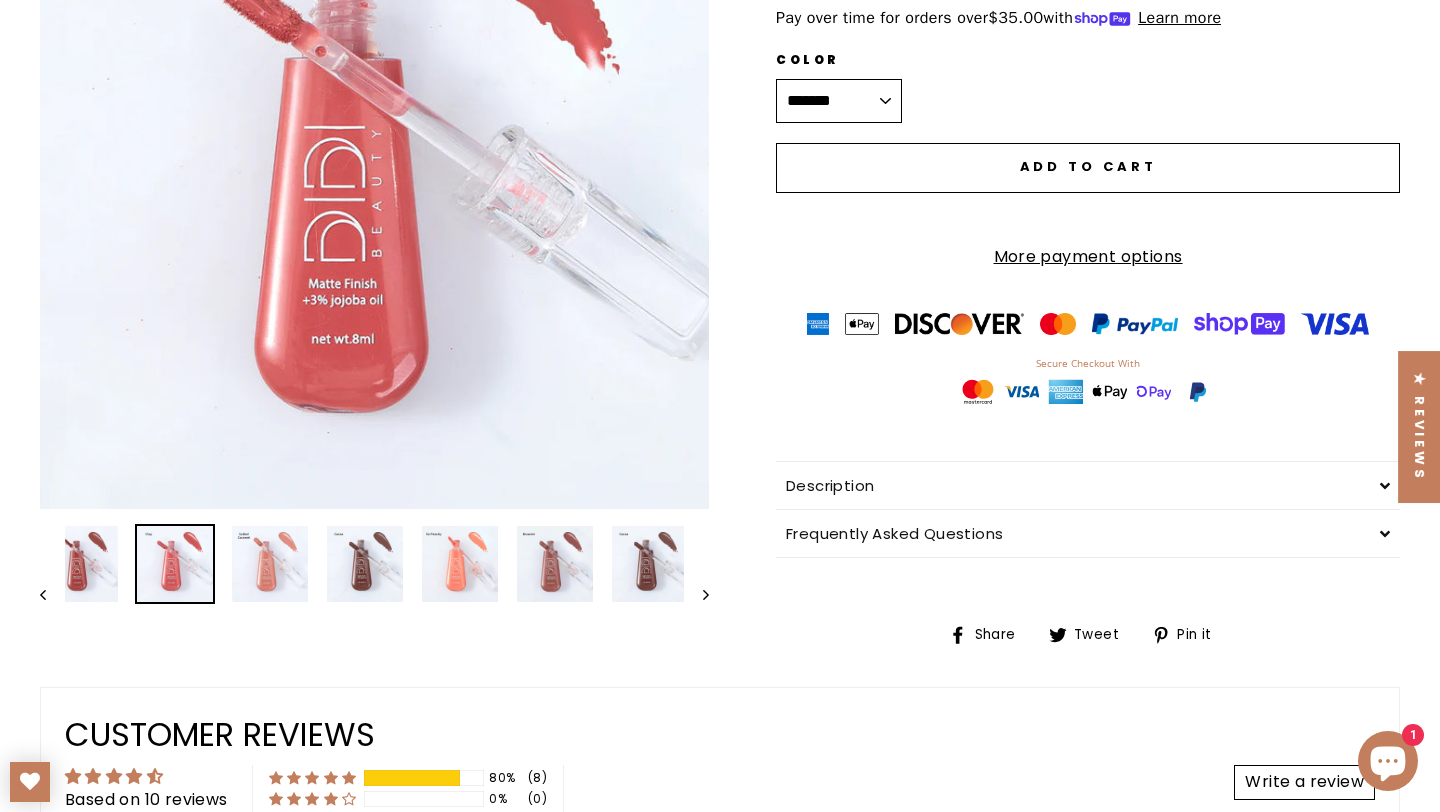 click 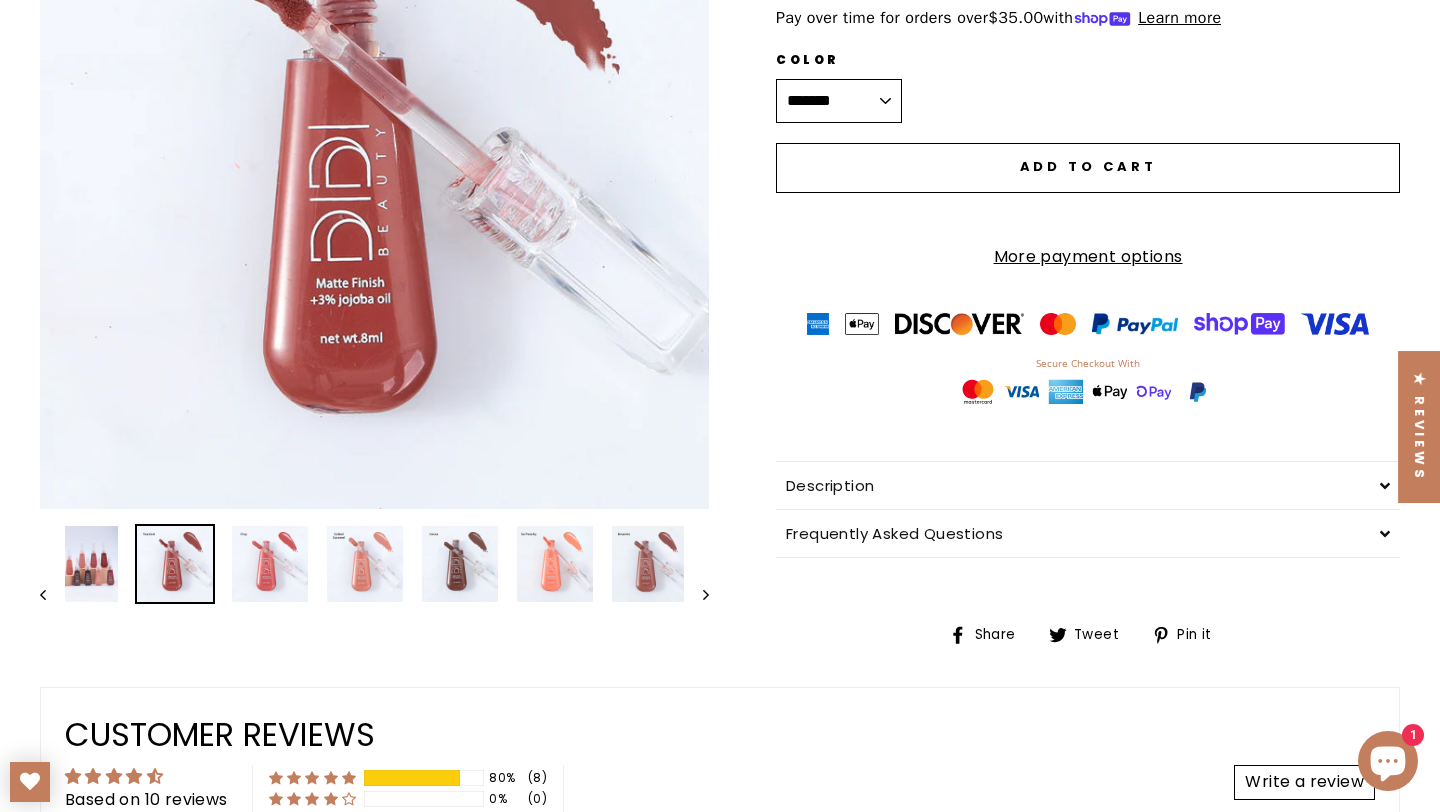 click 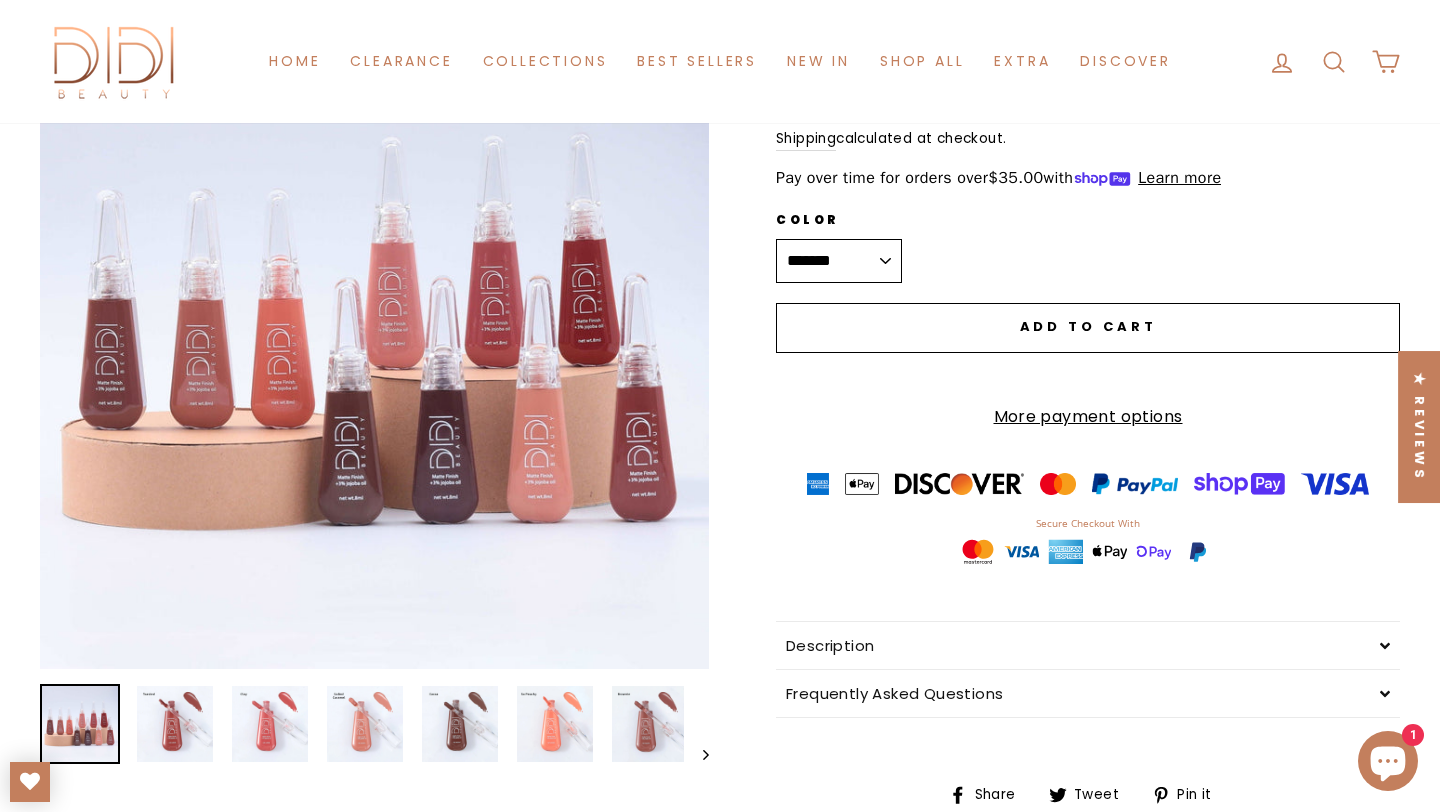 scroll, scrollTop: 222, scrollLeft: 0, axis: vertical 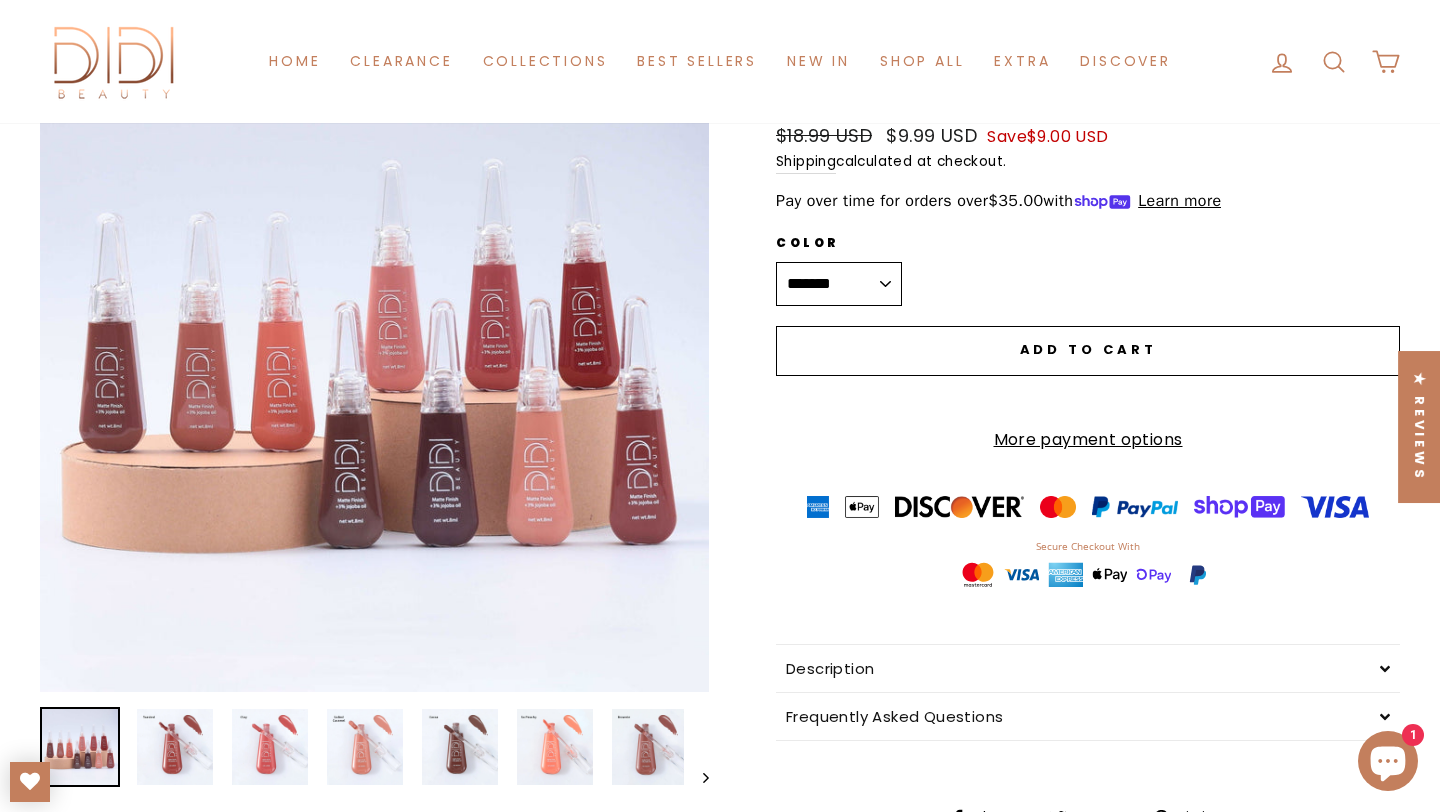click on "Close (esc)" at bounding box center (374, 357) 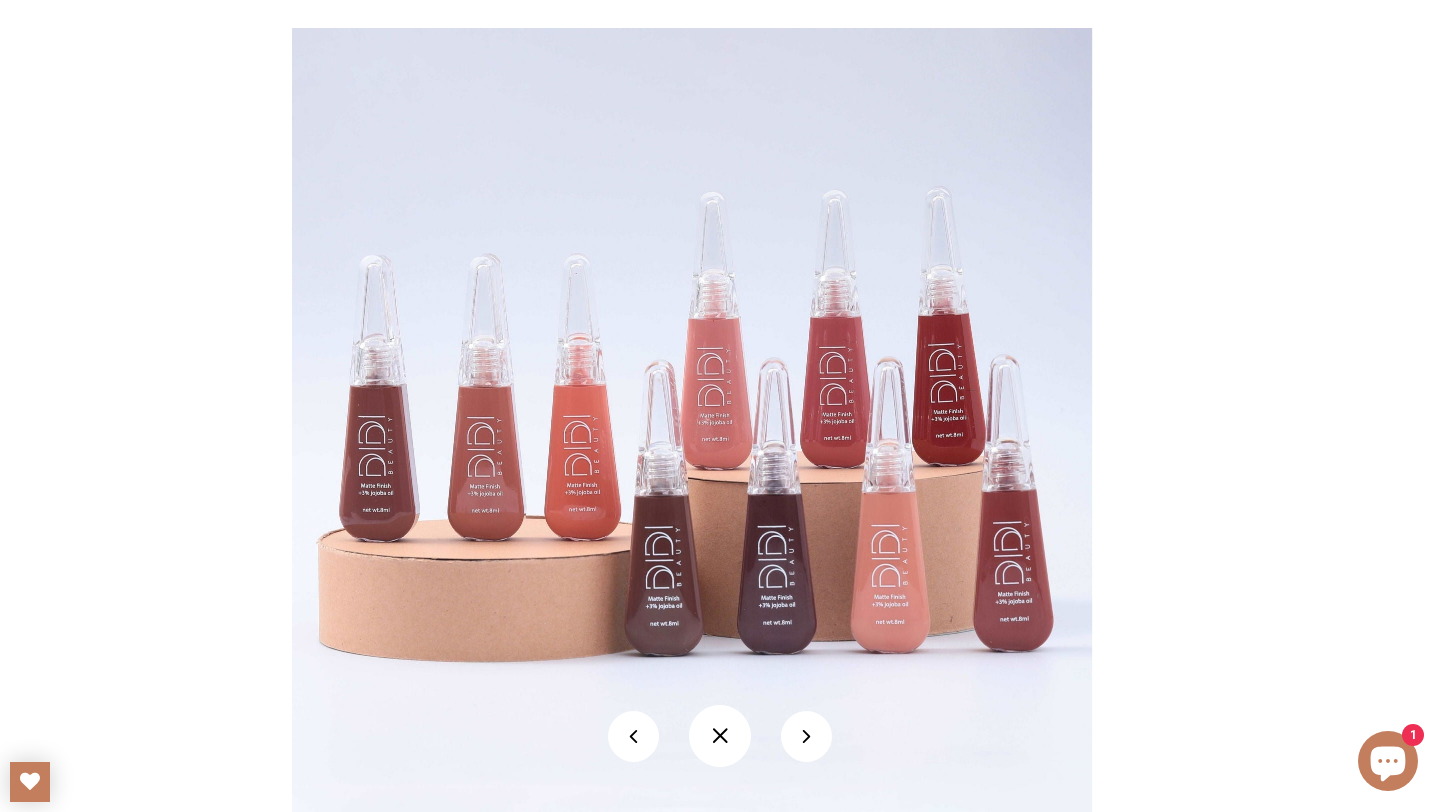 click at bounding box center [806, 736] 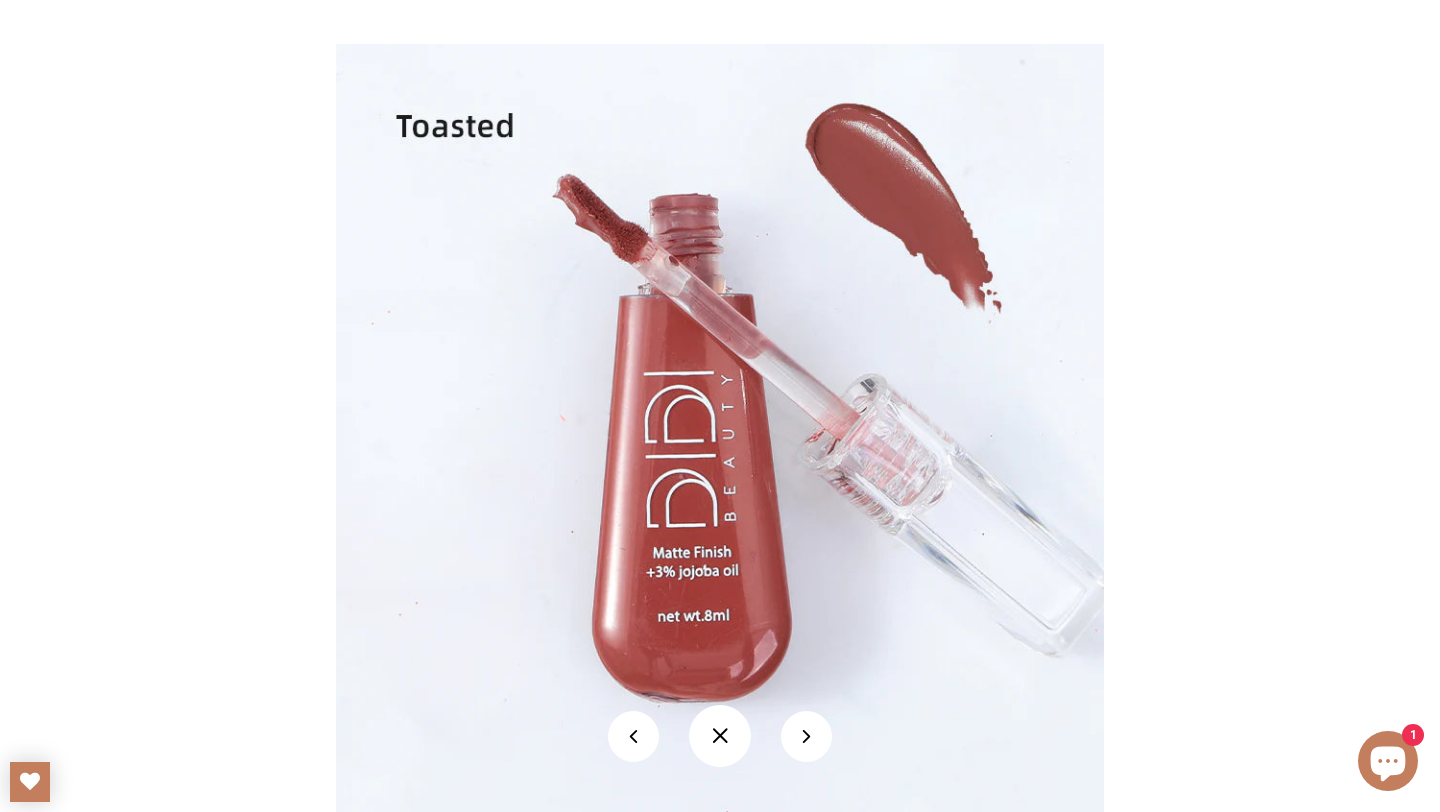 click at bounding box center [720, 736] 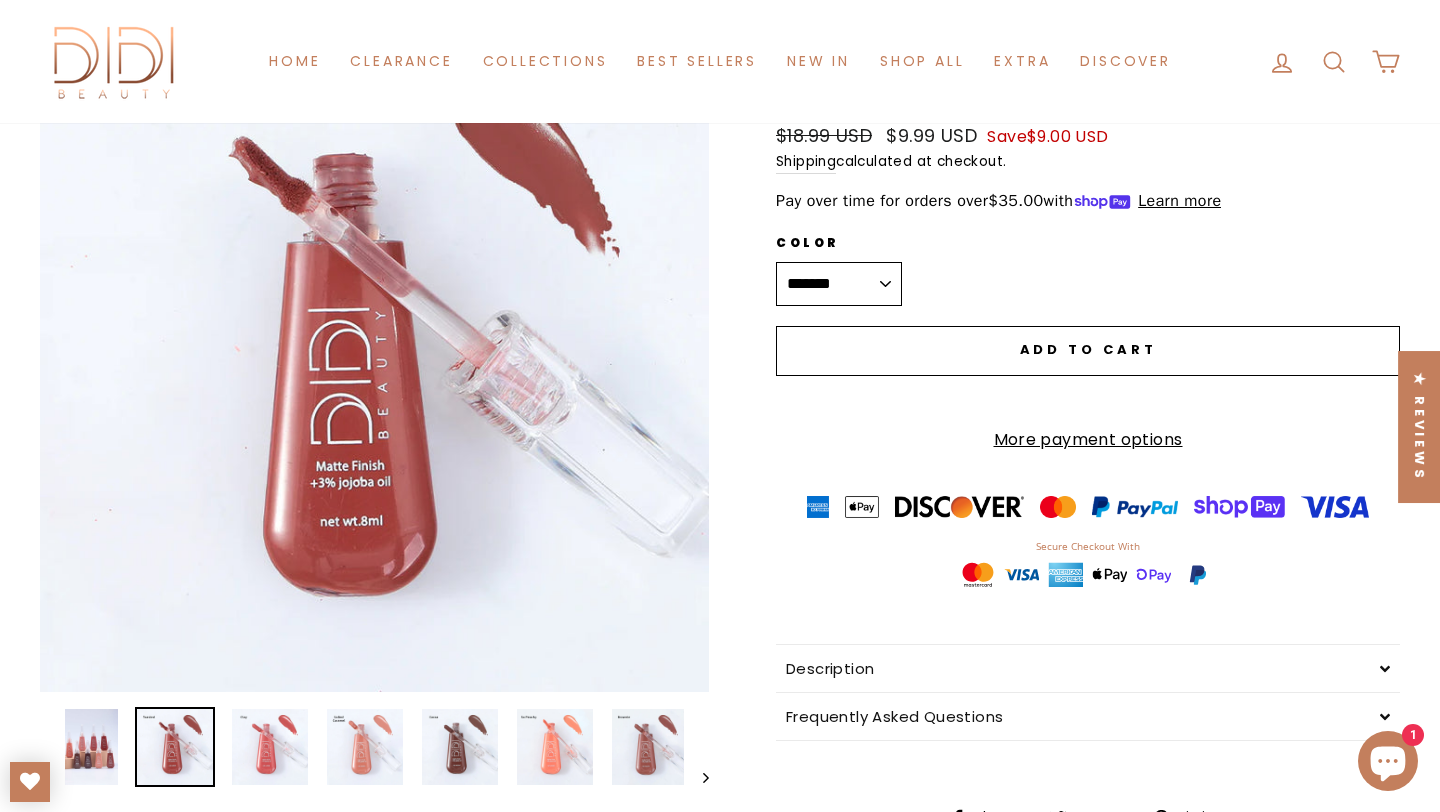 click on "**********" at bounding box center [839, 284] 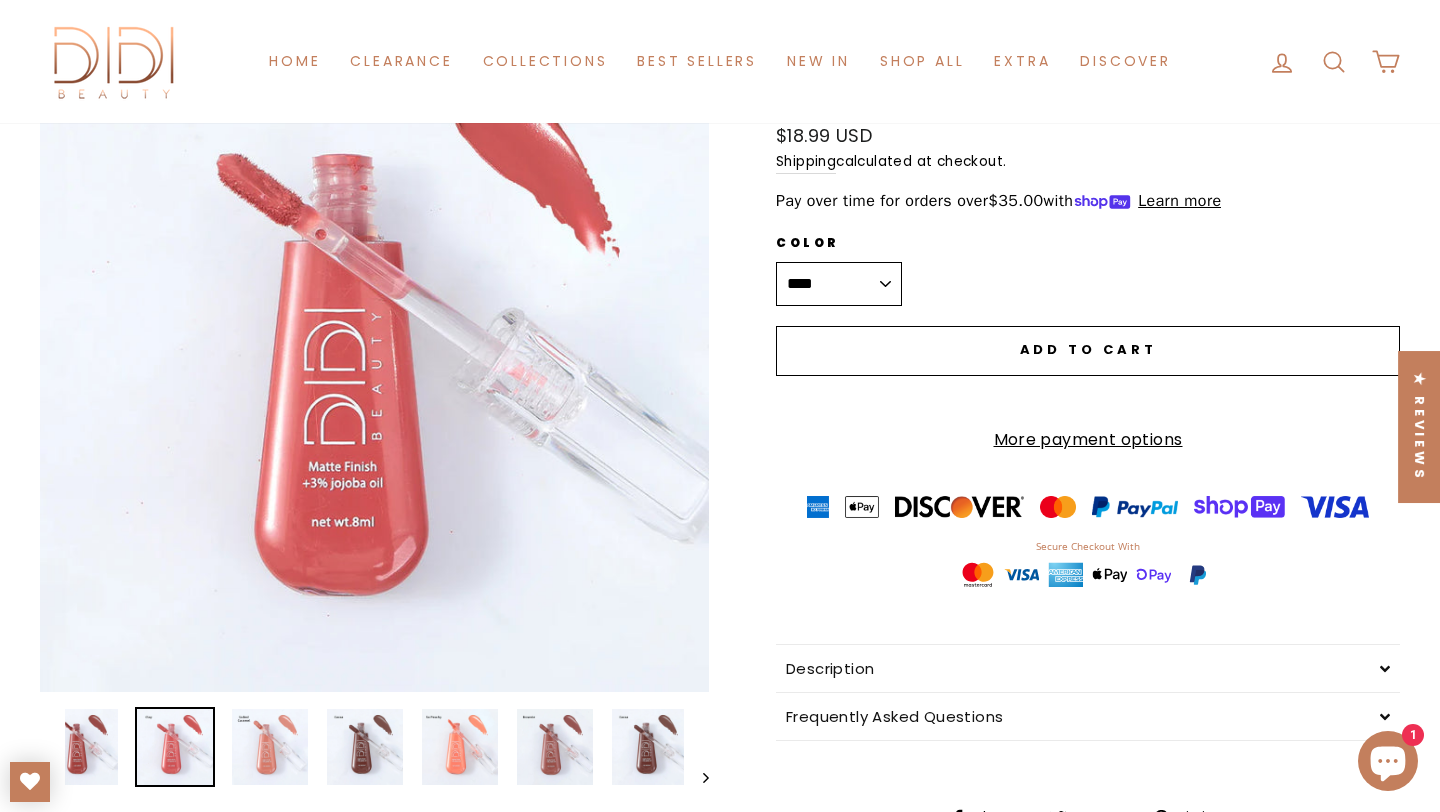 click on "**********" at bounding box center (839, 284) 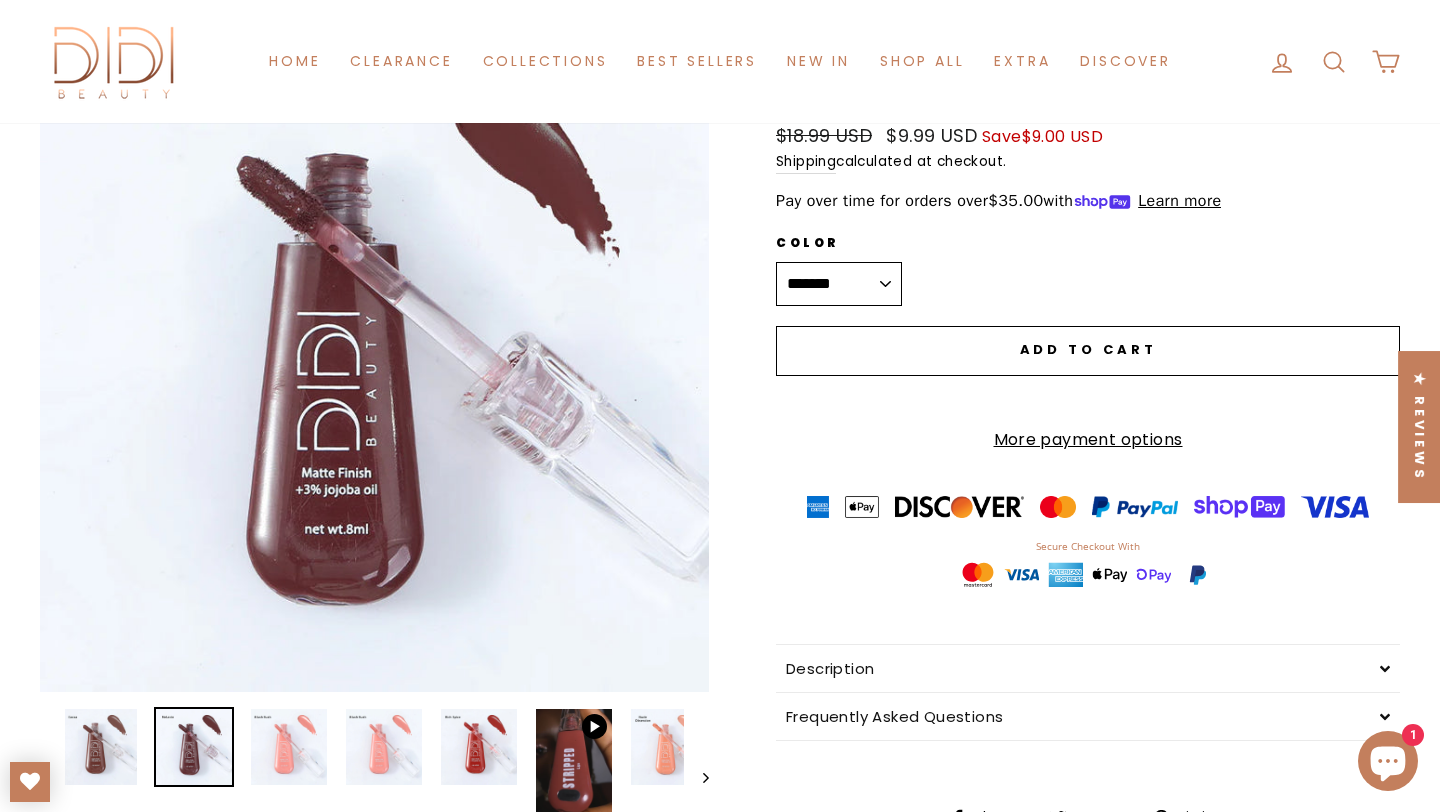 click on "Close (esc)" at bounding box center (374, 357) 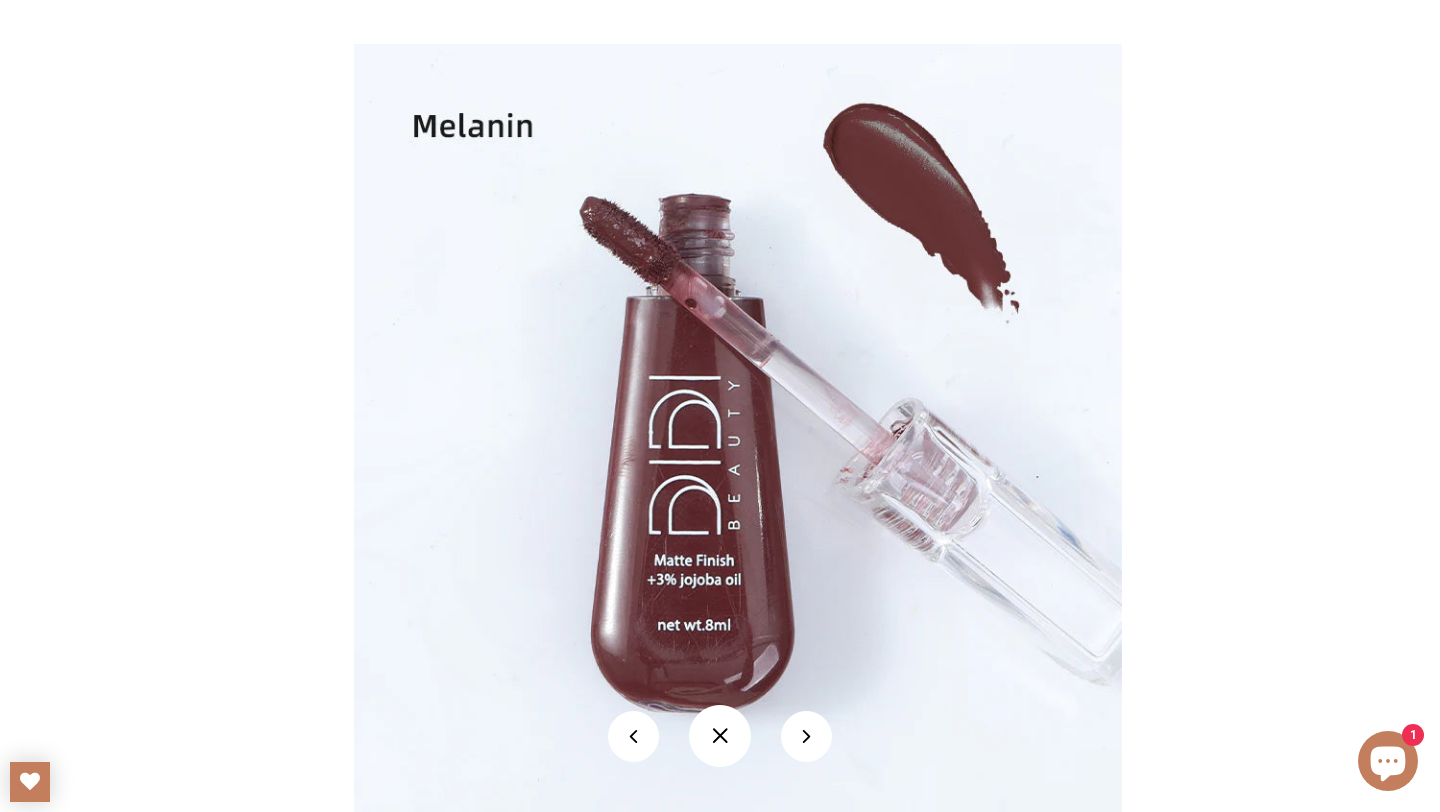 click at bounding box center (806, 736) 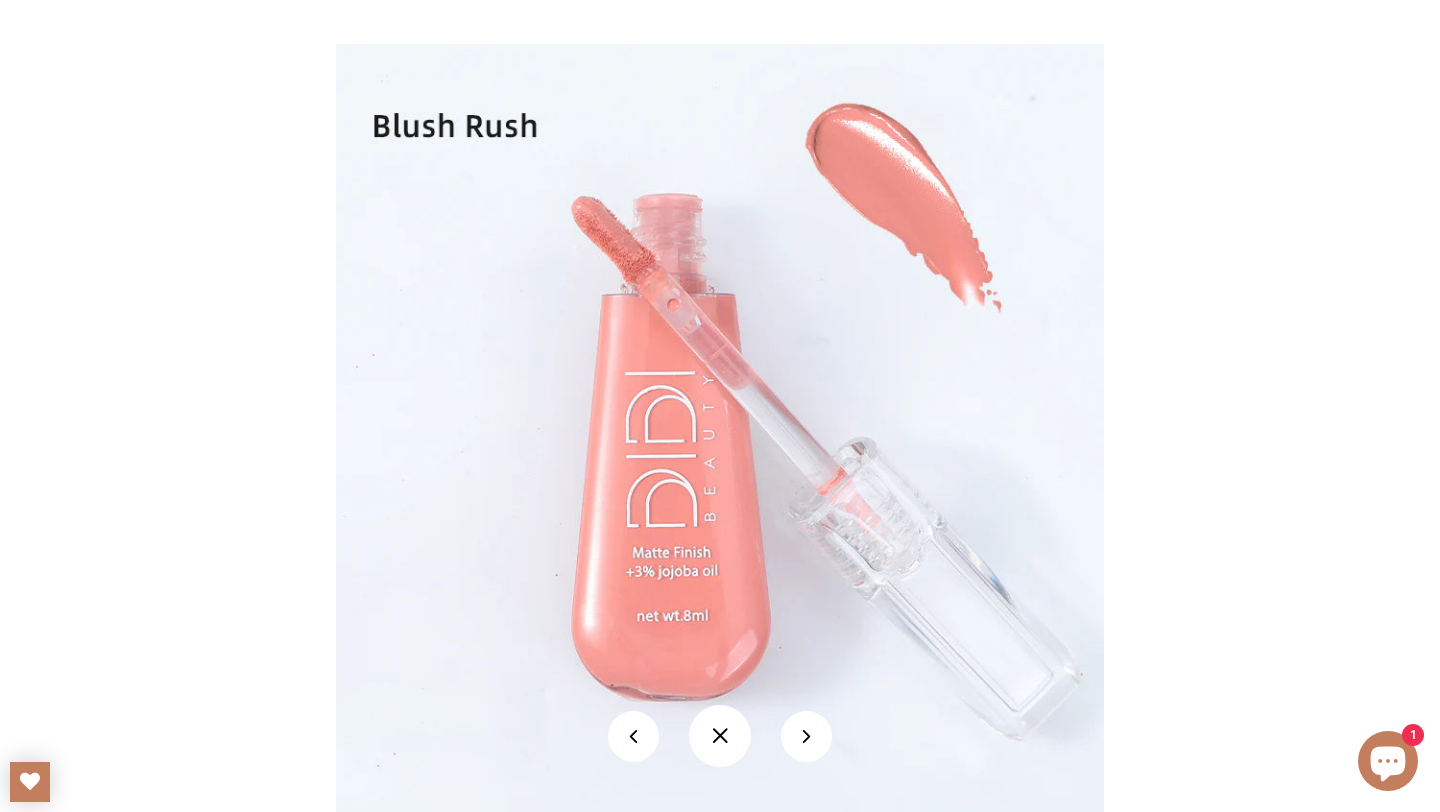 click at bounding box center (720, 736) 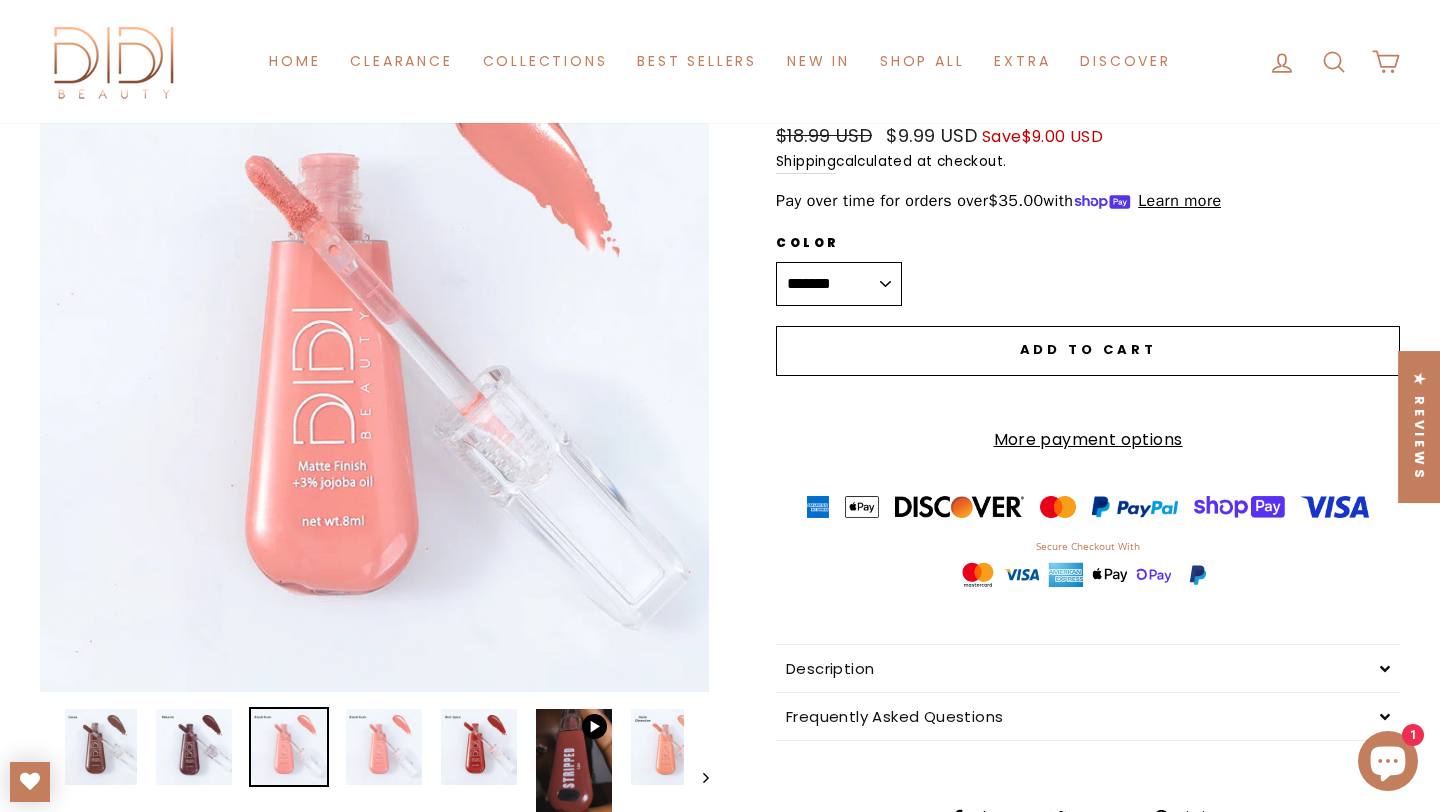 click on "**********" at bounding box center (839, 284) 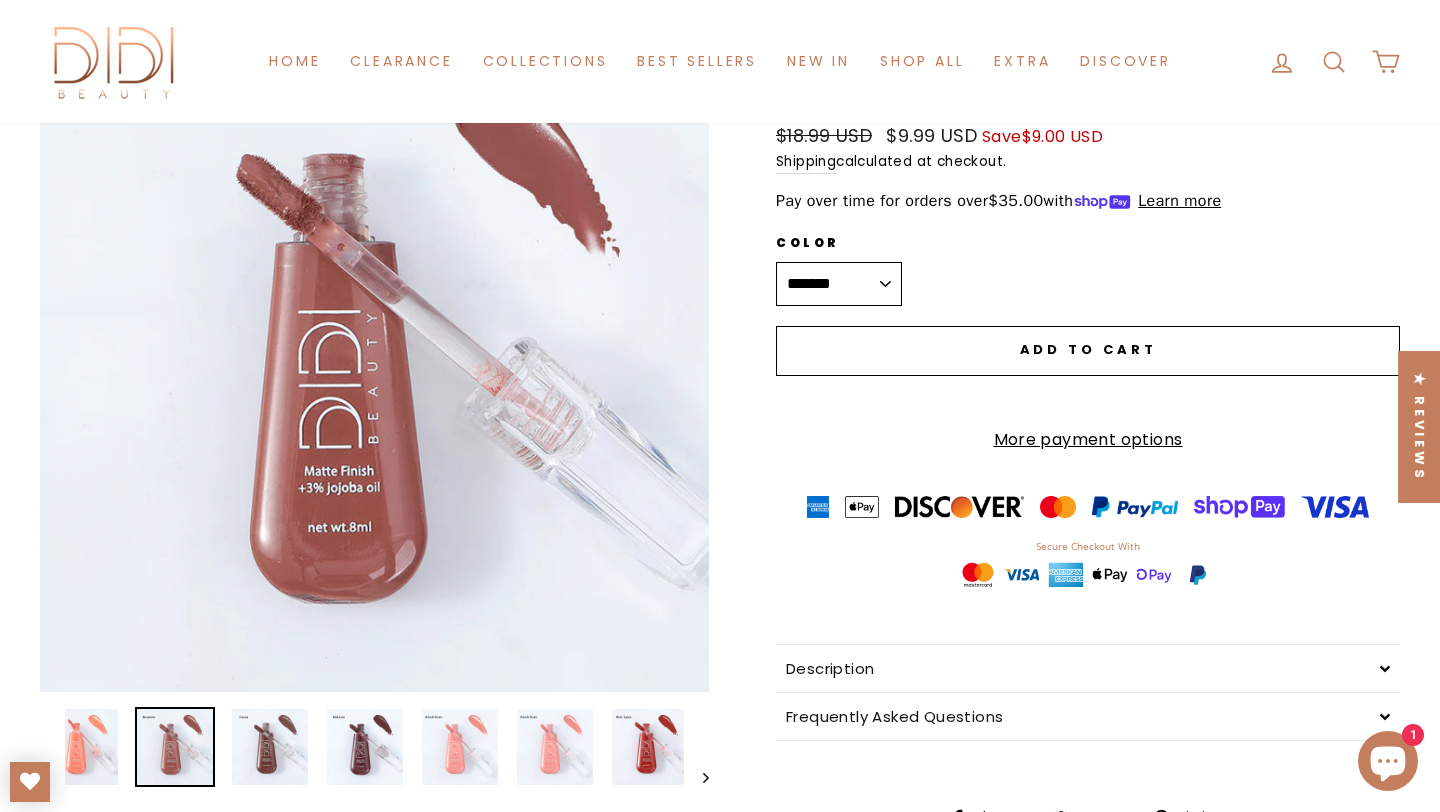 click on "Close (esc)" at bounding box center (374, 357) 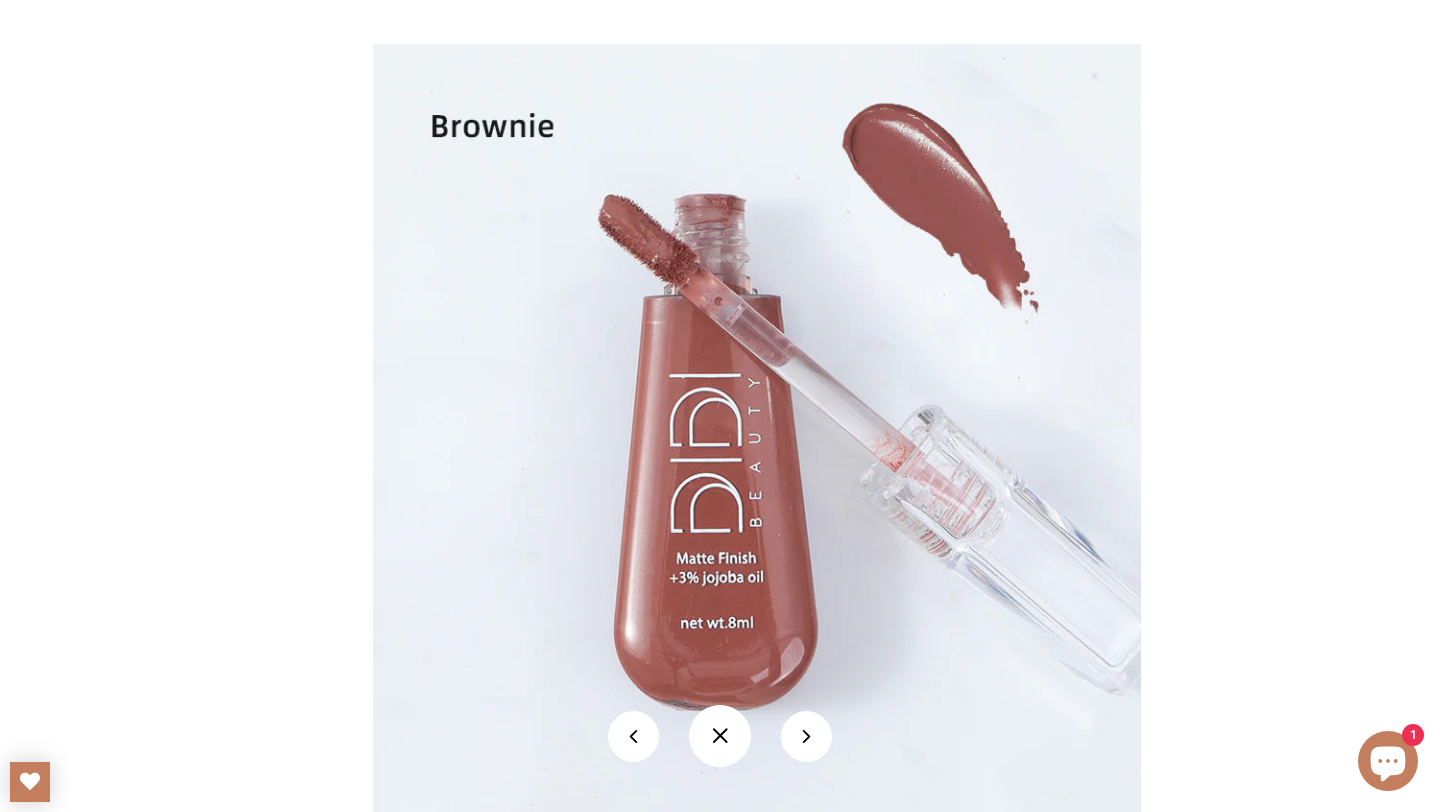 click at bounding box center (720, 736) 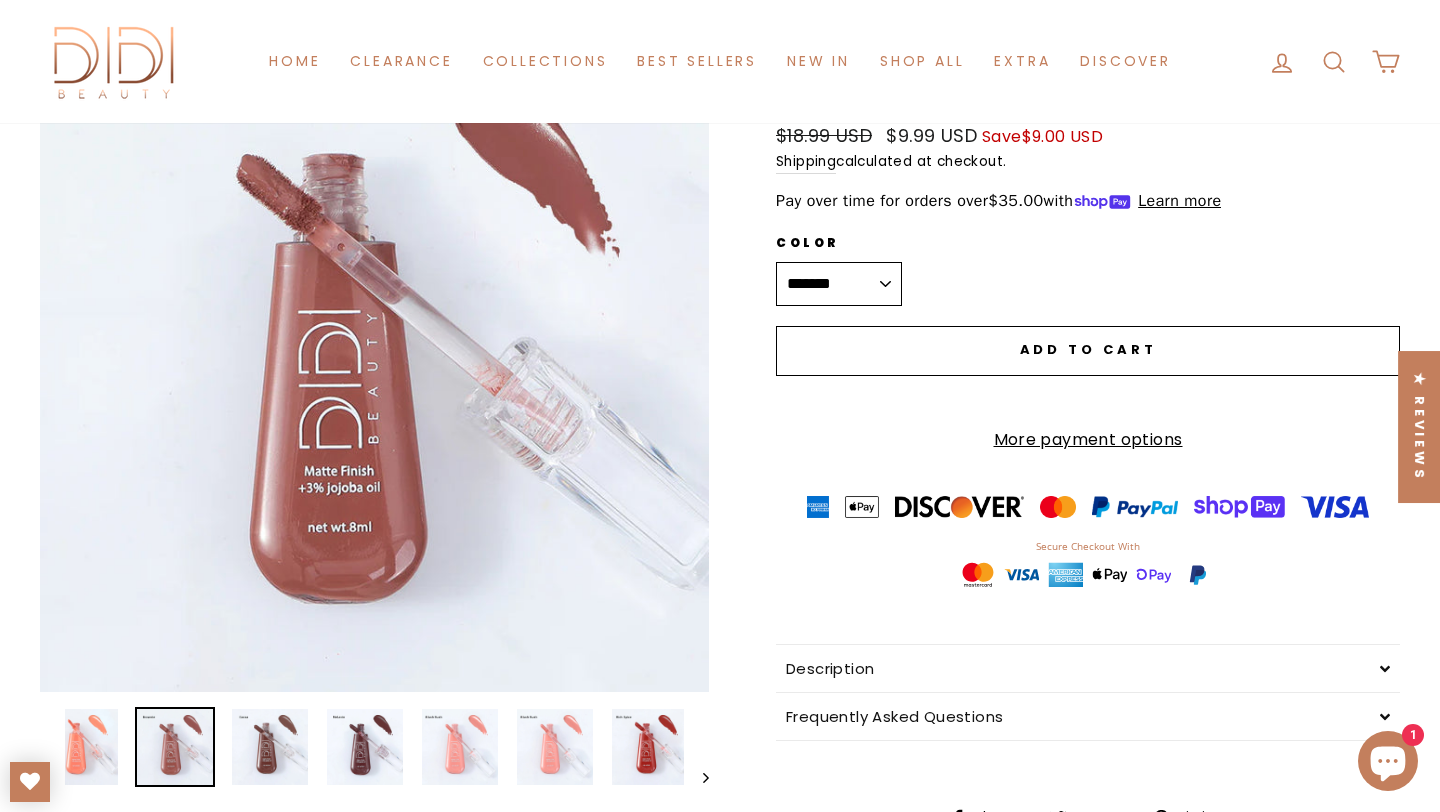 click on "**********" at bounding box center [839, 284] 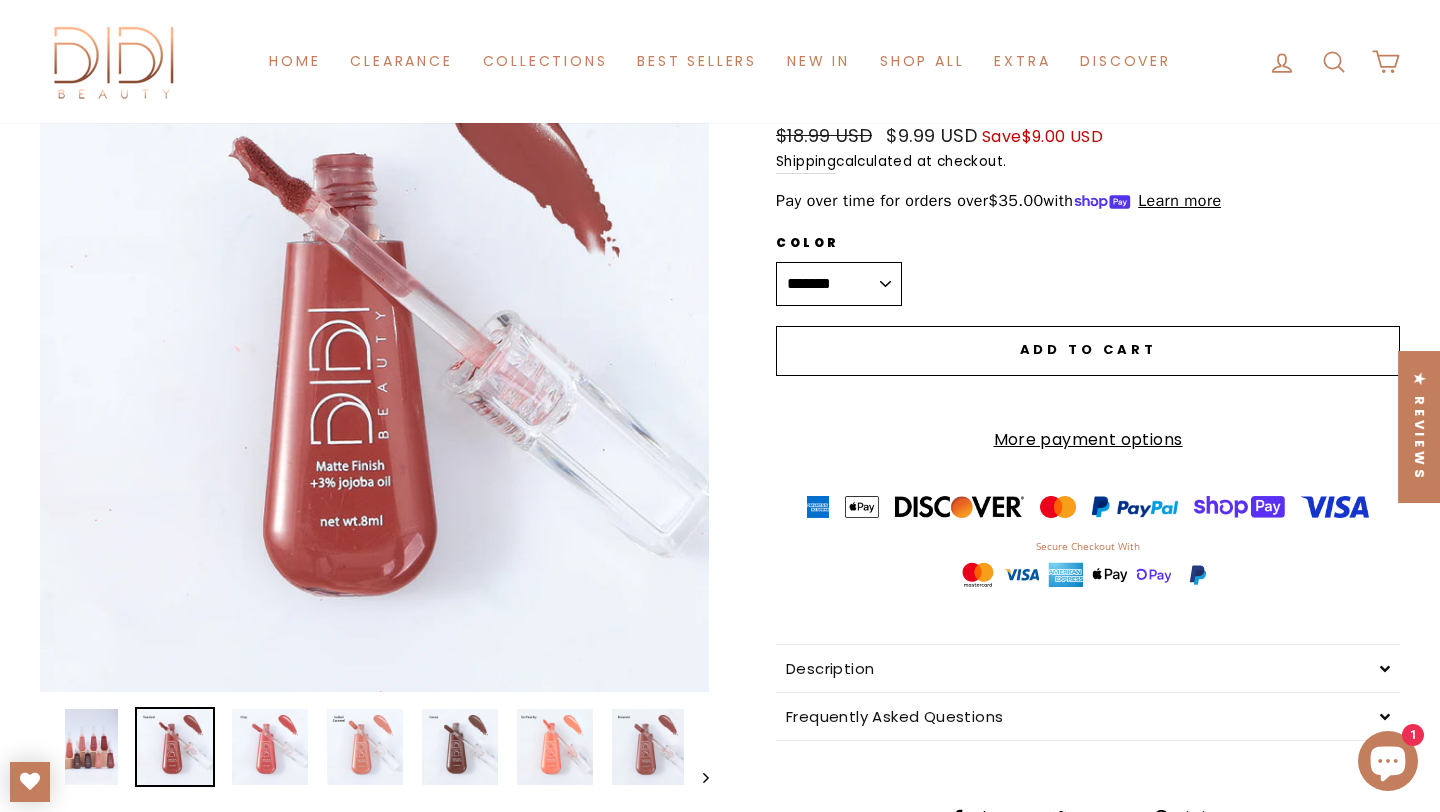 click on "Close (esc)" at bounding box center (374, 357) 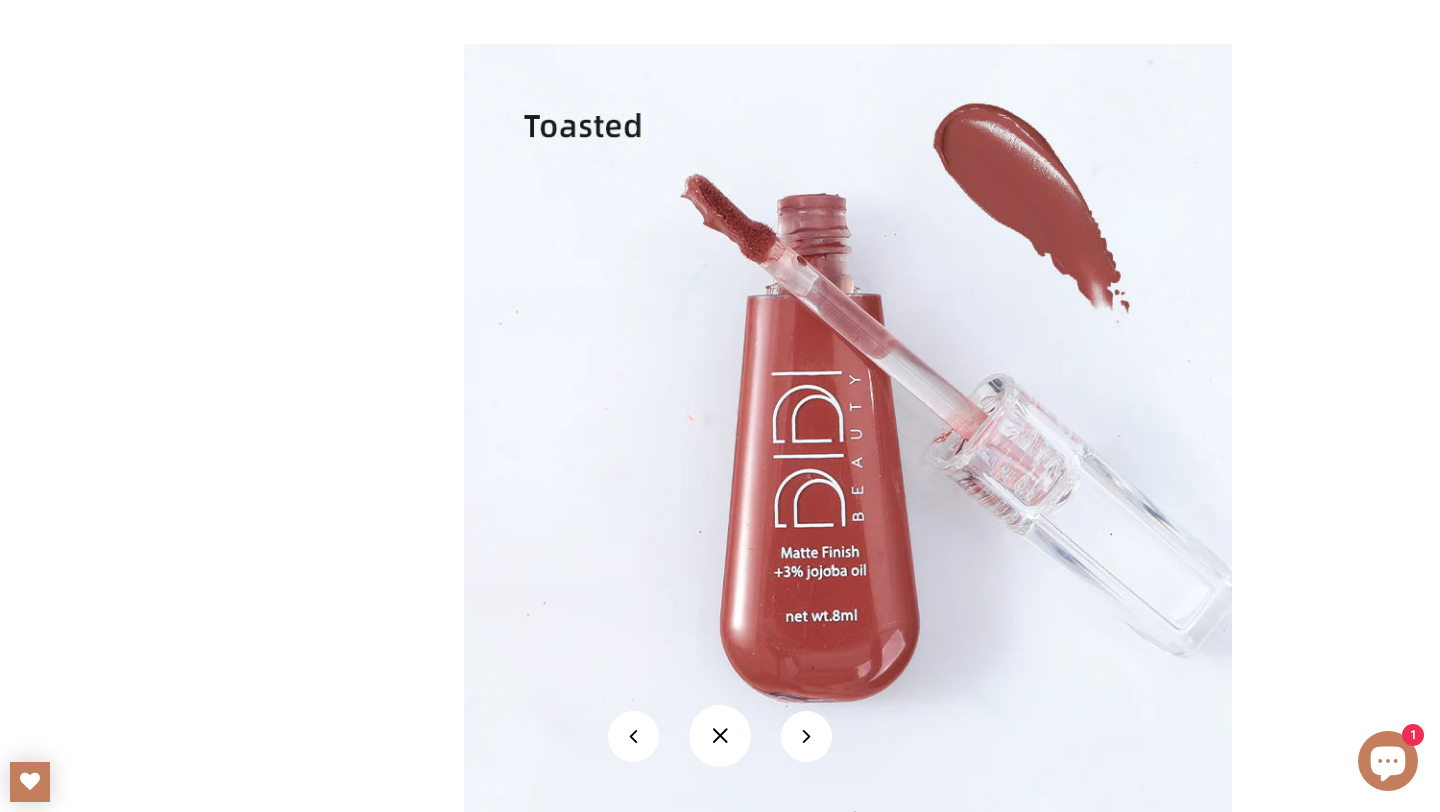 click at bounding box center [720, 736] 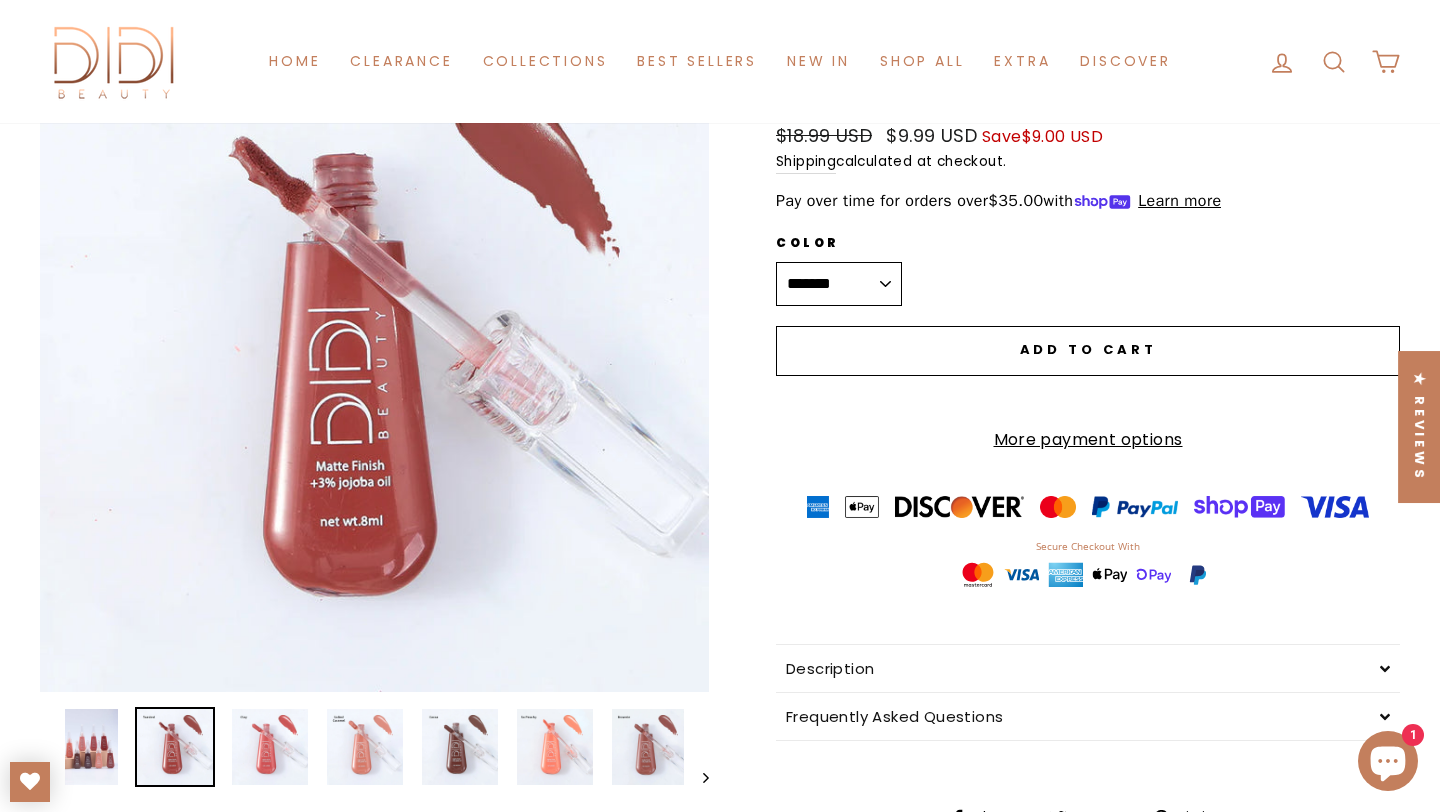 click on "**********" at bounding box center [839, 284] 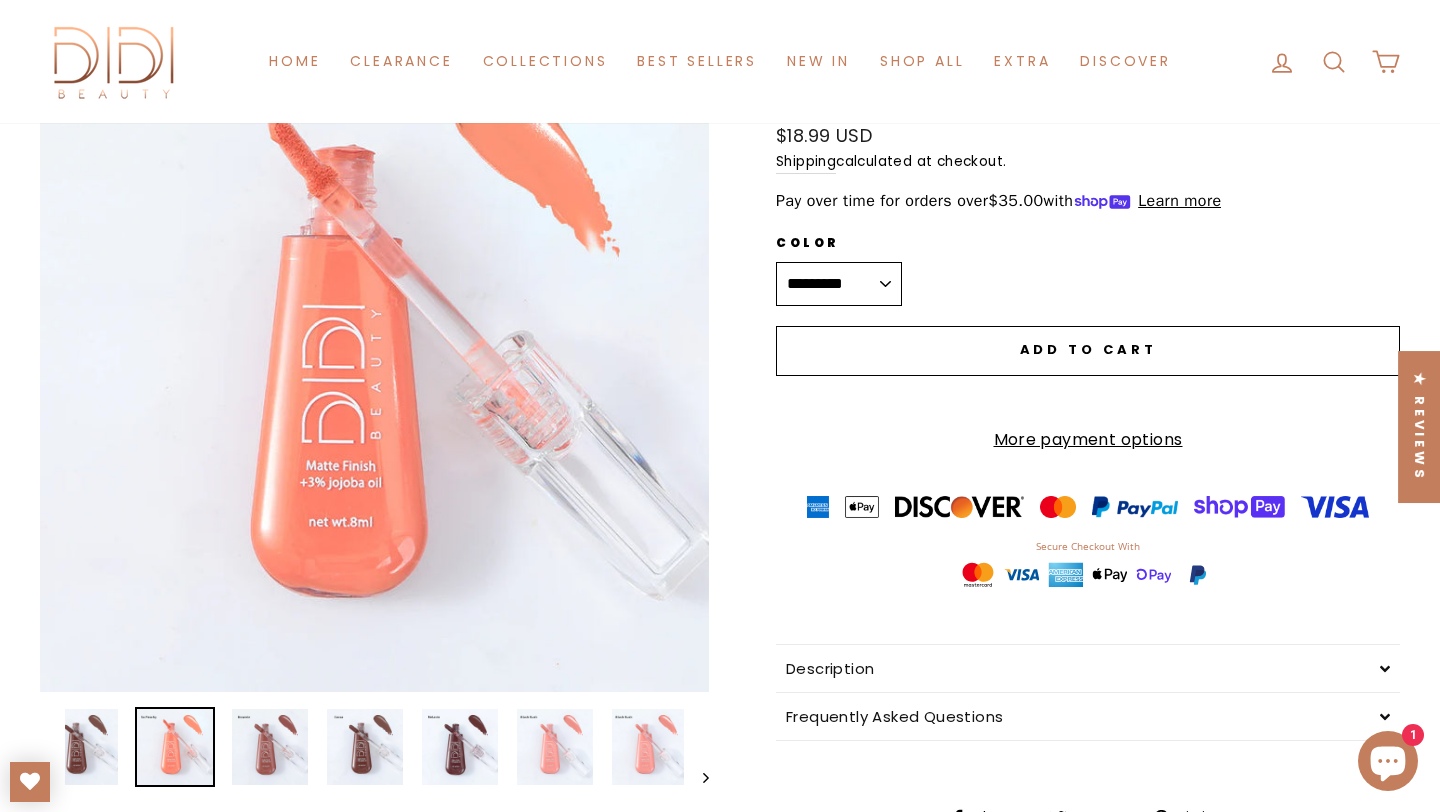 click on "Close (esc)" at bounding box center (374, 357) 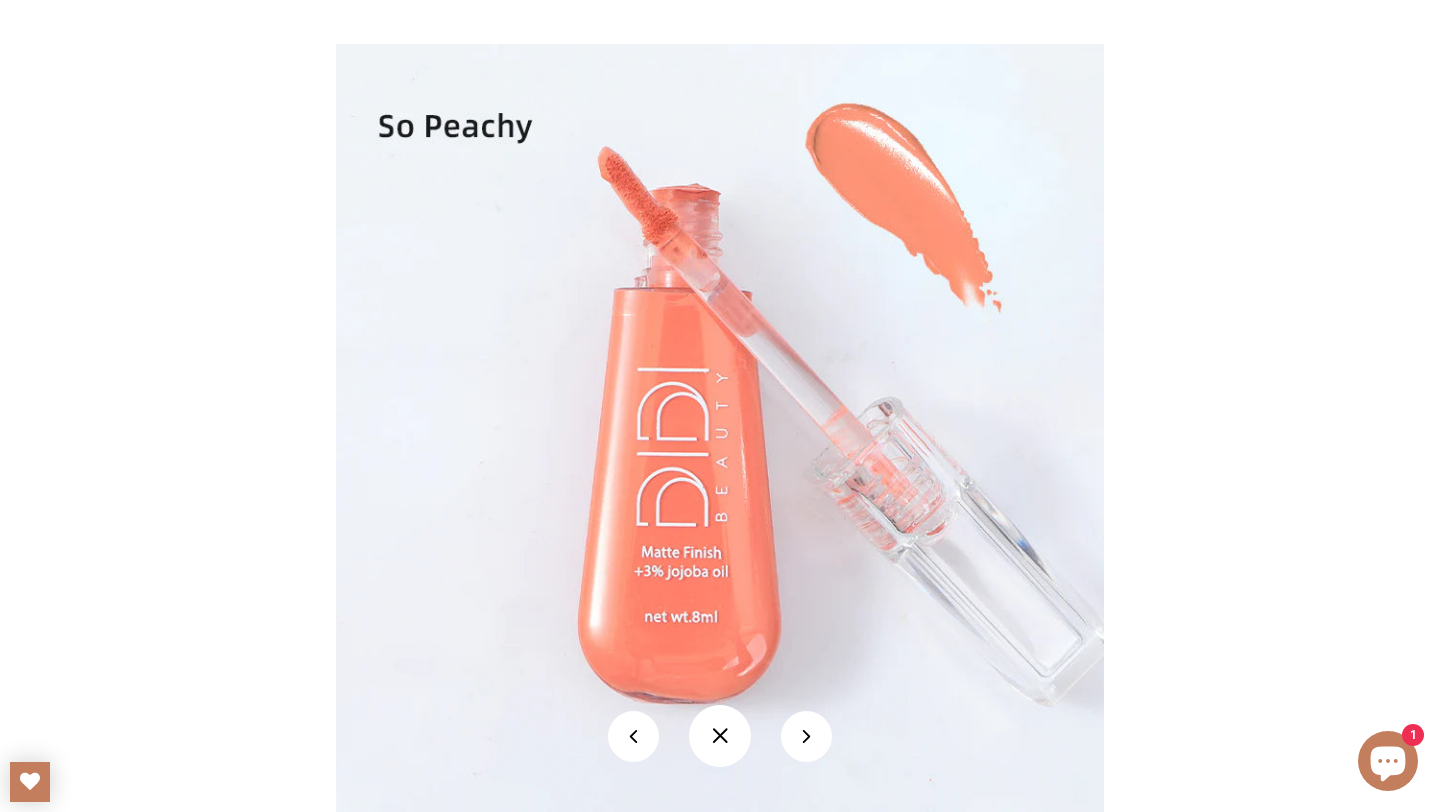 click at bounding box center [720, 736] 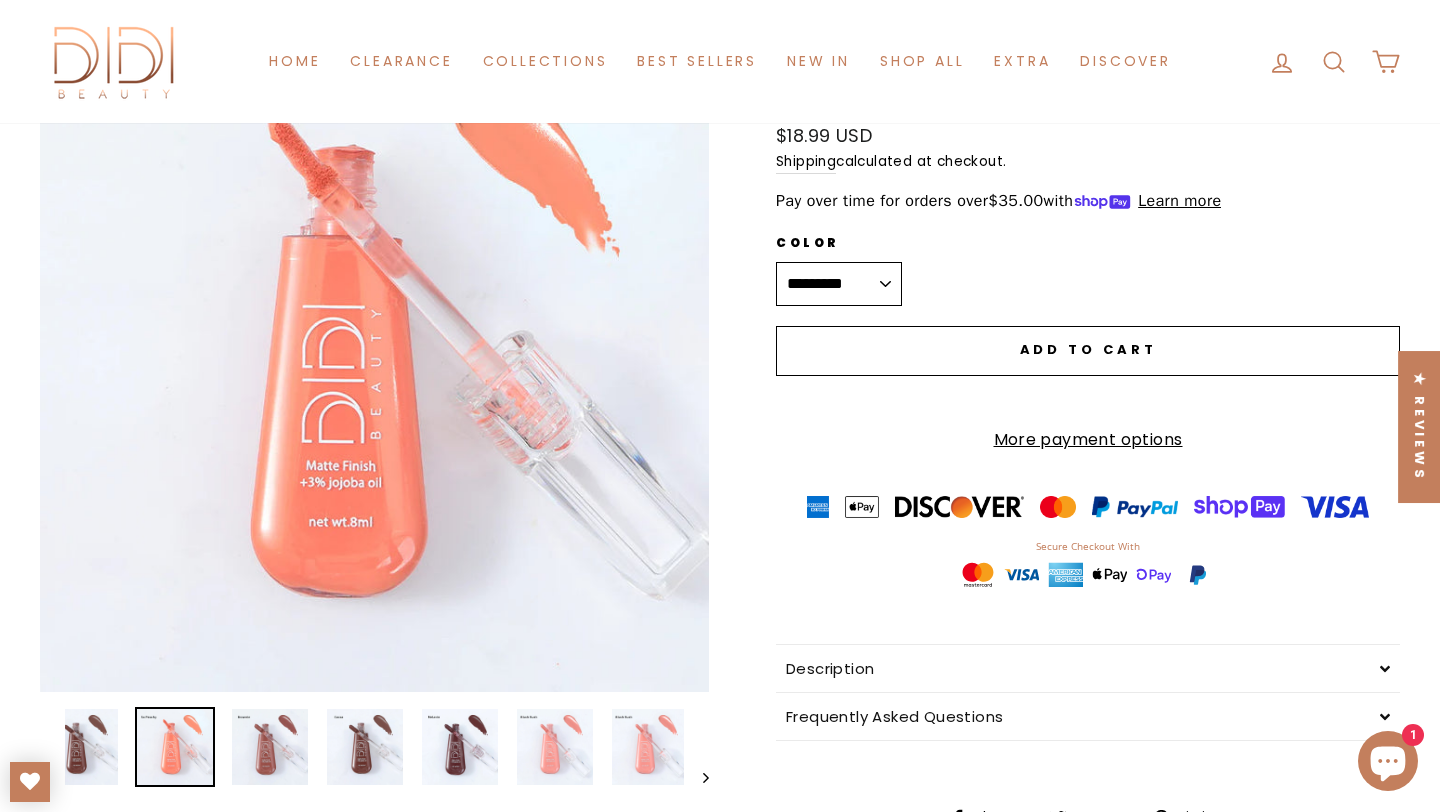 click on "**********" at bounding box center [839, 284] 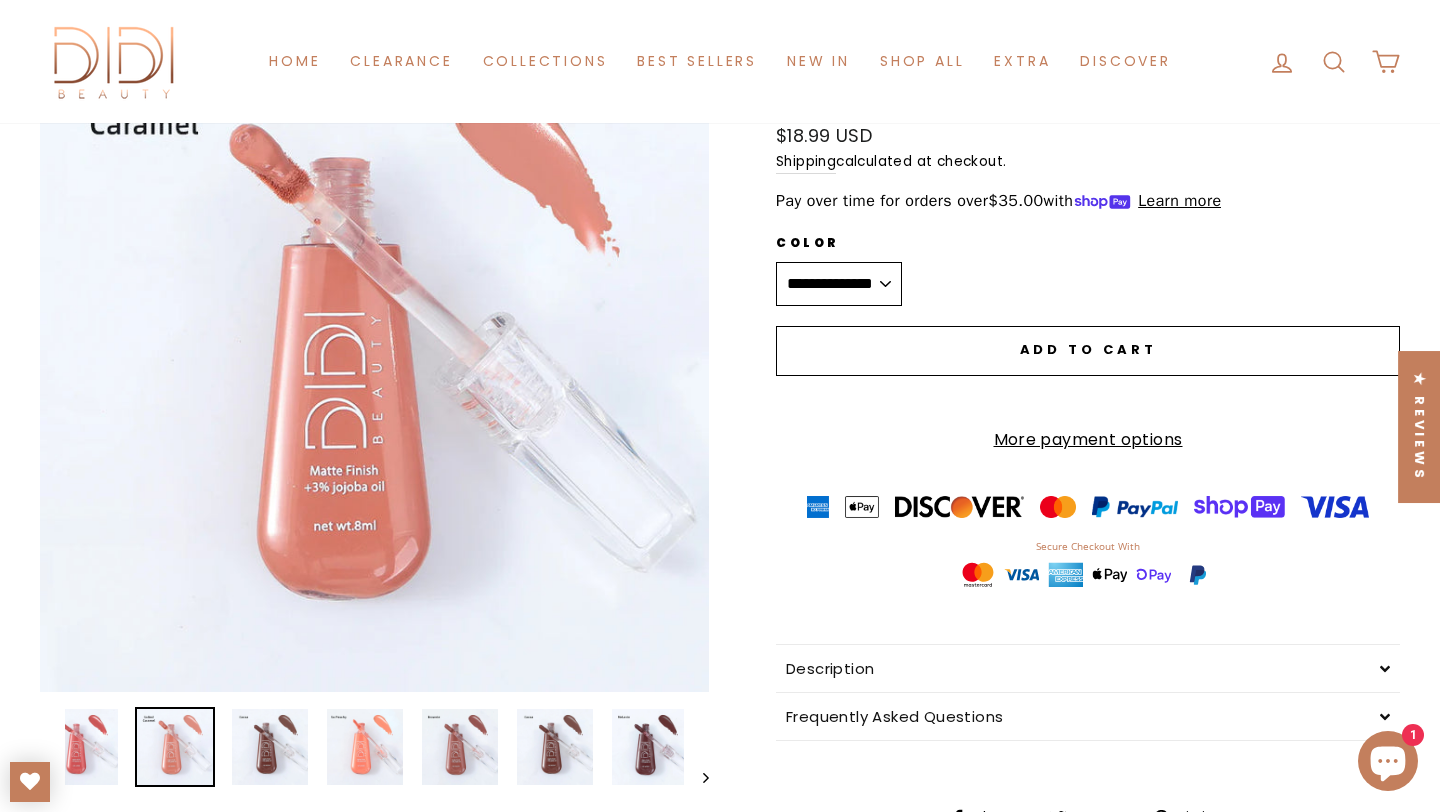 click on "Close (esc)" at bounding box center (374, 357) 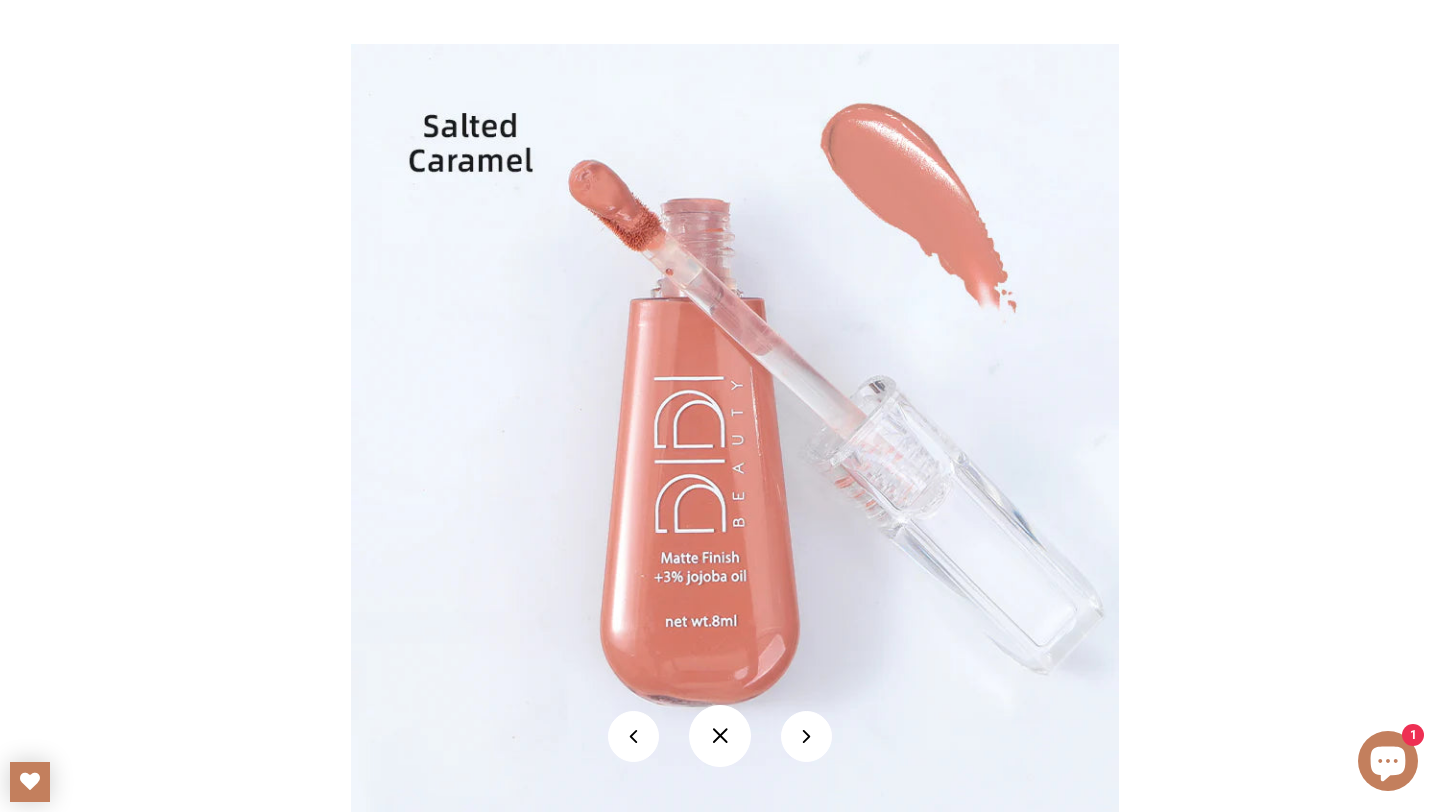 click at bounding box center [720, 736] 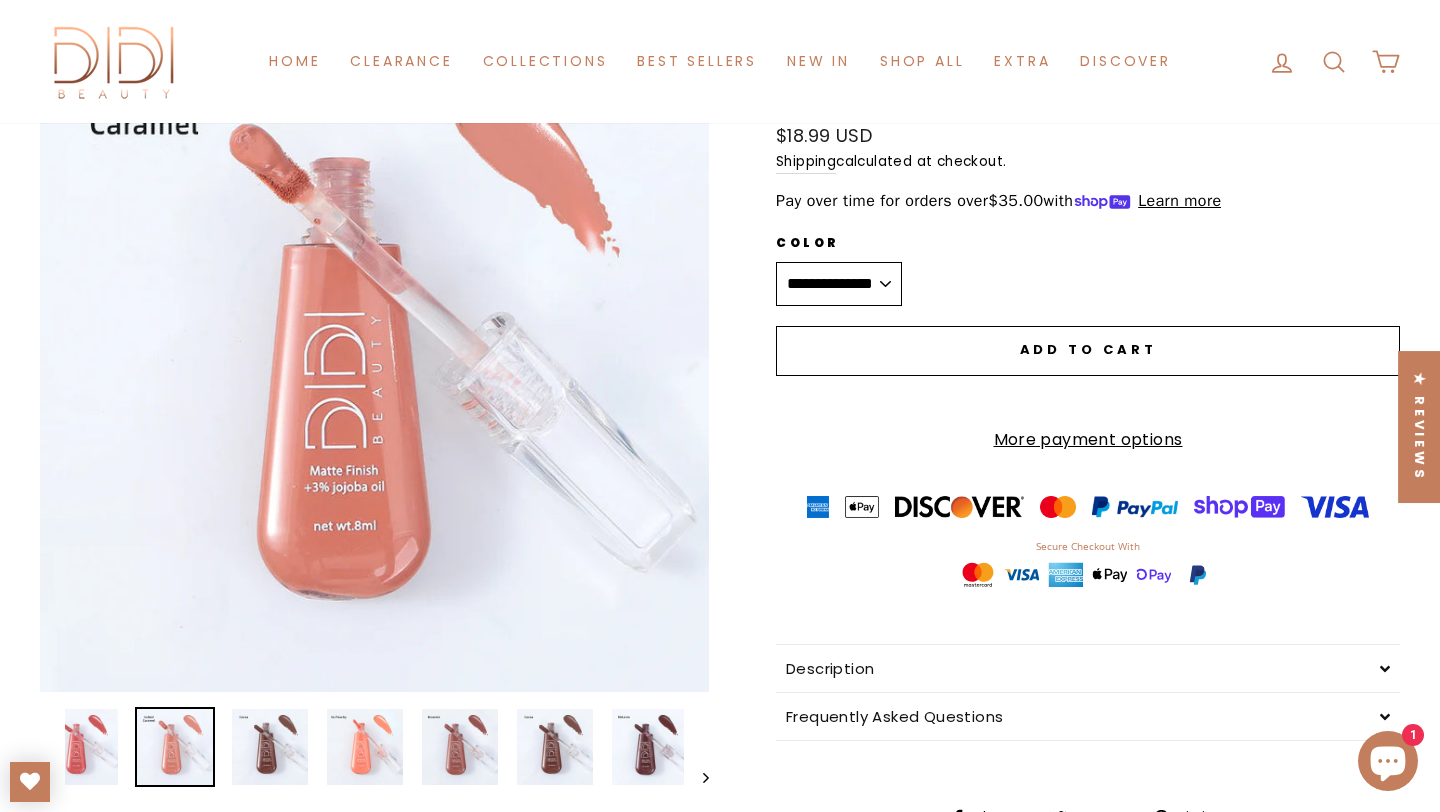 click on "**********" at bounding box center [839, 284] 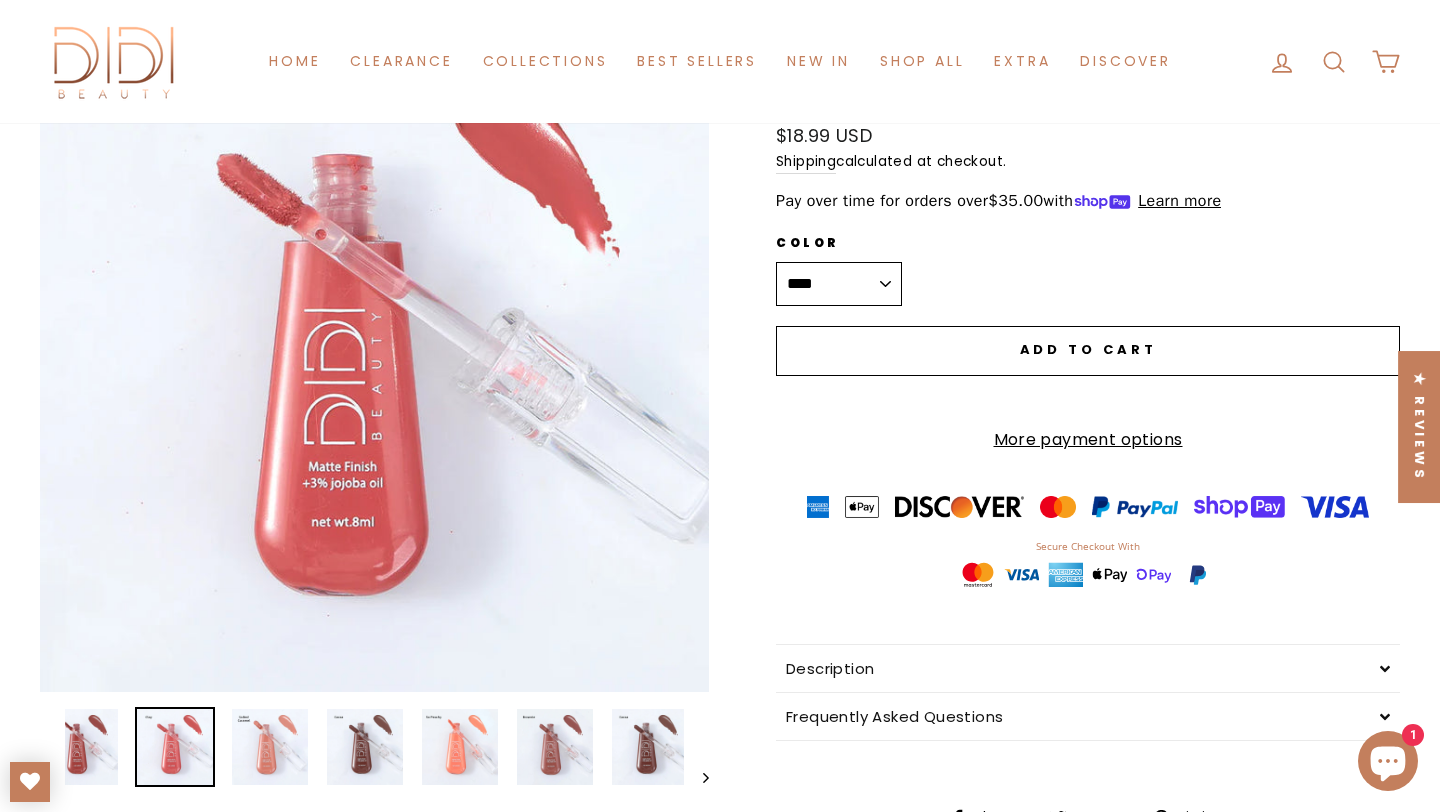 click on "Close (esc)" at bounding box center [374, 357] 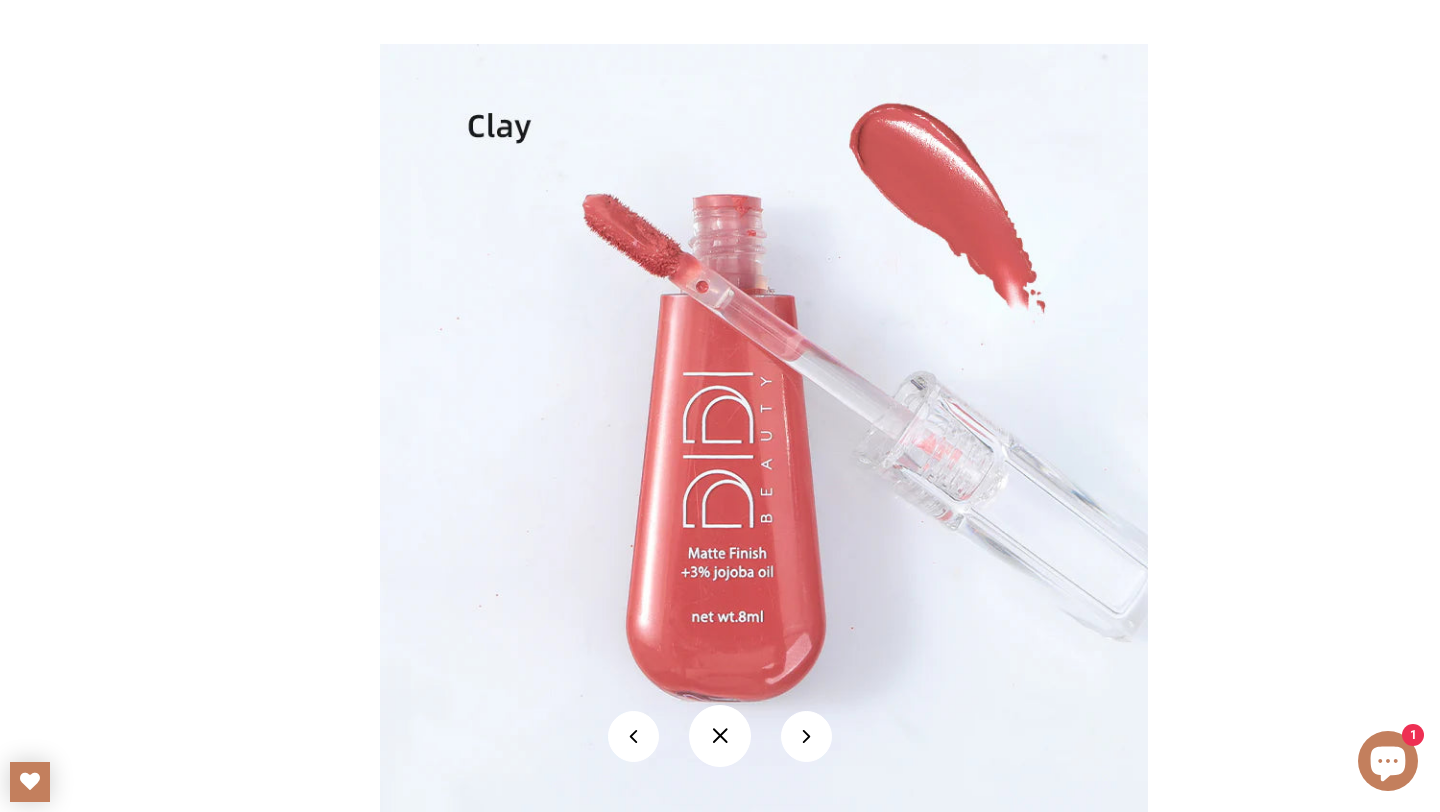 click at bounding box center [720, 736] 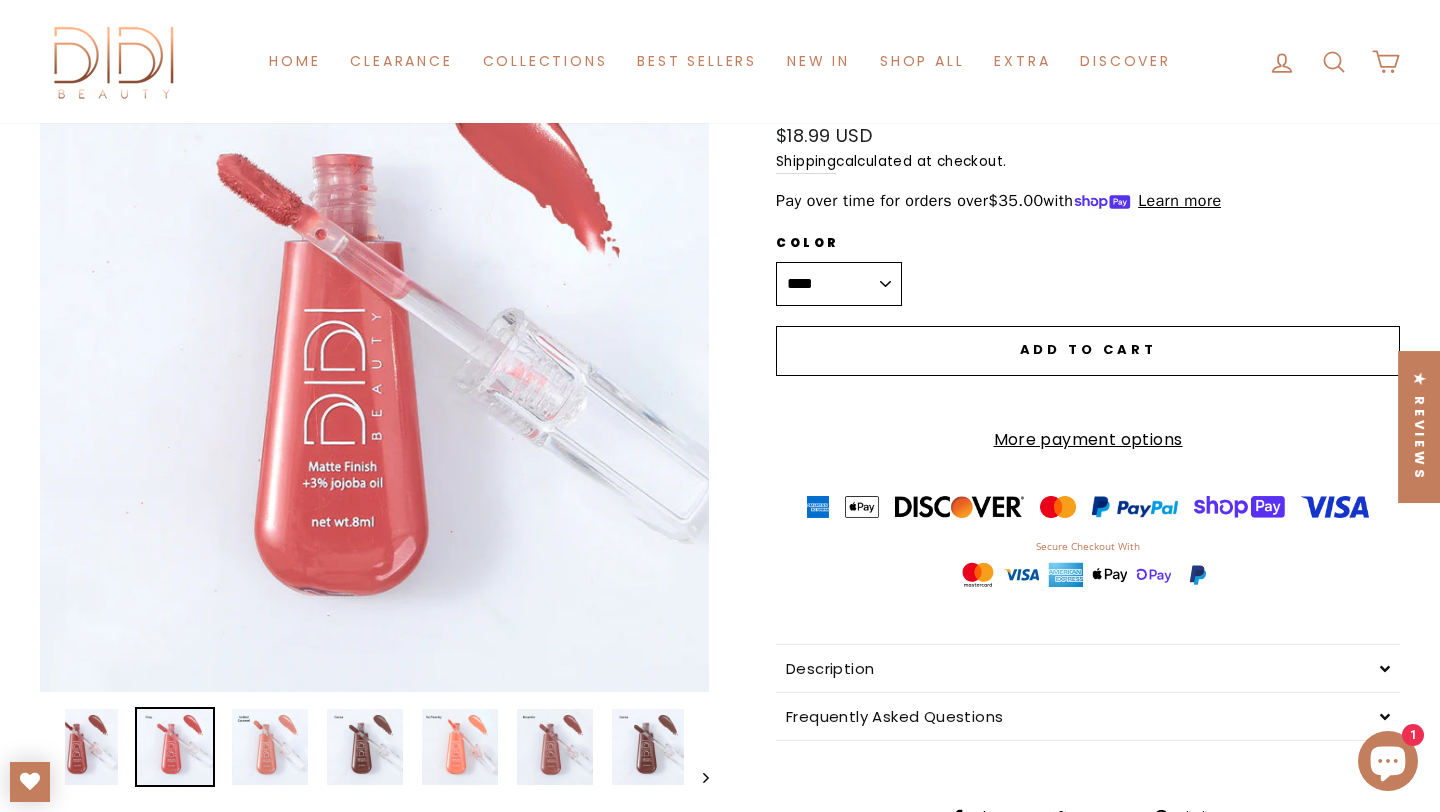 click on "**********" at bounding box center [839, 284] 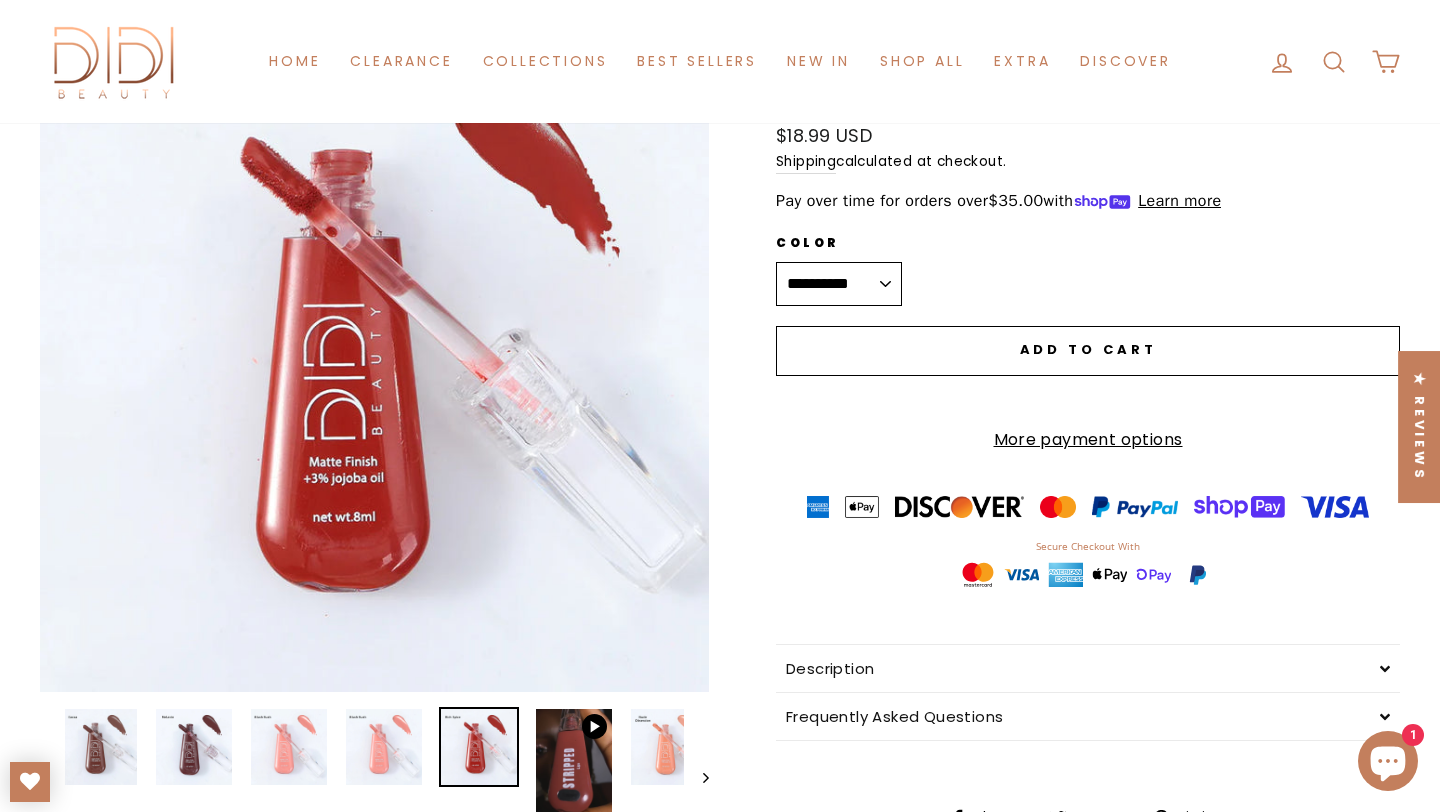 click on "Close (esc)" at bounding box center [374, 357] 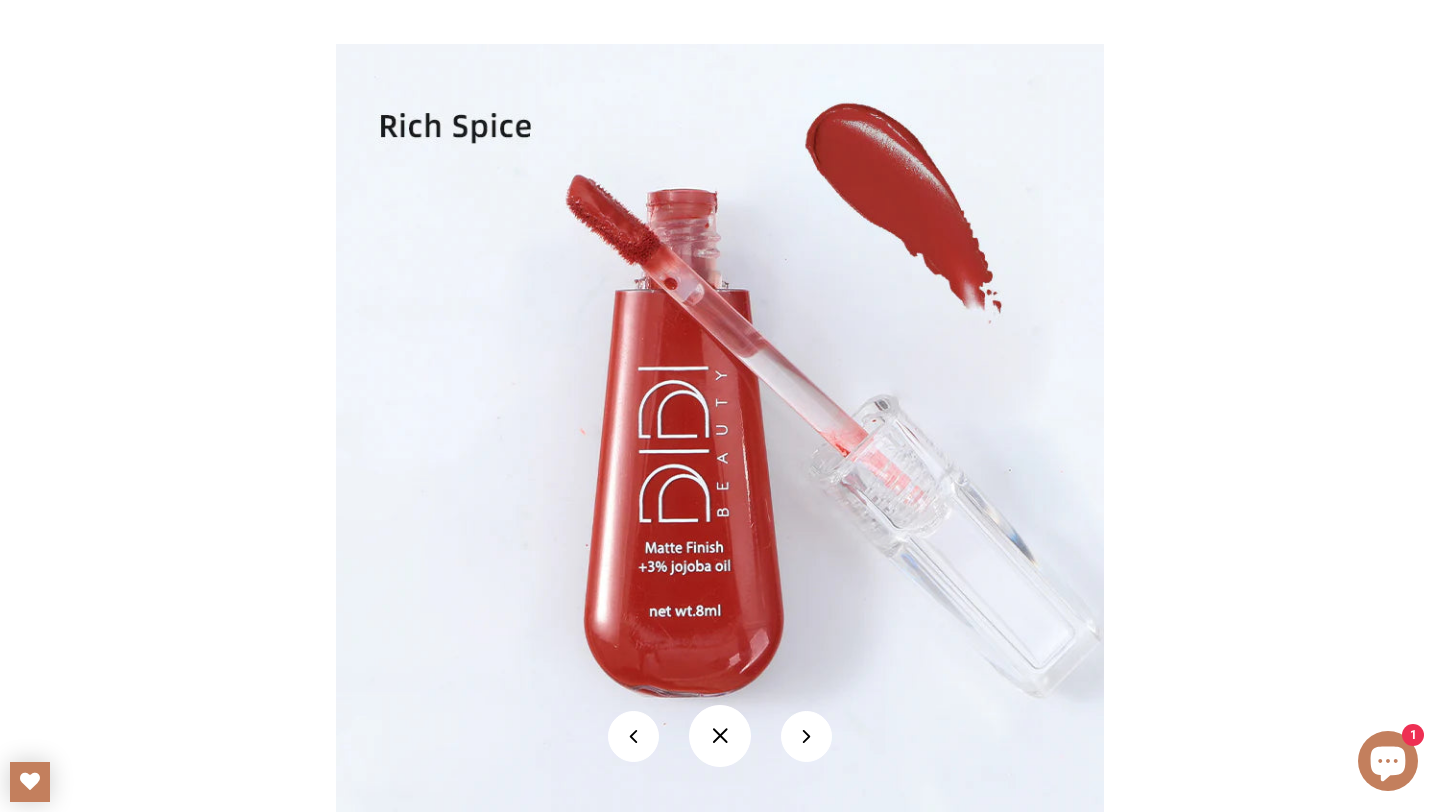 click at bounding box center [720, 736] 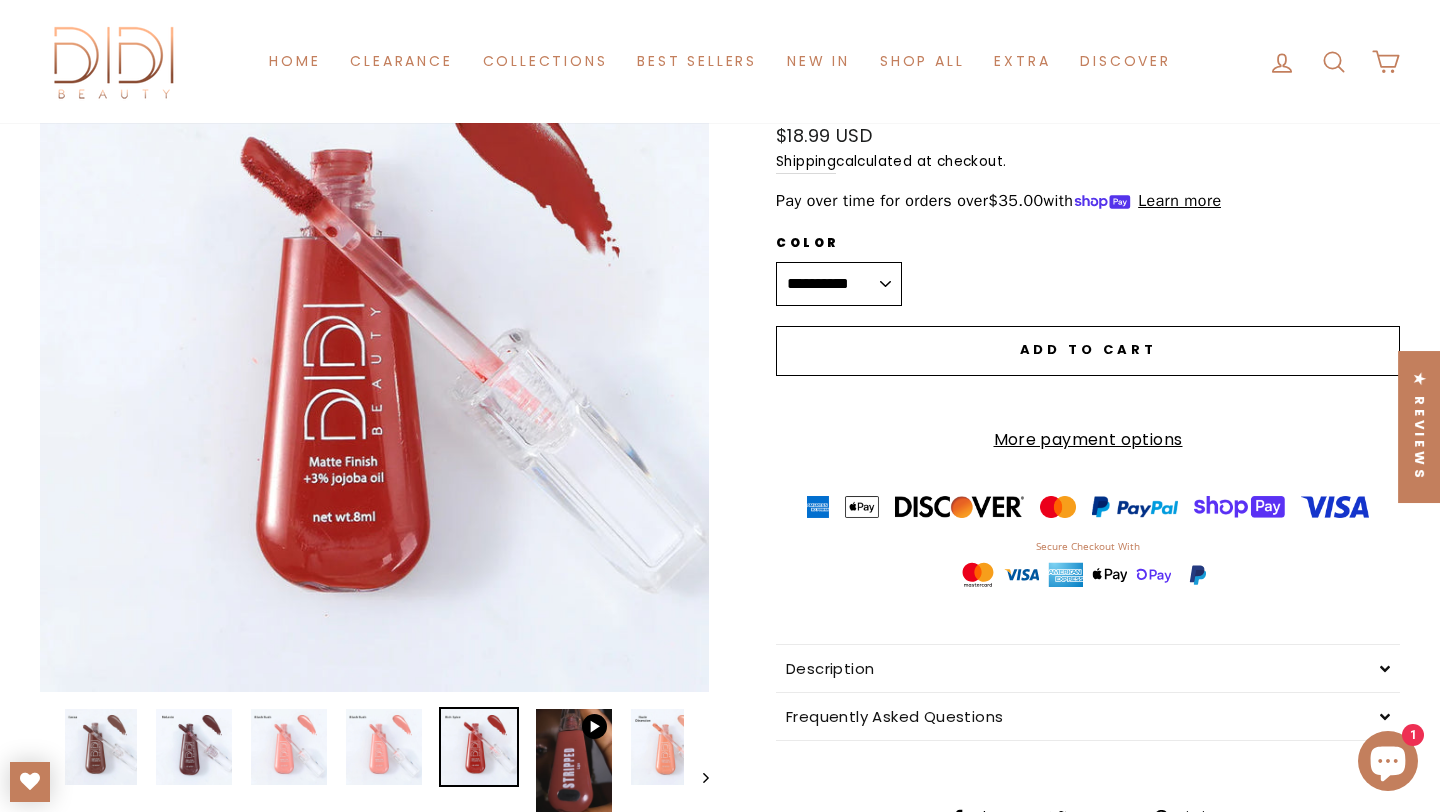 click on "**********" at bounding box center (839, 284) 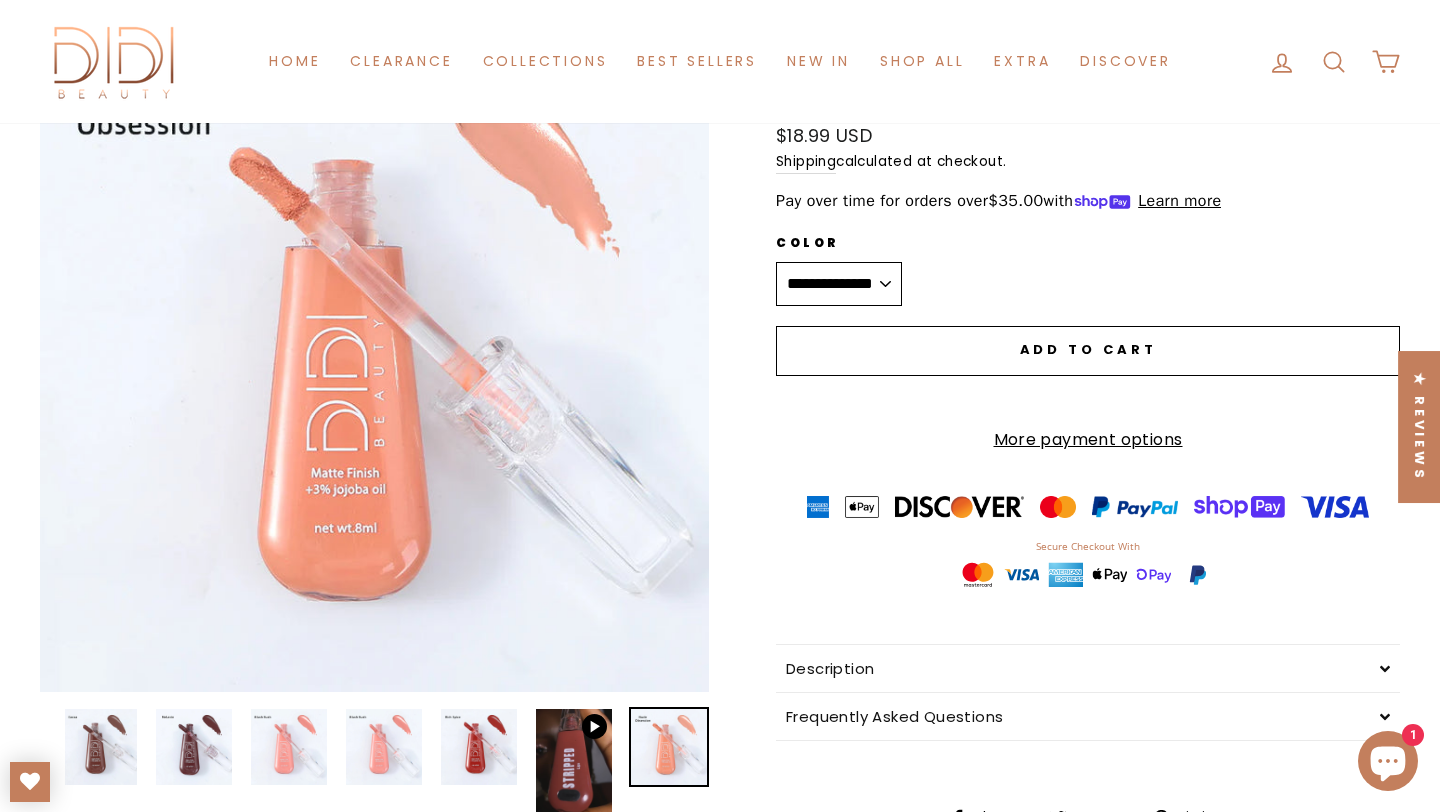 click on "Close (esc)" at bounding box center [374, 357] 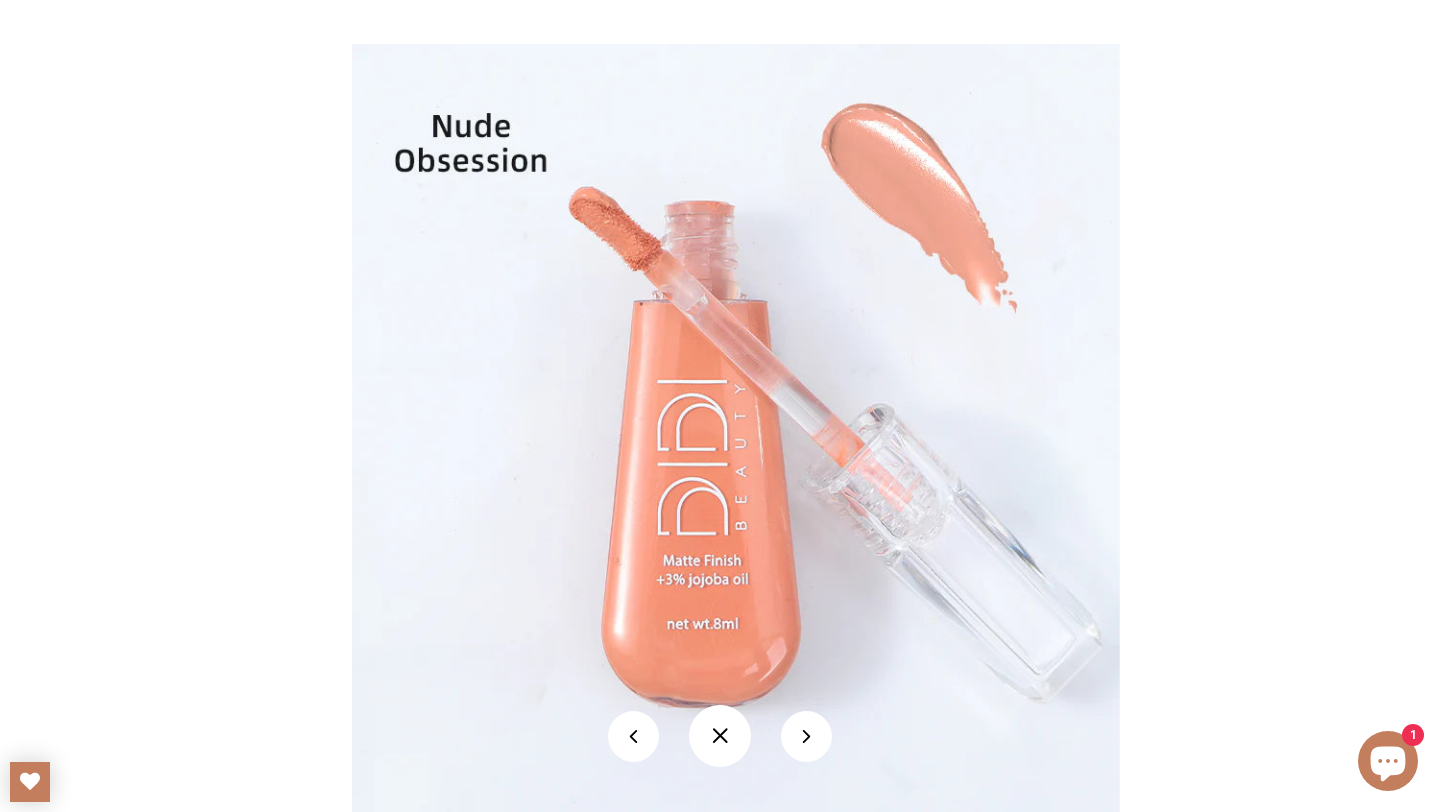 click at bounding box center (720, 736) 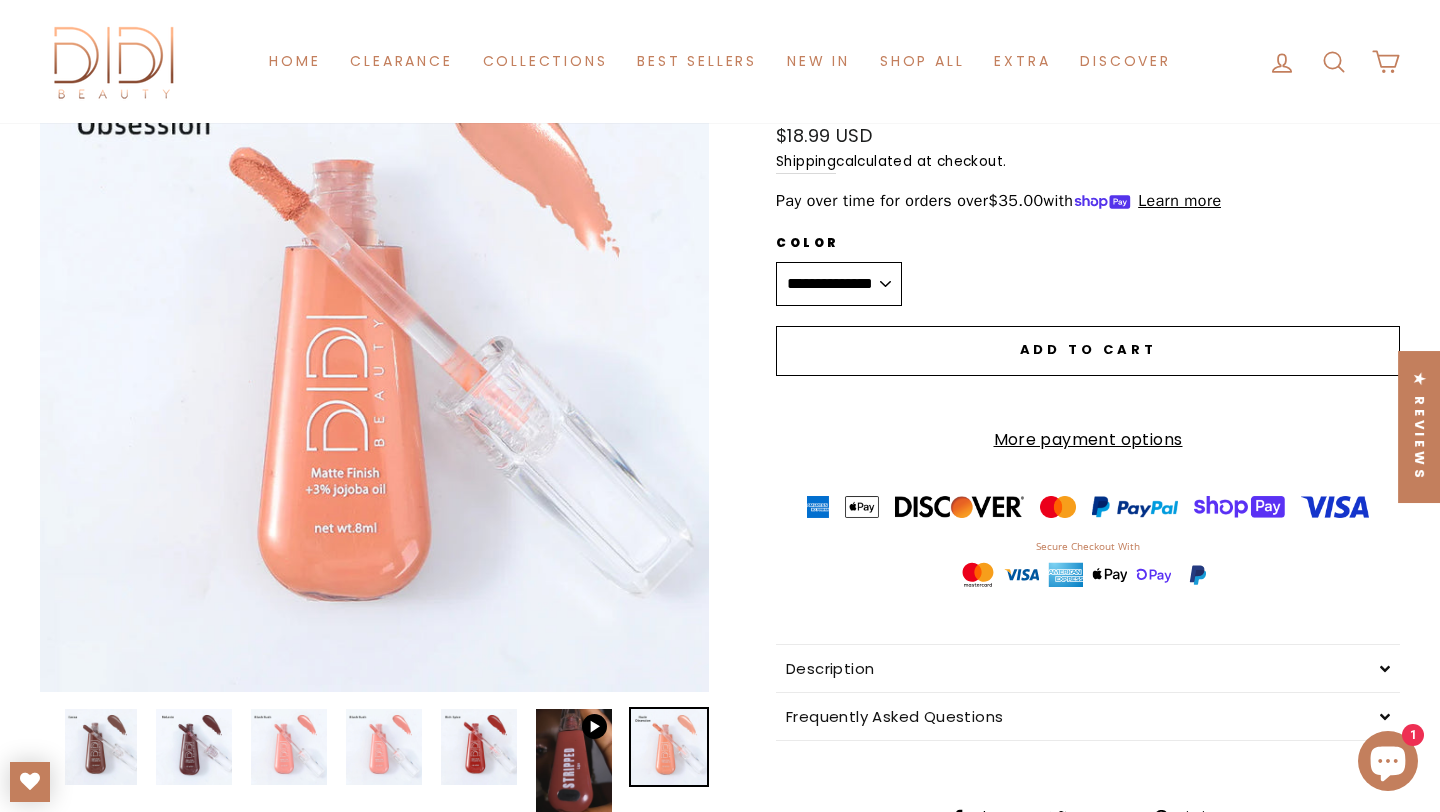 click on "**********" at bounding box center [839, 284] 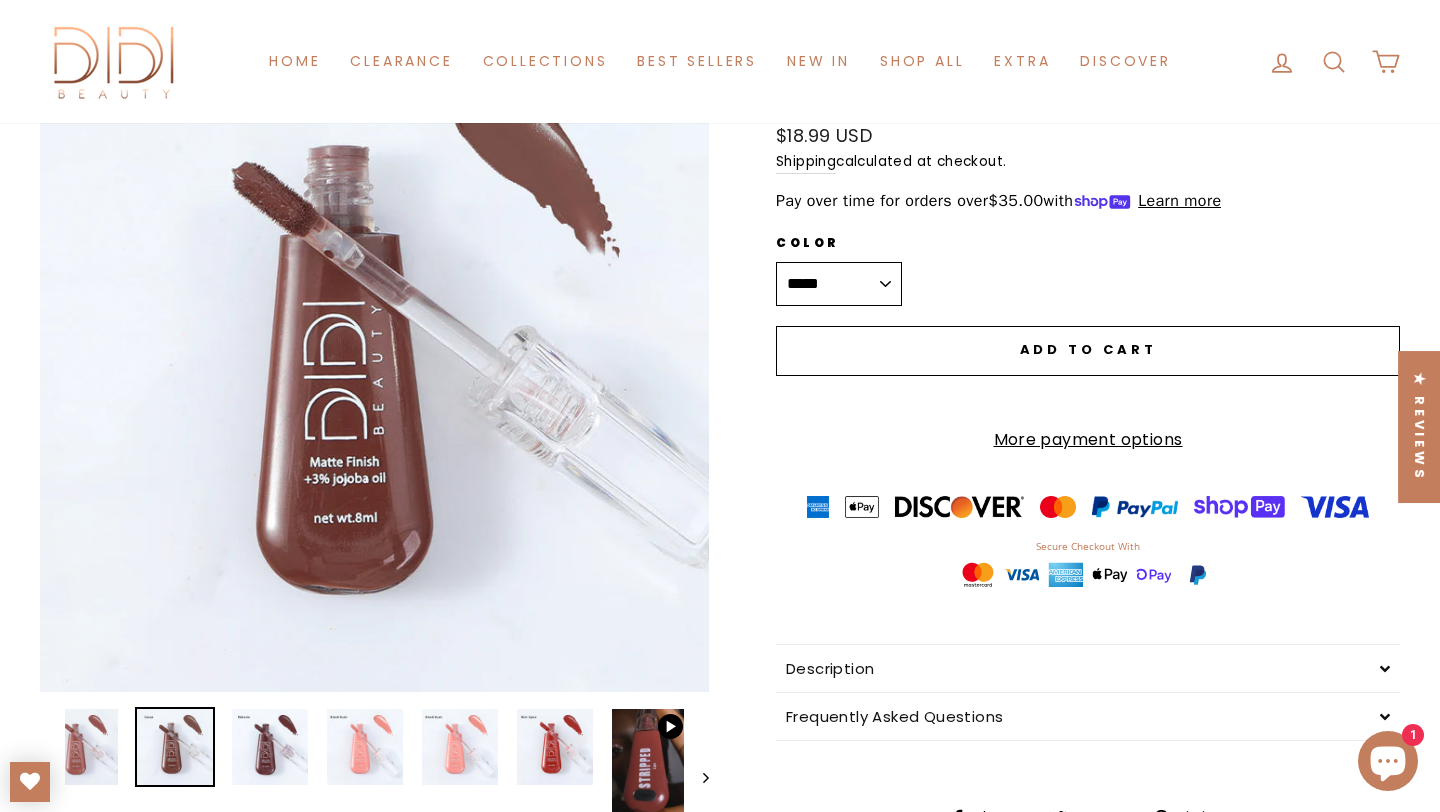 click on "Close (esc)" at bounding box center (374, 357) 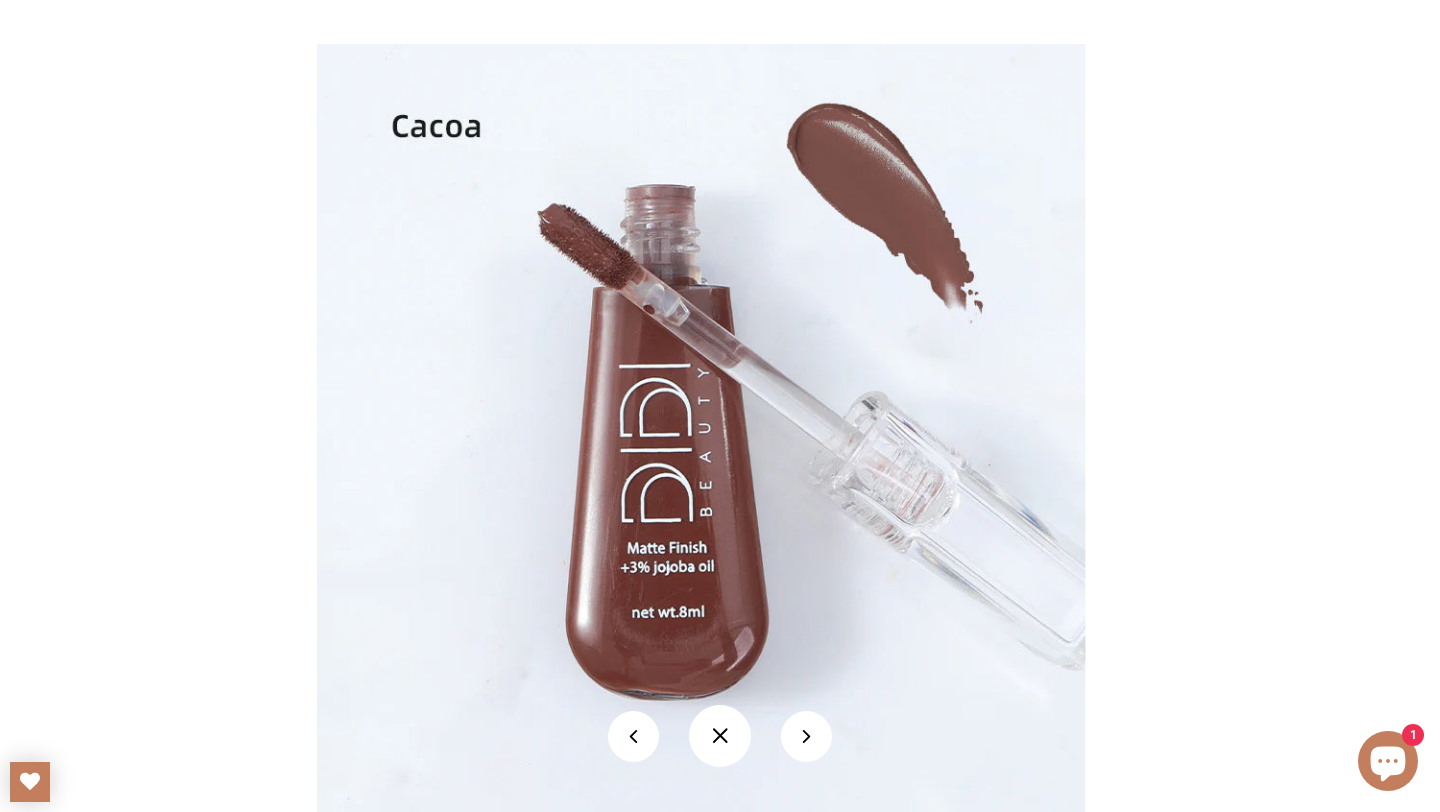 click at bounding box center (720, 736) 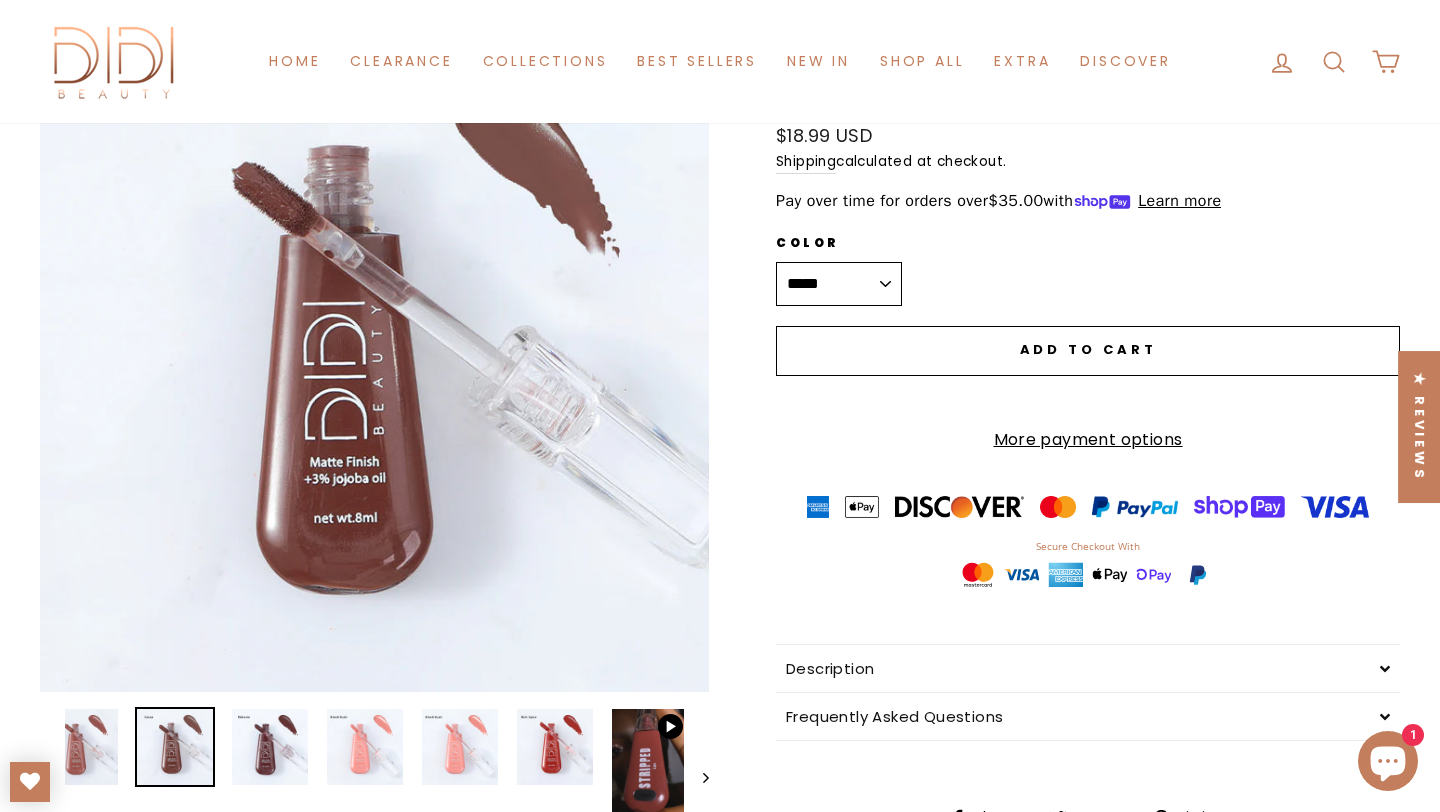 click on "**********" at bounding box center [839, 284] 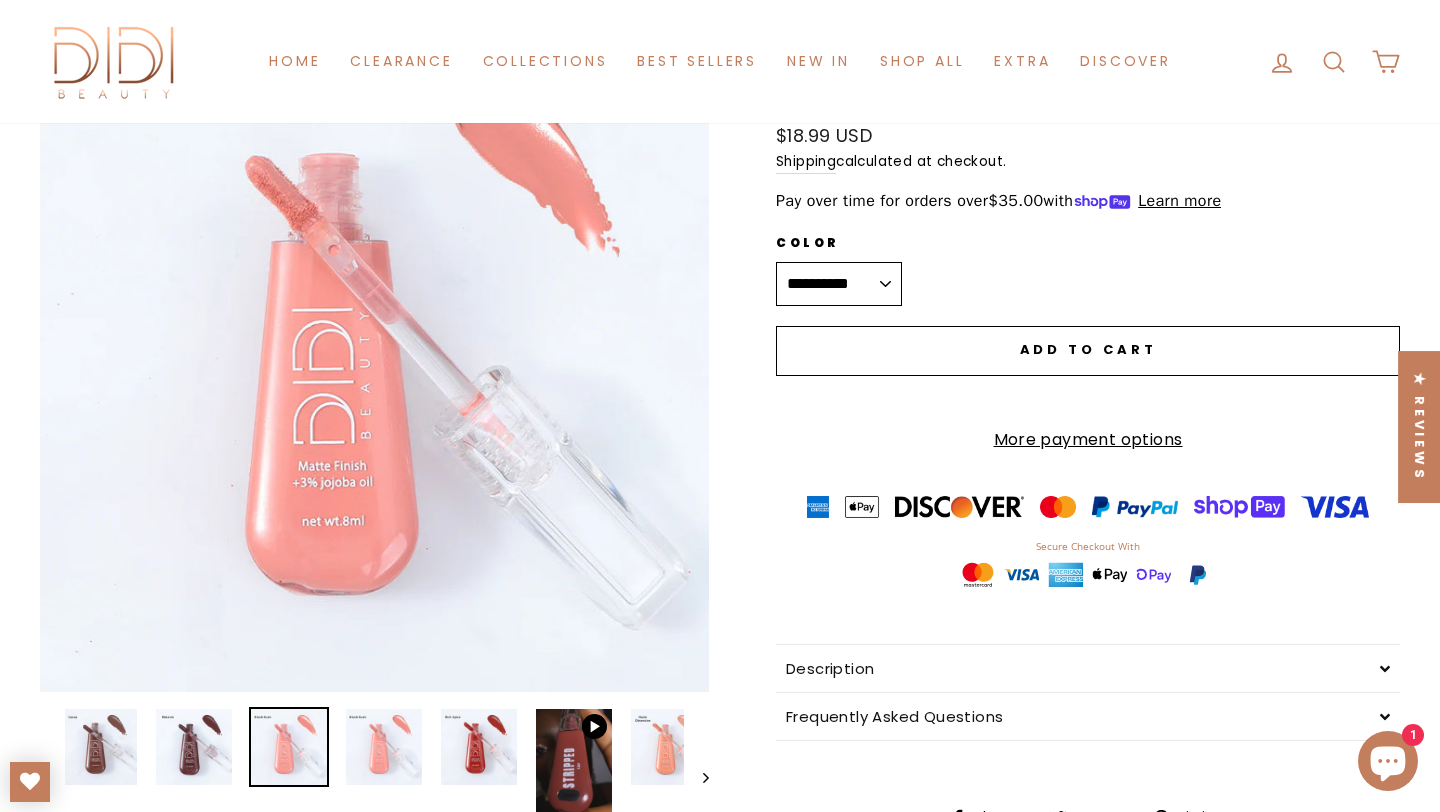 click on "Close (esc)" at bounding box center [374, 357] 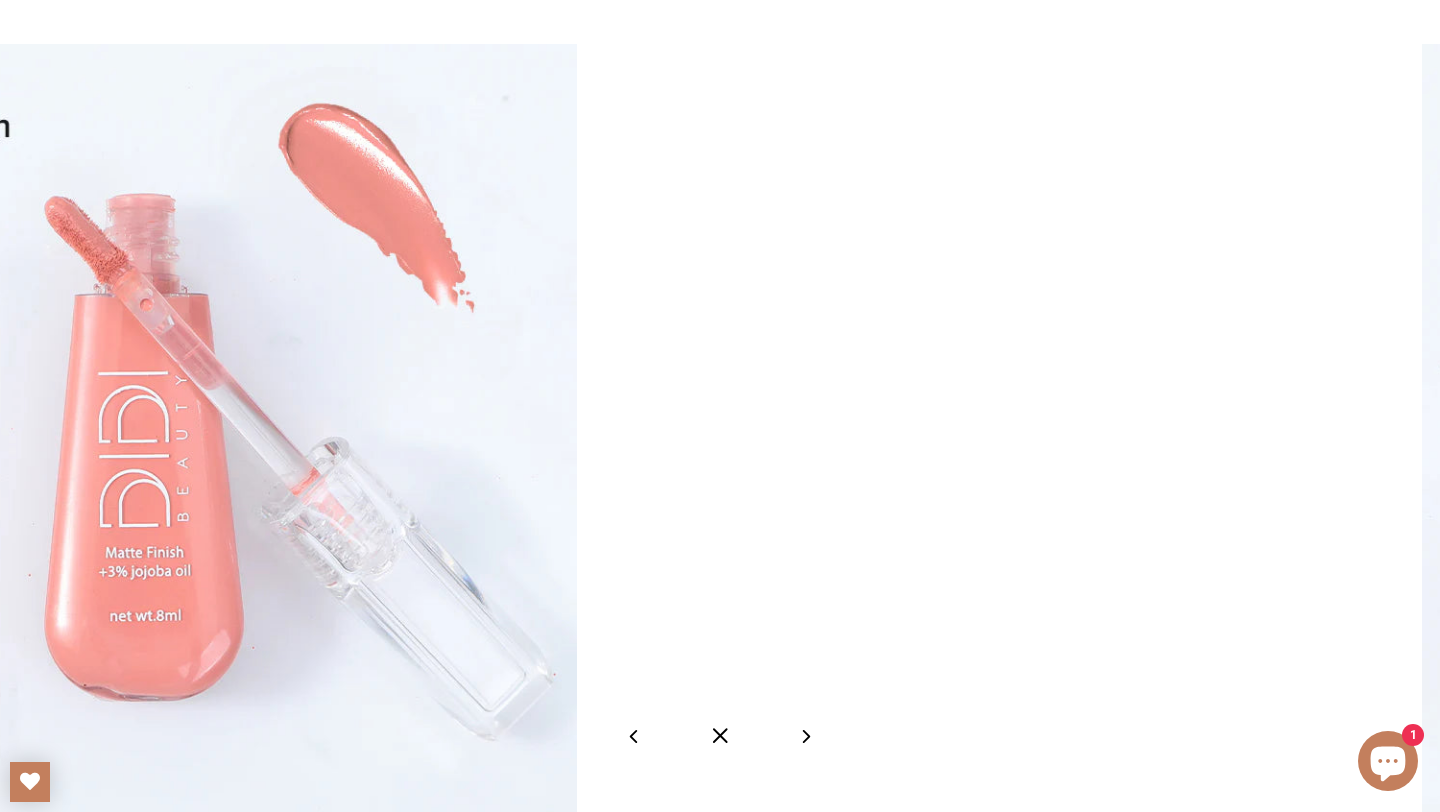 click at bounding box center (720, 736) 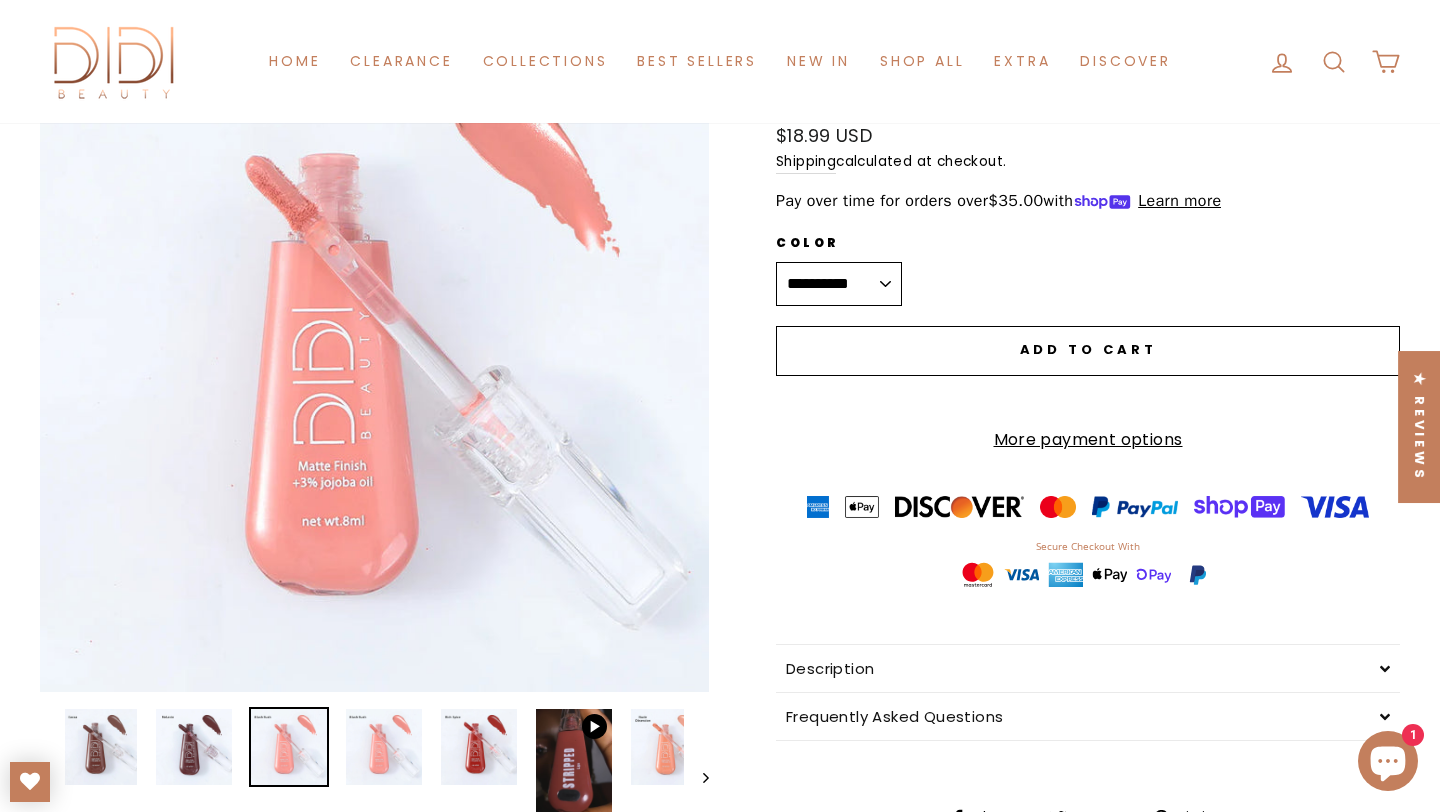 click 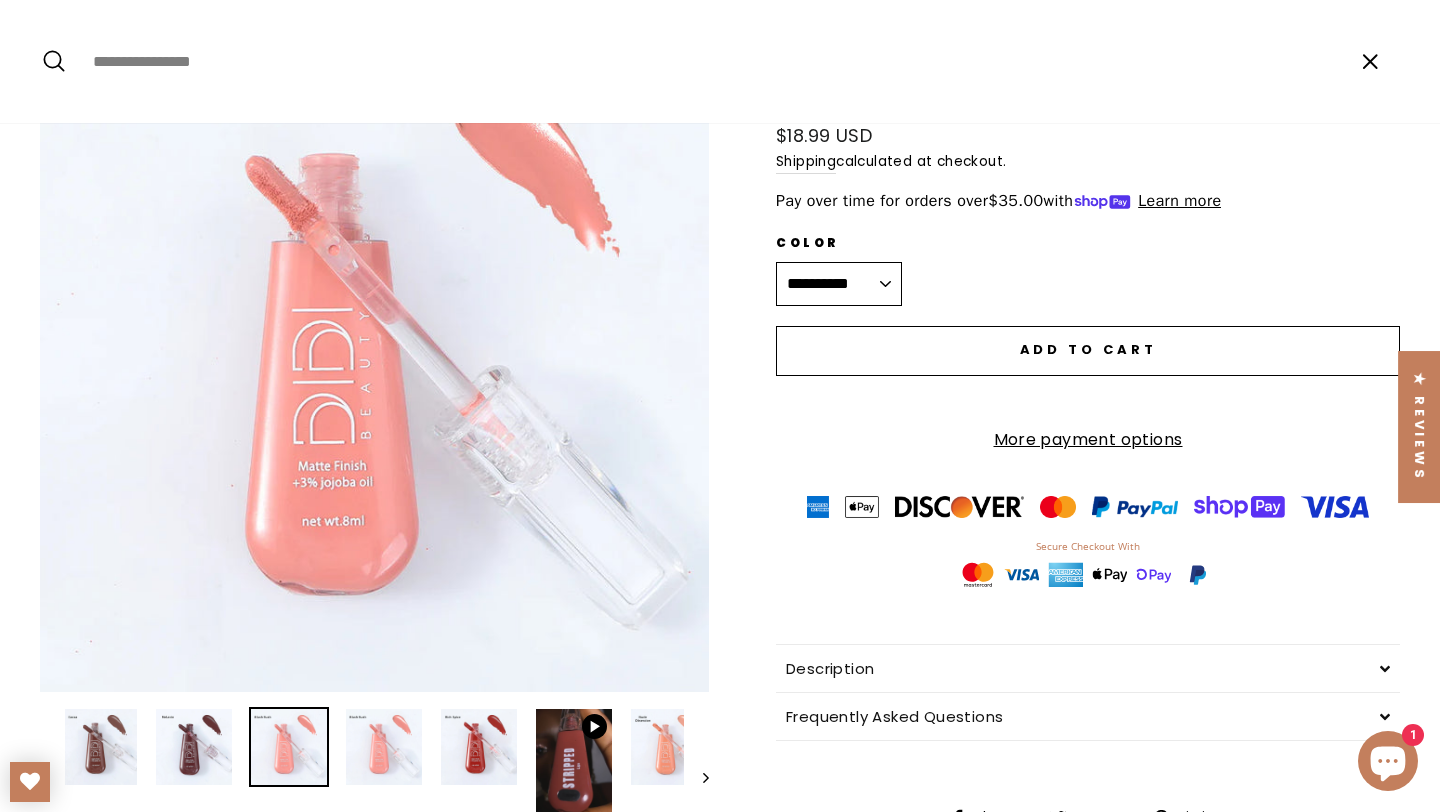 paste on "**********" 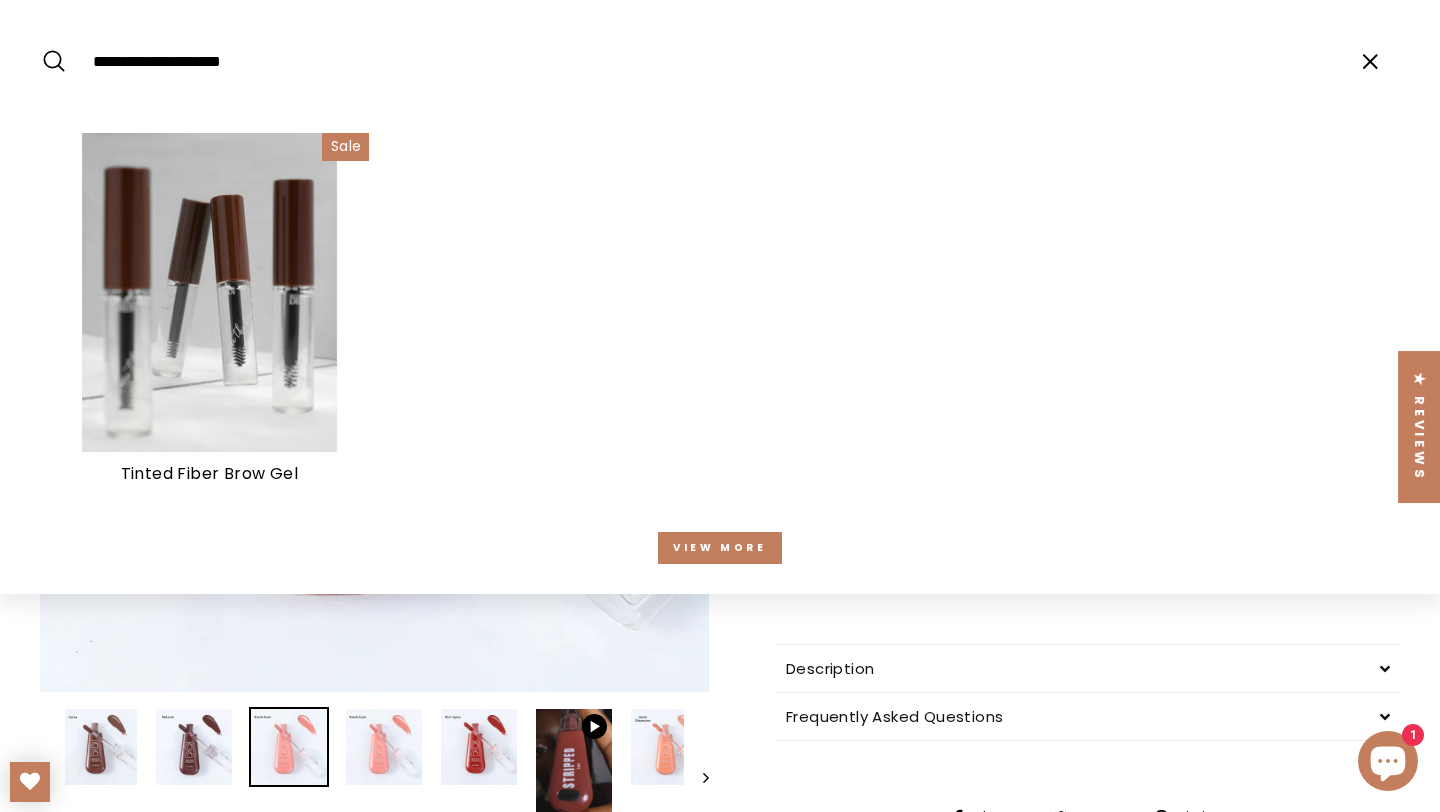 type on "**********" 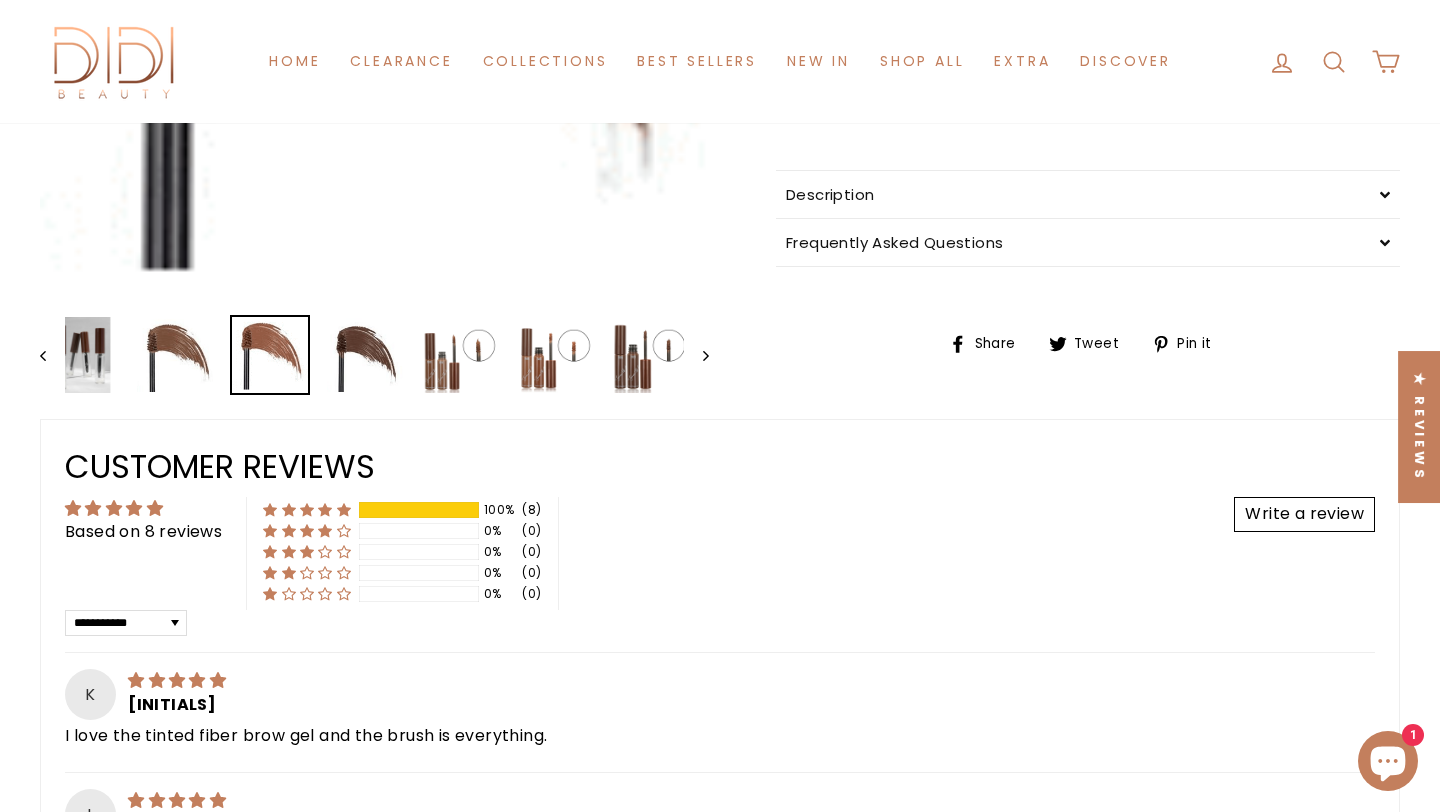 scroll, scrollTop: 691, scrollLeft: 0, axis: vertical 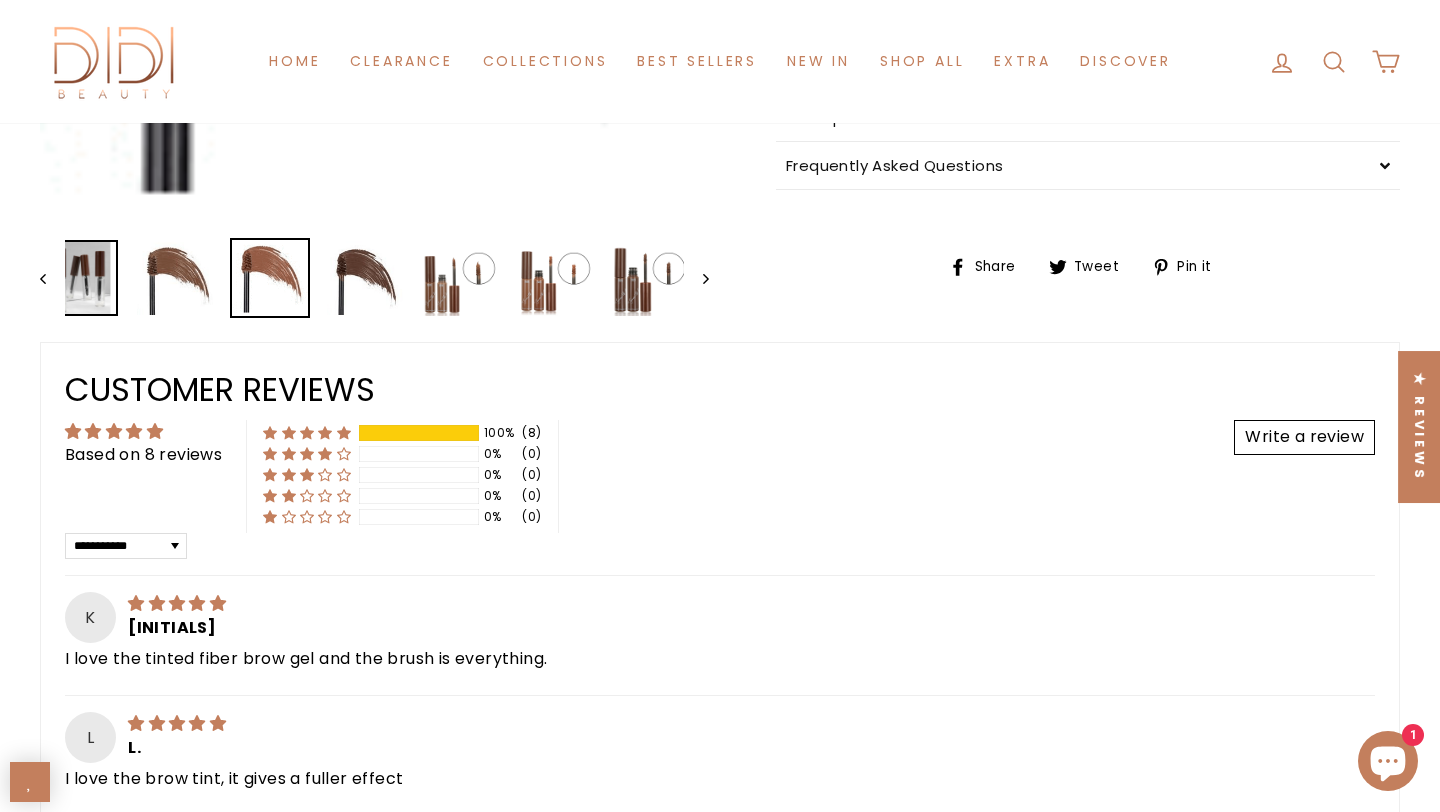 click at bounding box center [80, 278] 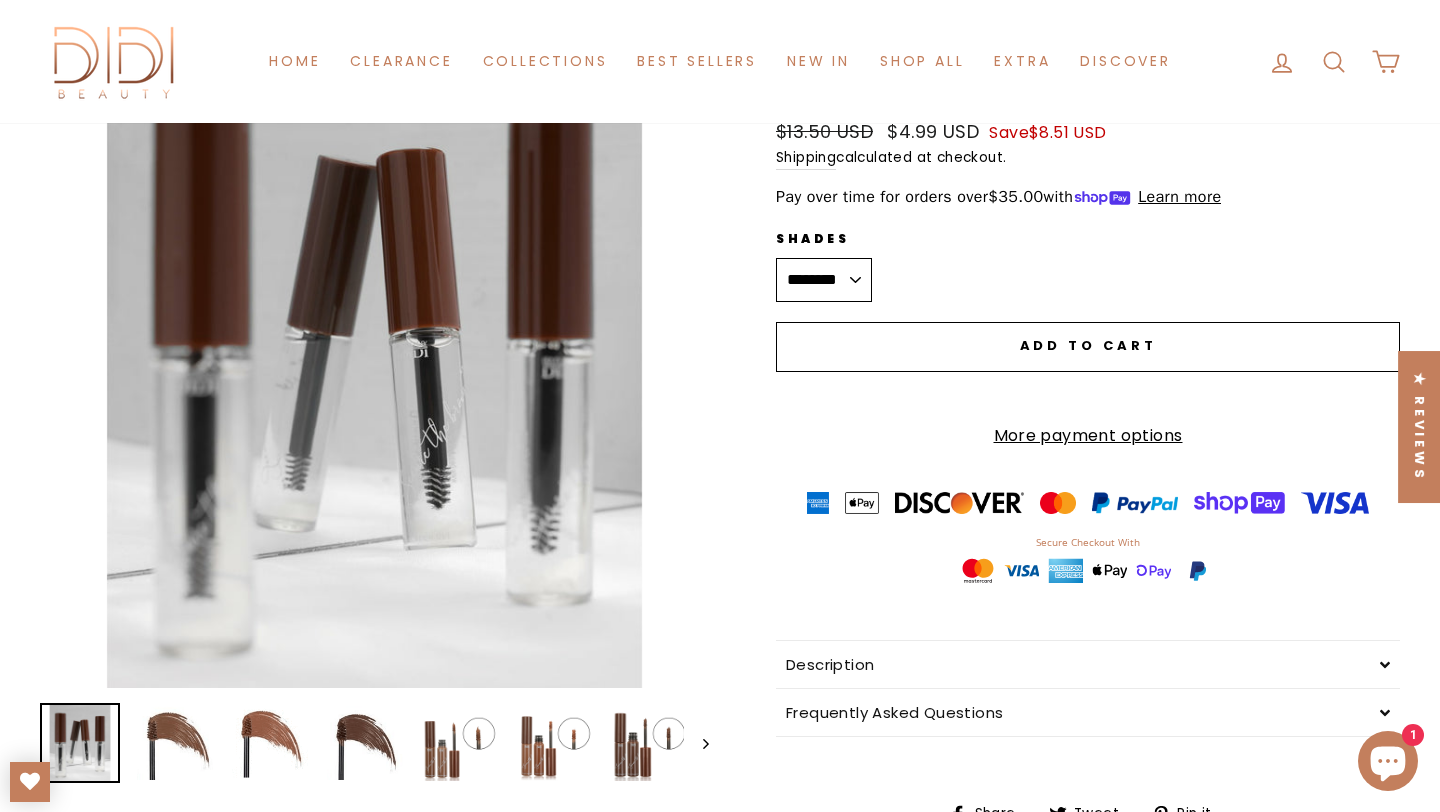 scroll, scrollTop: 277, scrollLeft: 0, axis: vertical 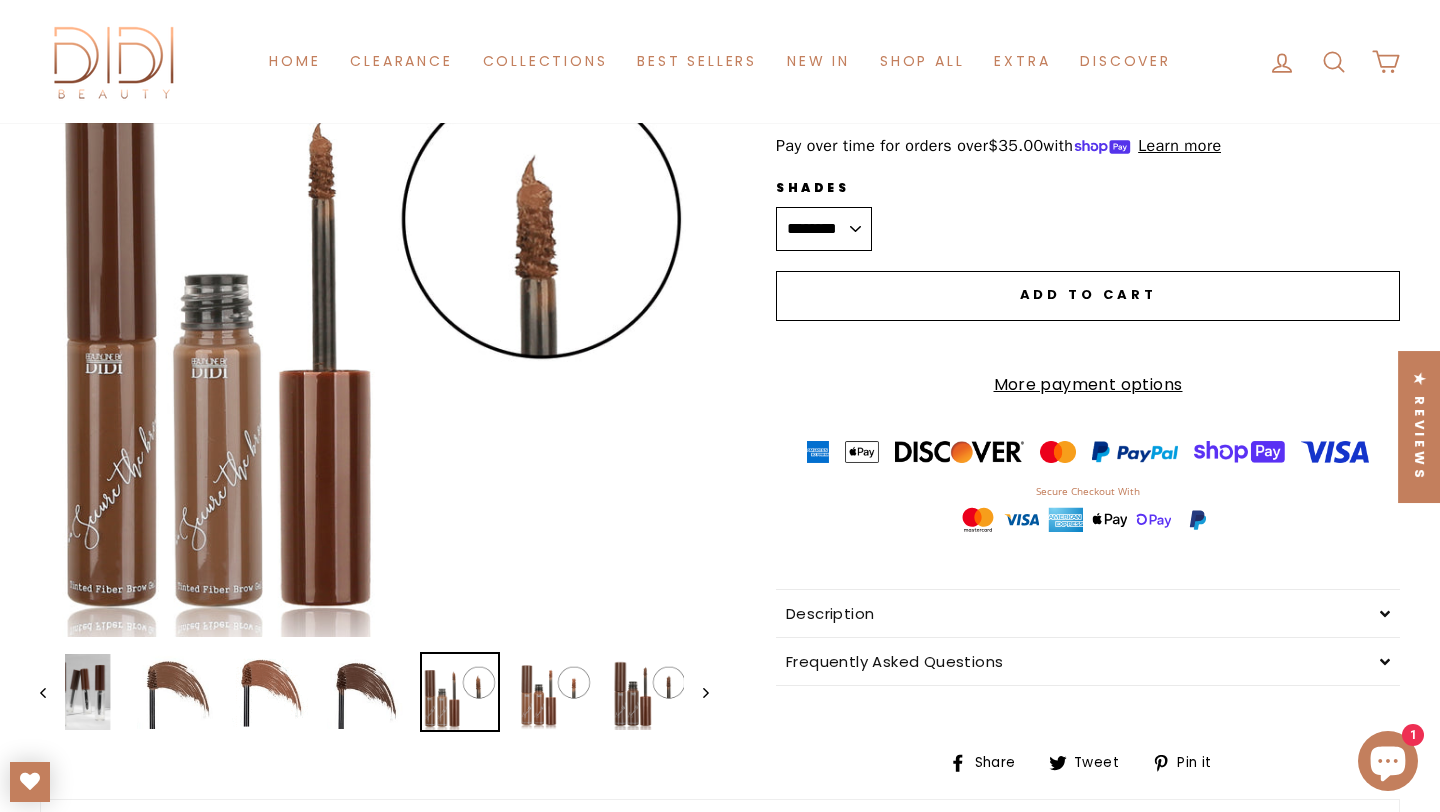 click at bounding box center [460, 692] 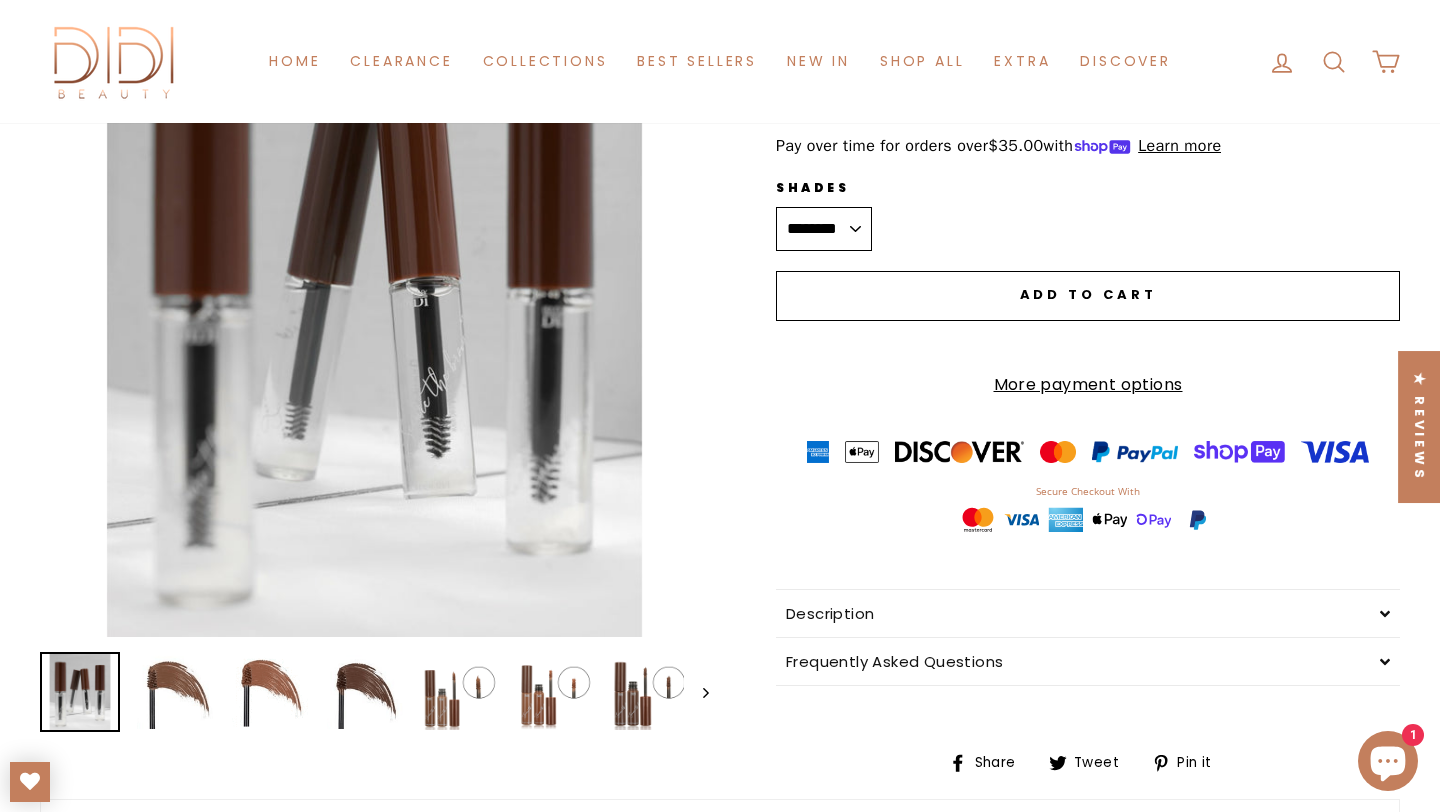 click at bounding box center [80, 692] 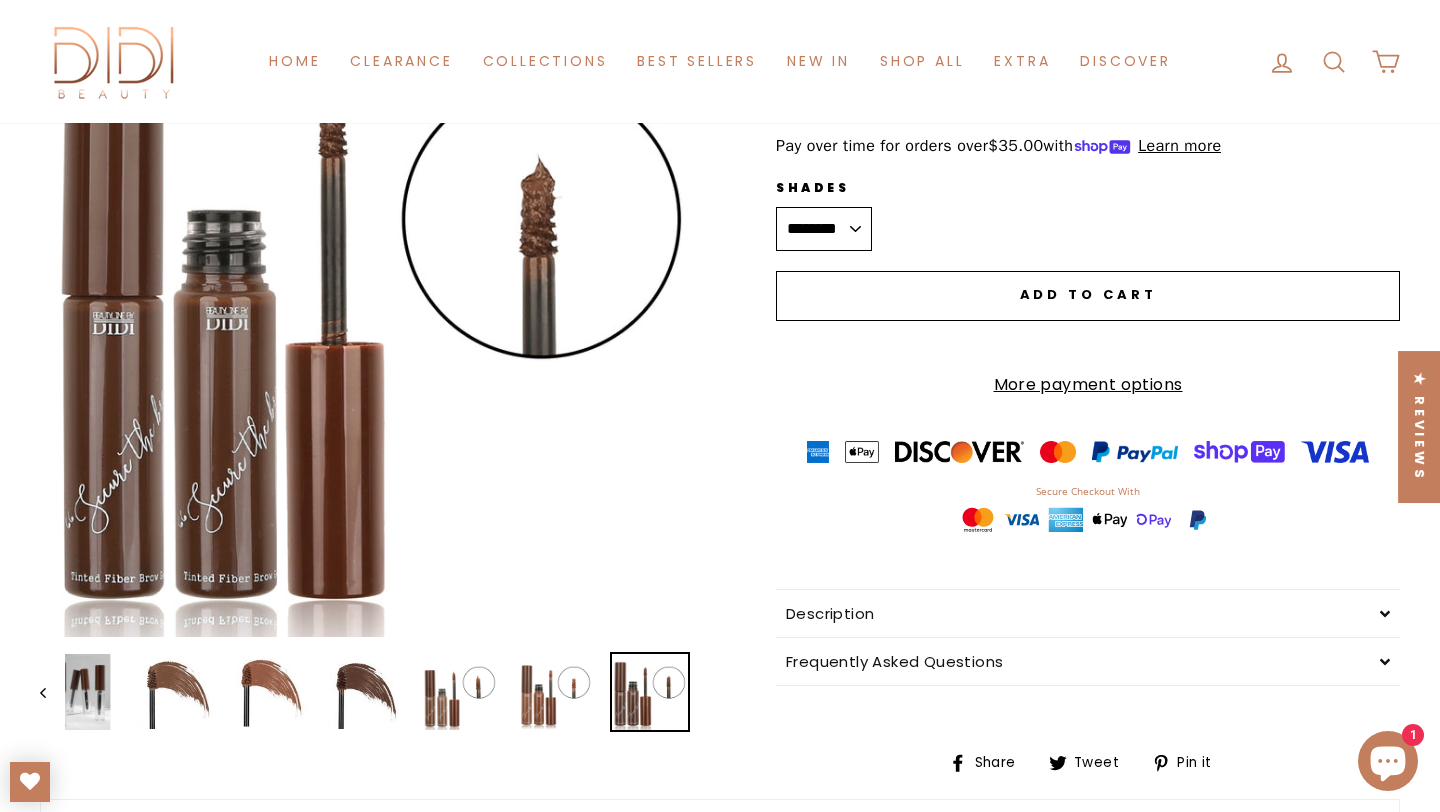 click at bounding box center (650, 692) 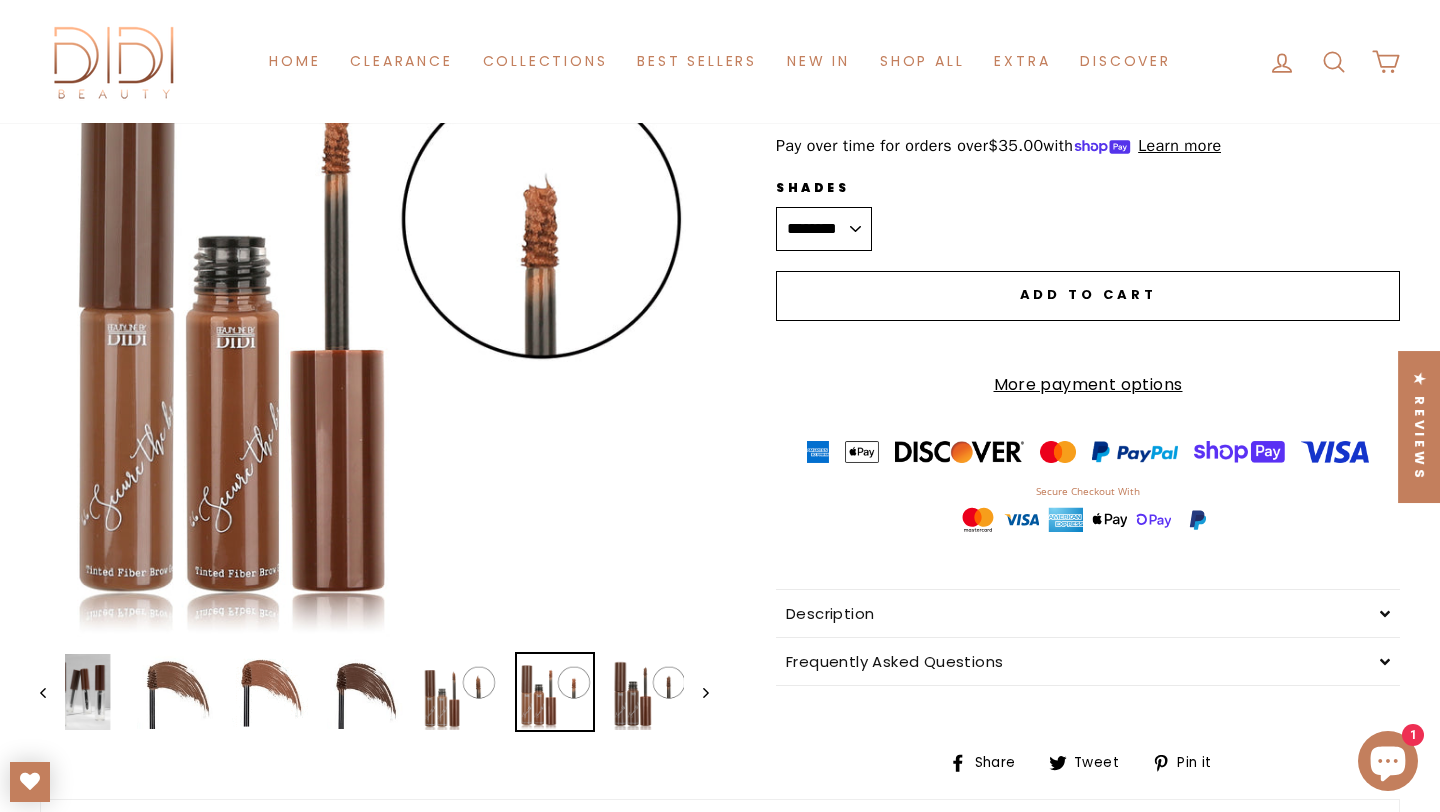 click at bounding box center [555, 692] 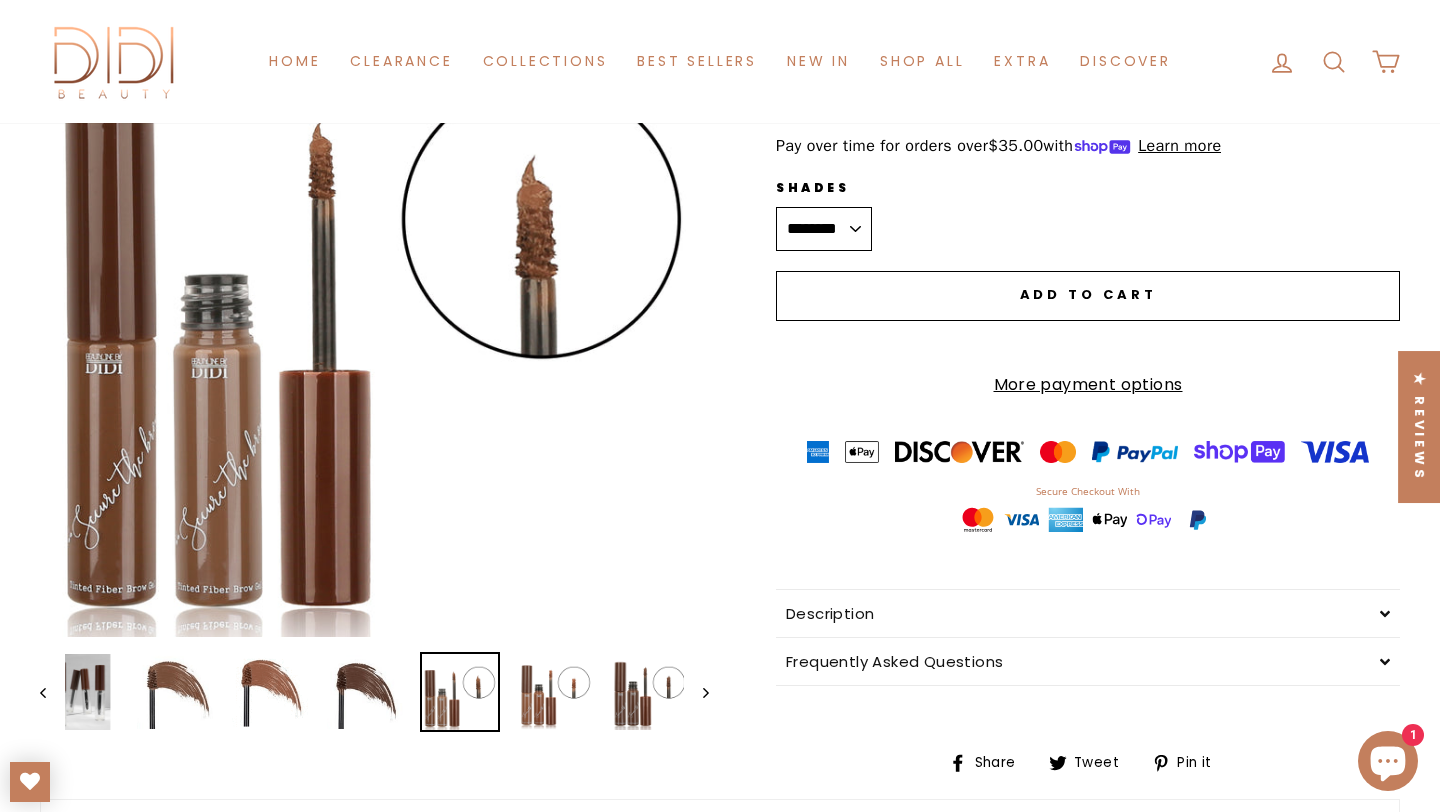 click at bounding box center [460, 692] 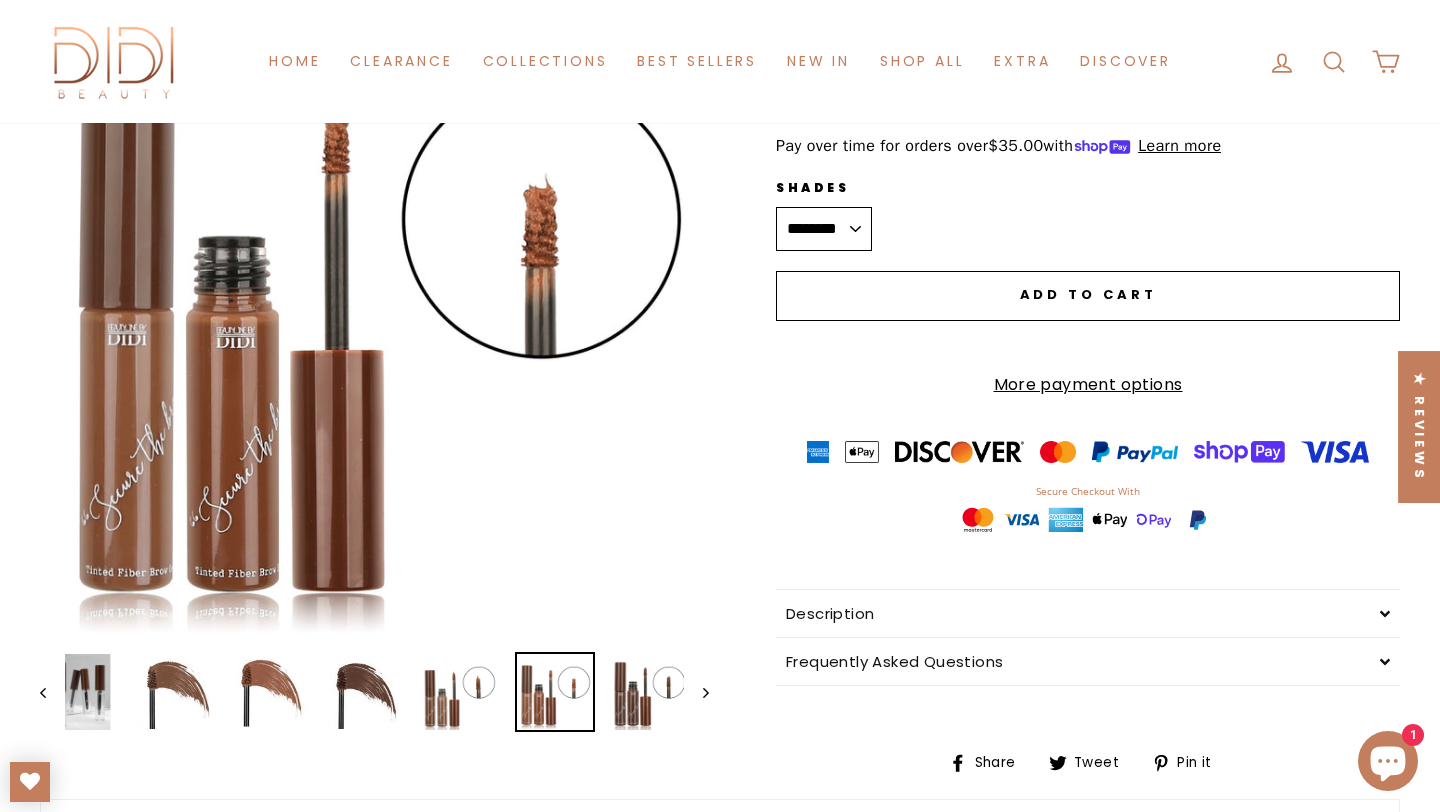 click at bounding box center (555, 692) 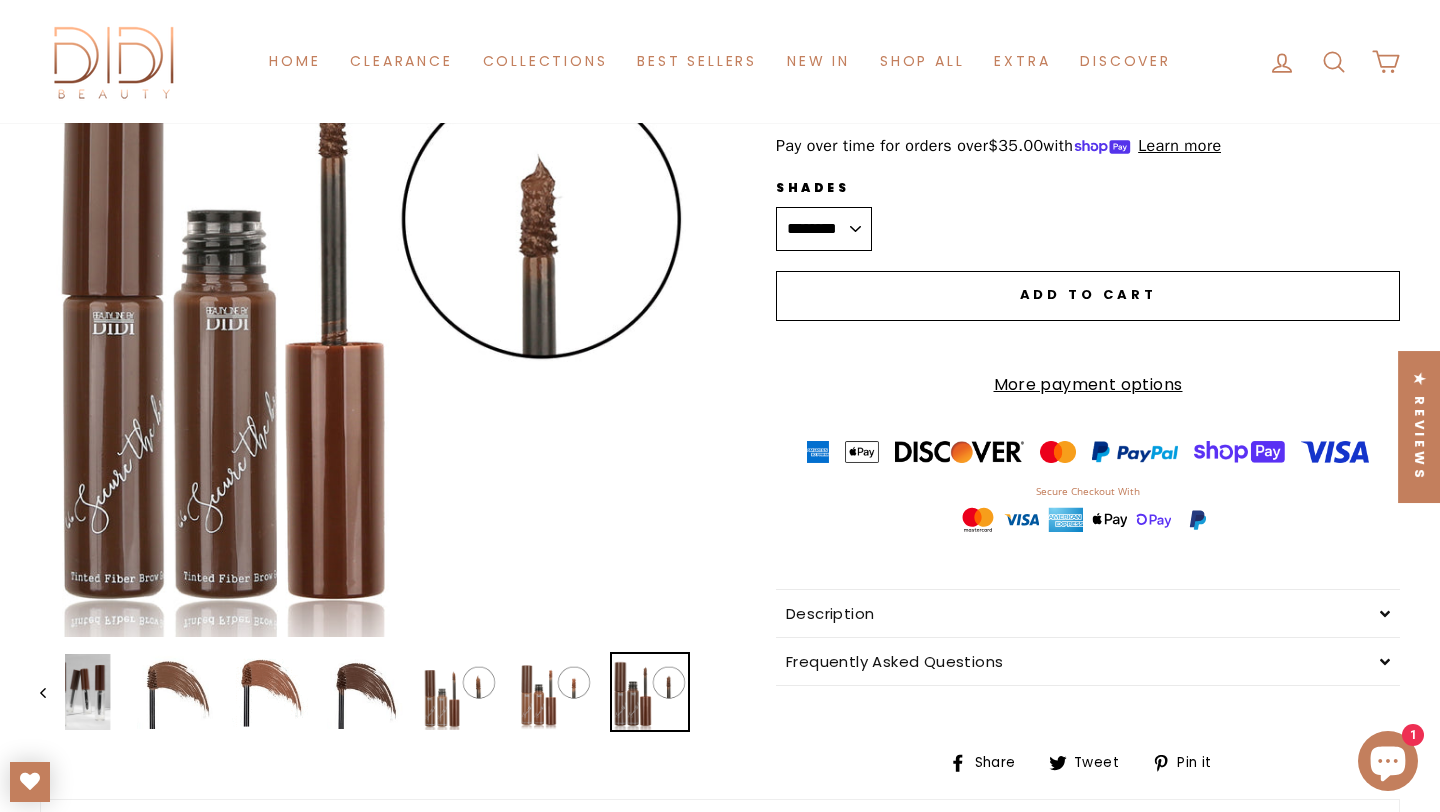 click at bounding box center (650, 692) 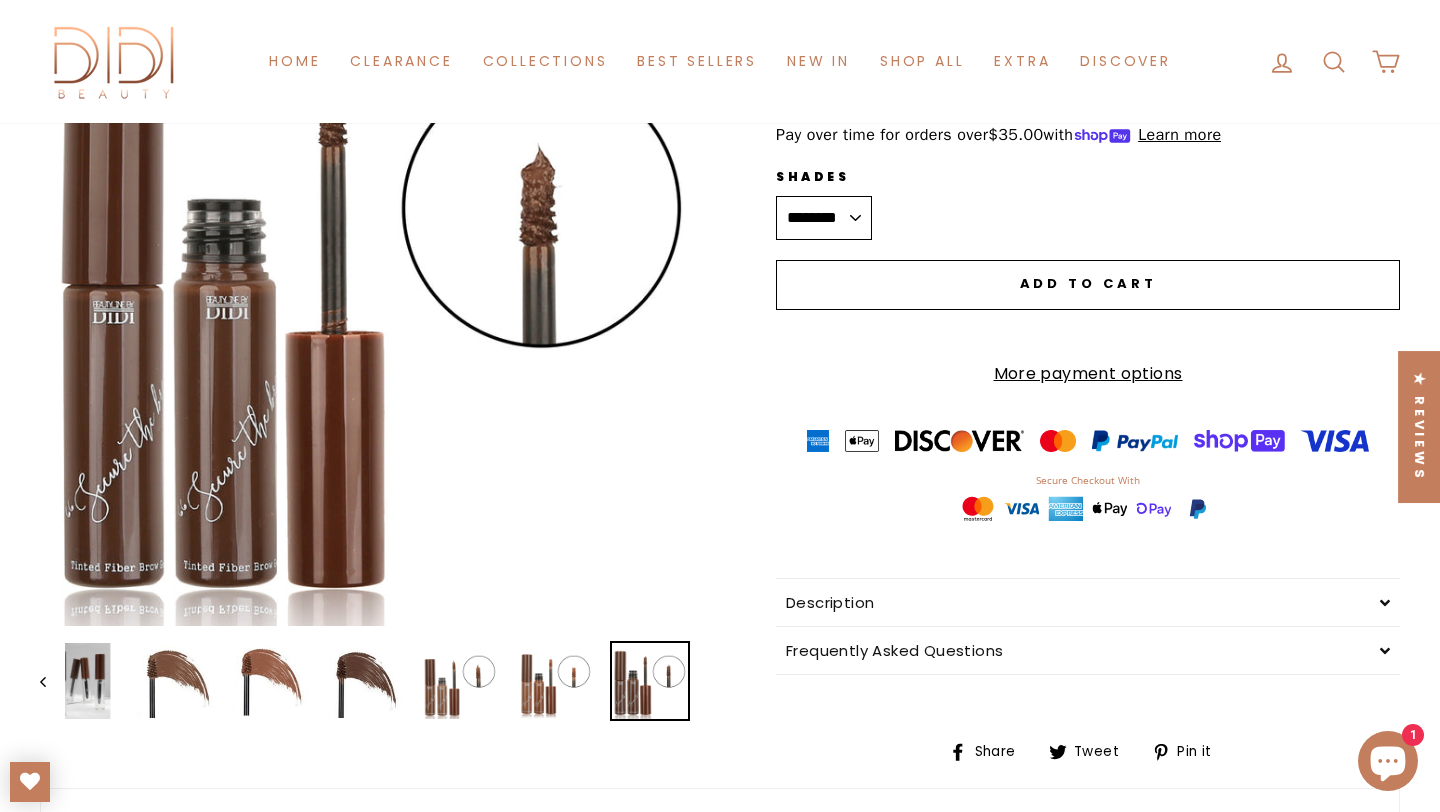 scroll, scrollTop: 301, scrollLeft: 0, axis: vertical 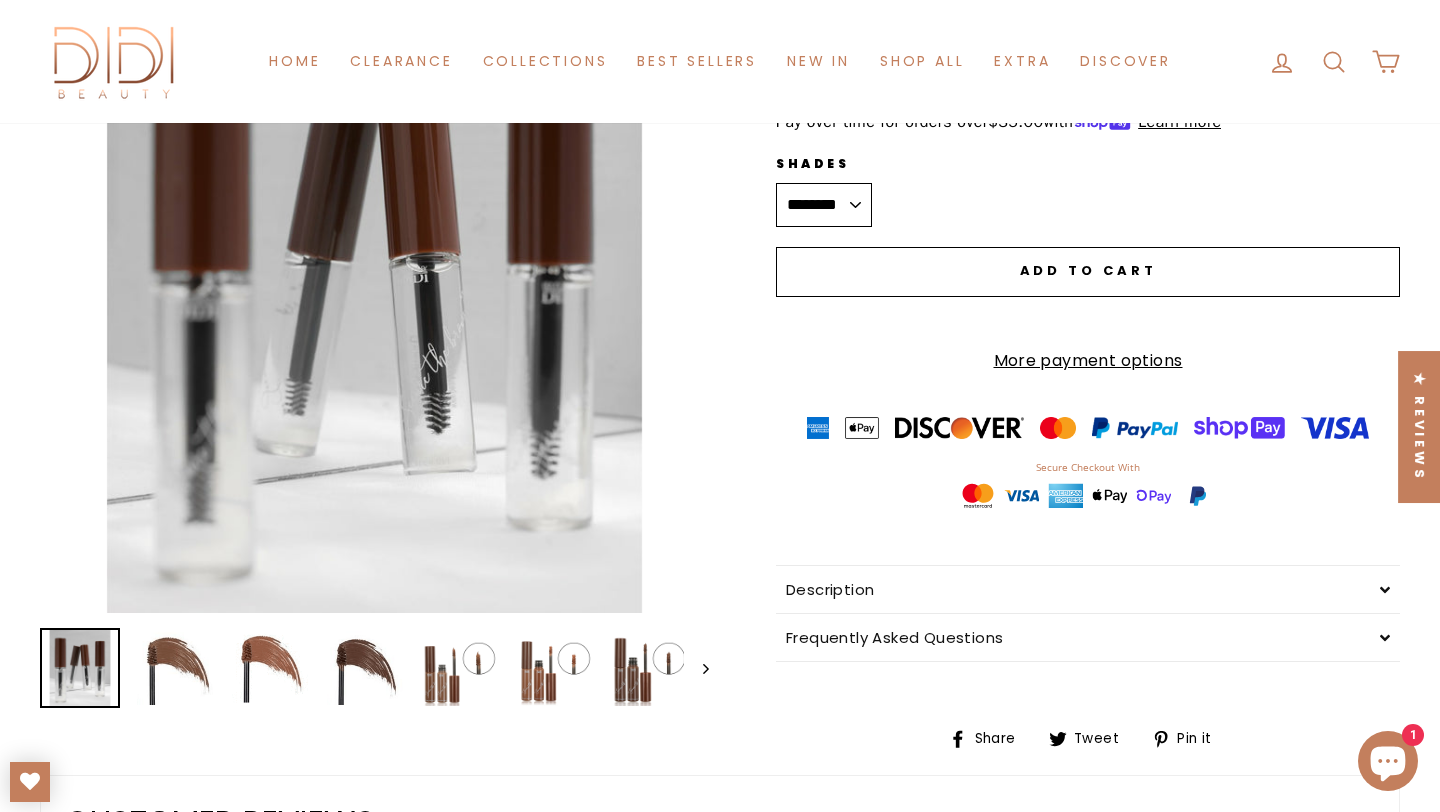 click at bounding box center [80, 668] 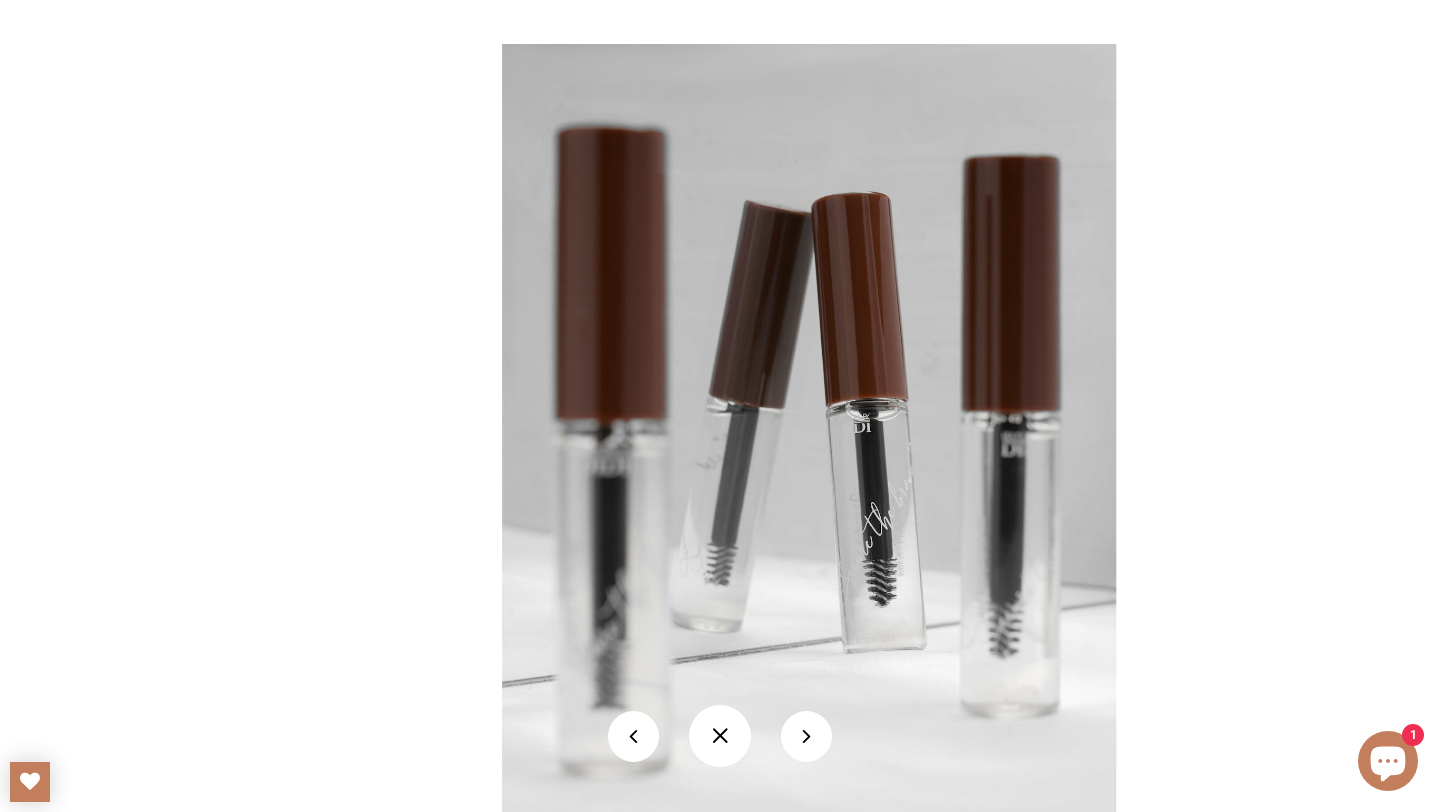 click at bounding box center (720, 736) 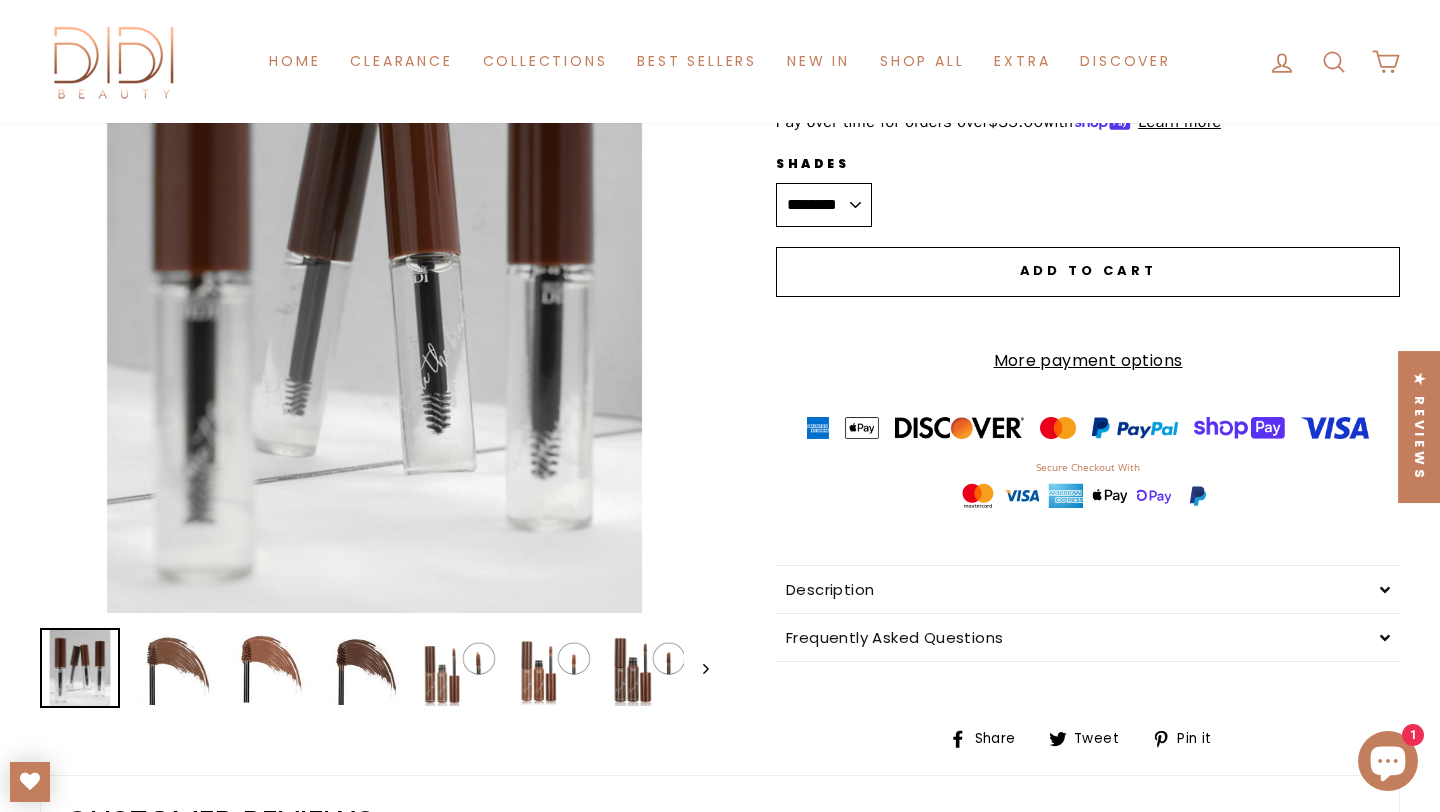 click on "******** ********* ***** *****" at bounding box center [824, 205] 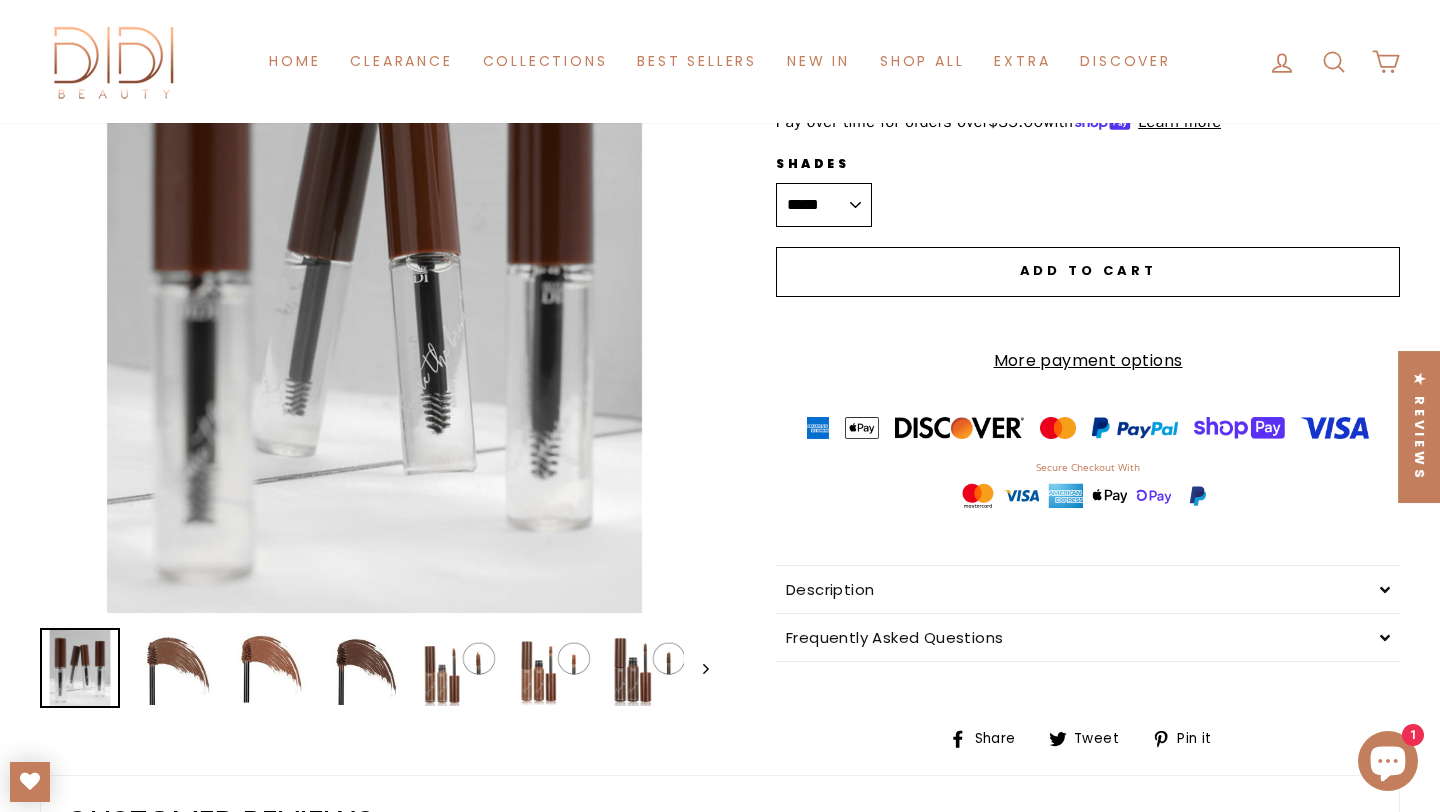 click on "******** ********* ***** *****" at bounding box center [824, 205] 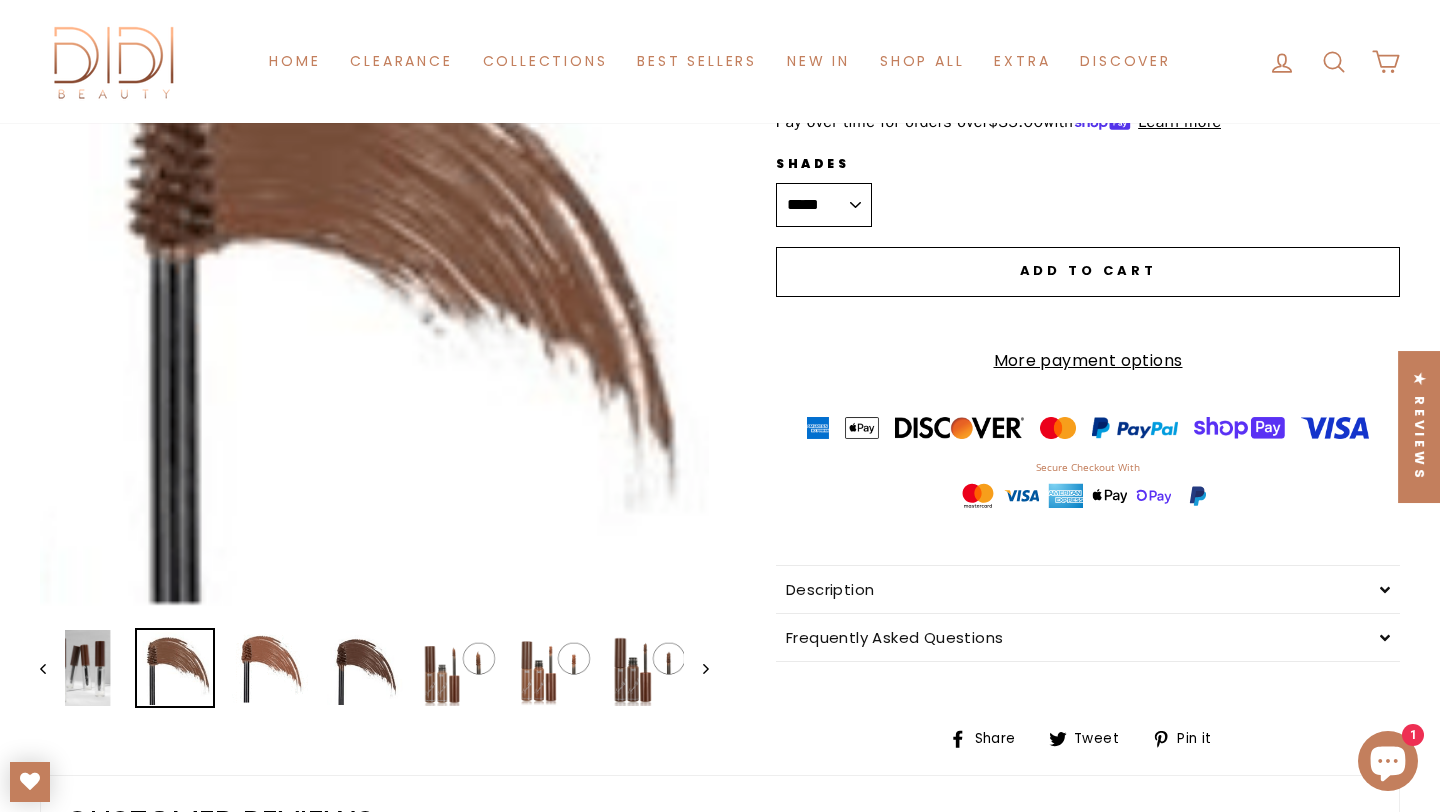 click on "******** ********* ***** *****" at bounding box center (824, 205) 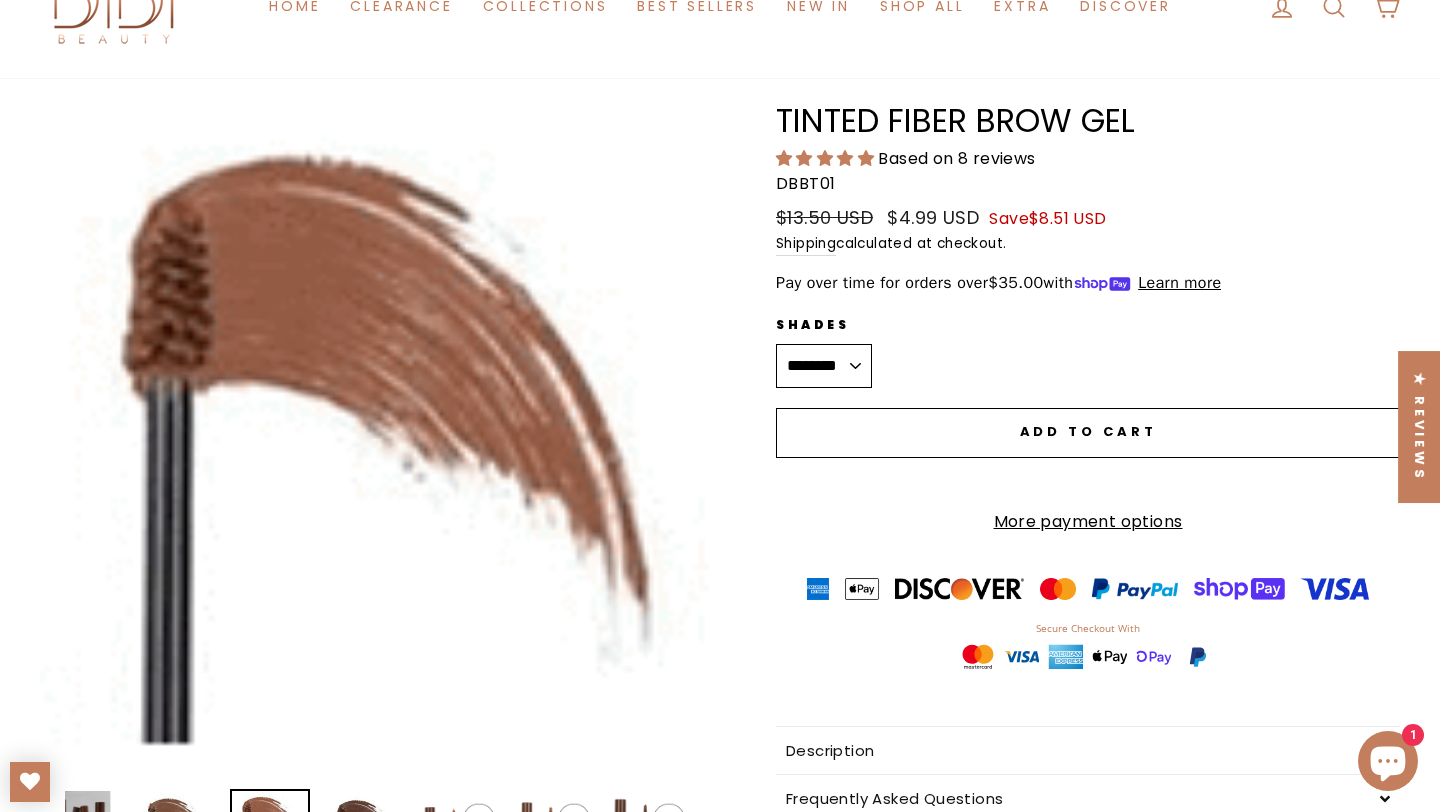 scroll, scrollTop: 137, scrollLeft: 0, axis: vertical 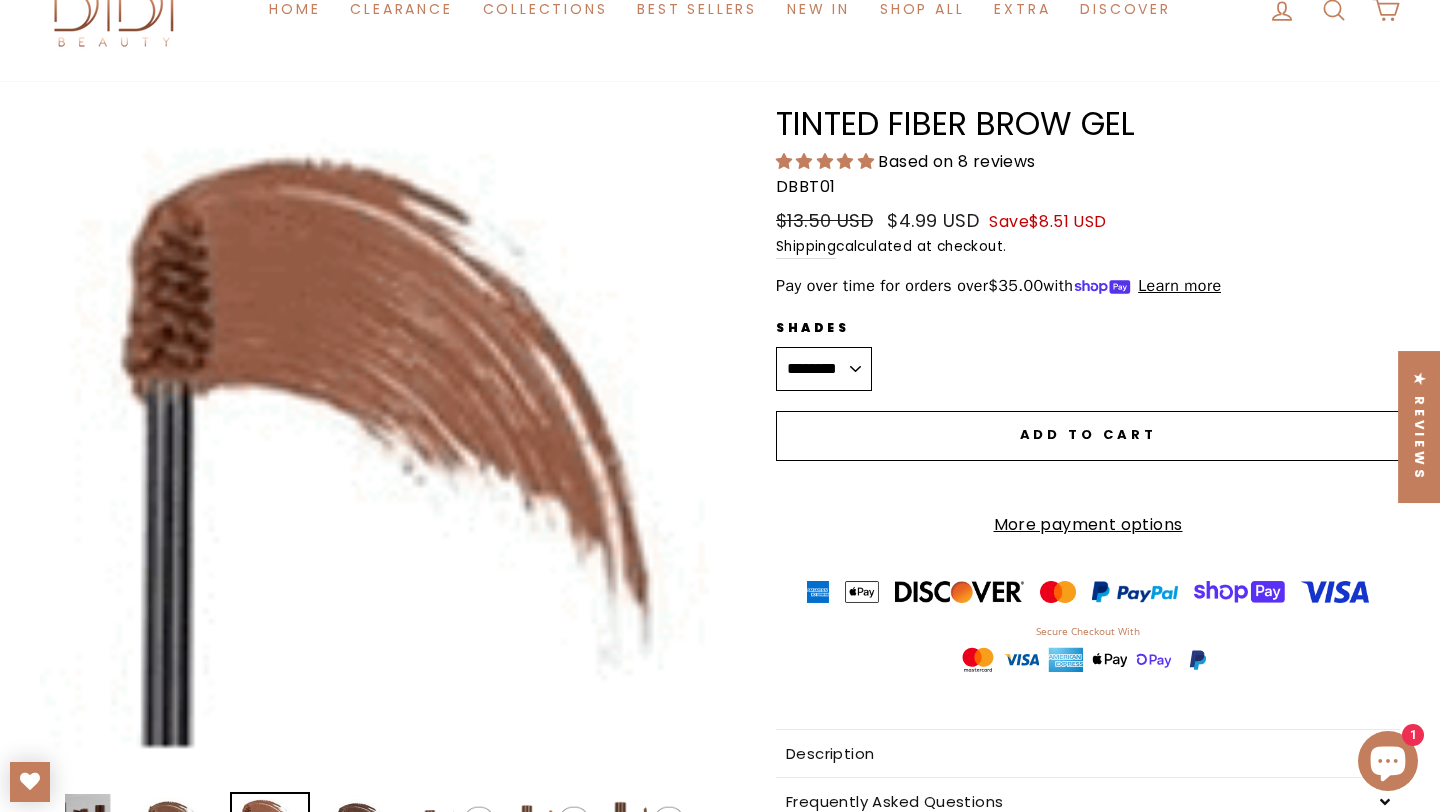 click on "Close (esc)" at bounding box center [374, 442] 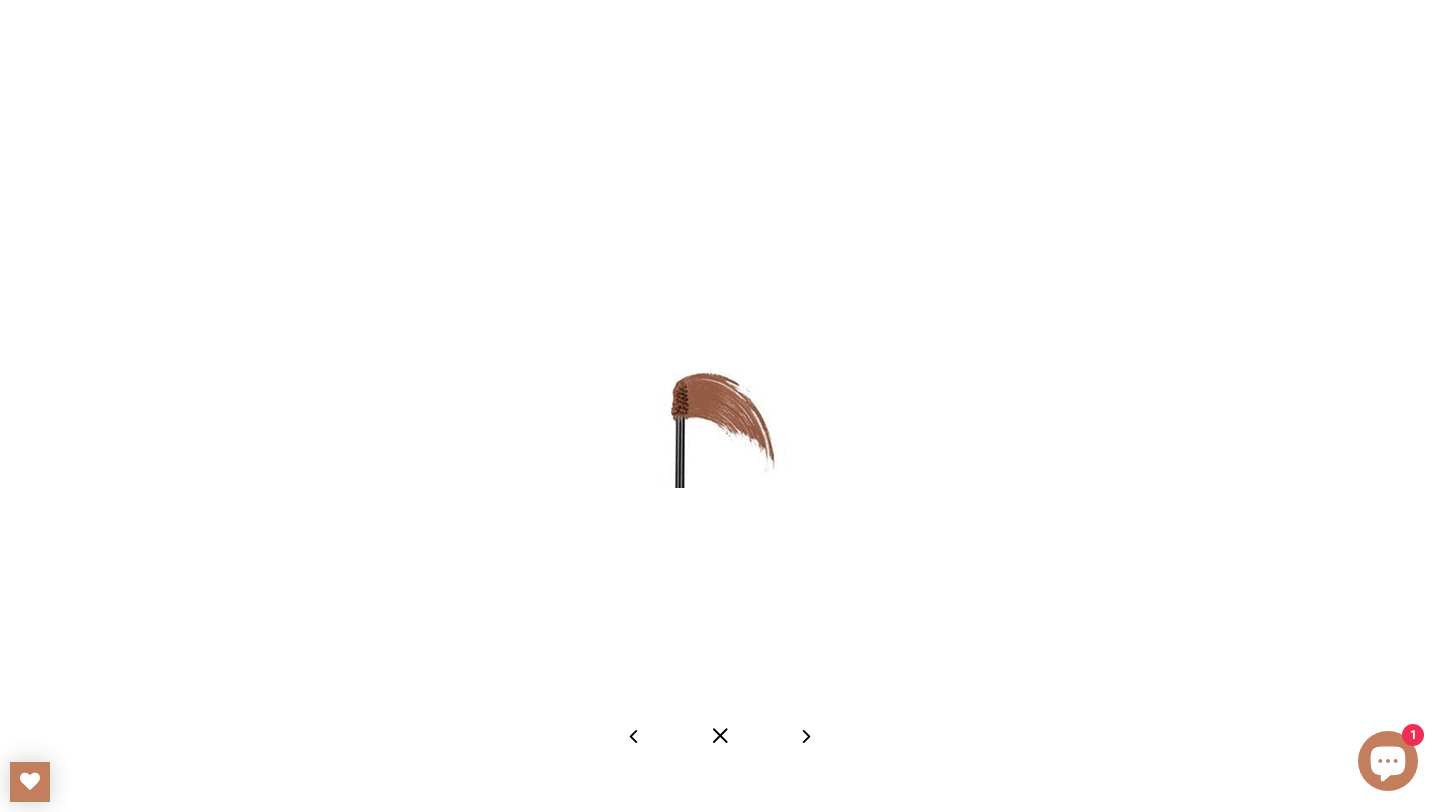 click at bounding box center (720, 736) 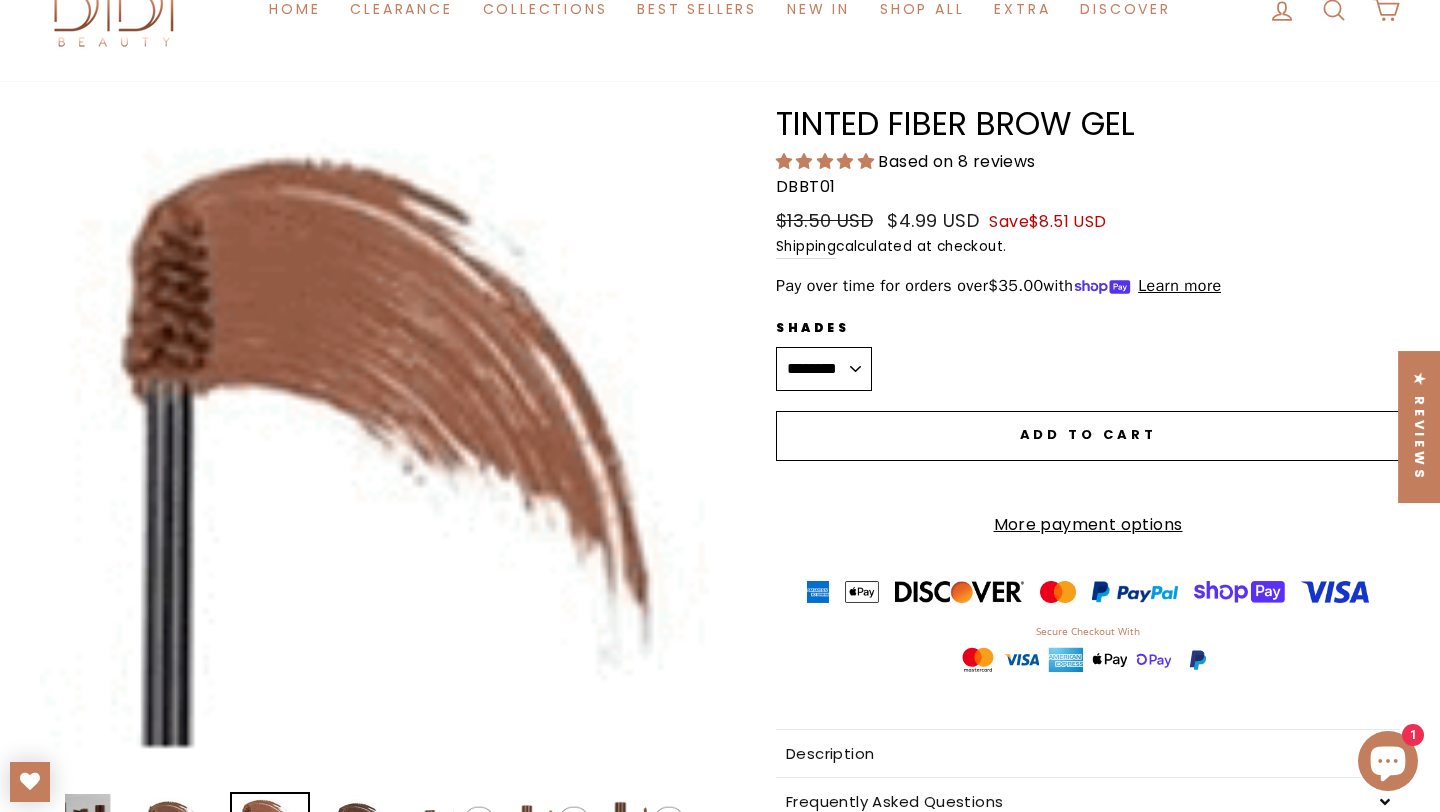 click on "******** ********* ***** *****" at bounding box center [824, 369] 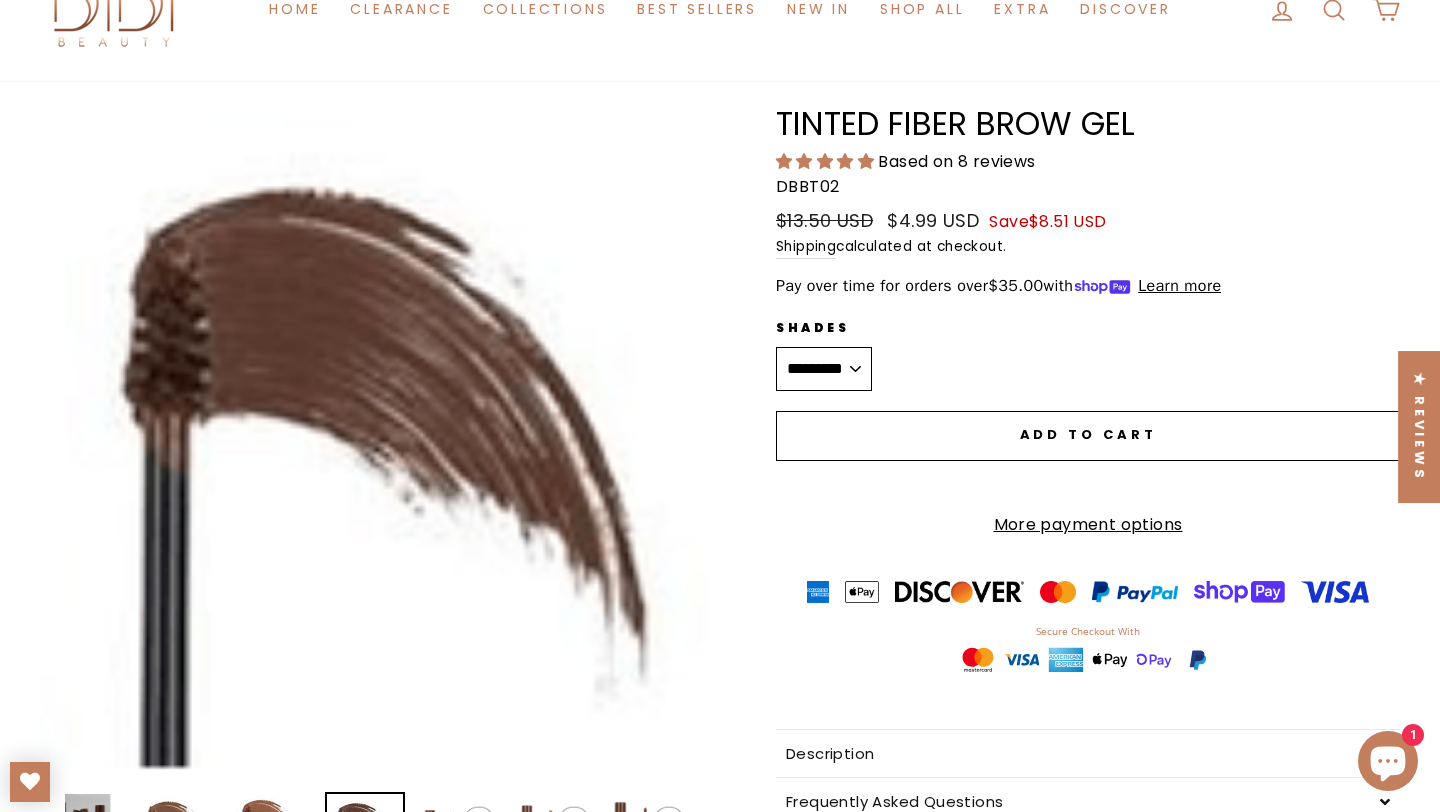 click on "Close (esc)" at bounding box center (374, 442) 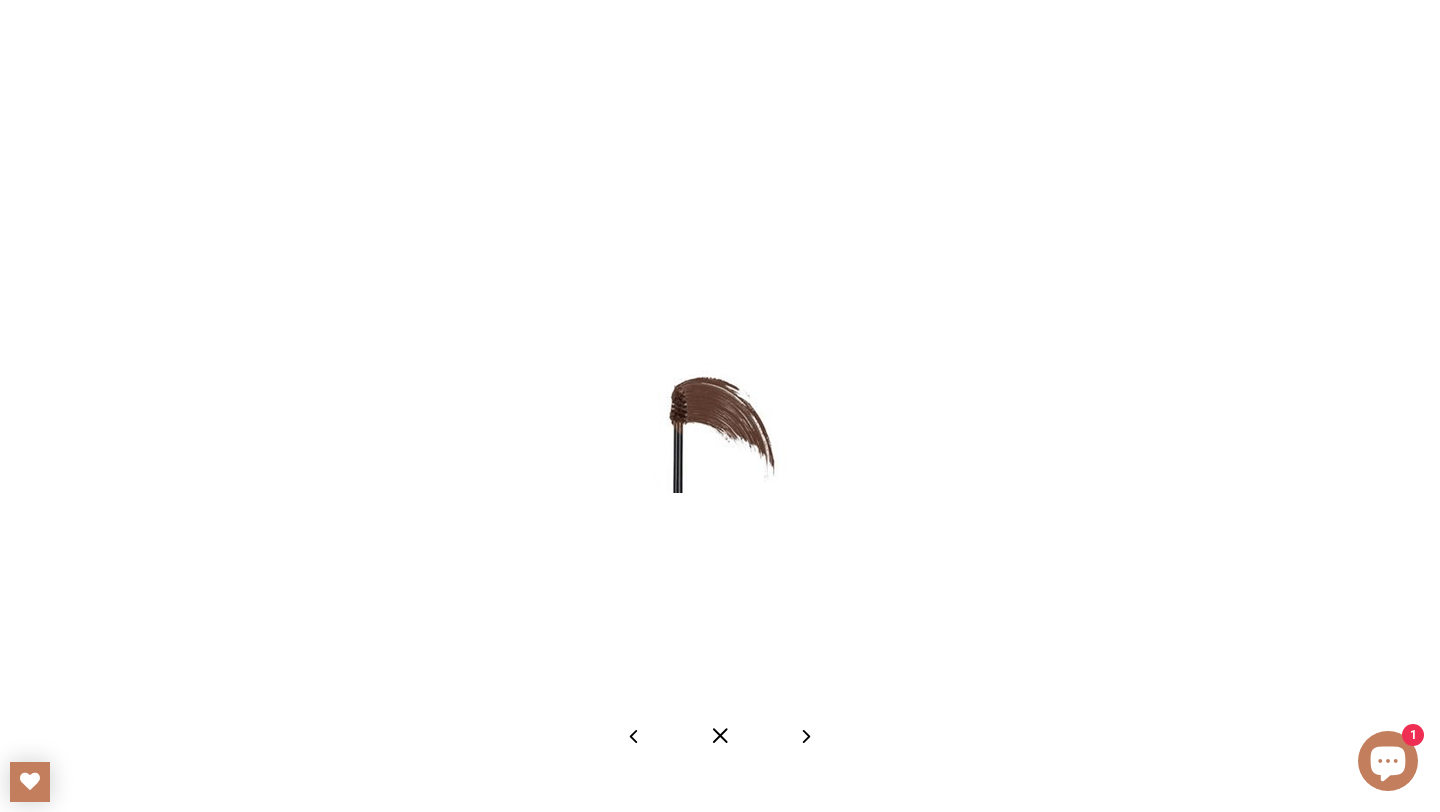 click at bounding box center (720, 736) 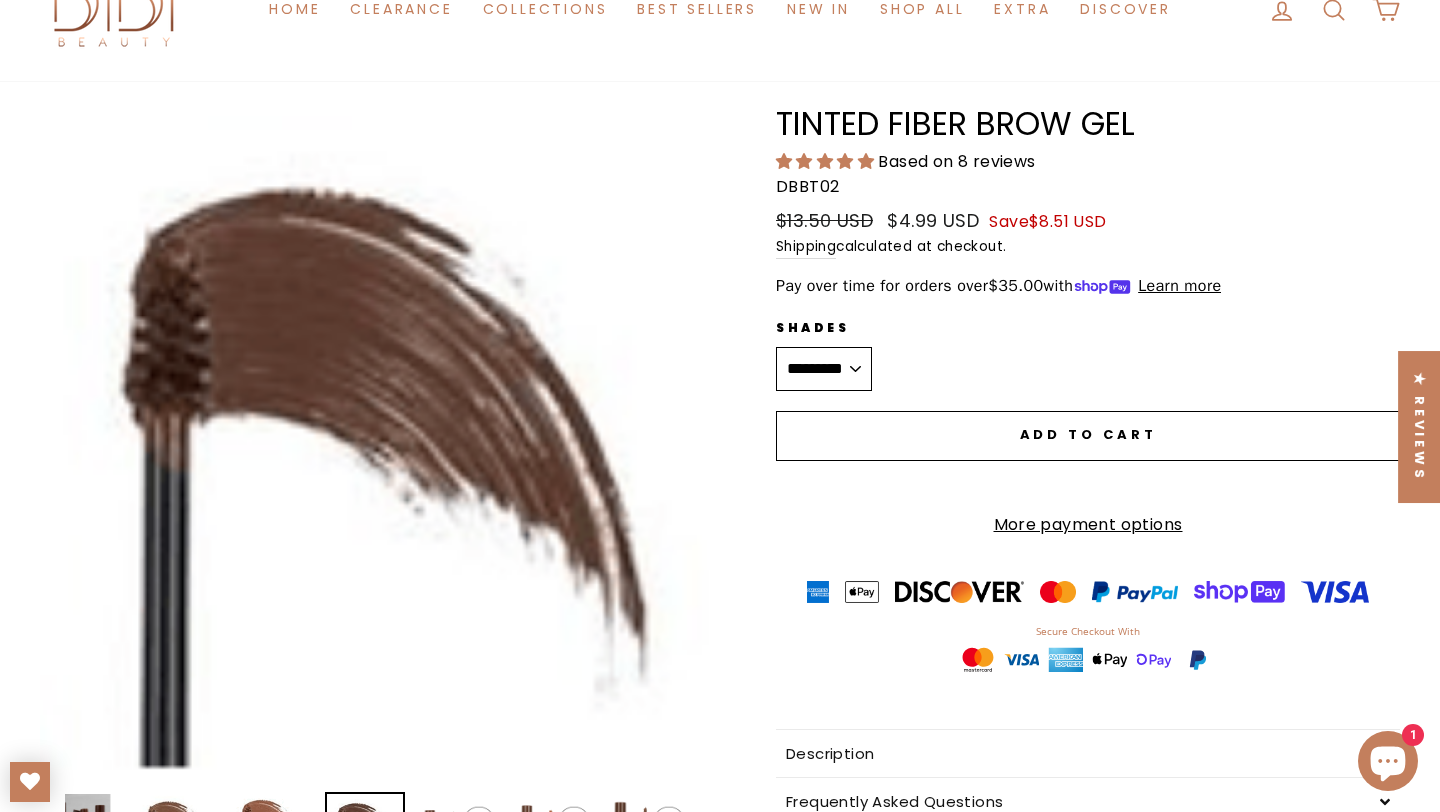 click on "******** ********* ***** *****" at bounding box center (824, 369) 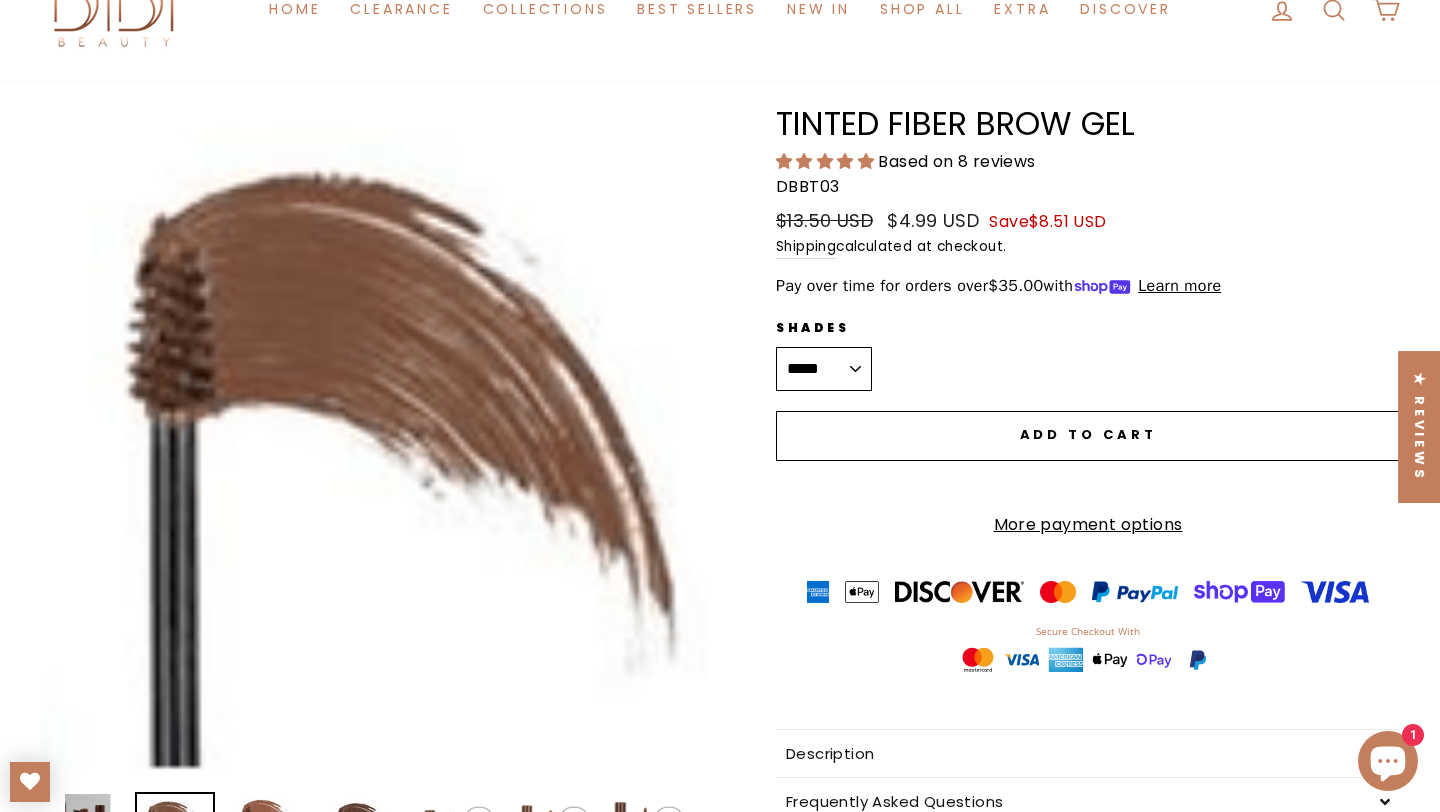 click on "Close (esc)" at bounding box center (374, 442) 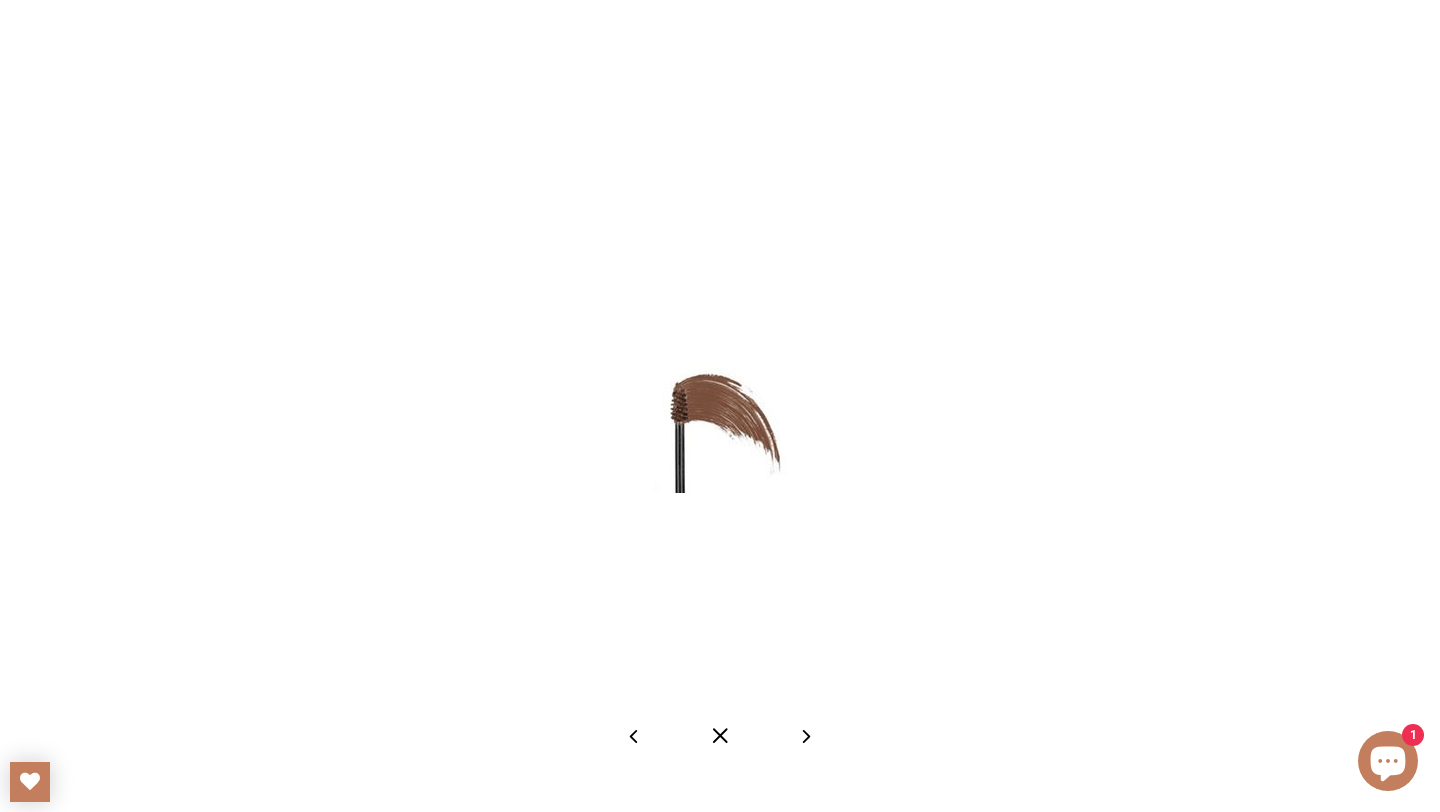 click at bounding box center (720, 406) 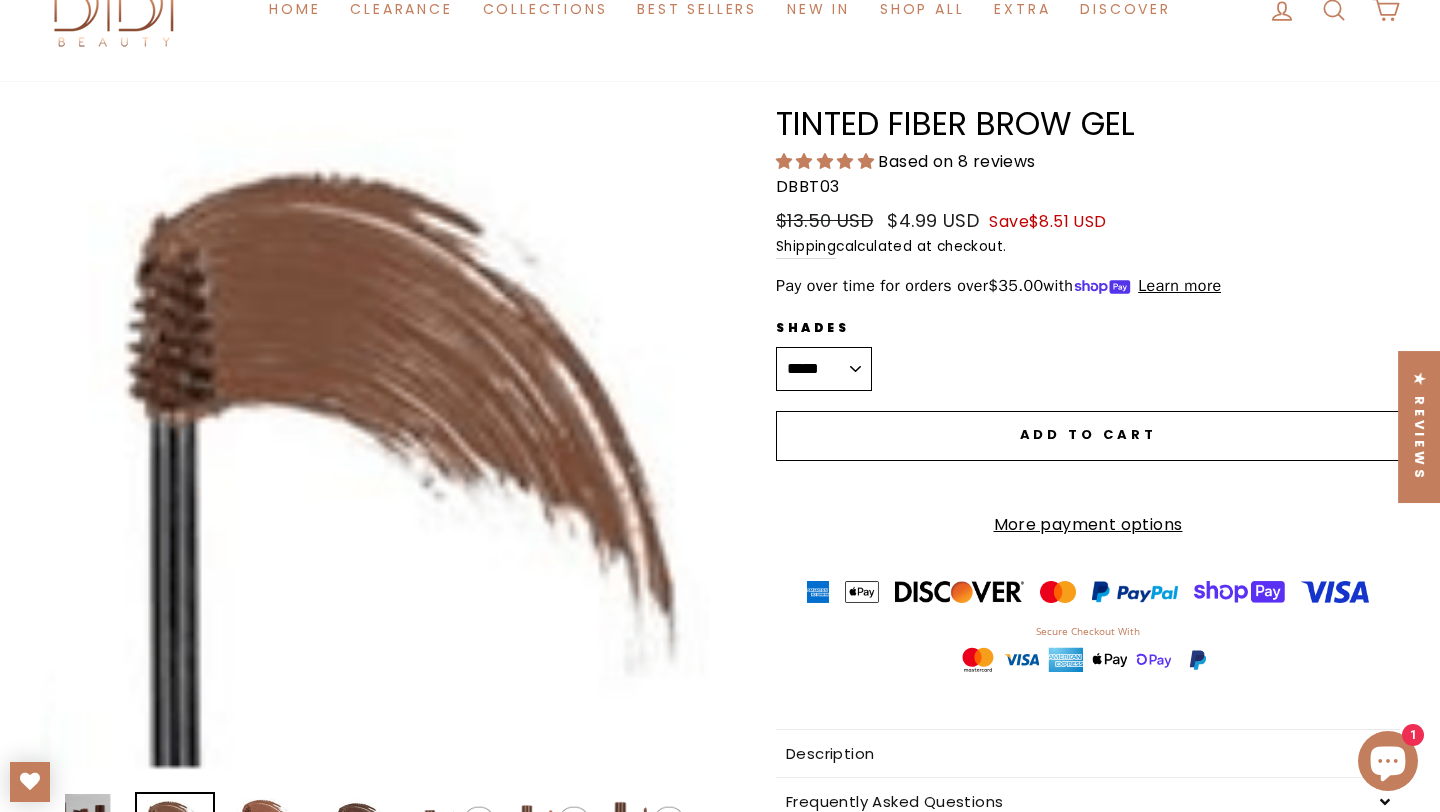 click on "Close (esc)" at bounding box center (374, 442) 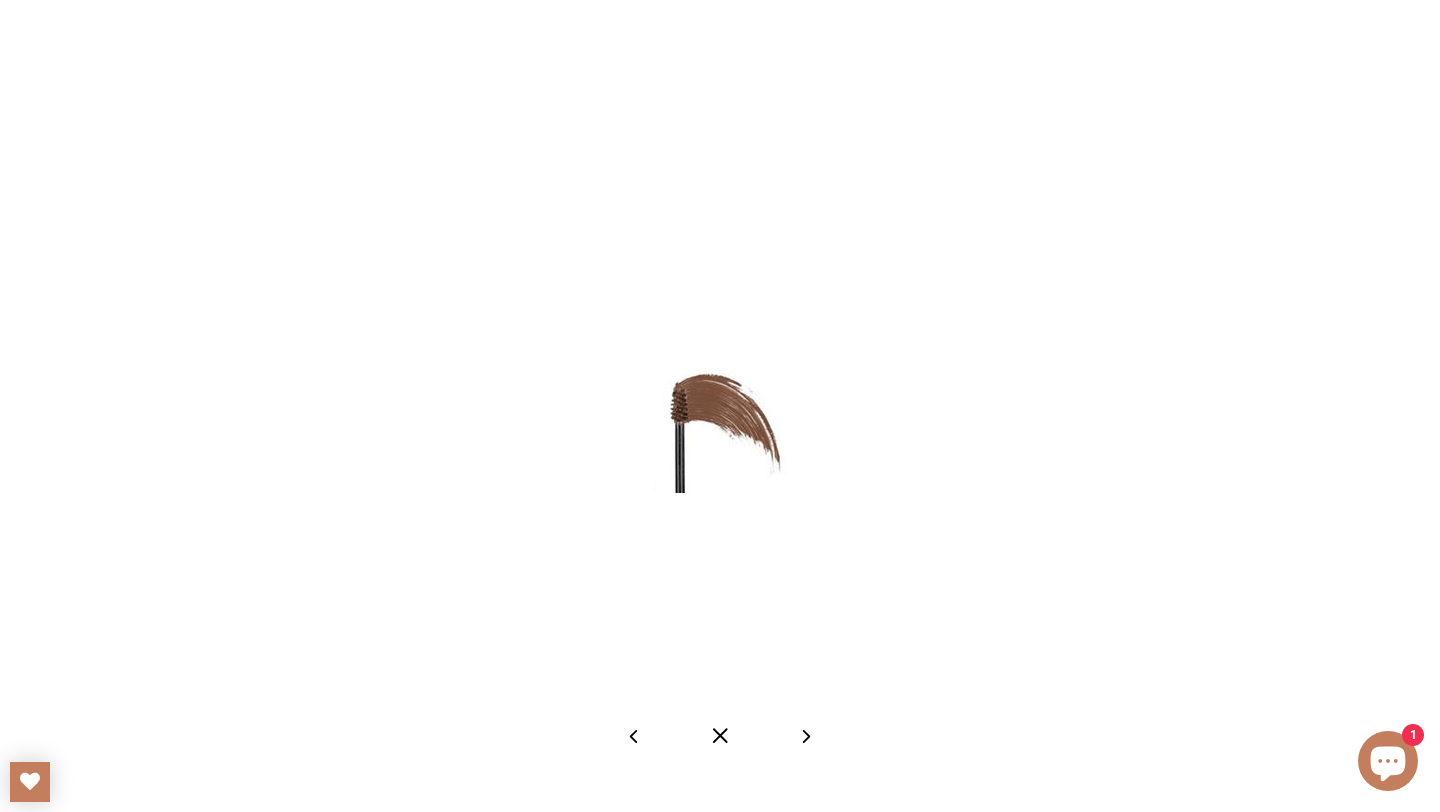 click at bounding box center [720, 736] 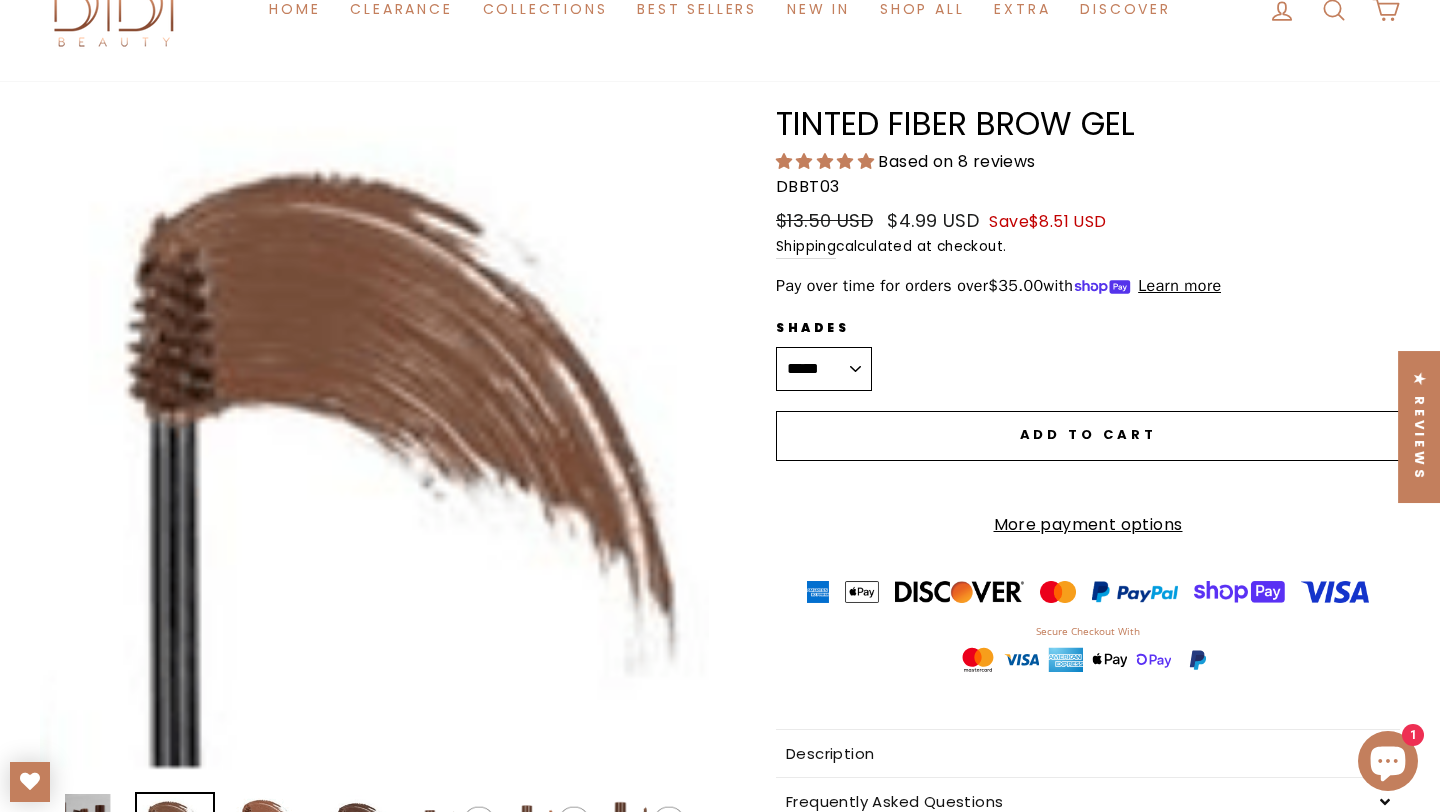 click on "******** ********* ***** *****" at bounding box center (824, 369) 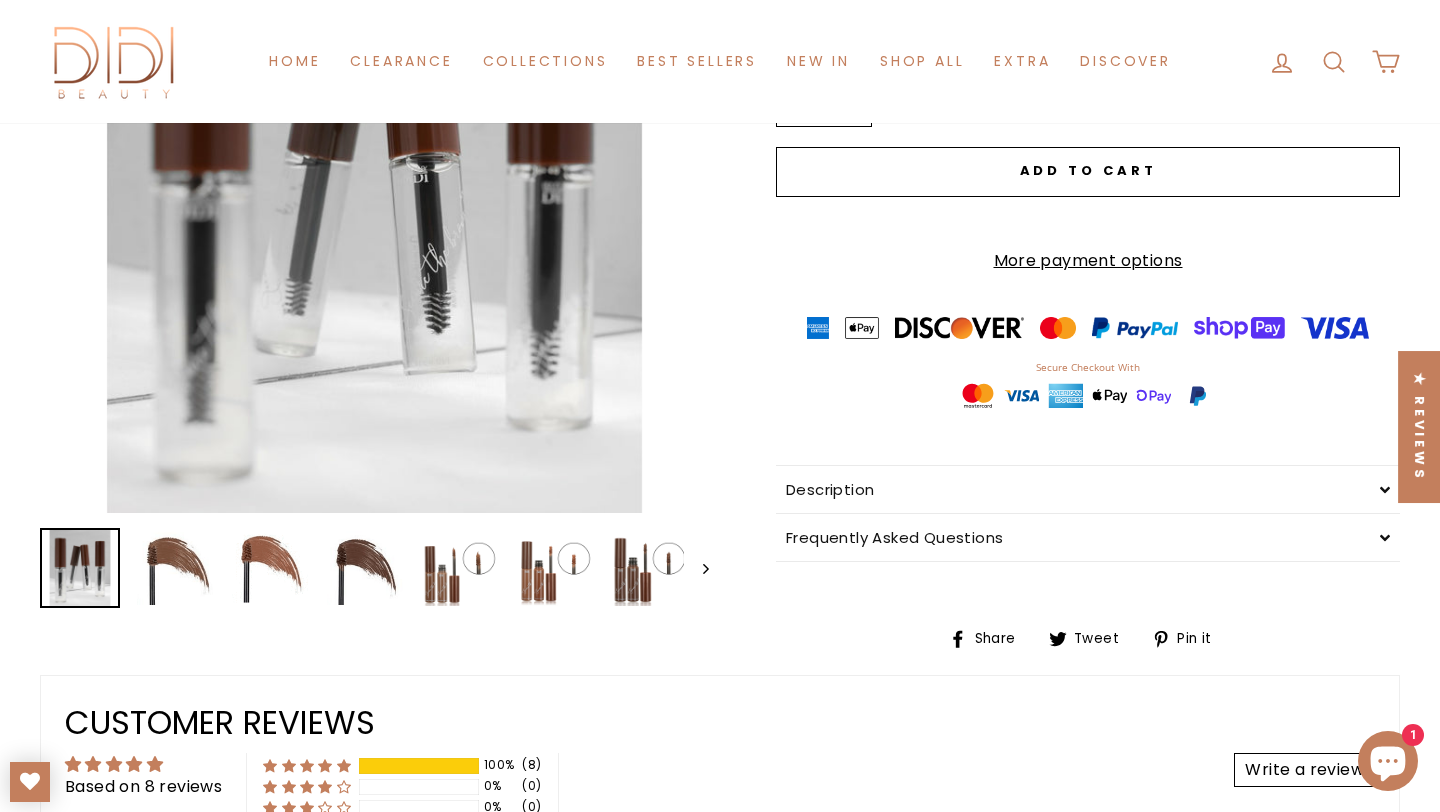 scroll, scrollTop: 407, scrollLeft: 0, axis: vertical 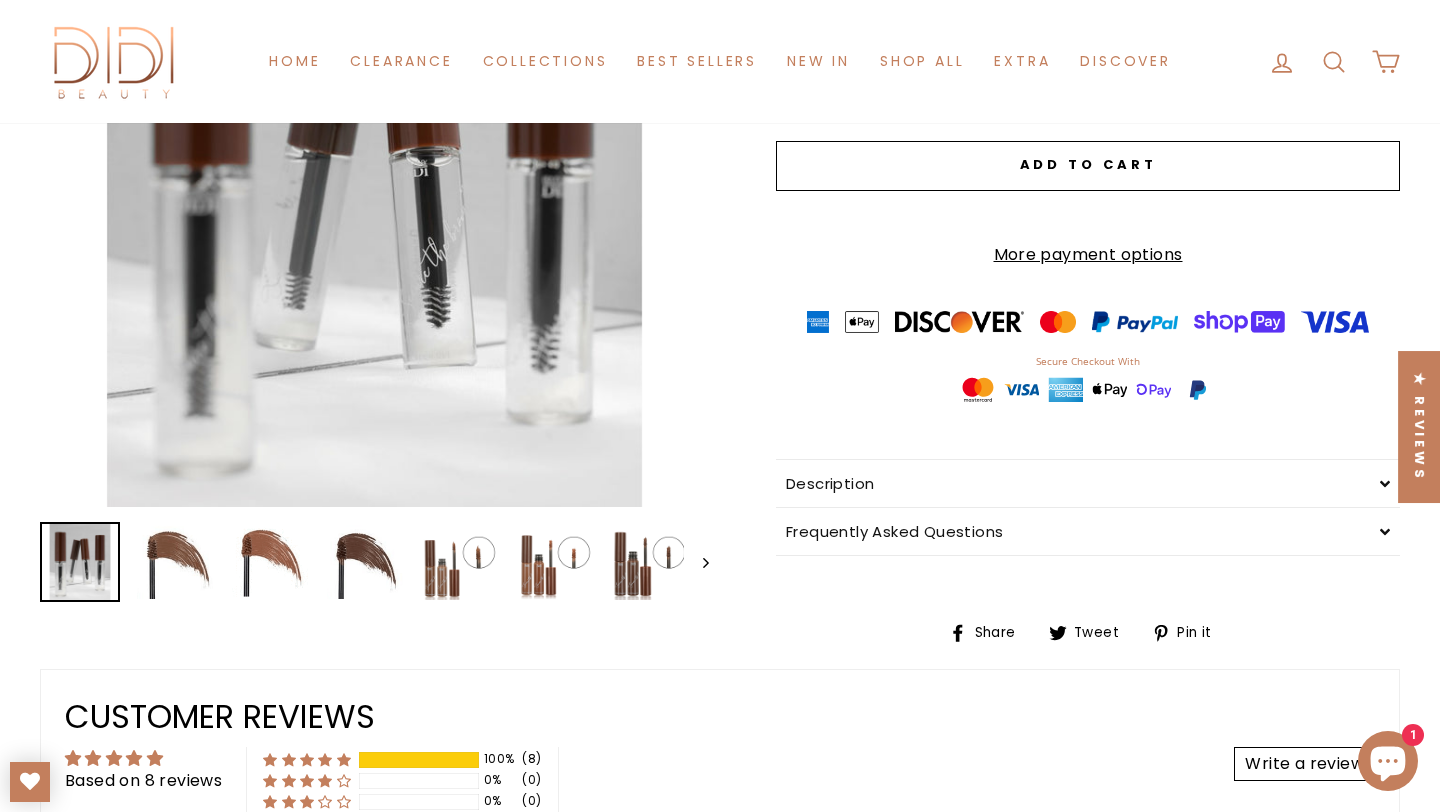 click 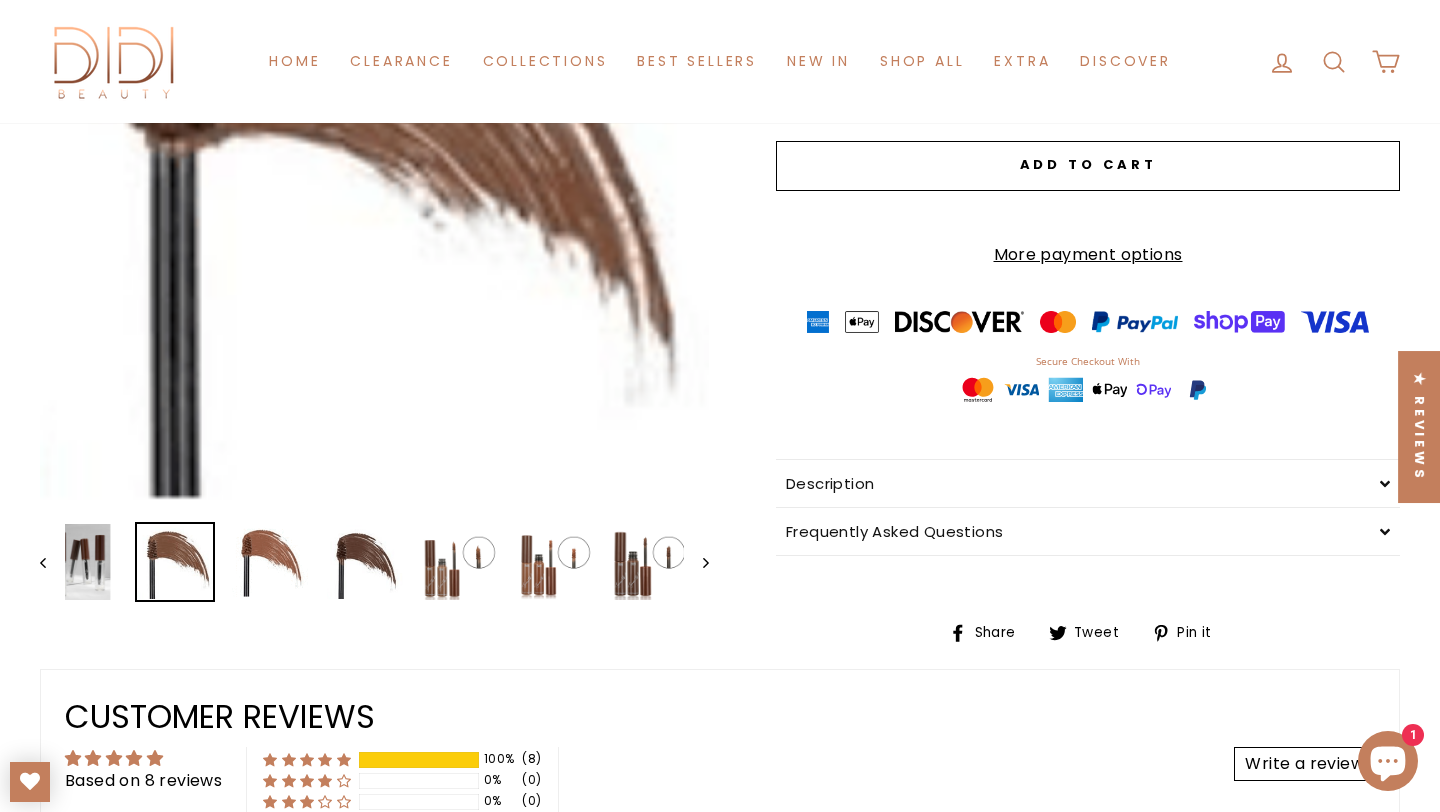 click 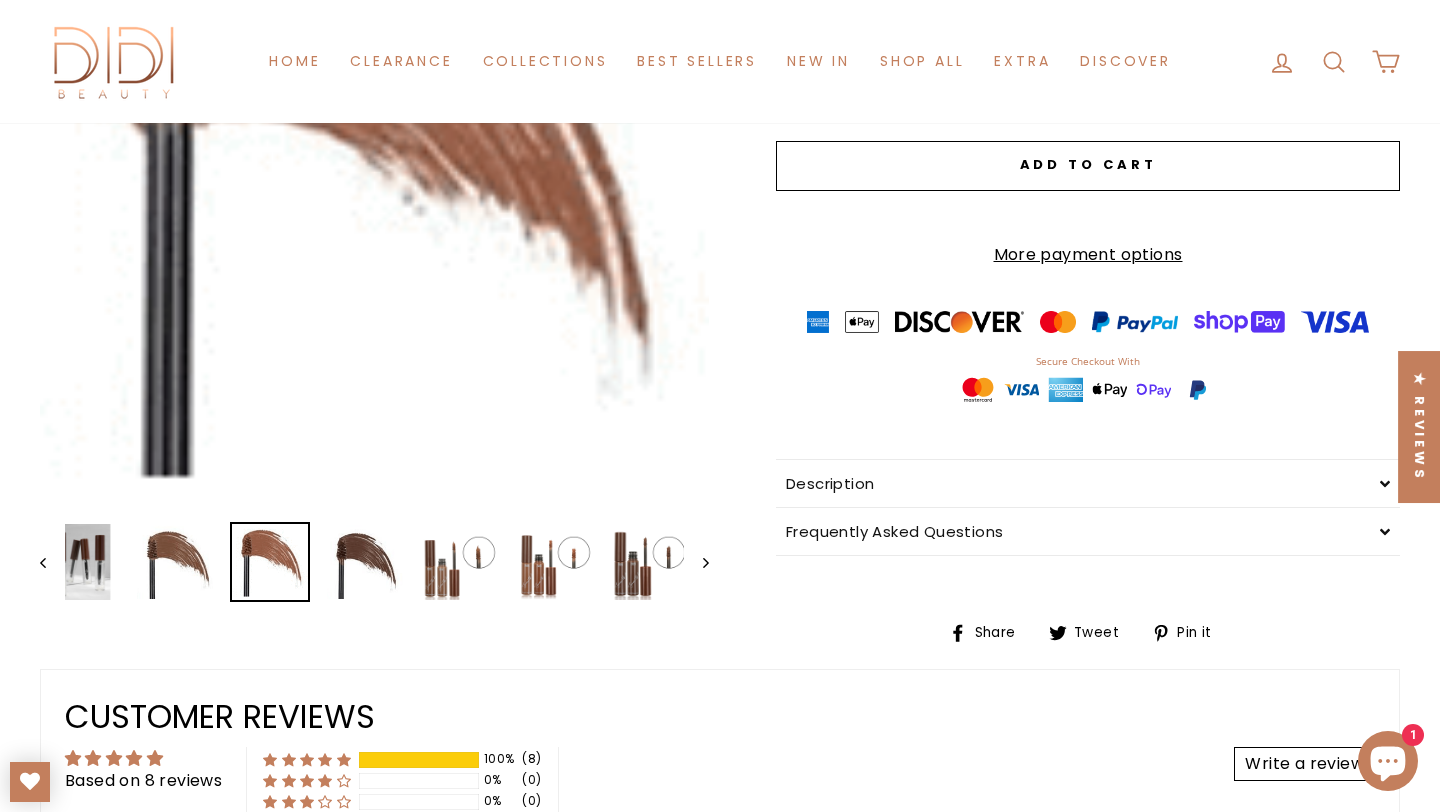 click 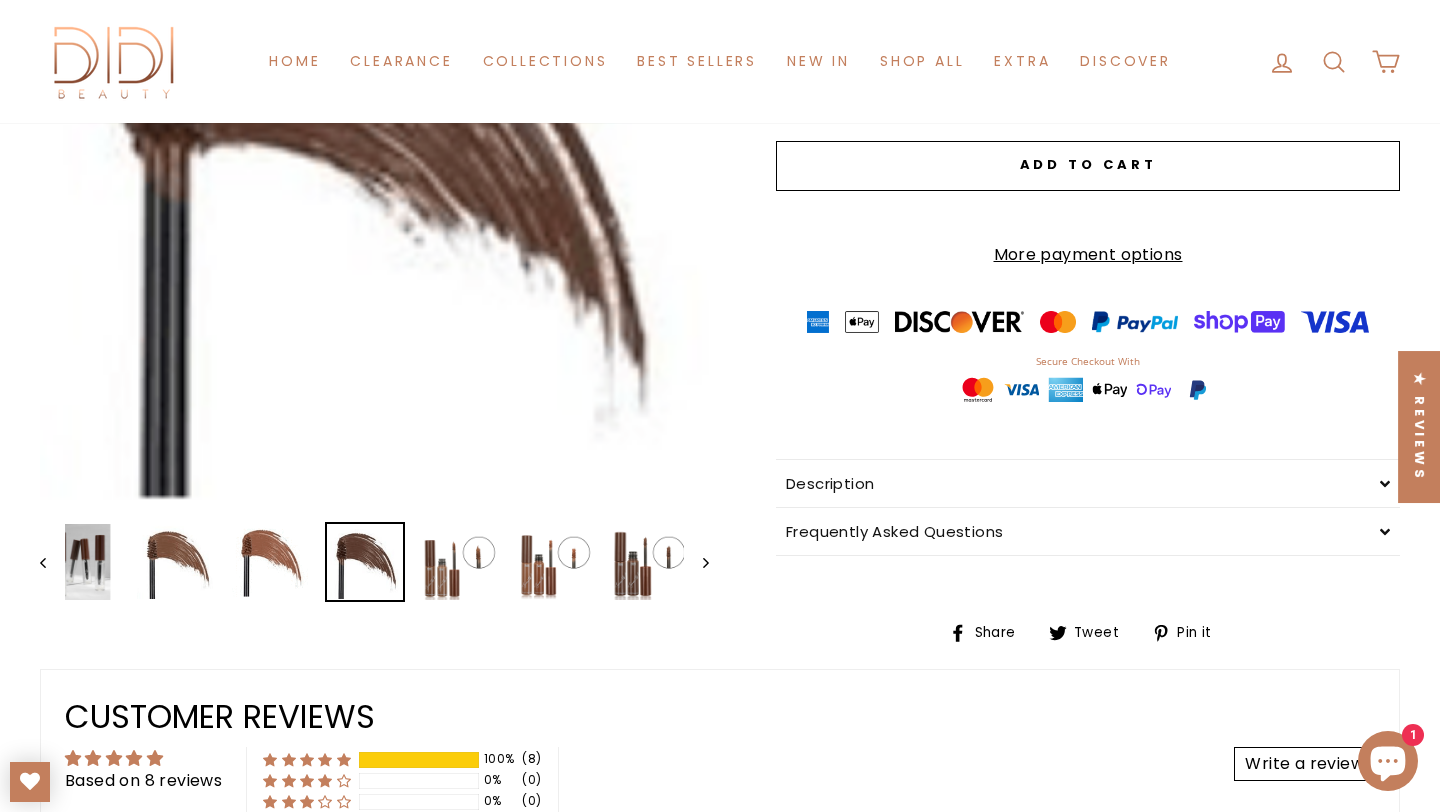 click 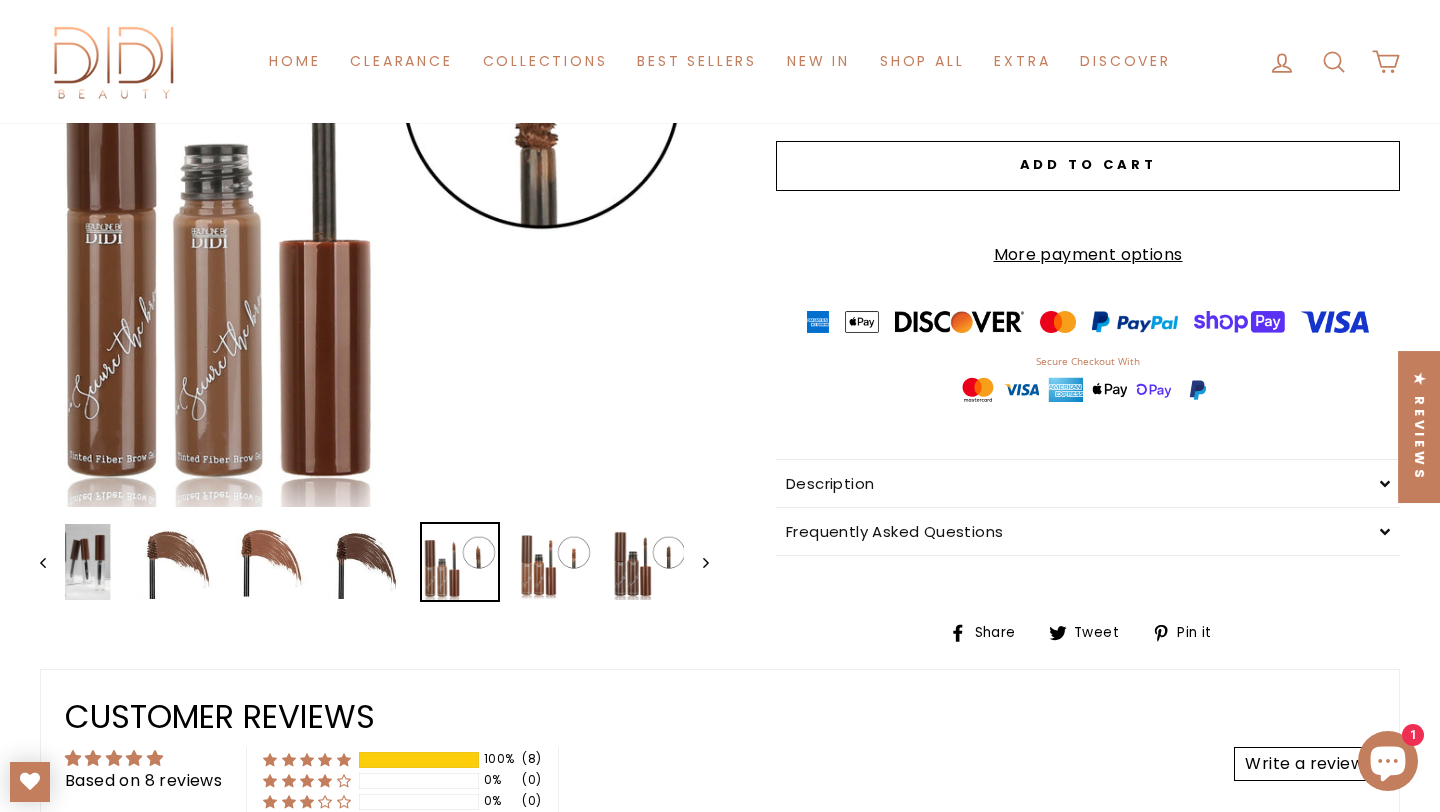 click 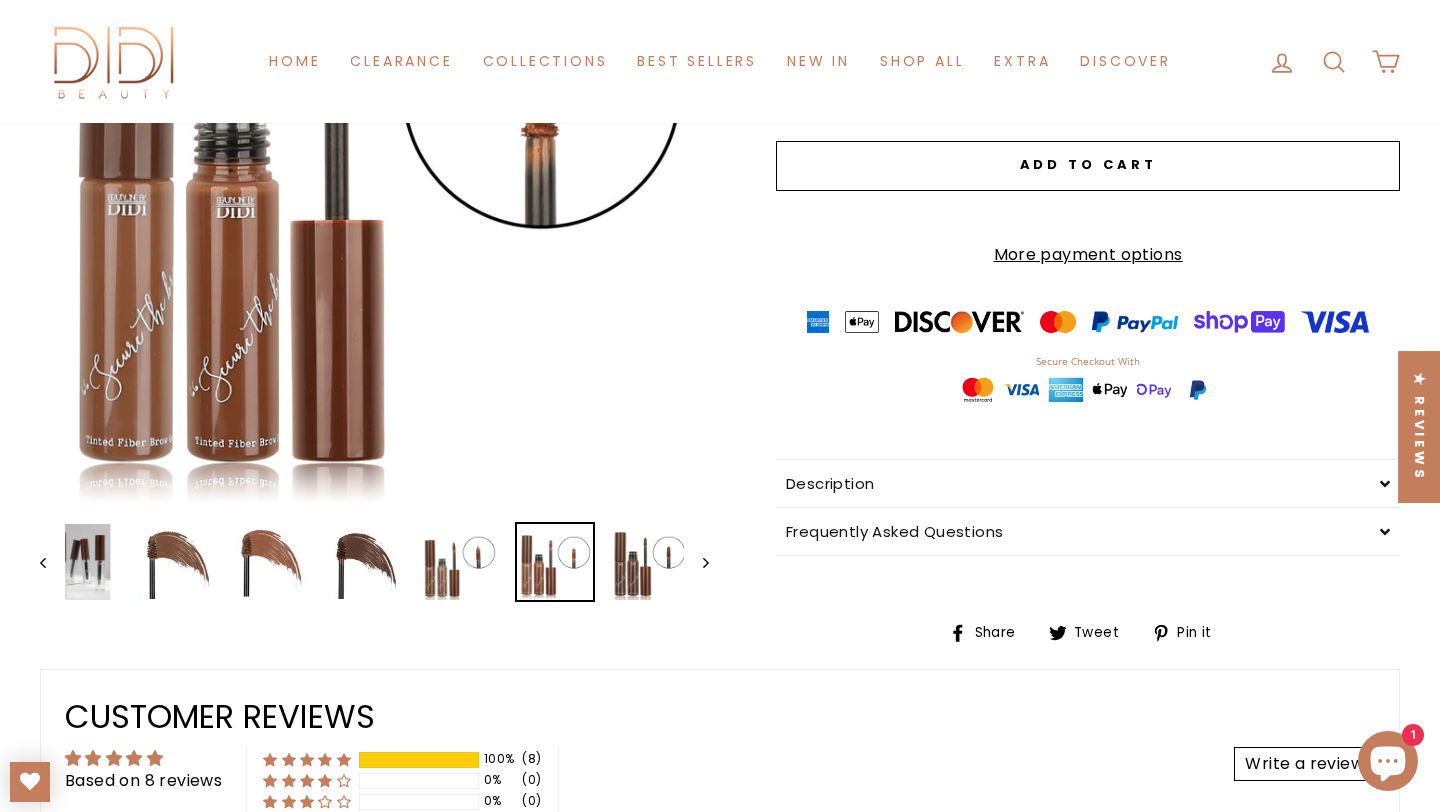 click 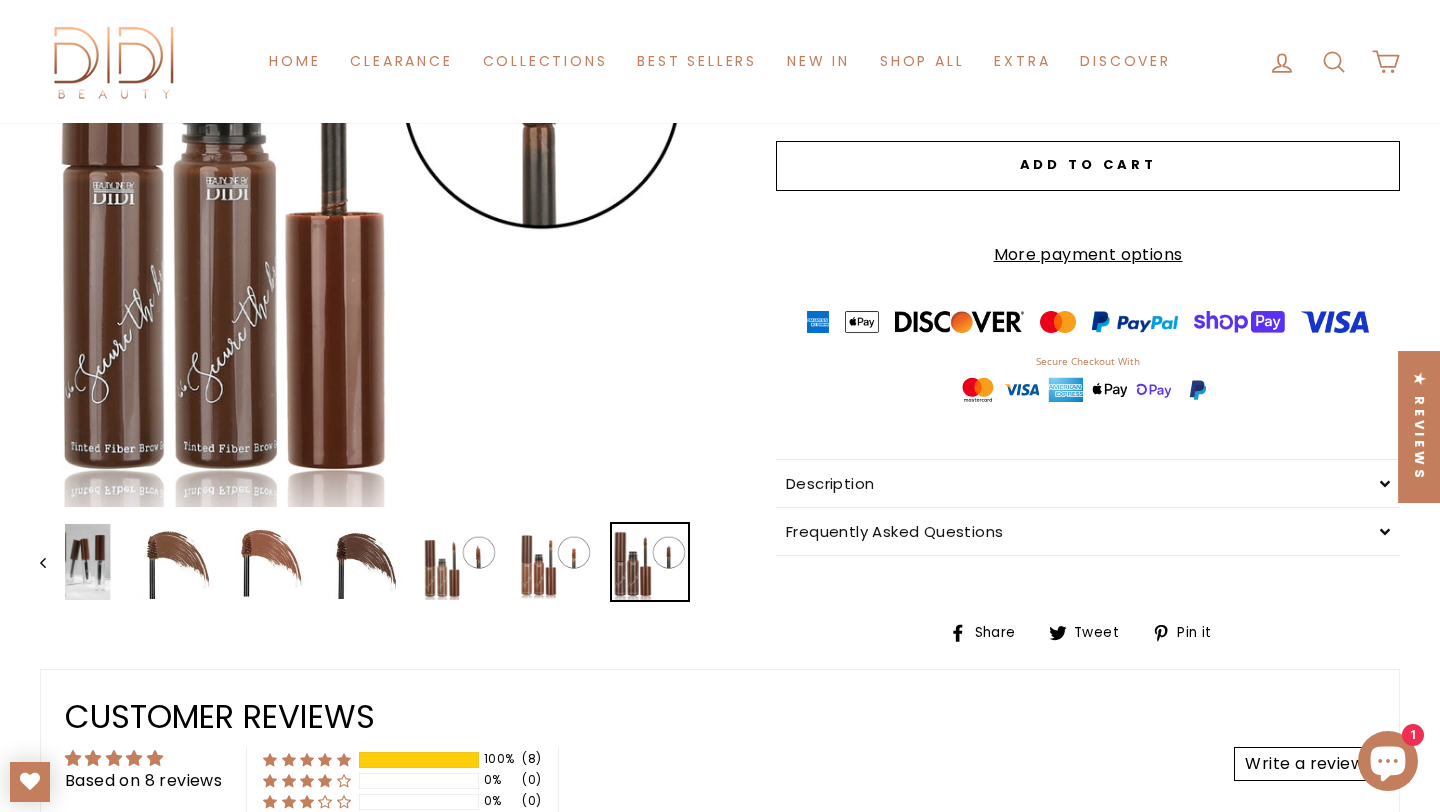 click at bounding box center [2381, 562] 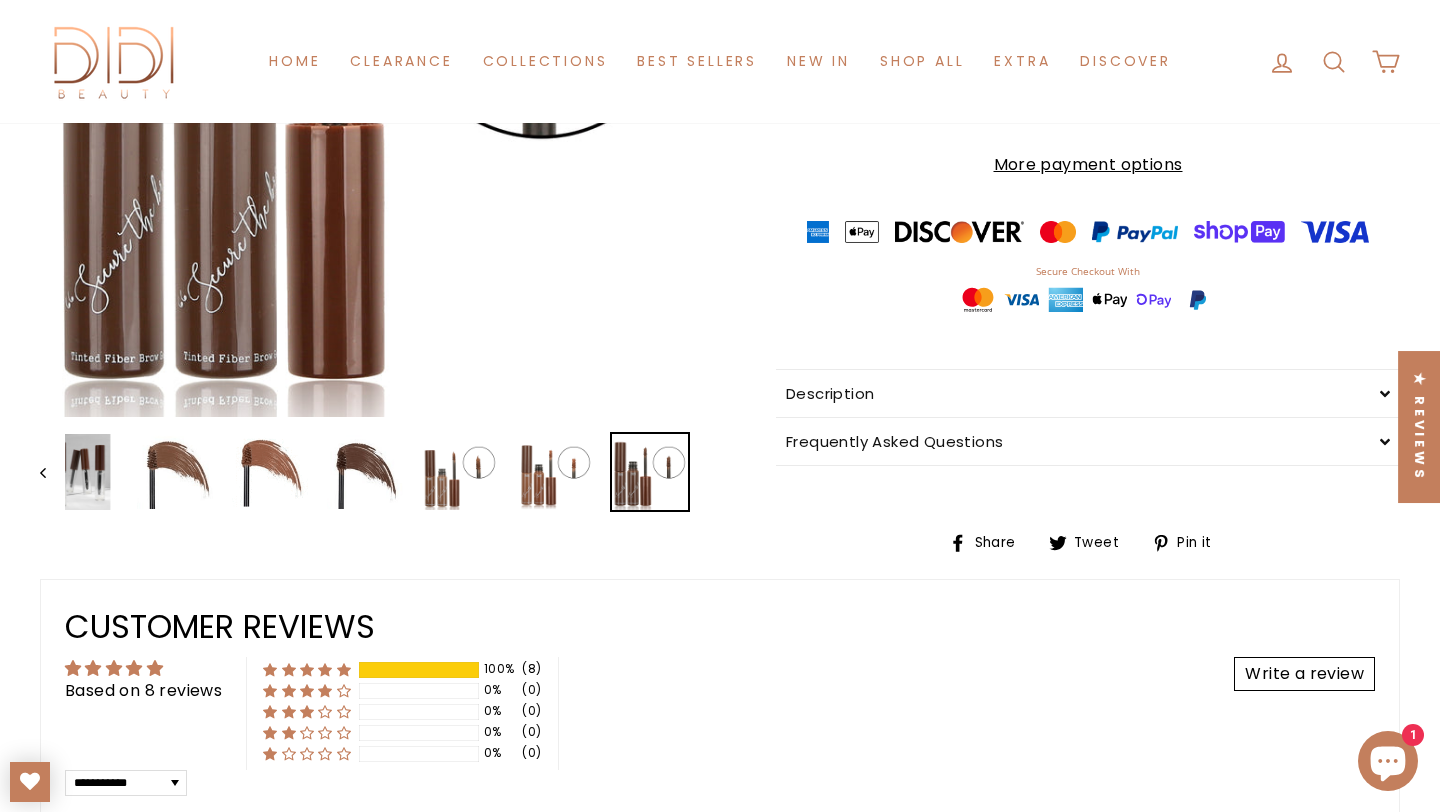 scroll, scrollTop: 511, scrollLeft: 0, axis: vertical 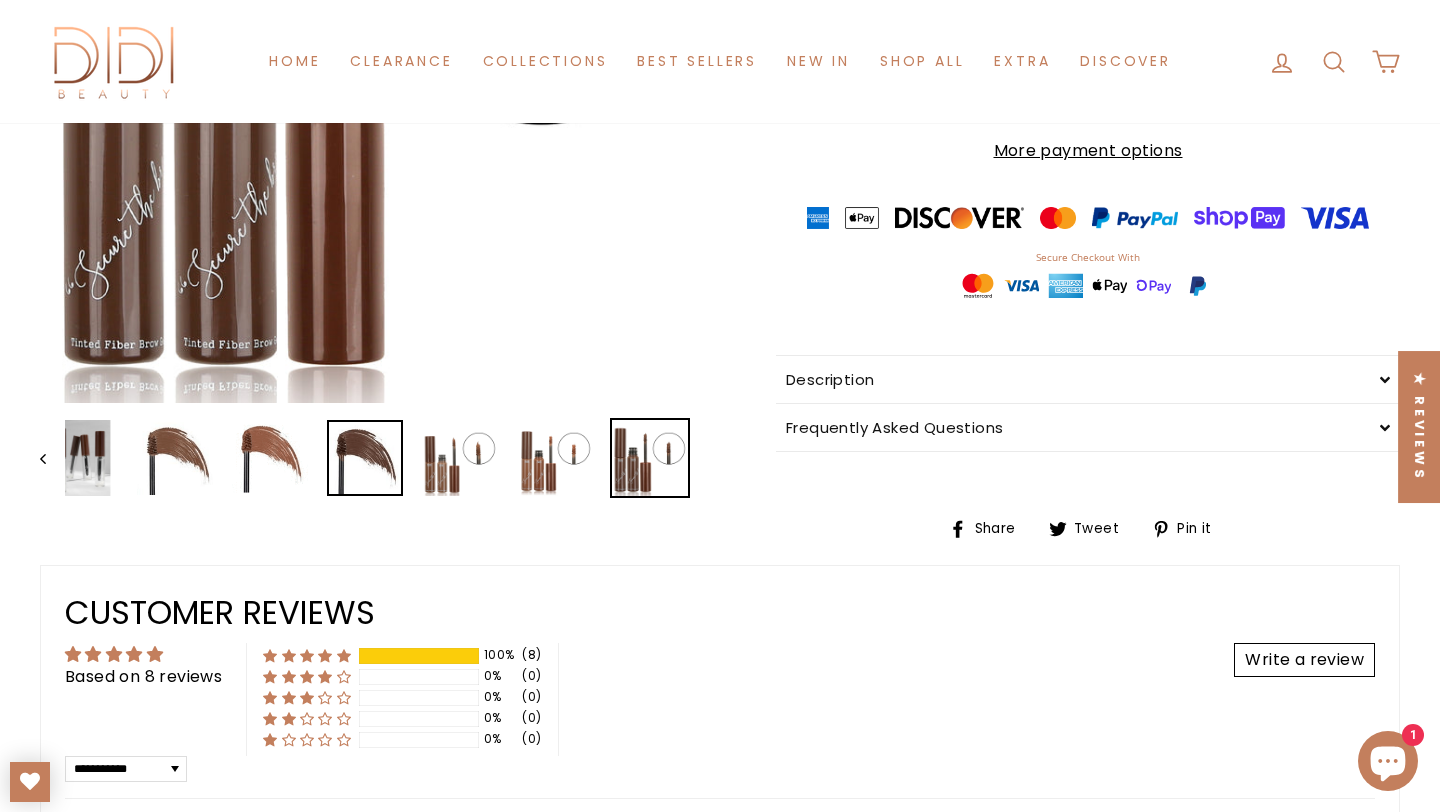 click at bounding box center [365, 458] 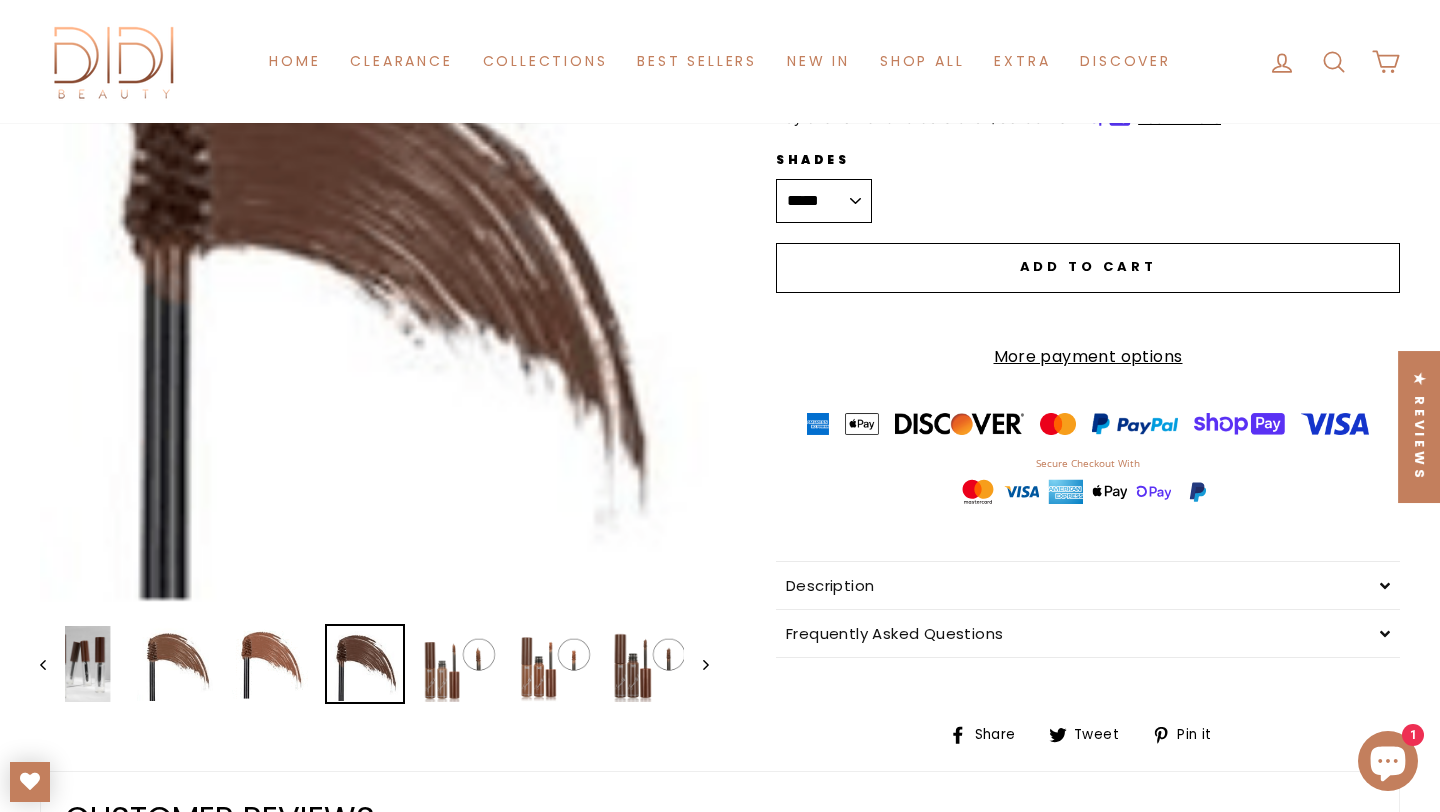 scroll, scrollTop: 300, scrollLeft: 0, axis: vertical 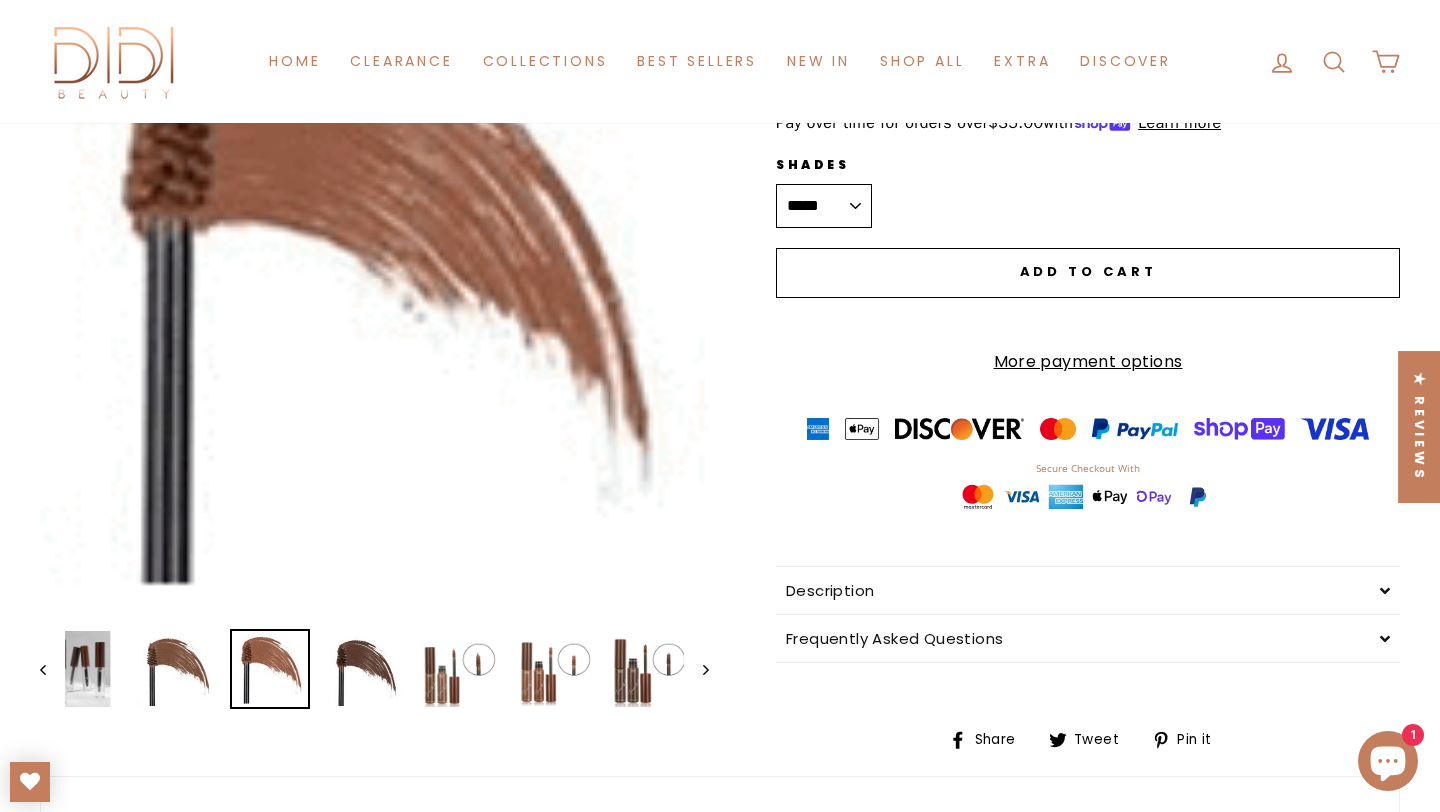 click at bounding box center (270, 669) 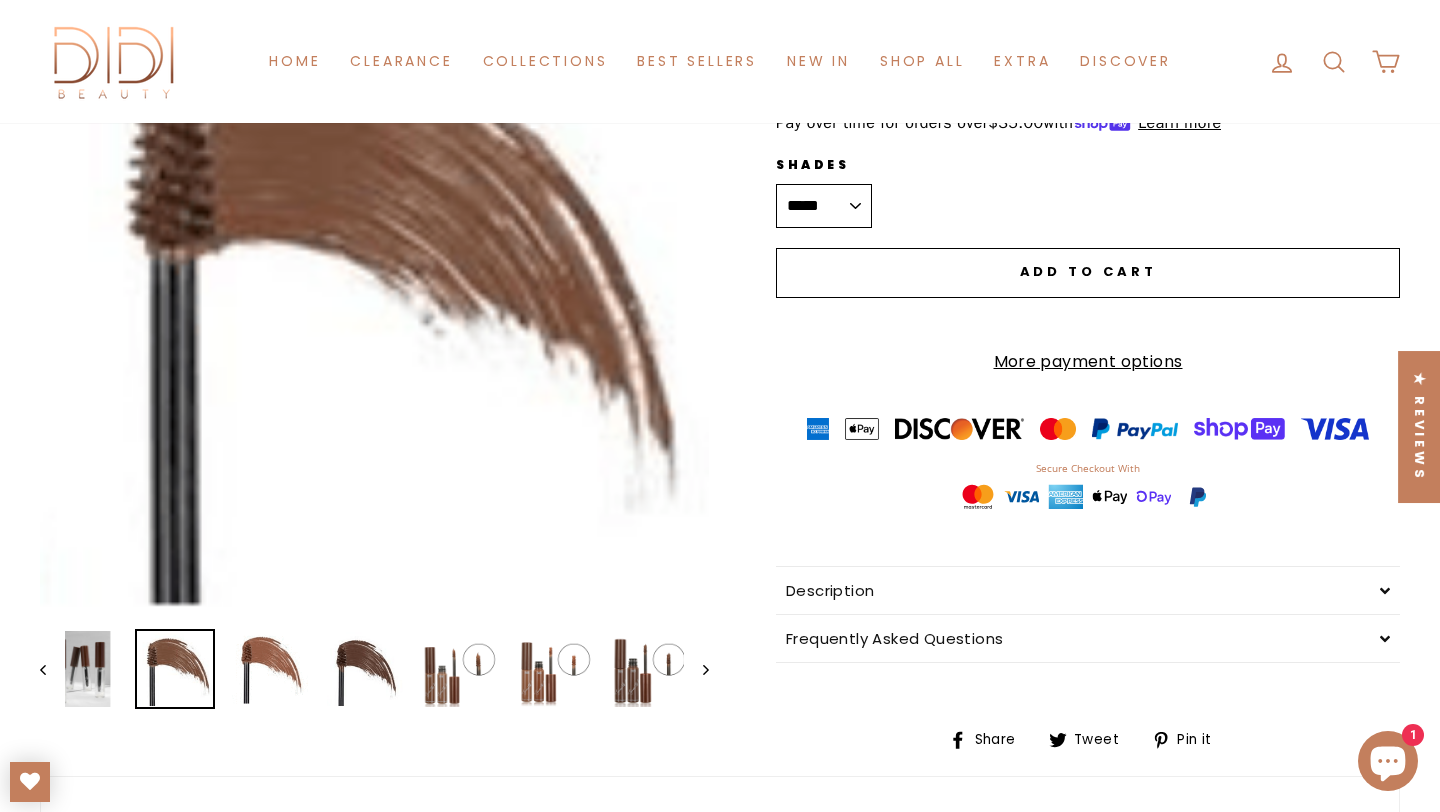 click at bounding box center [175, 669] 